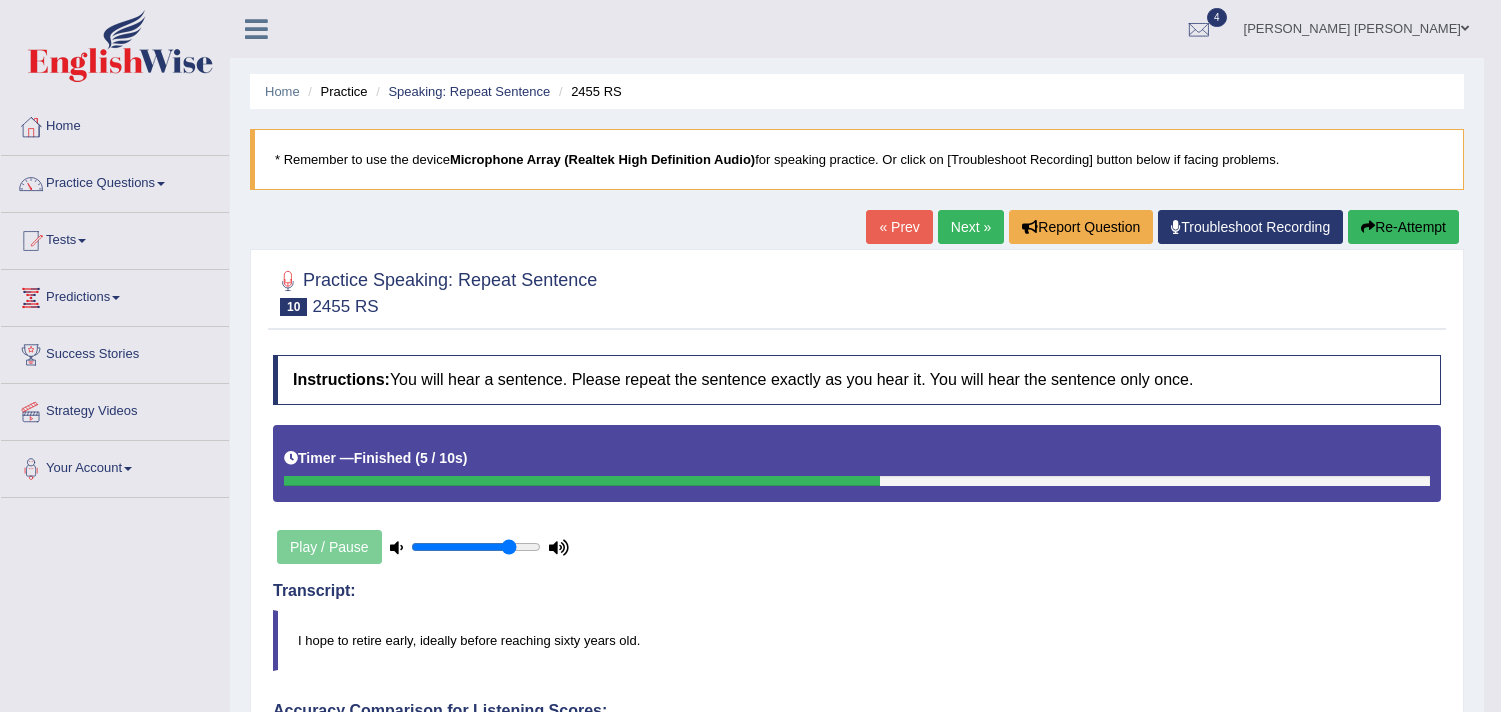 scroll, scrollTop: 0, scrollLeft: 0, axis: both 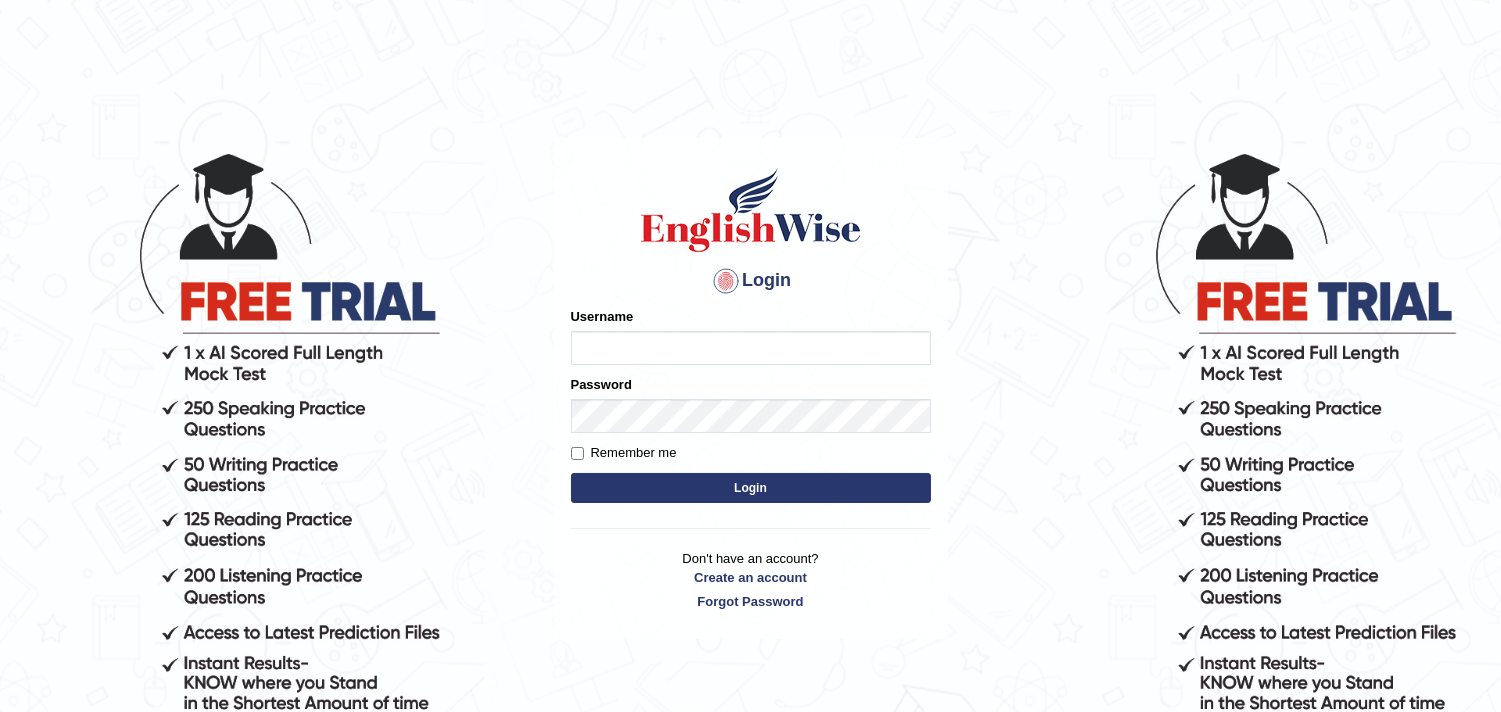 type on "Zehra123" 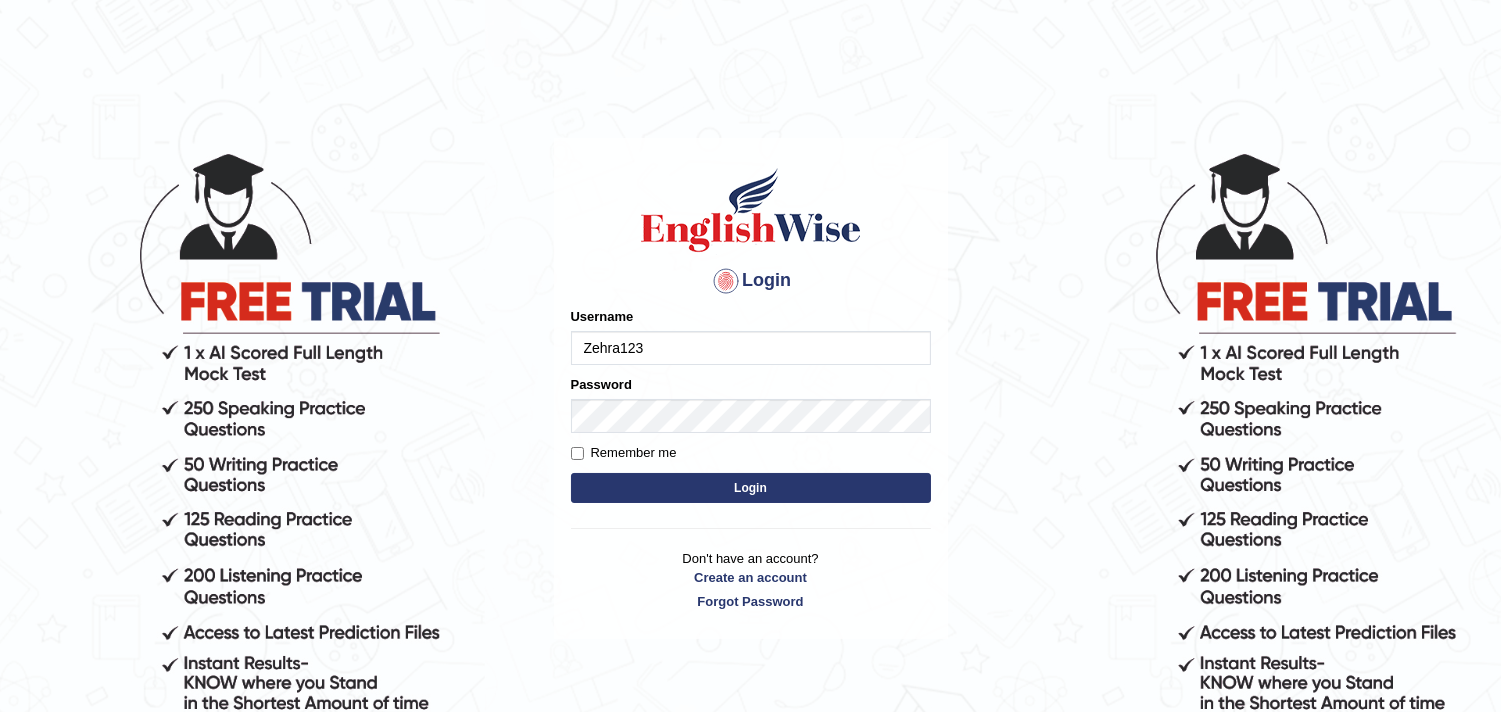 click on "Login" at bounding box center (751, 488) 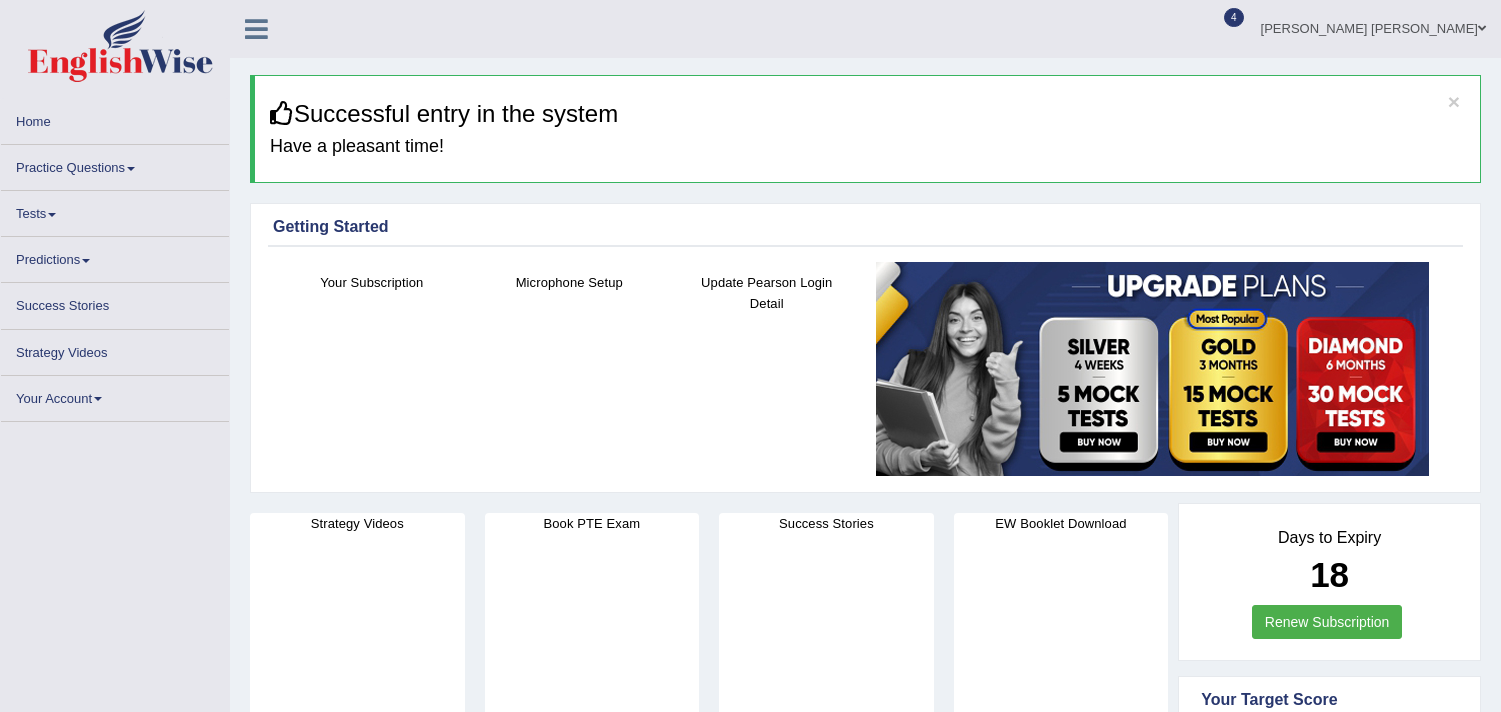 scroll, scrollTop: 0, scrollLeft: 0, axis: both 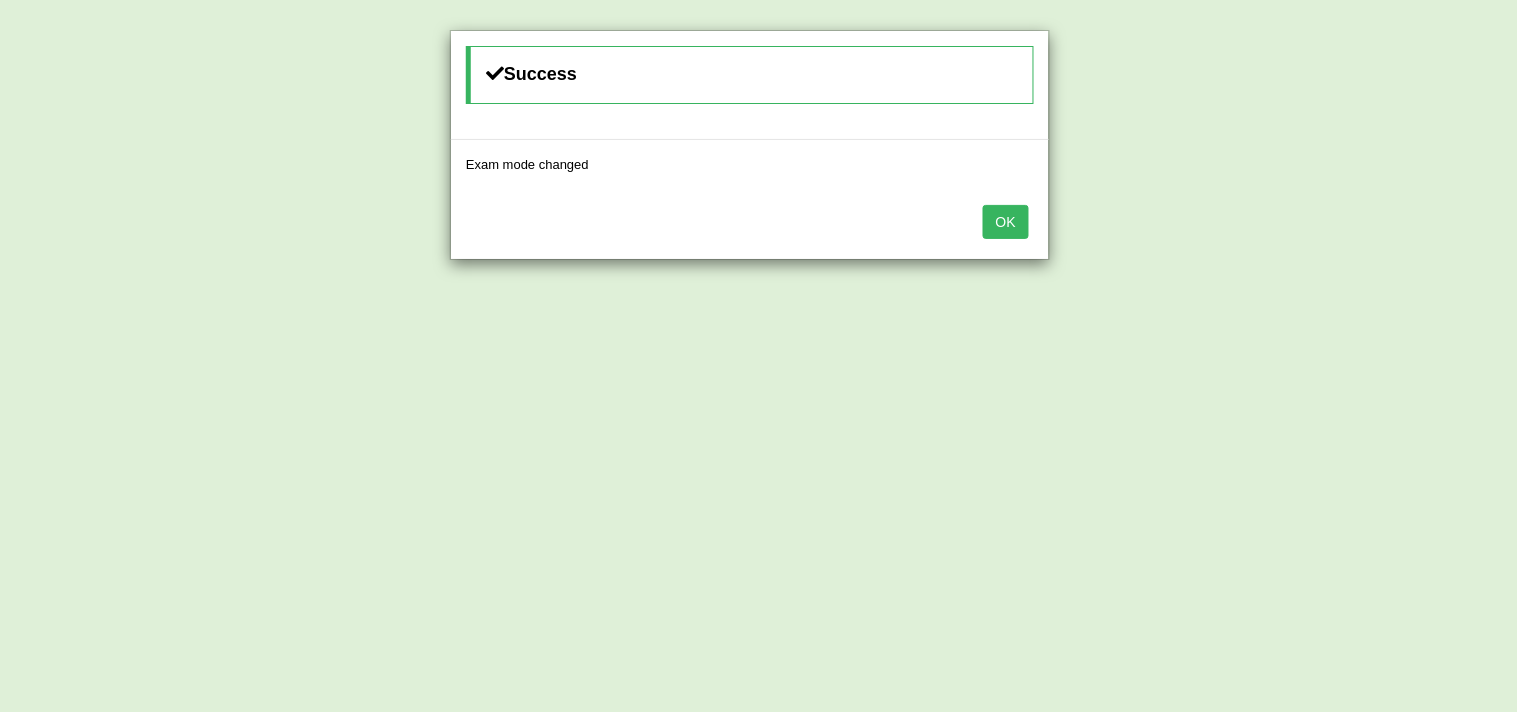 click on "OK" at bounding box center [1006, 222] 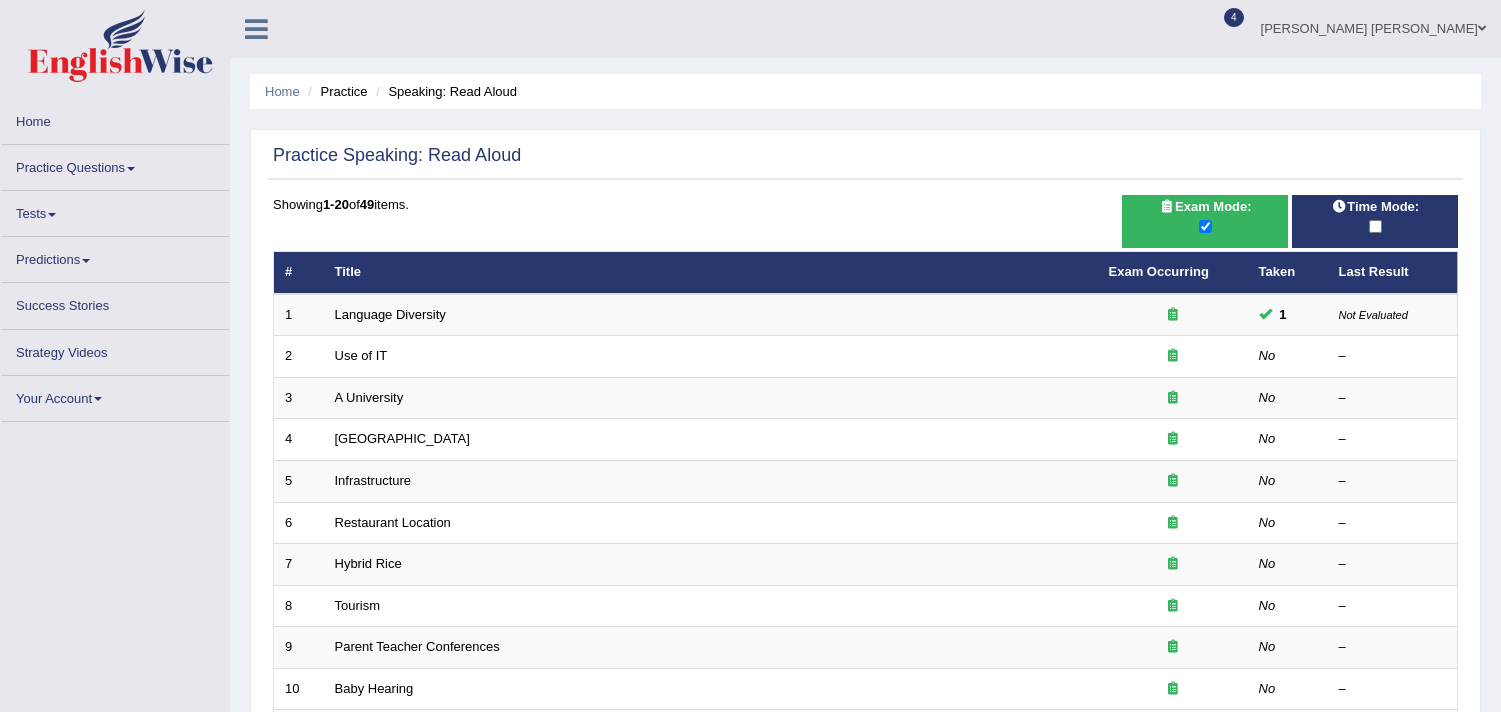scroll, scrollTop: 0, scrollLeft: 0, axis: both 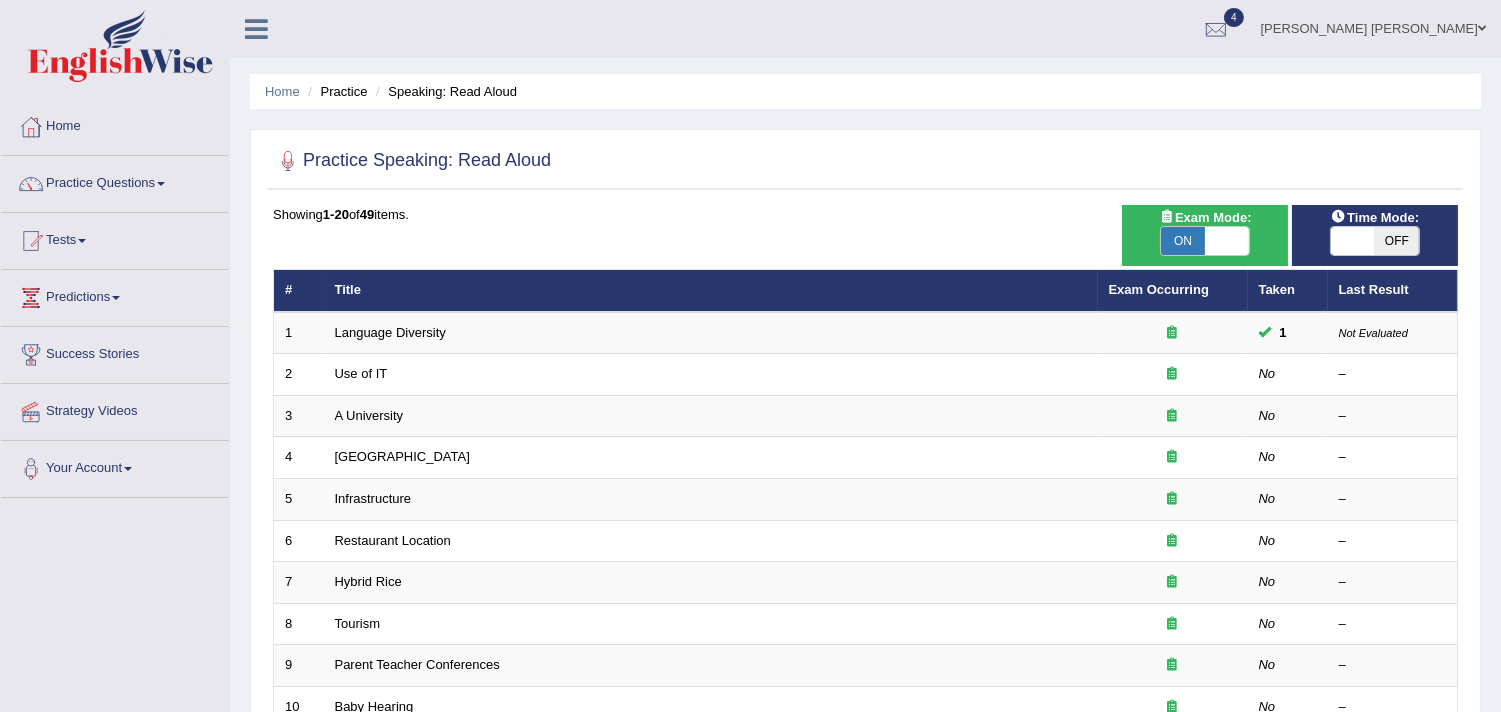 click on "OFF" at bounding box center (1397, 241) 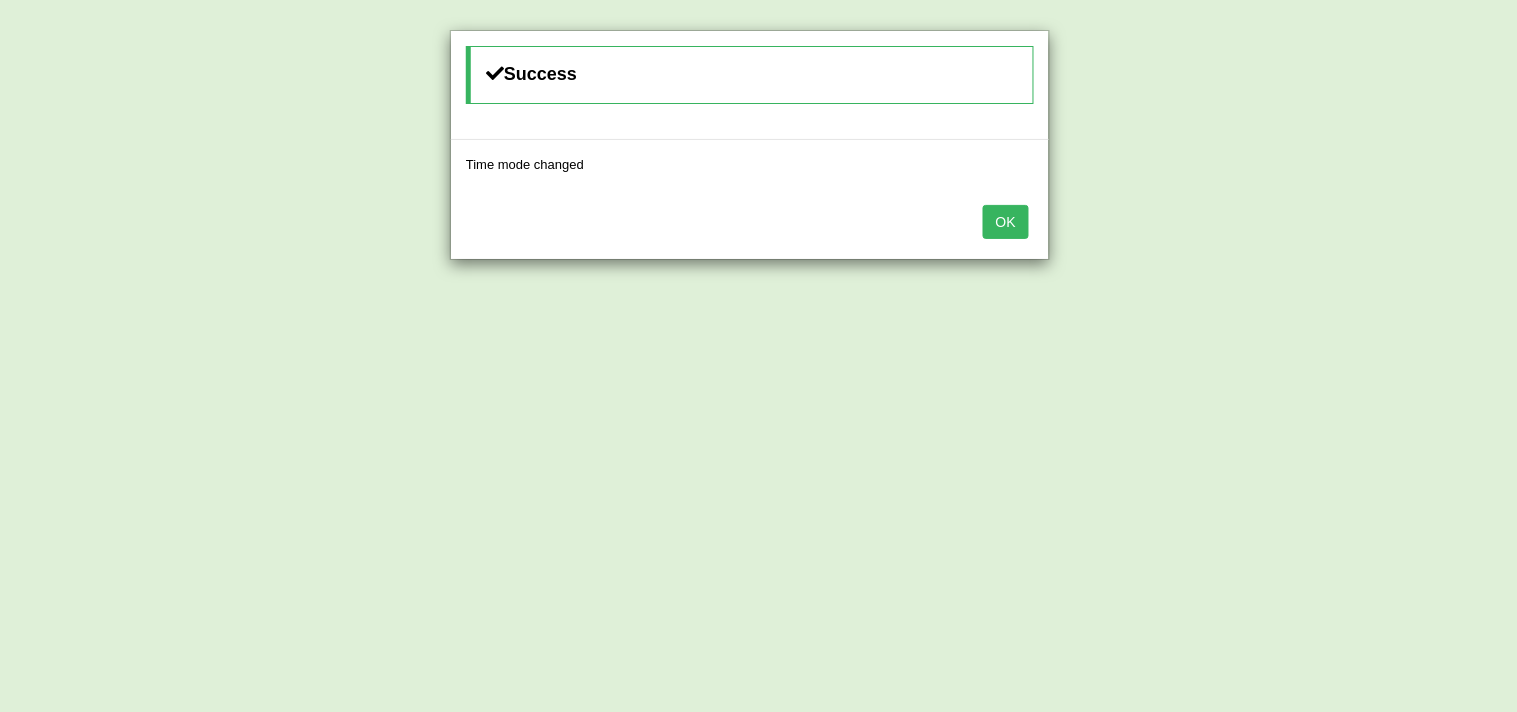 click on "OK" at bounding box center (1006, 222) 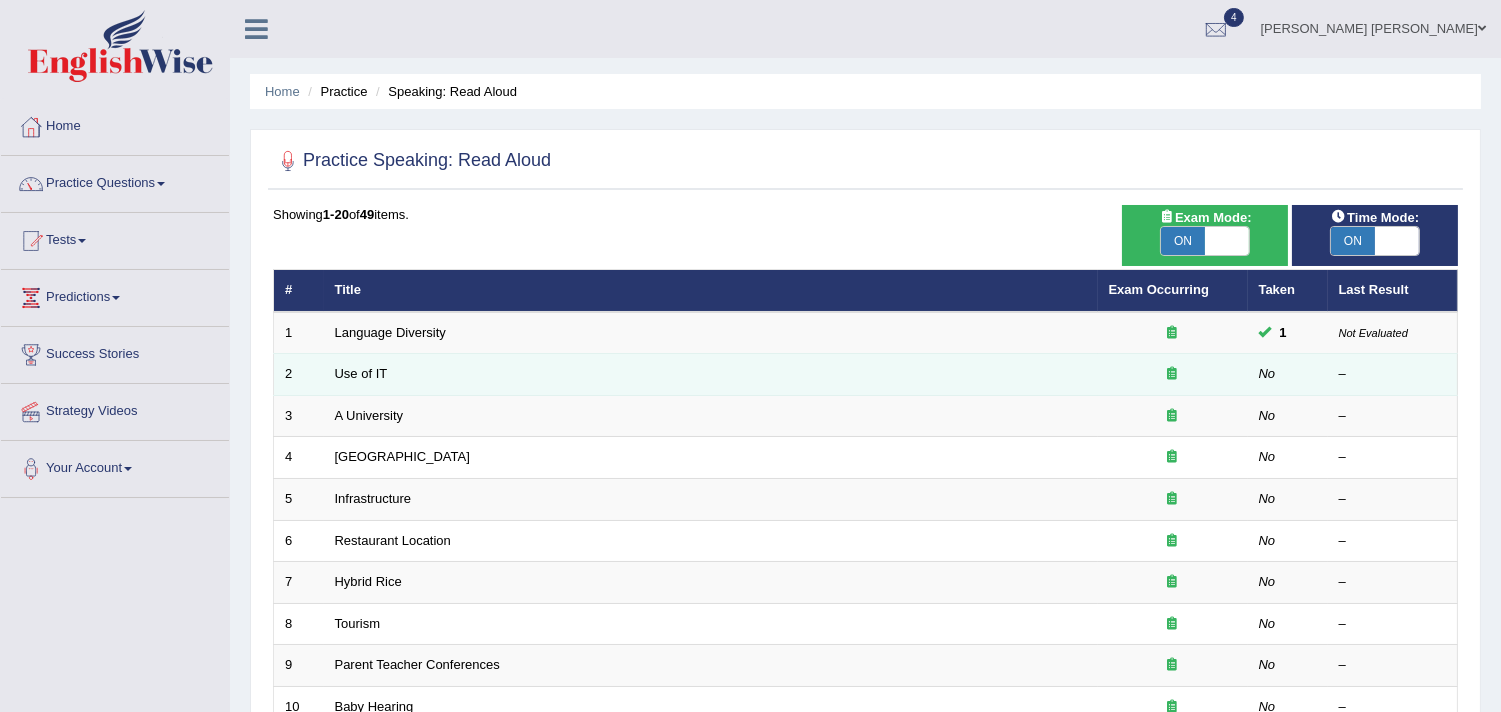 click on "Use of IT" at bounding box center (711, 375) 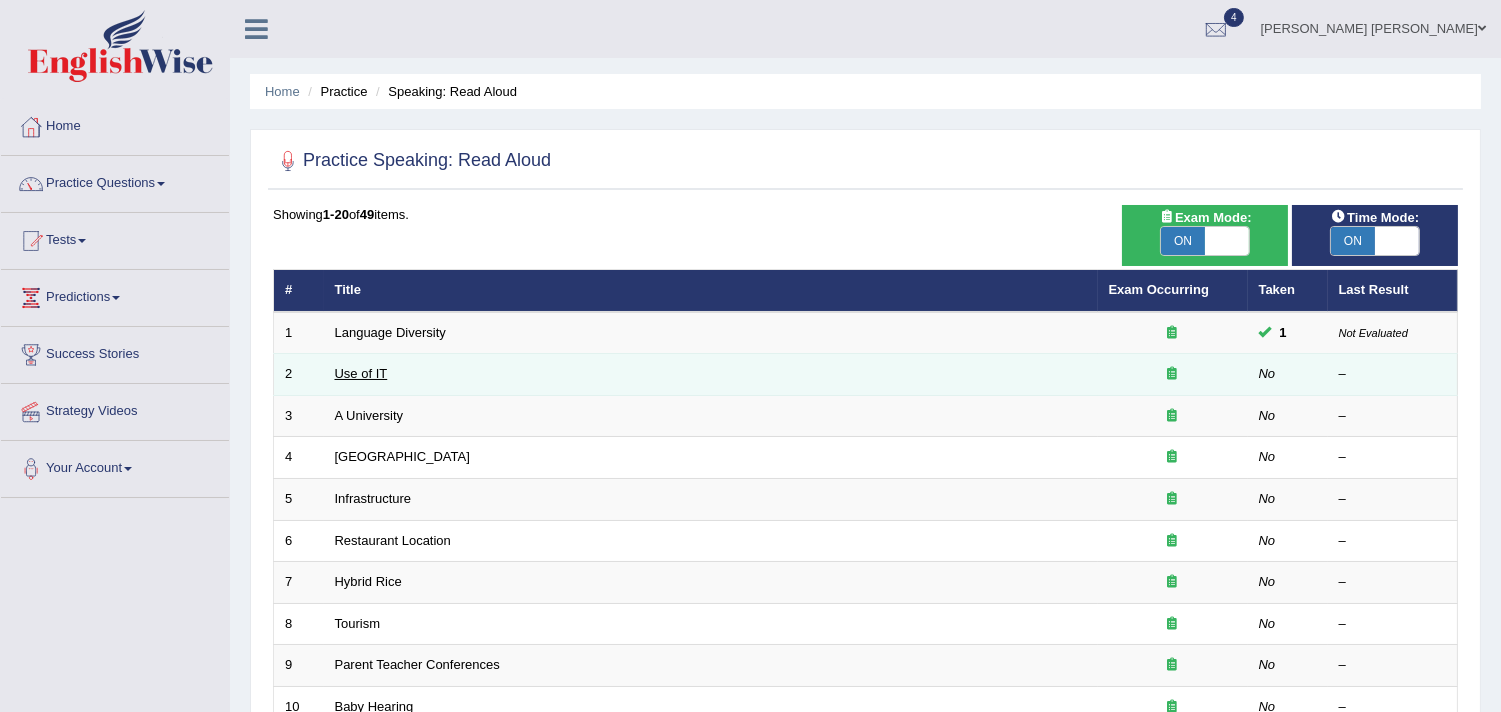 click on "Use of IT" at bounding box center (361, 373) 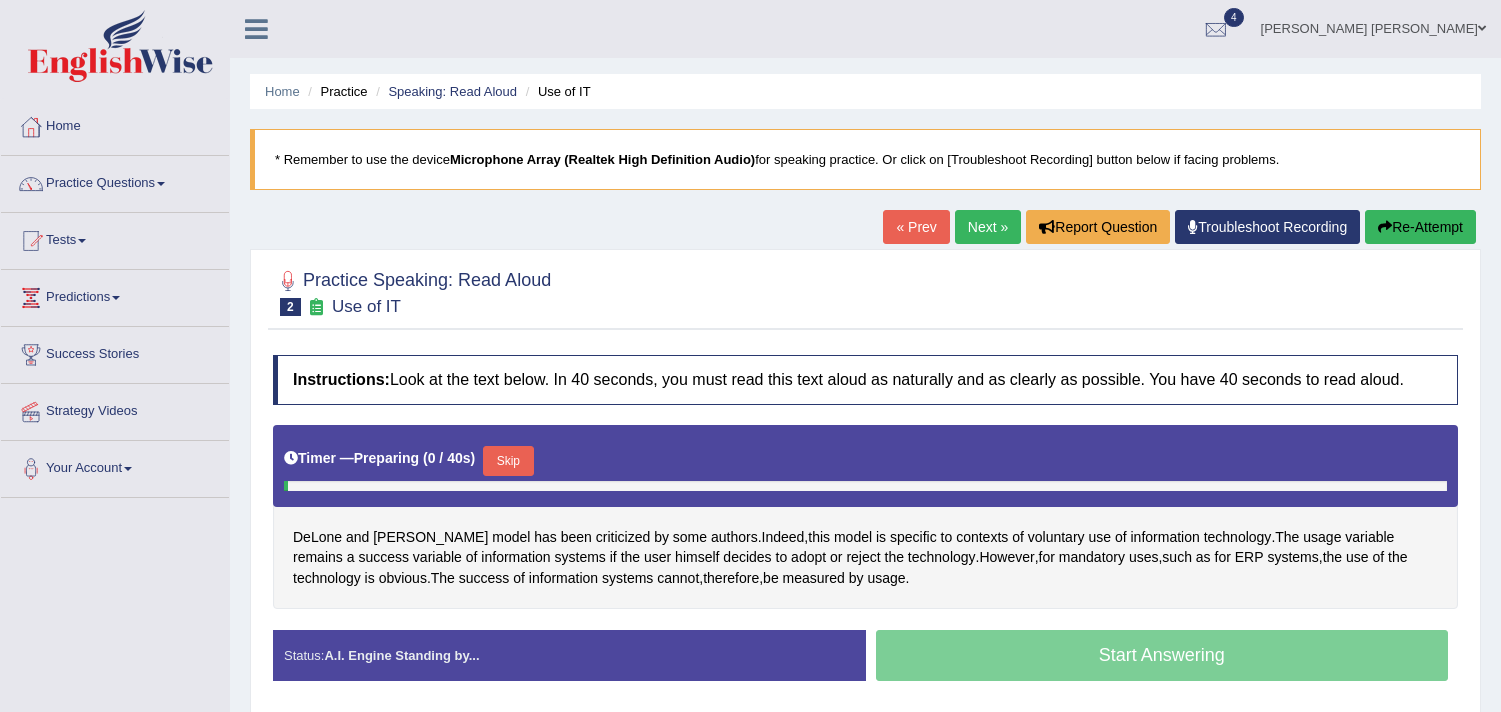 scroll, scrollTop: 0, scrollLeft: 0, axis: both 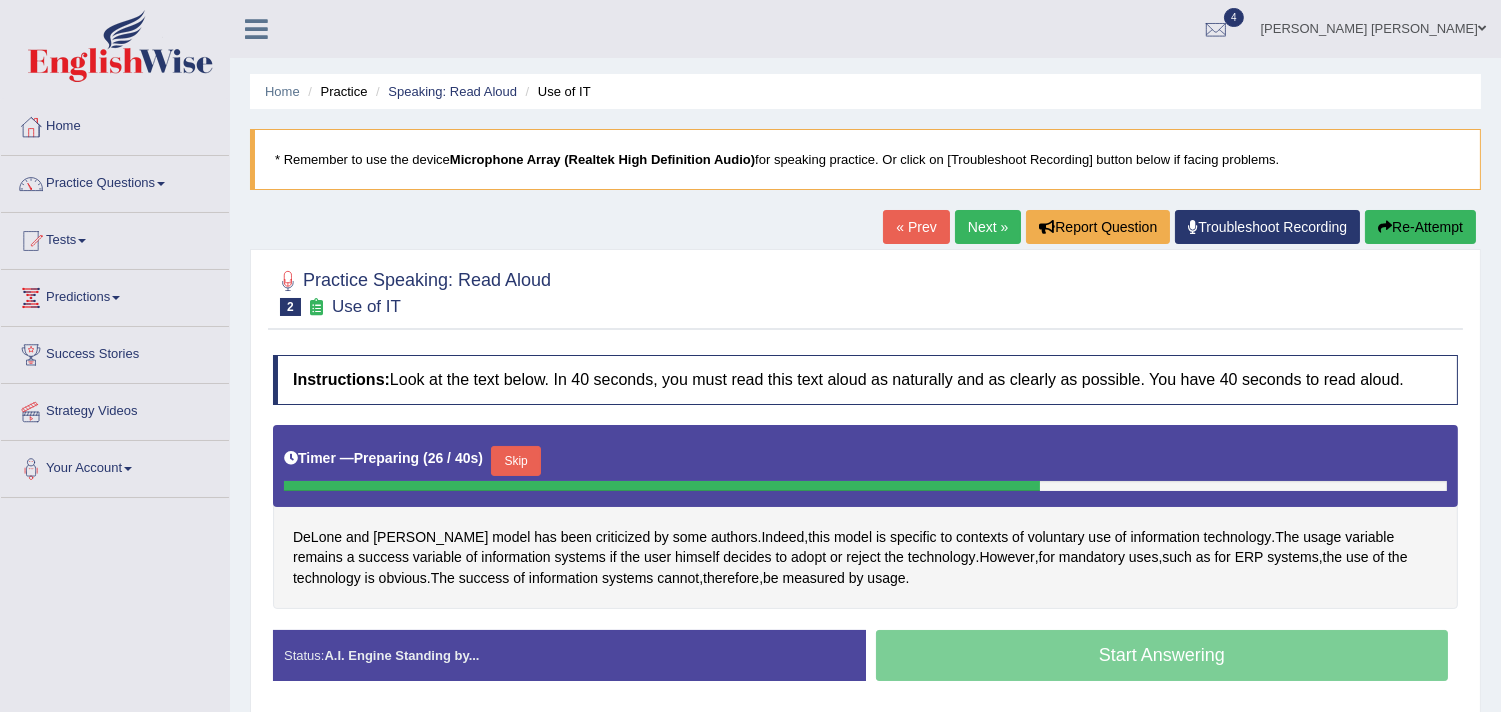click on "Skip" at bounding box center (516, 461) 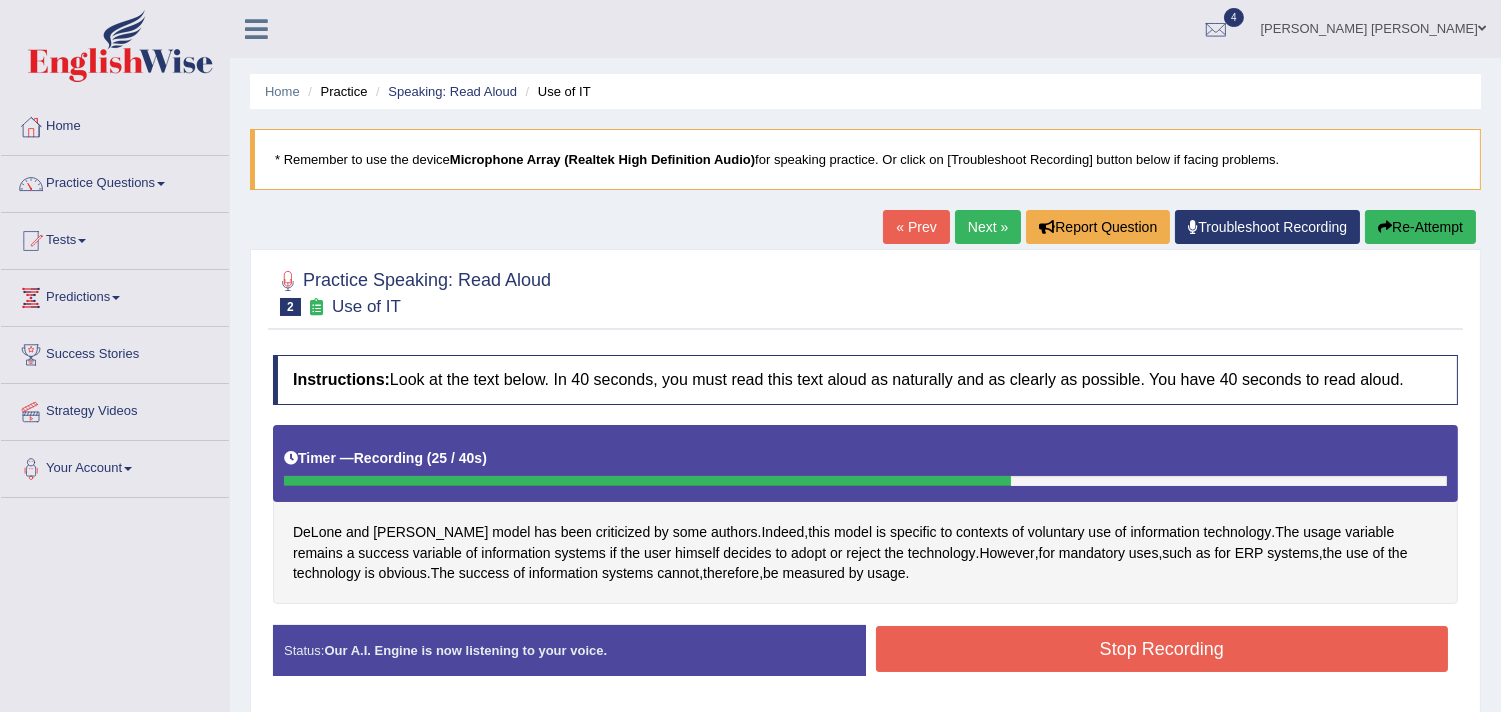 click on "Stop Recording" at bounding box center (1162, 649) 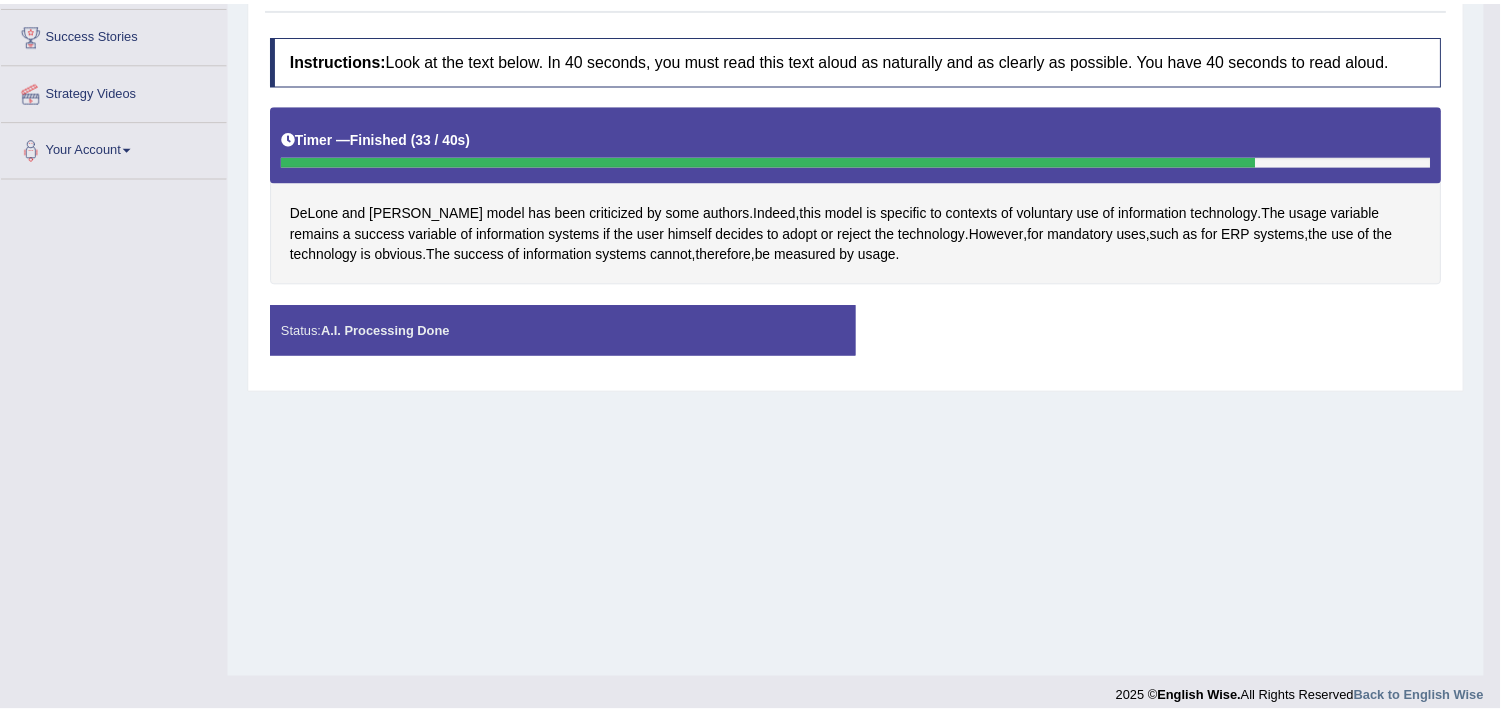 scroll, scrollTop: 320, scrollLeft: 0, axis: vertical 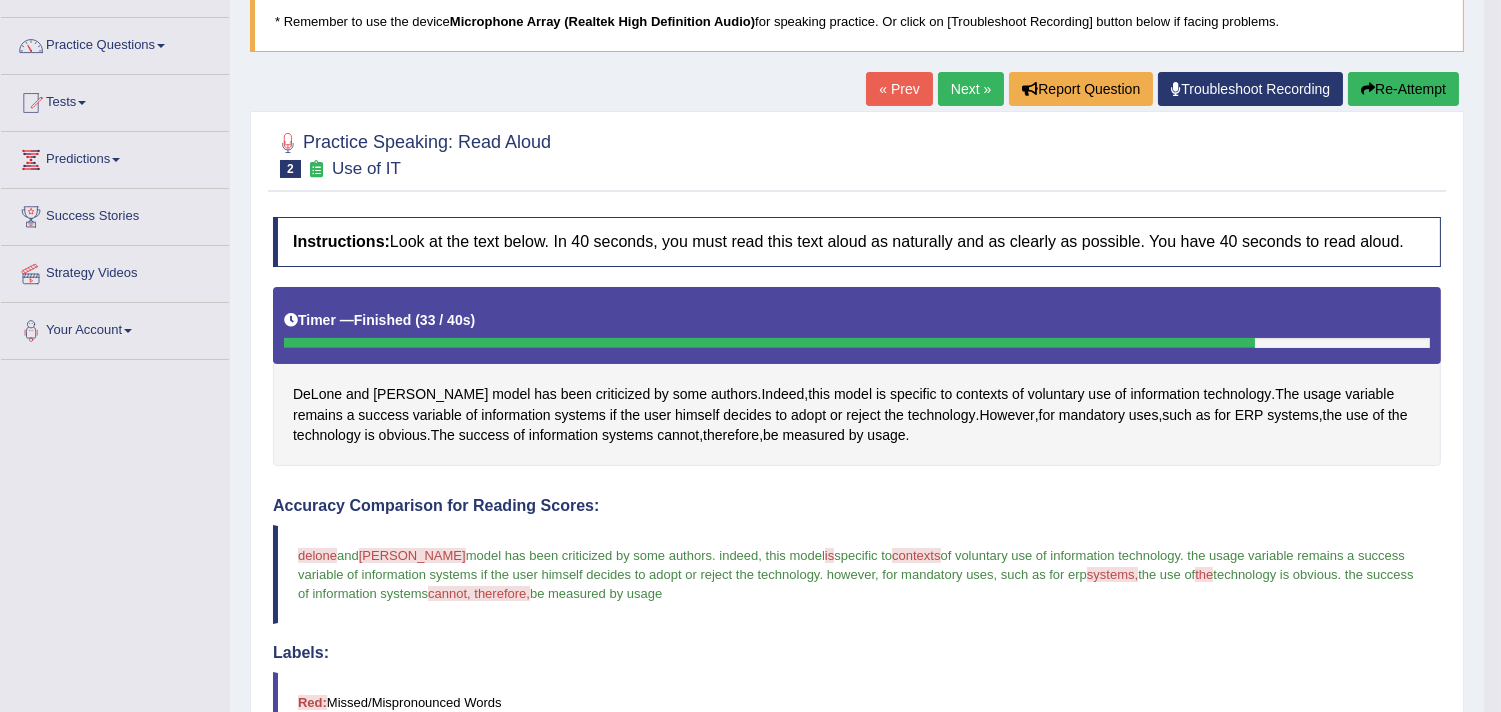 click on "Next »" at bounding box center (971, 89) 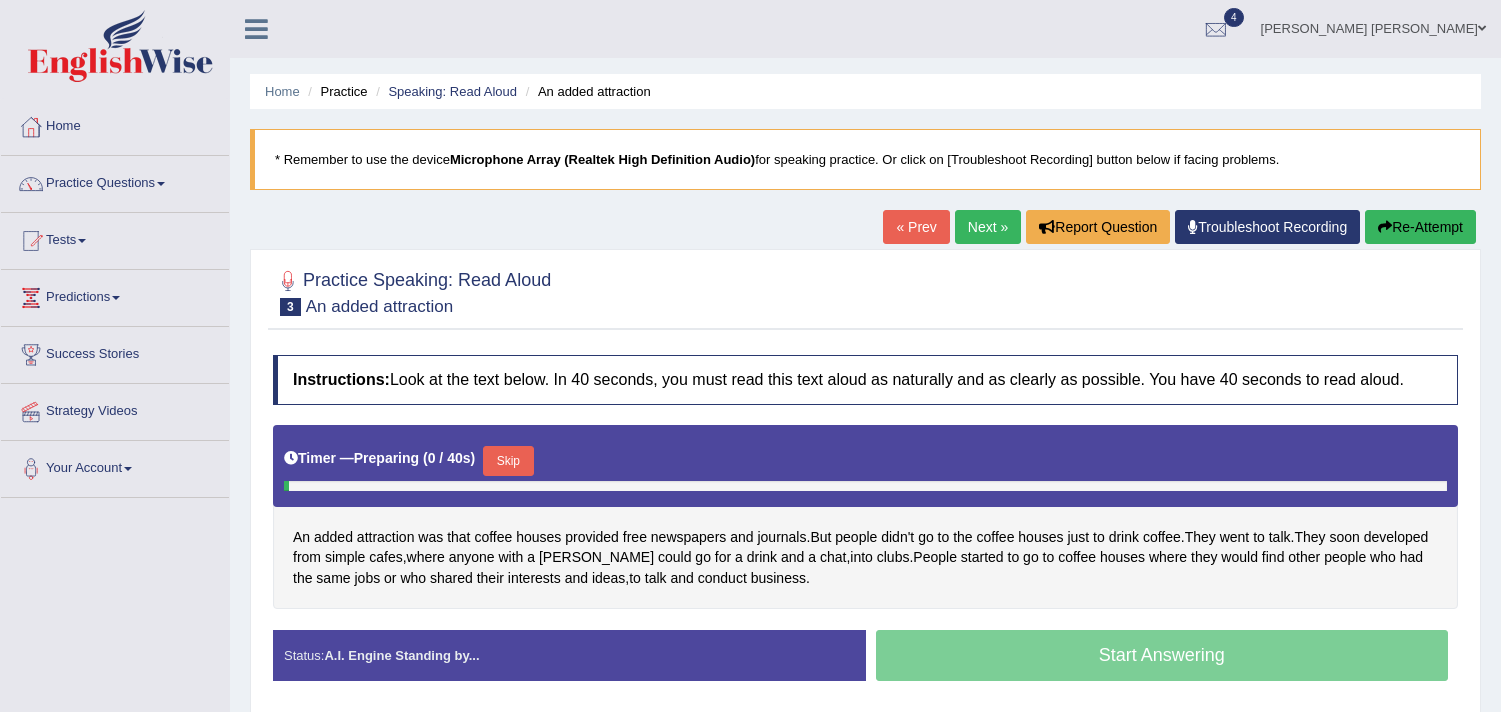 scroll, scrollTop: 0, scrollLeft: 0, axis: both 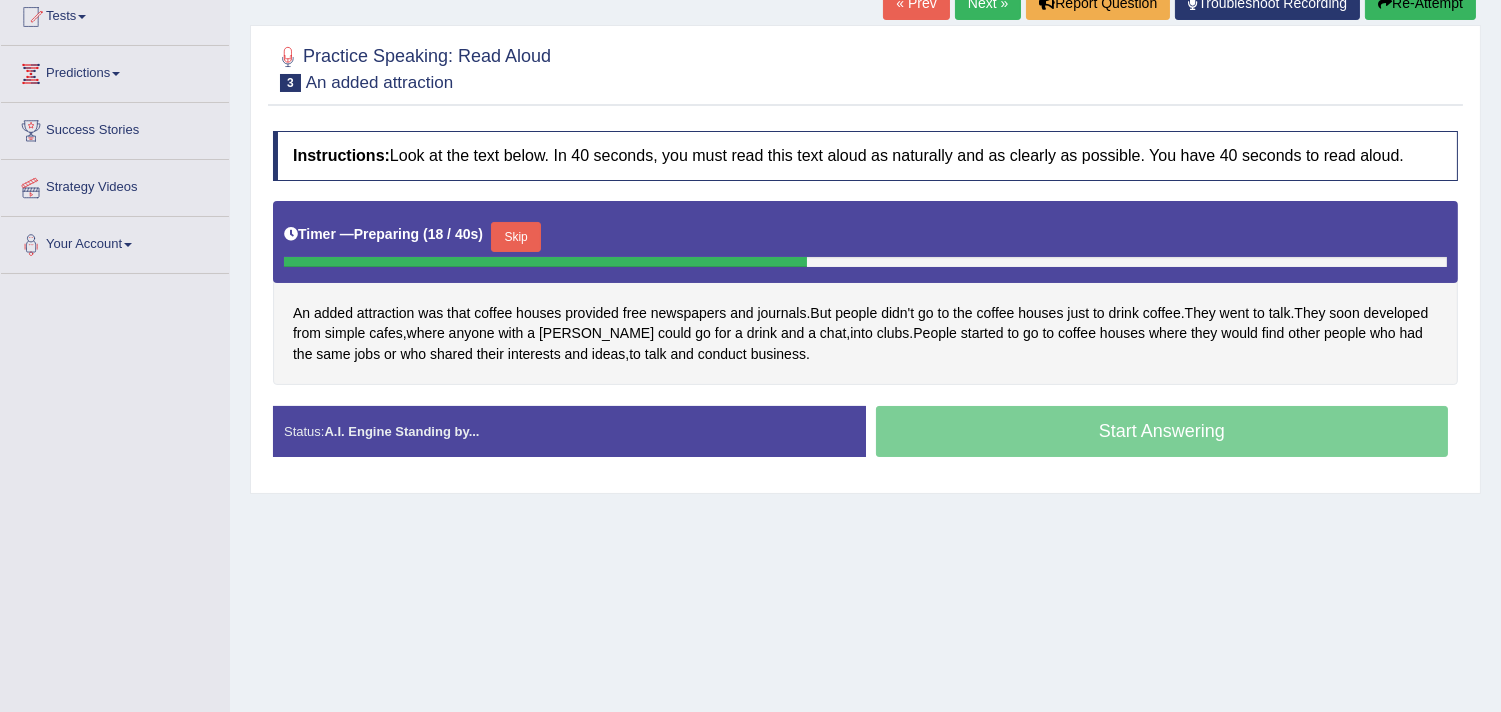 click on "Skip" at bounding box center [516, 237] 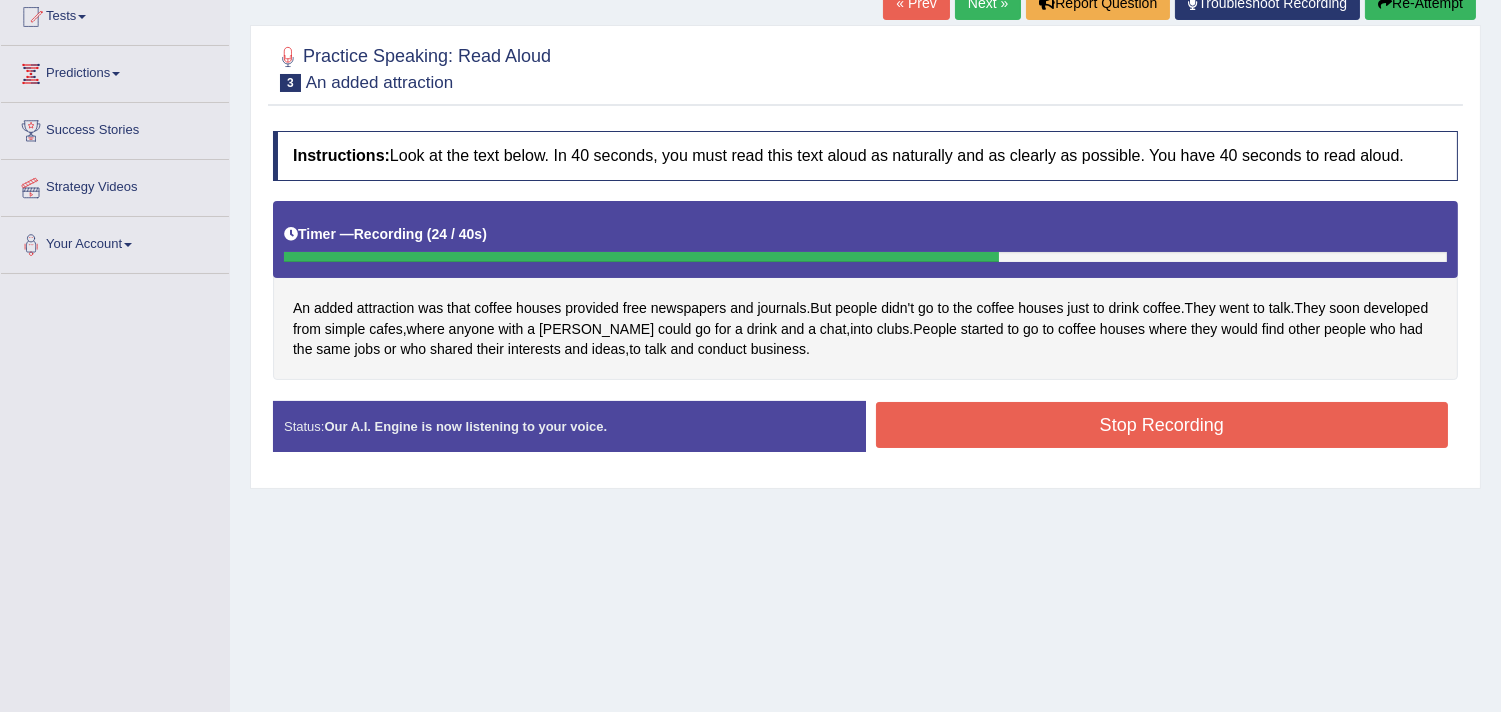 click on "Stop Recording" at bounding box center (1162, 425) 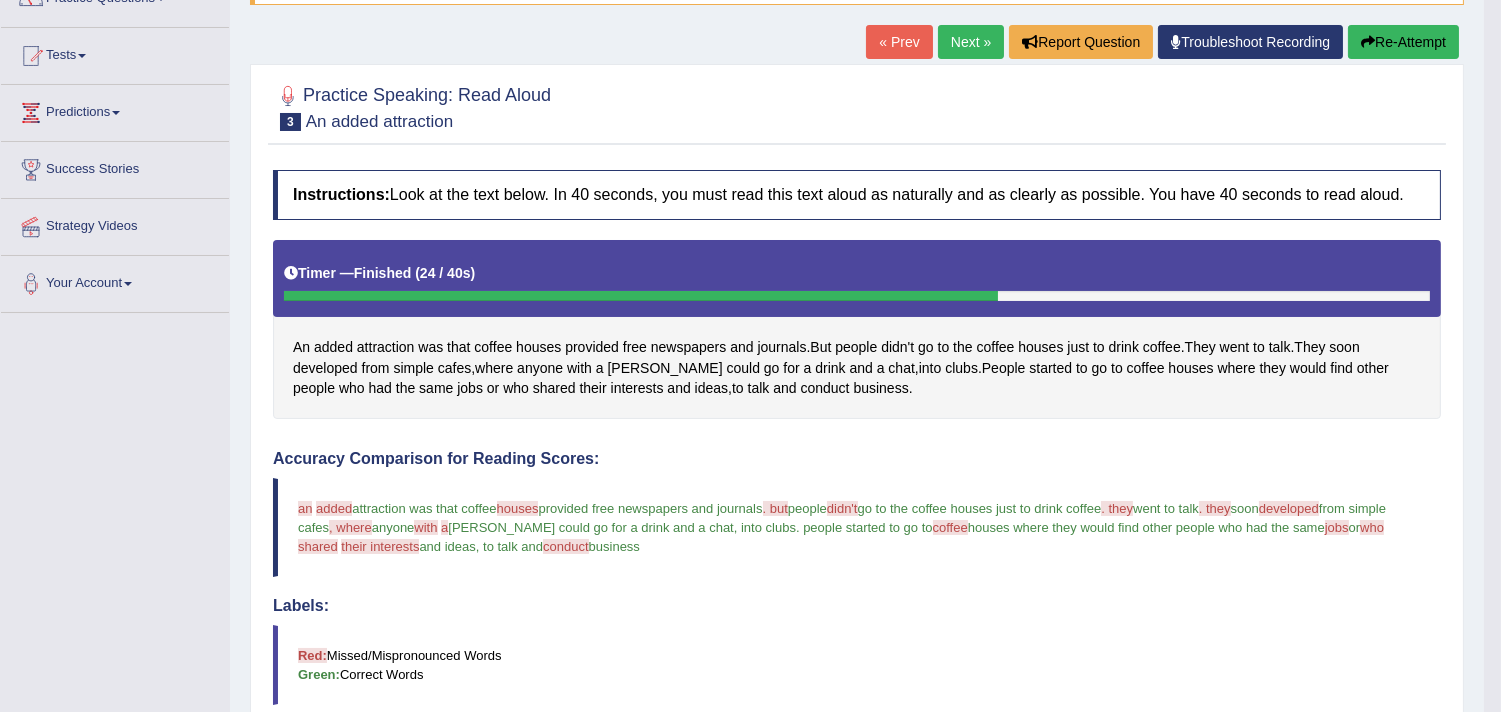 scroll, scrollTop: 77, scrollLeft: 0, axis: vertical 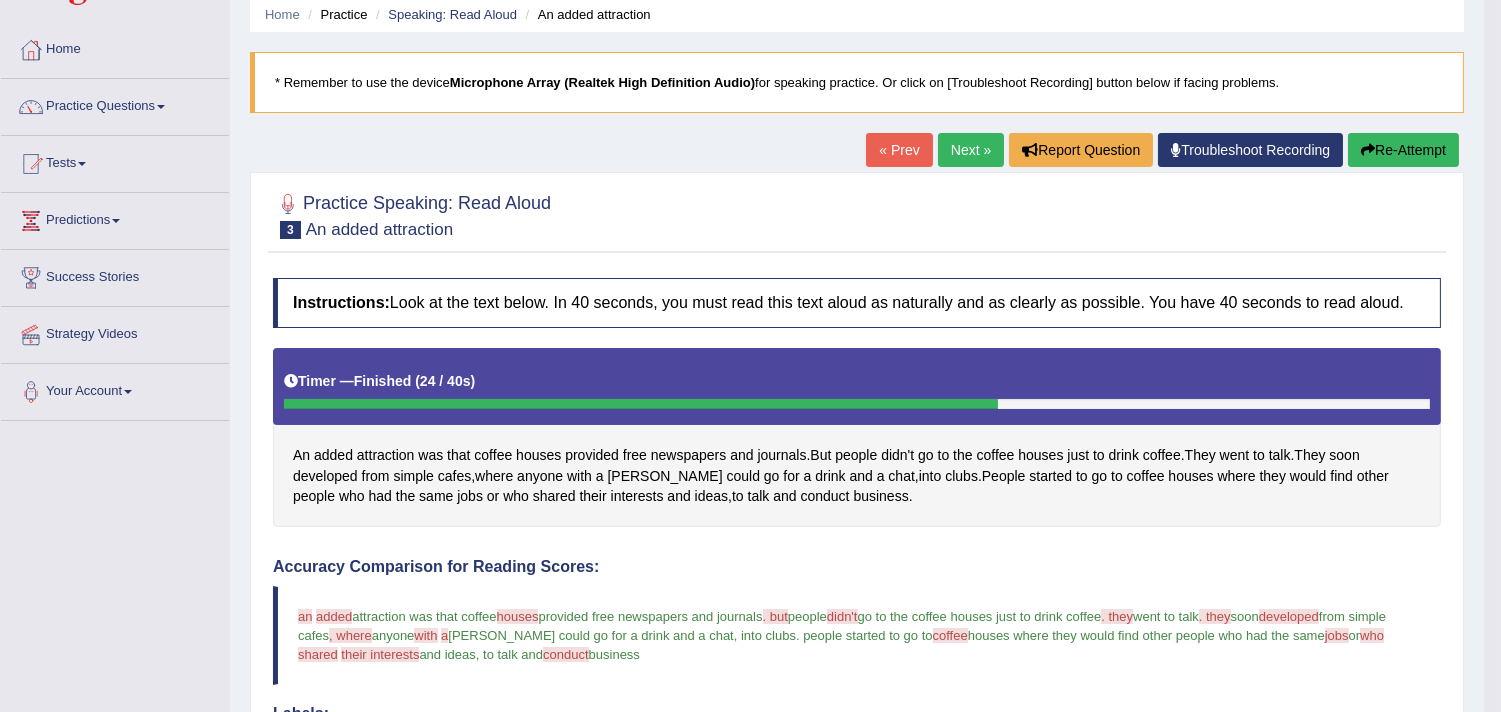 click on "Next »" at bounding box center [971, 150] 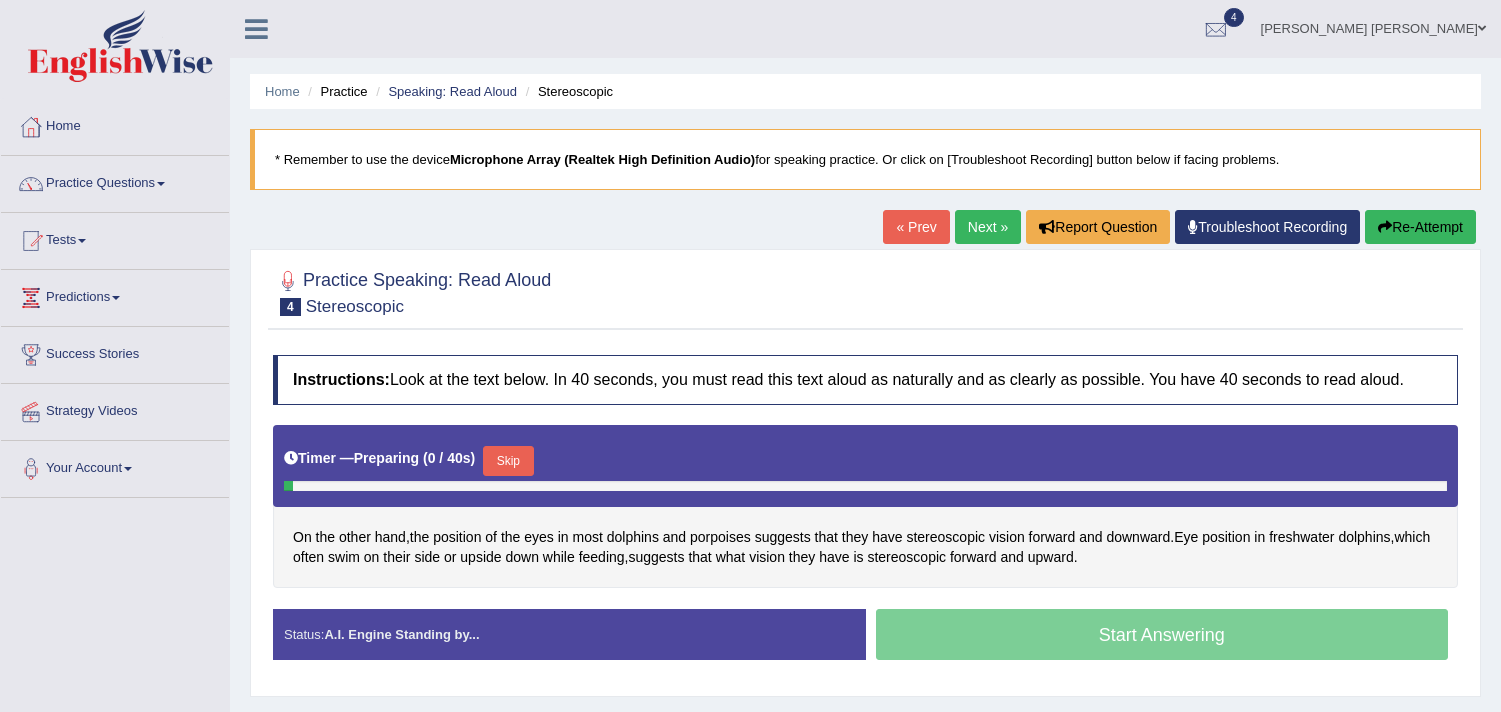 scroll, scrollTop: 0, scrollLeft: 0, axis: both 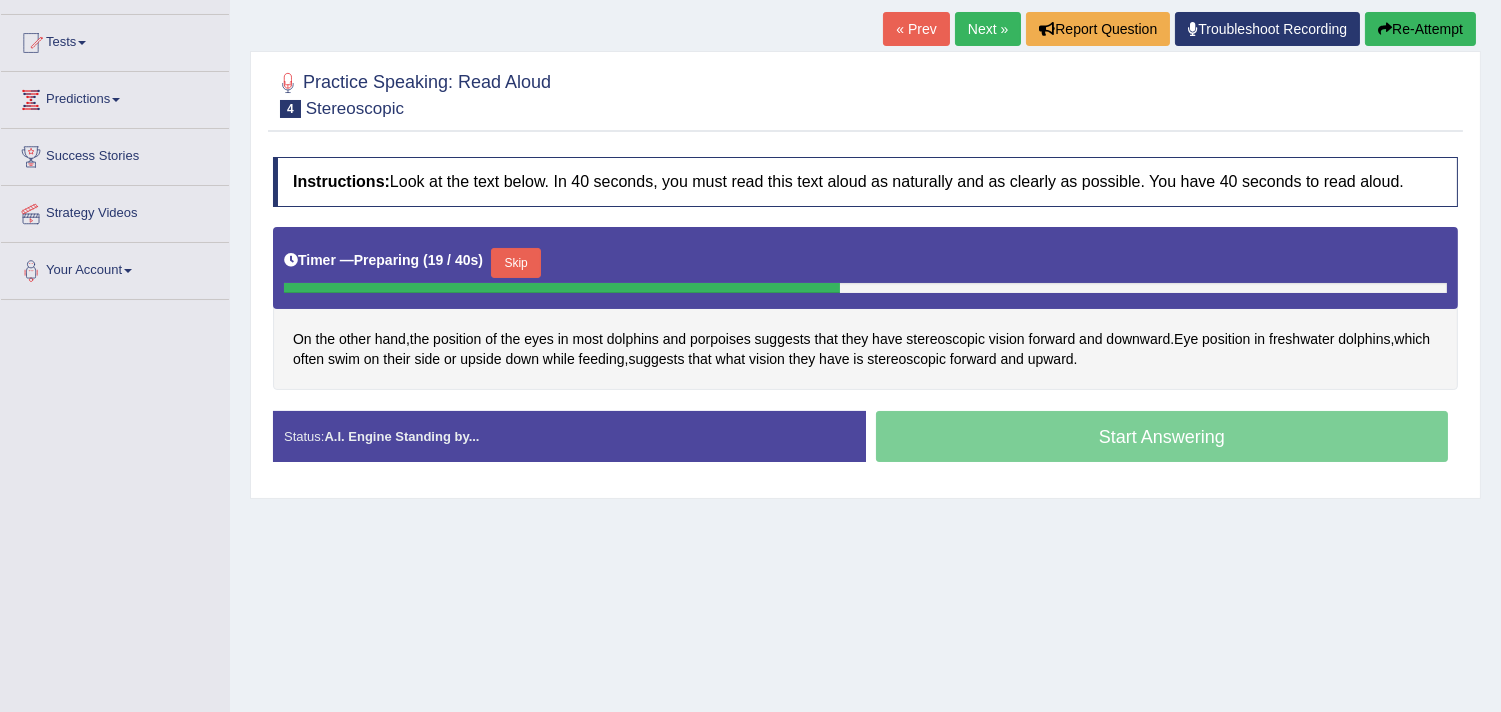 click on "Skip" at bounding box center (516, 263) 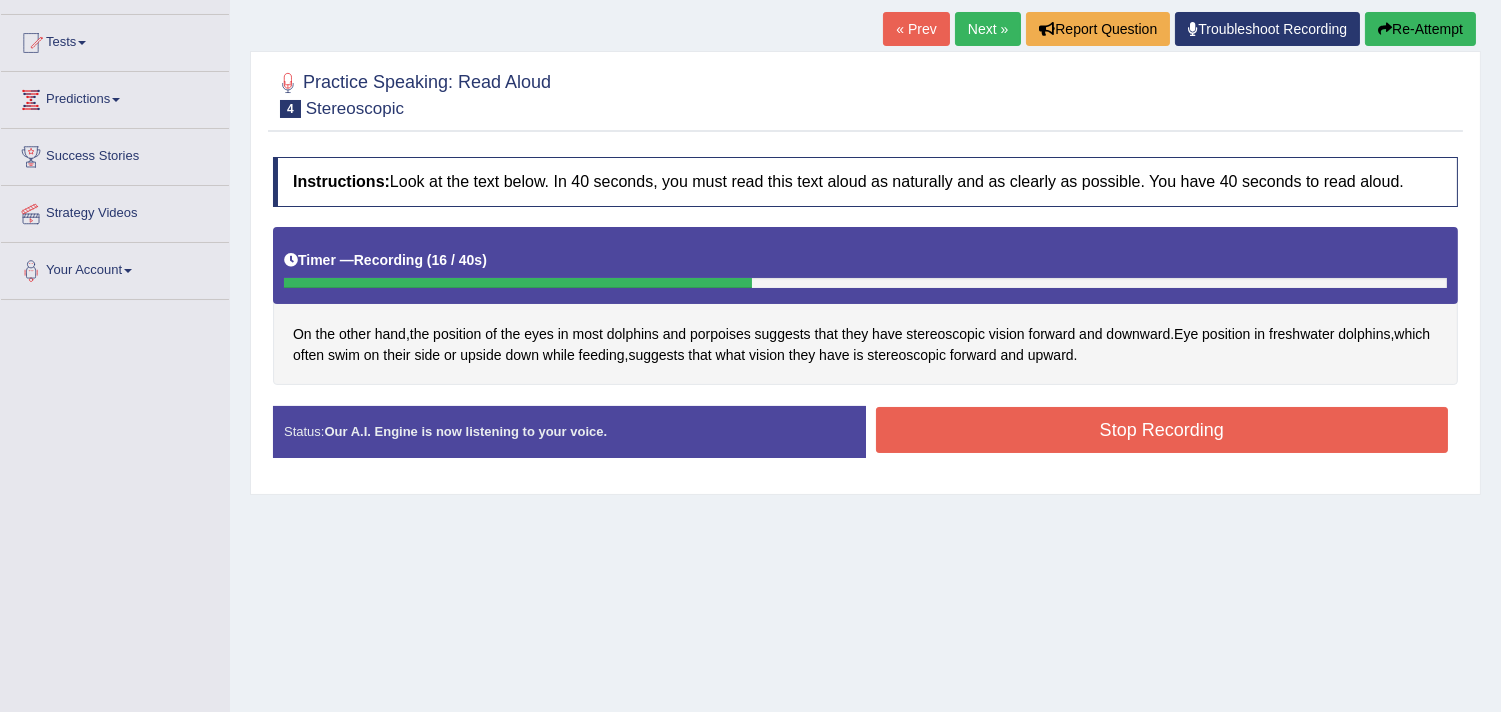 click on "Stop Recording" at bounding box center (1162, 430) 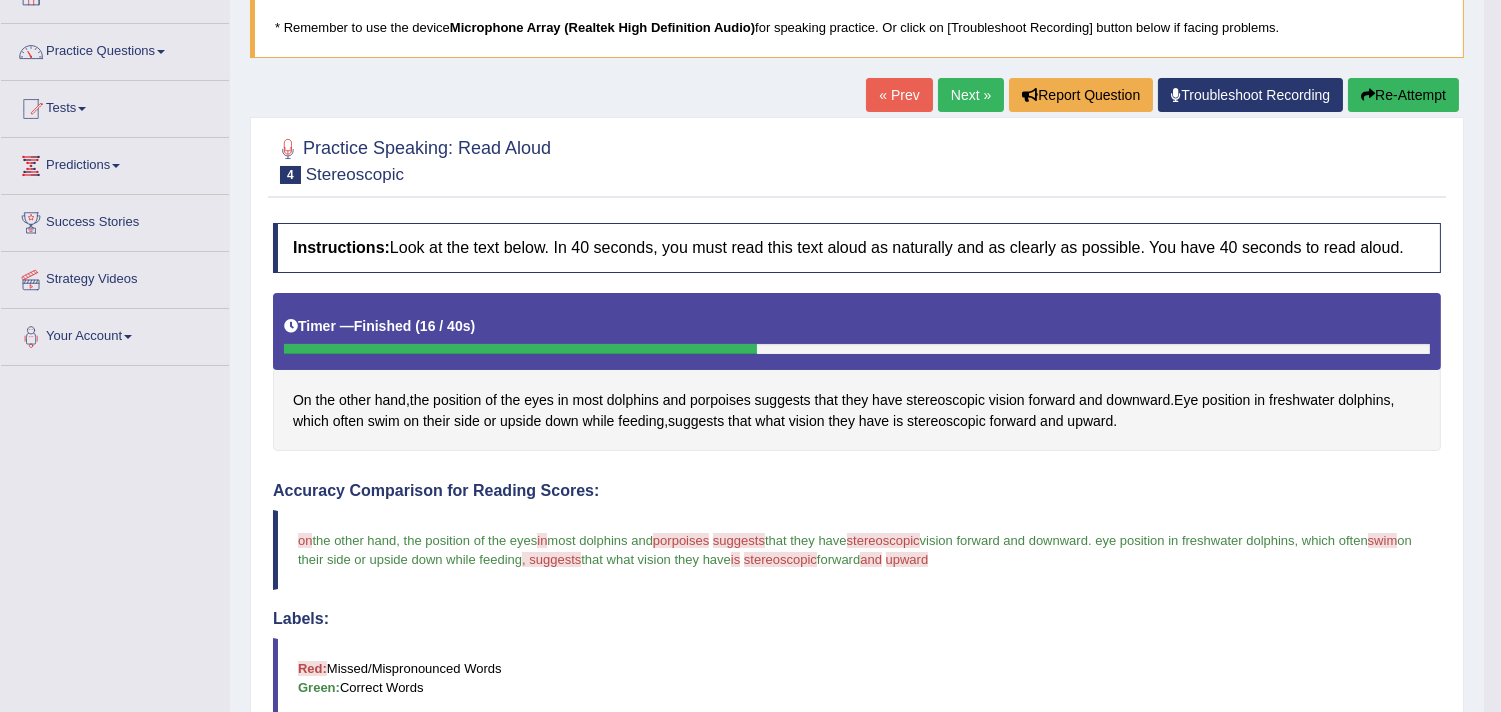 scroll, scrollTop: 130, scrollLeft: 0, axis: vertical 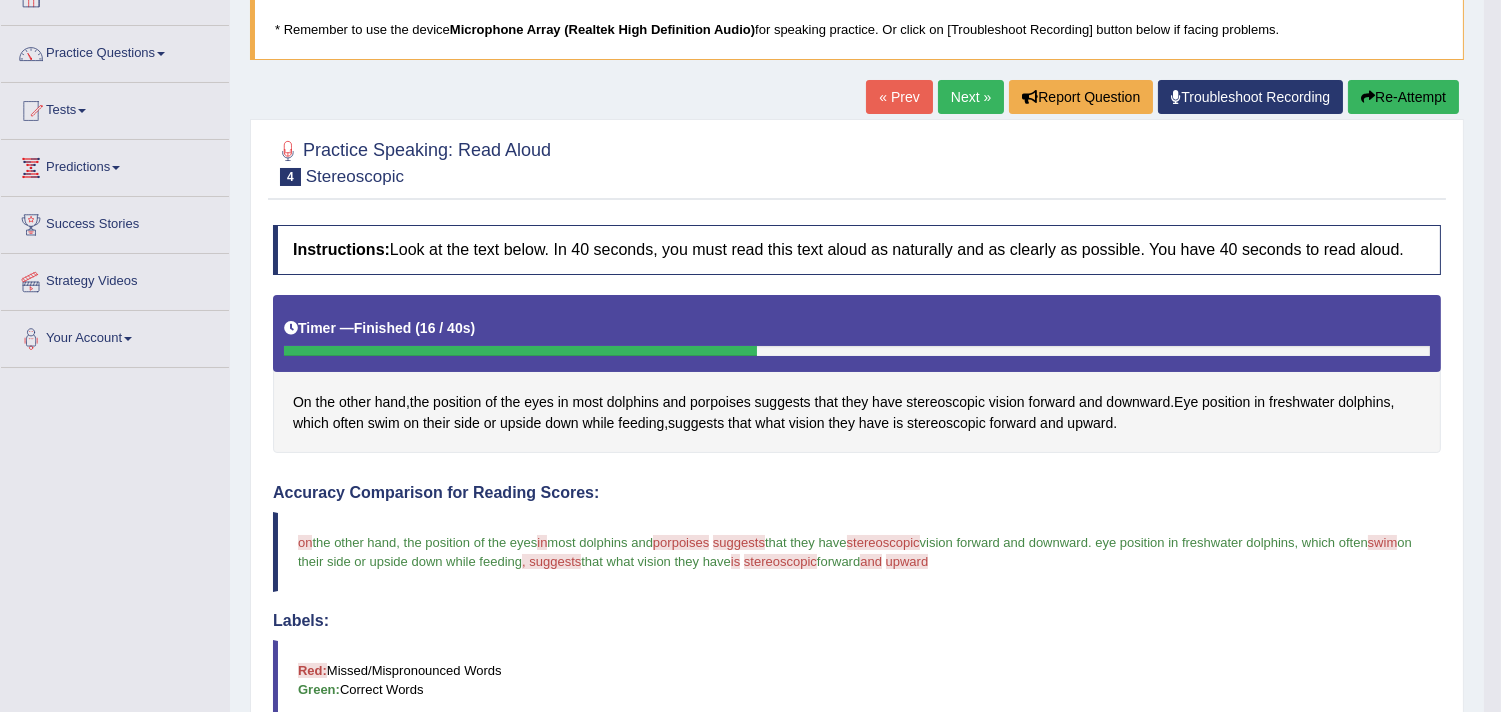 click on "Next »" at bounding box center (971, 97) 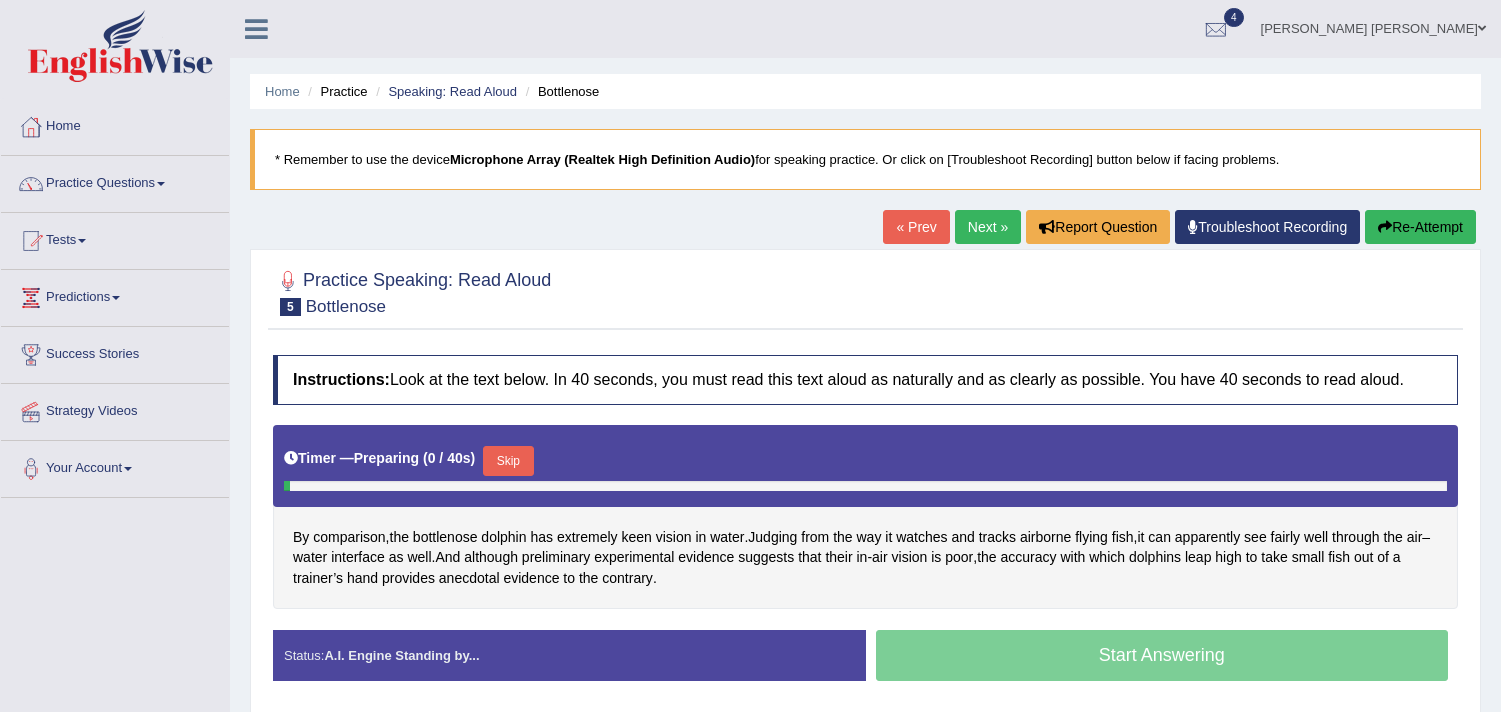 scroll, scrollTop: 0, scrollLeft: 0, axis: both 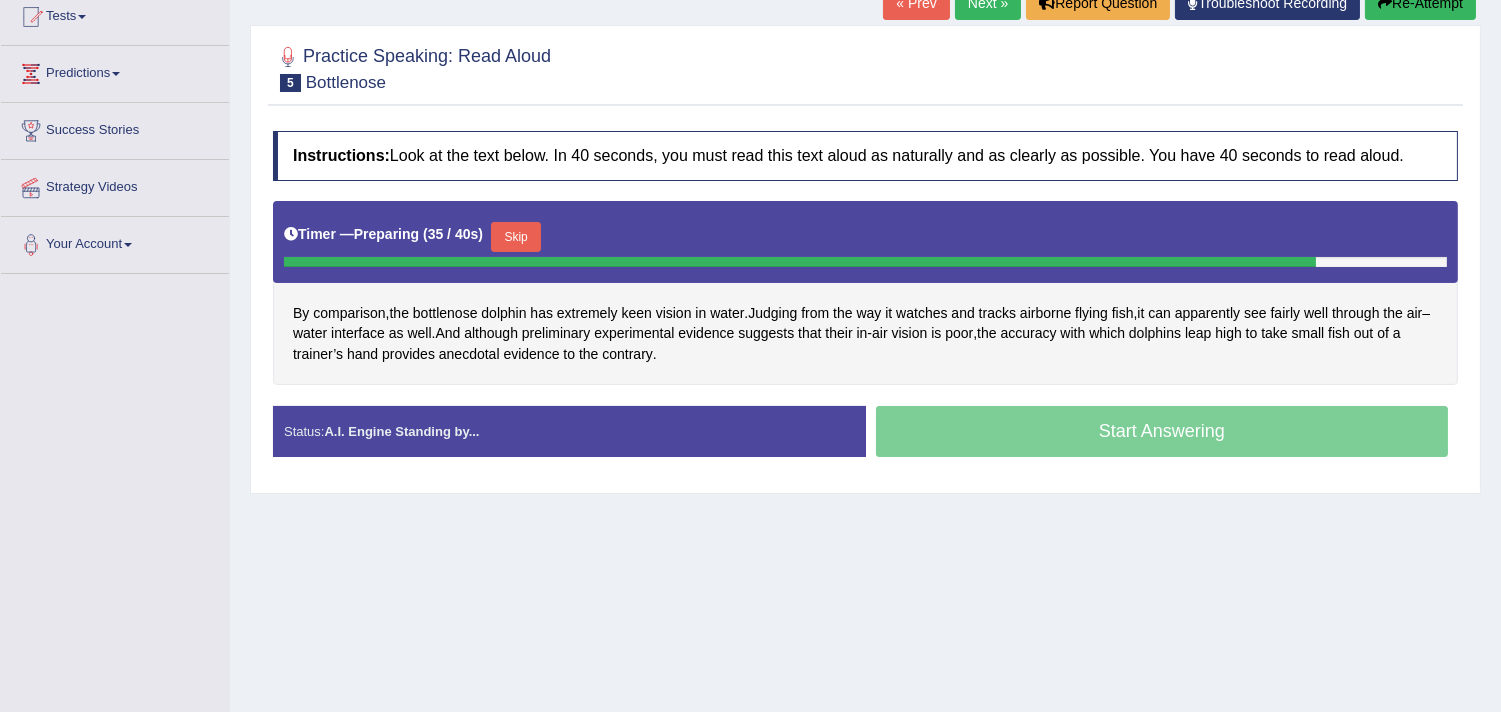 click on "Skip" at bounding box center [516, 237] 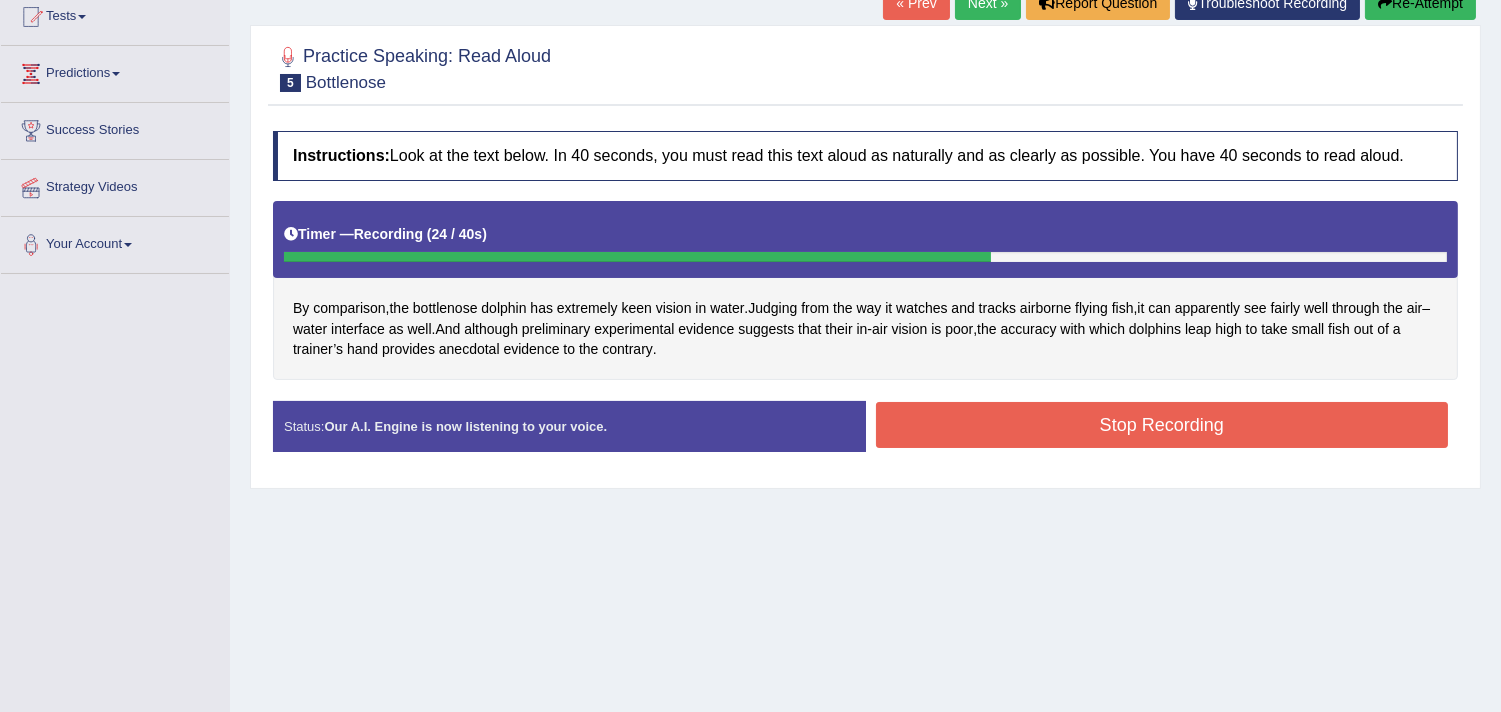 click on "Stop Recording" at bounding box center [1162, 425] 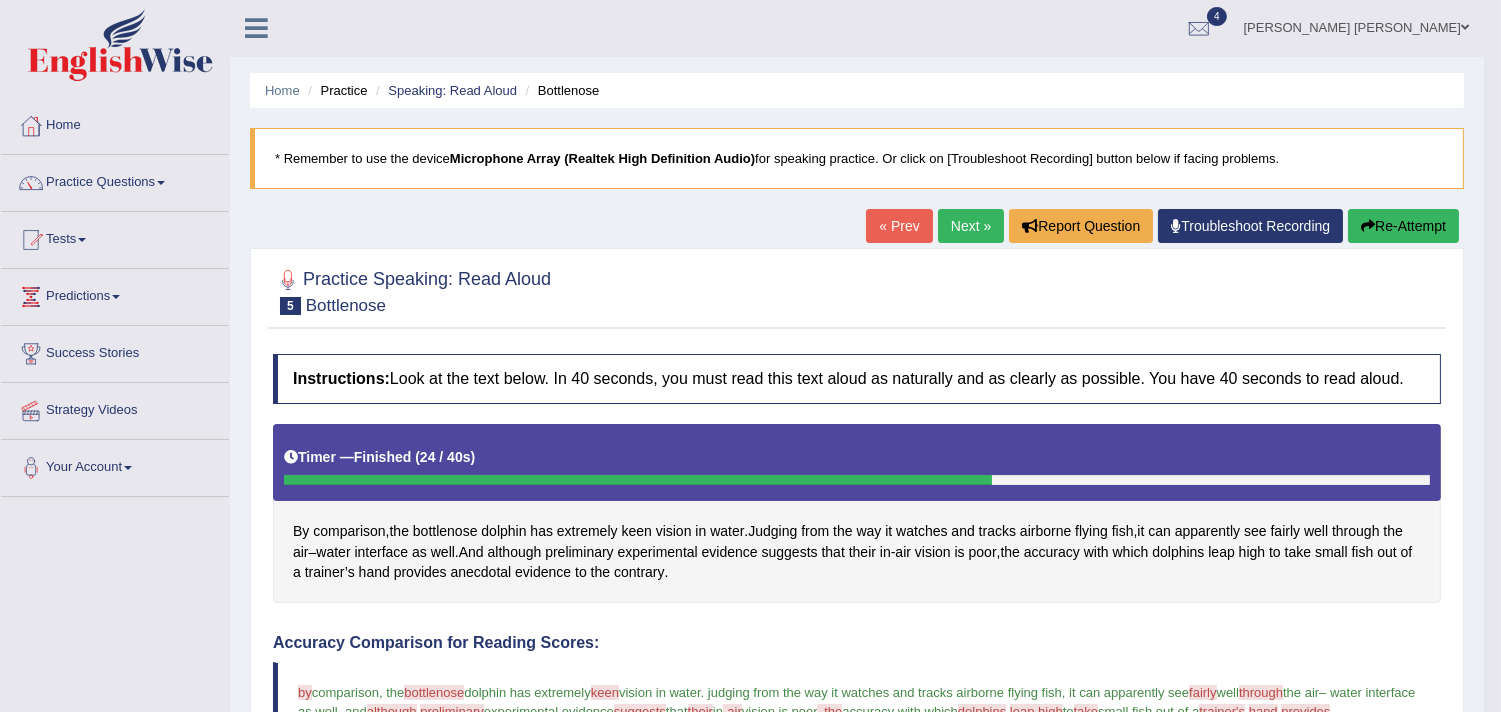 scroll, scrollTop: 0, scrollLeft: 0, axis: both 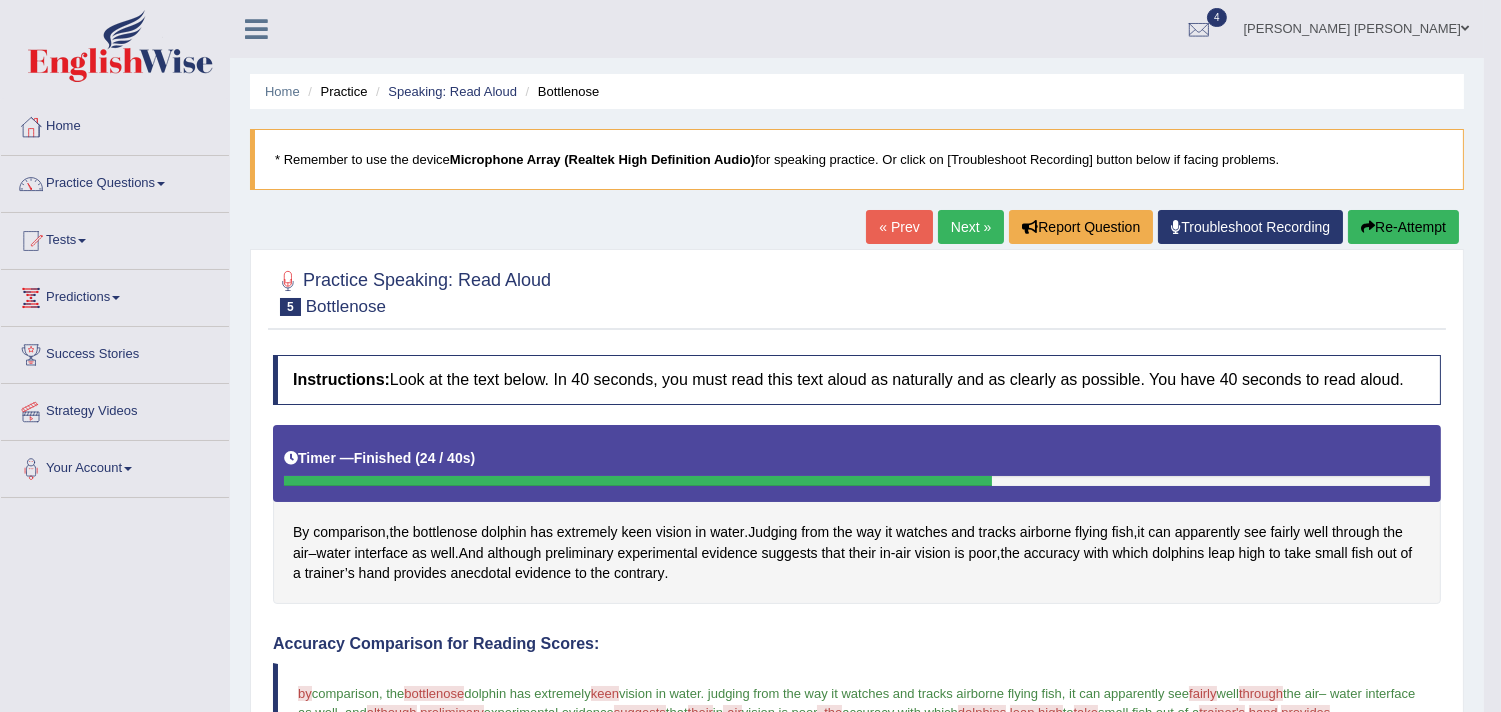 click on "Next »" at bounding box center (971, 227) 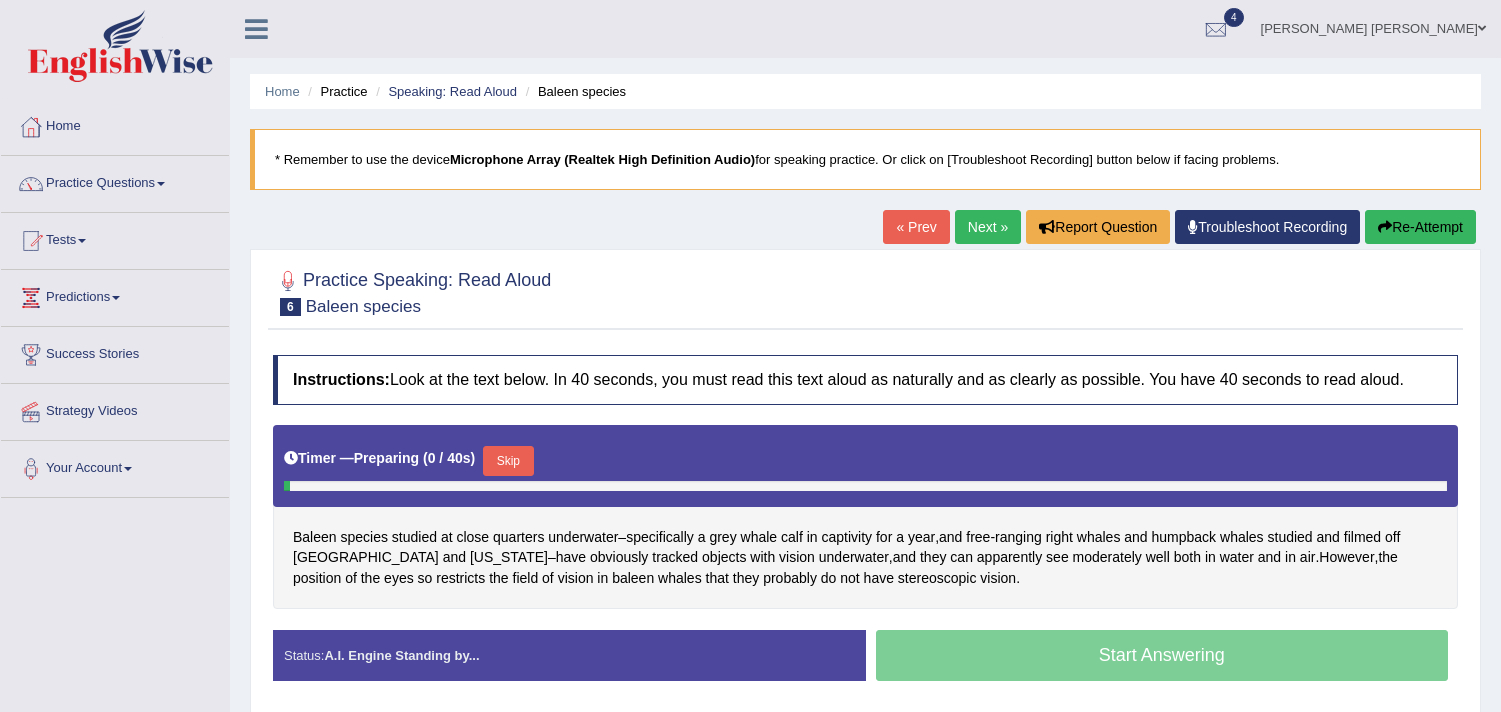 scroll, scrollTop: 0, scrollLeft: 0, axis: both 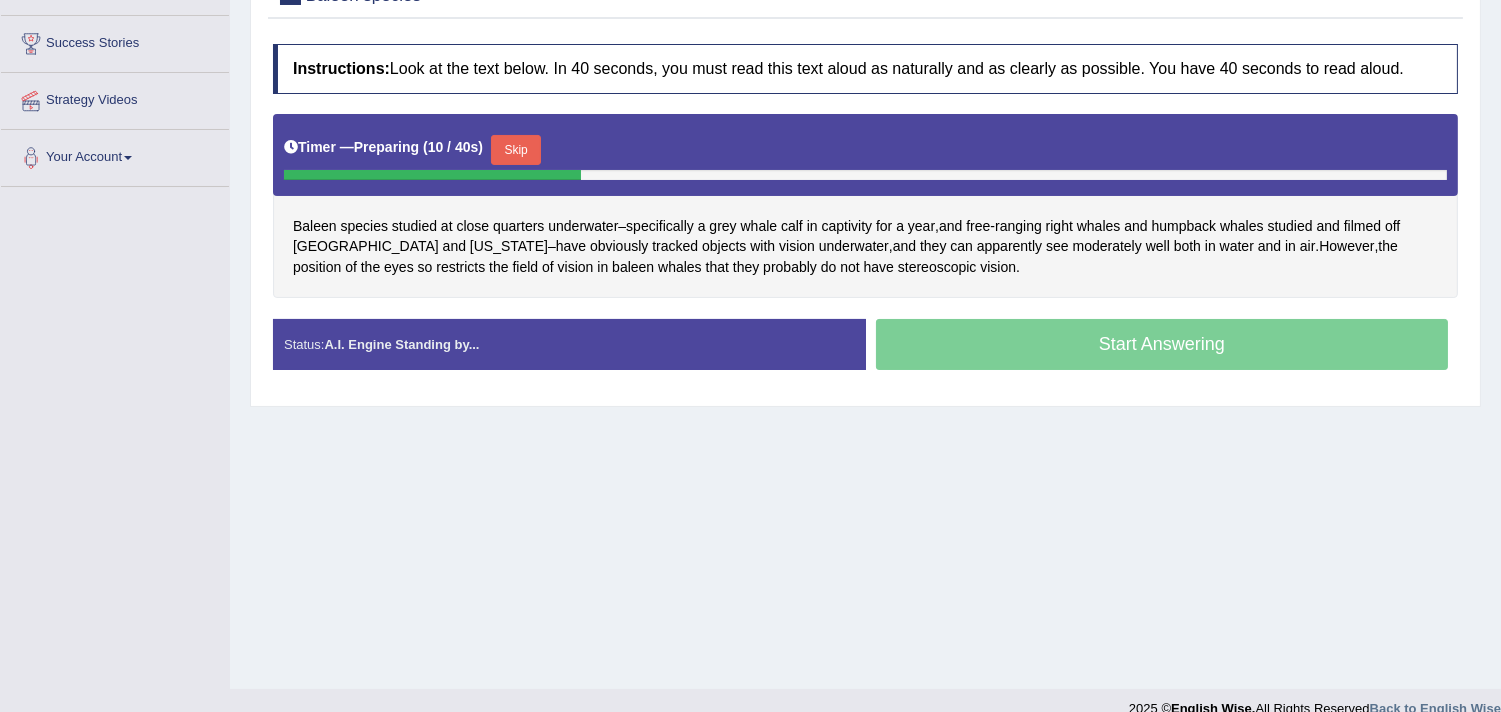 click on "Skip" at bounding box center [516, 150] 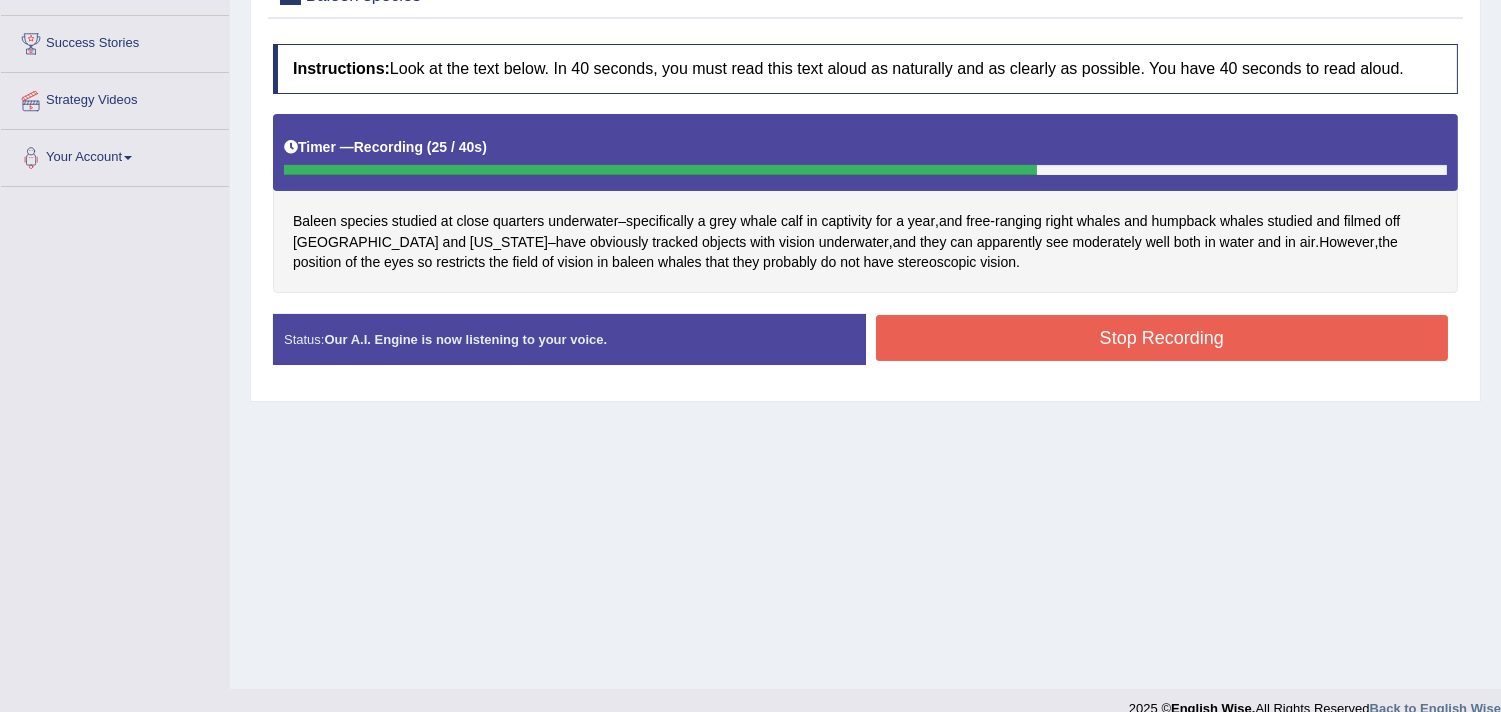click on "Stop Recording" at bounding box center (1162, 338) 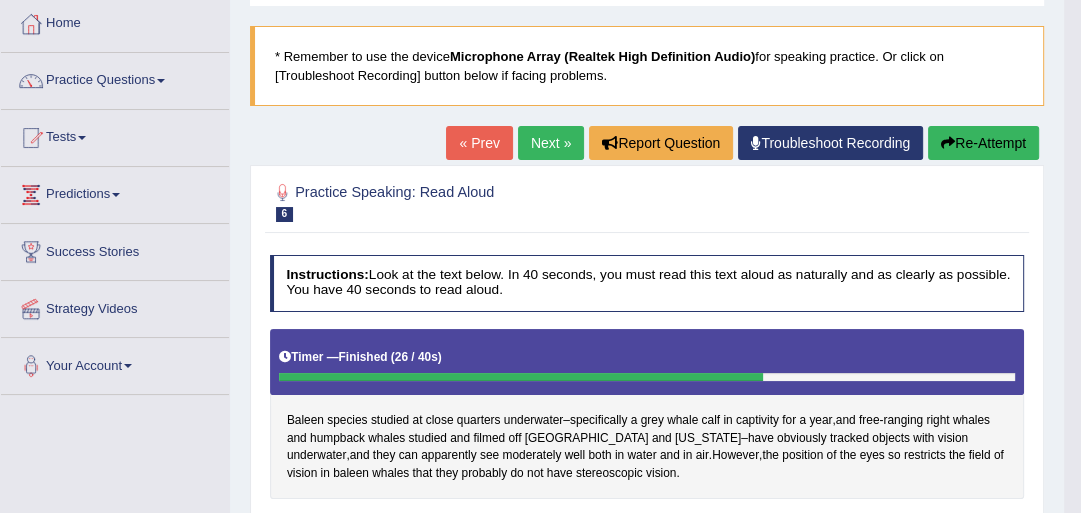 scroll, scrollTop: 0, scrollLeft: 0, axis: both 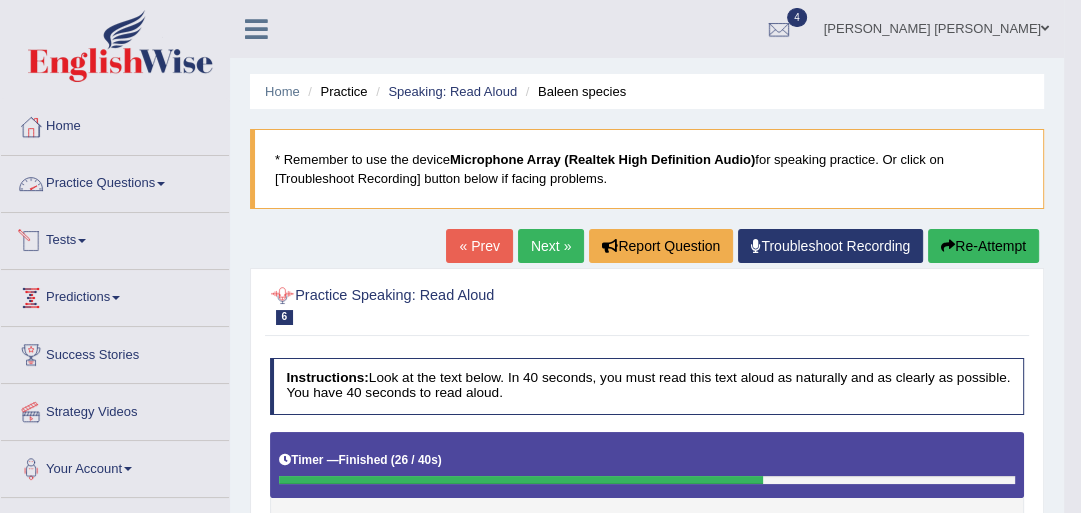 click on "Practice Questions" at bounding box center (115, 181) 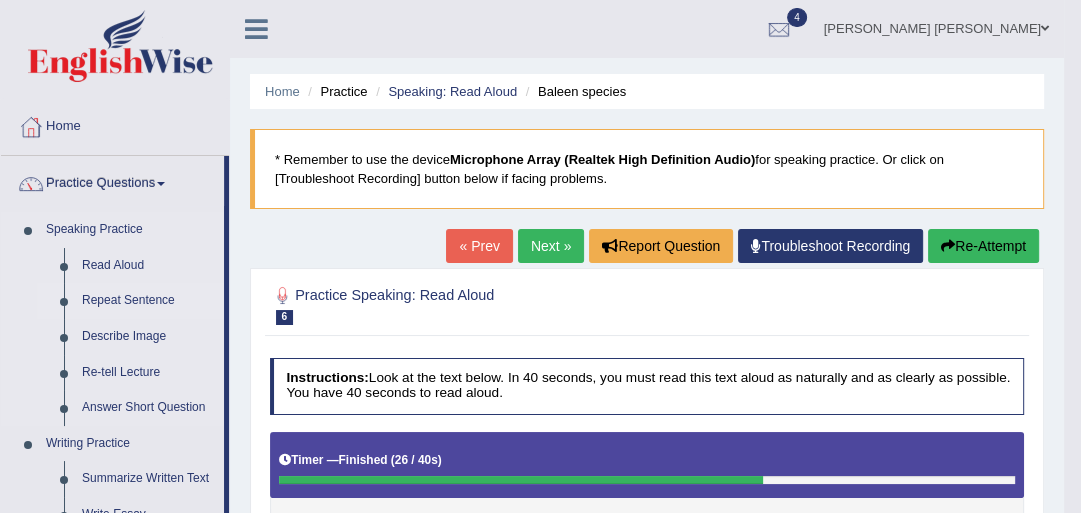 click on "Repeat Sentence" at bounding box center (148, 301) 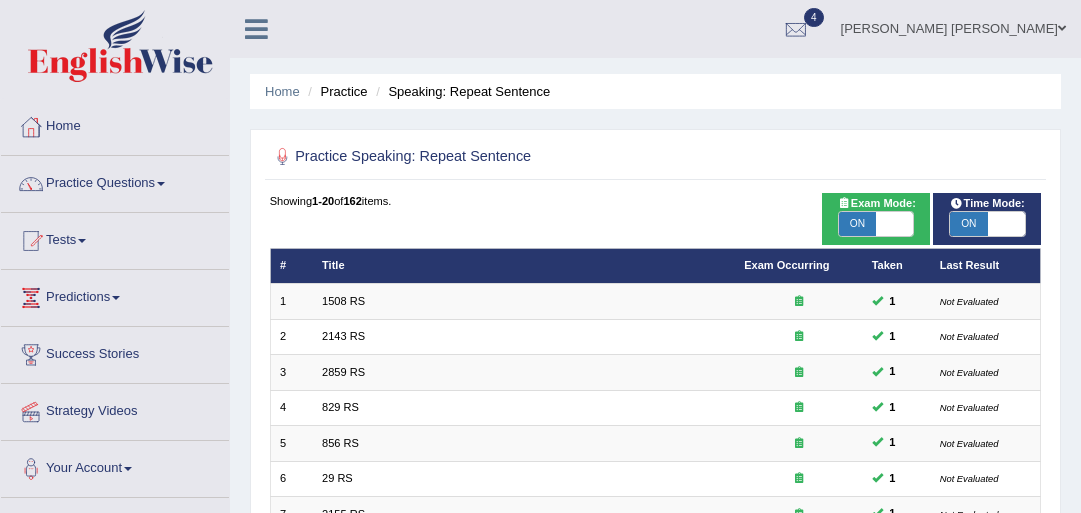 scroll, scrollTop: 0, scrollLeft: 0, axis: both 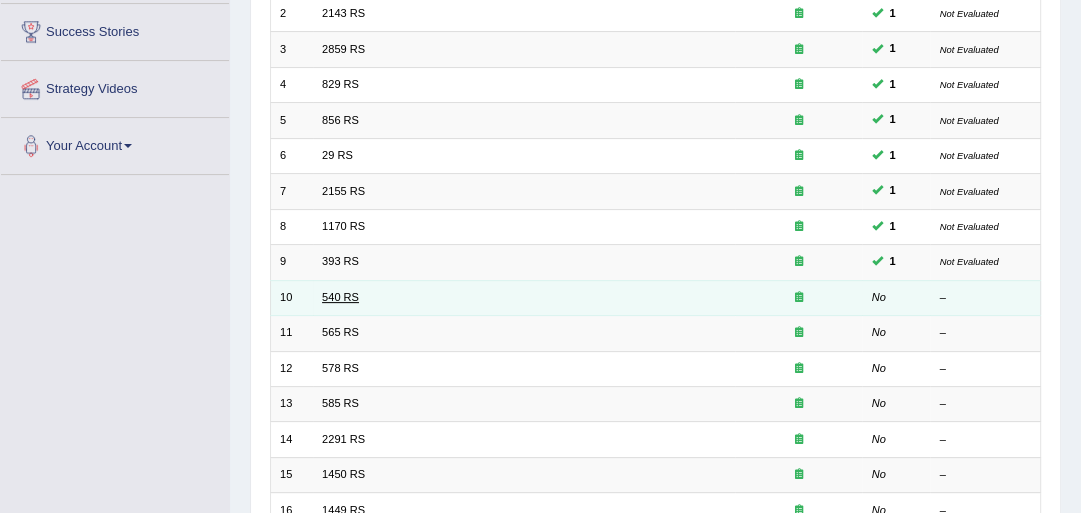 click on "540 RS" at bounding box center [340, 297] 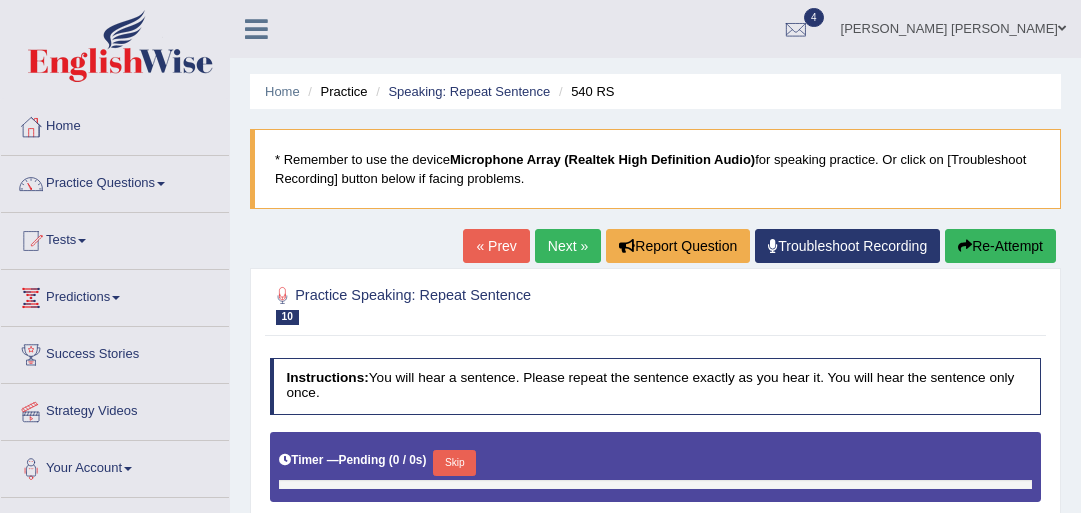 scroll, scrollTop: 0, scrollLeft: 0, axis: both 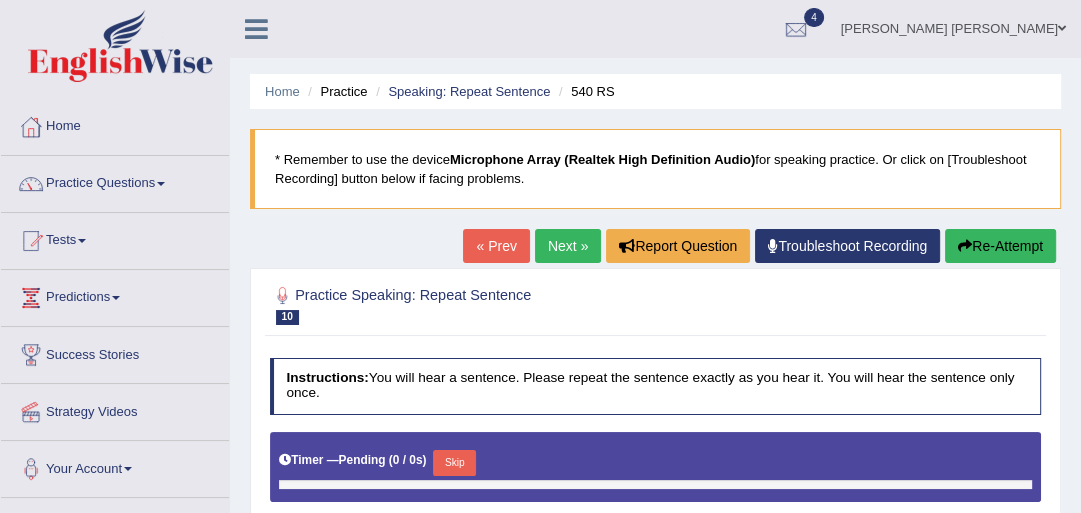 type on "0.8" 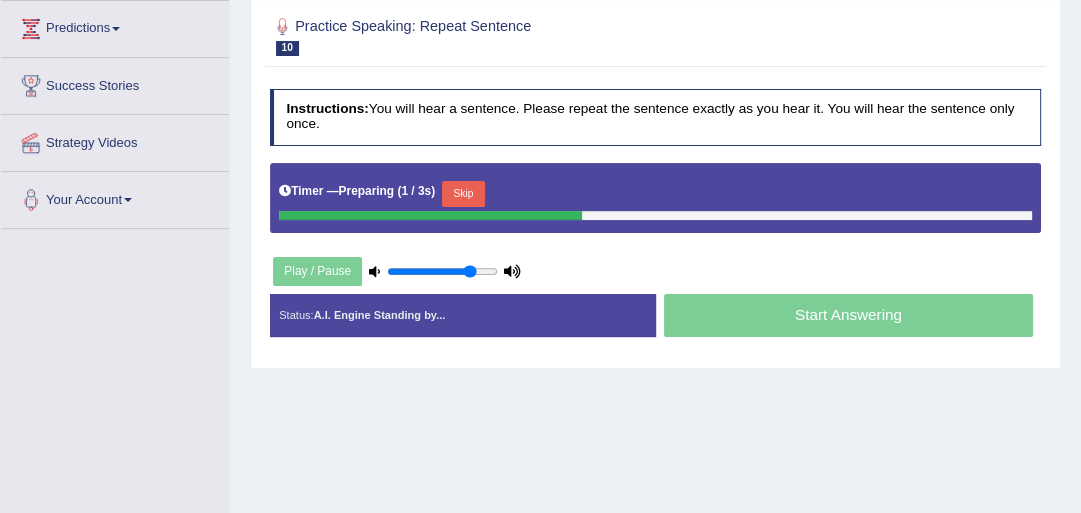 scroll, scrollTop: 298, scrollLeft: 0, axis: vertical 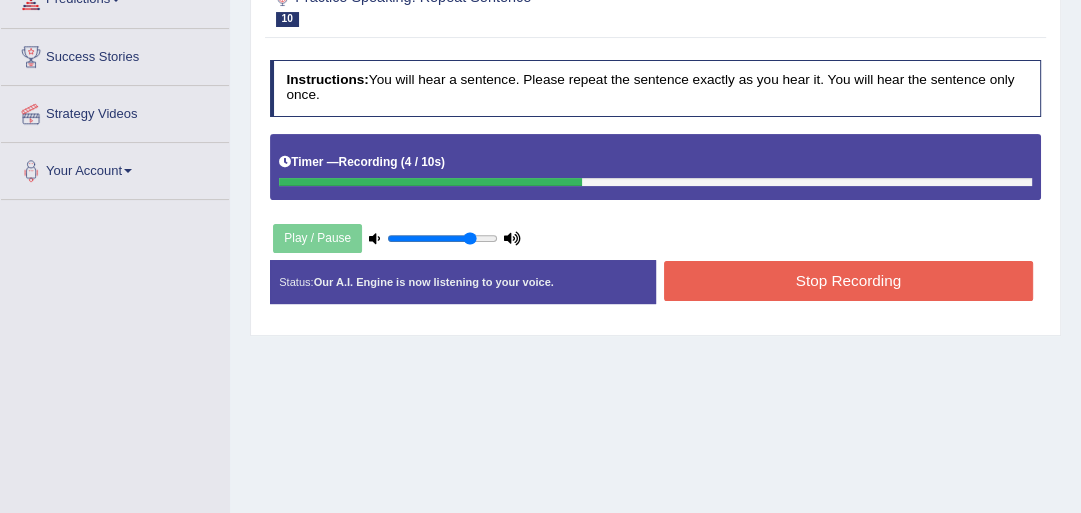 click on "Stop Recording" at bounding box center (848, 280) 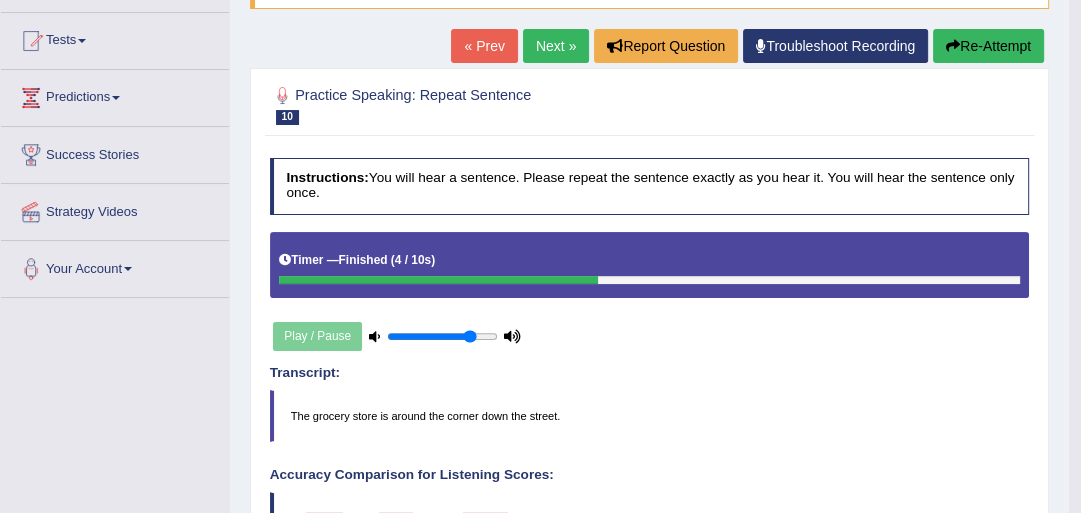 scroll, scrollTop: 199, scrollLeft: 0, axis: vertical 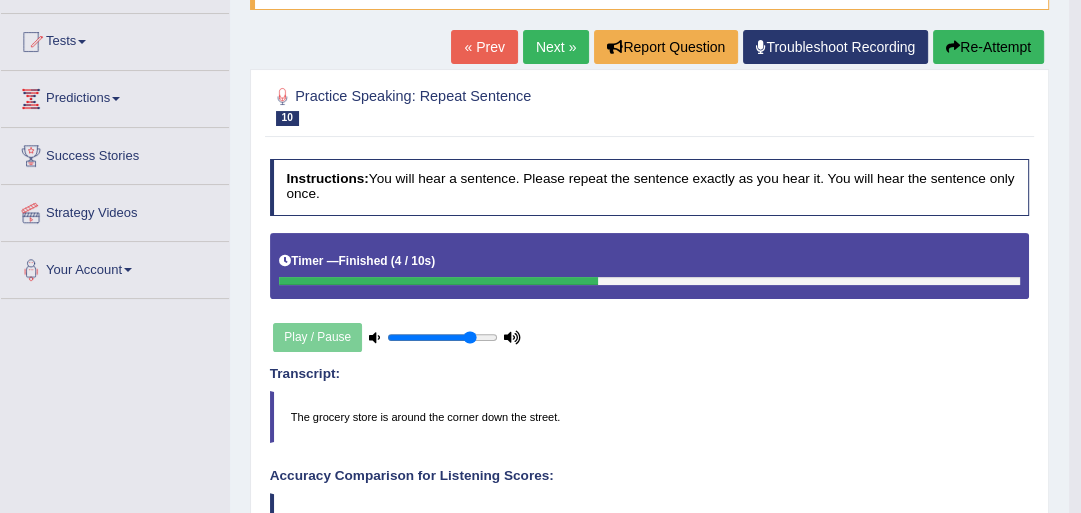click on "Next »" at bounding box center [556, 47] 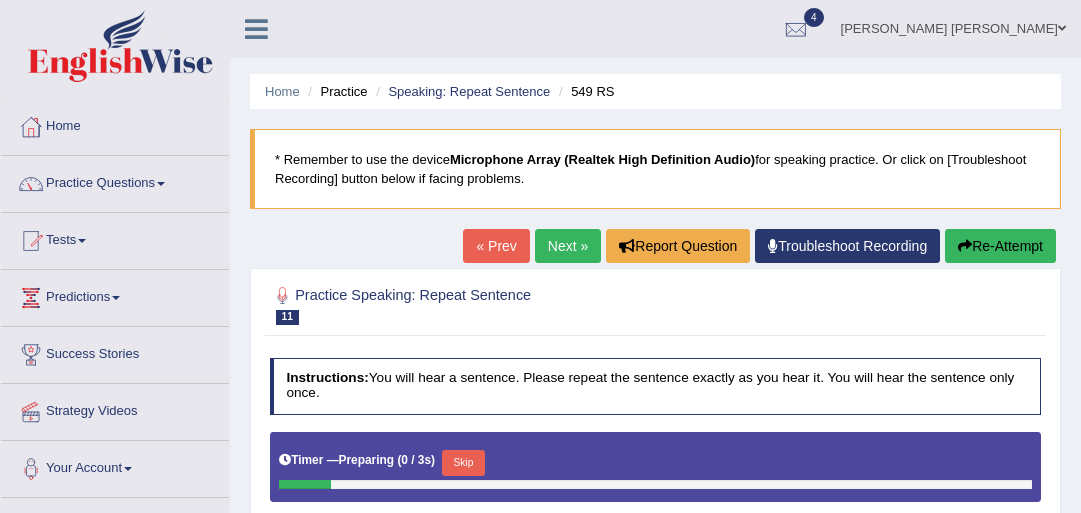 scroll, scrollTop: 0, scrollLeft: 0, axis: both 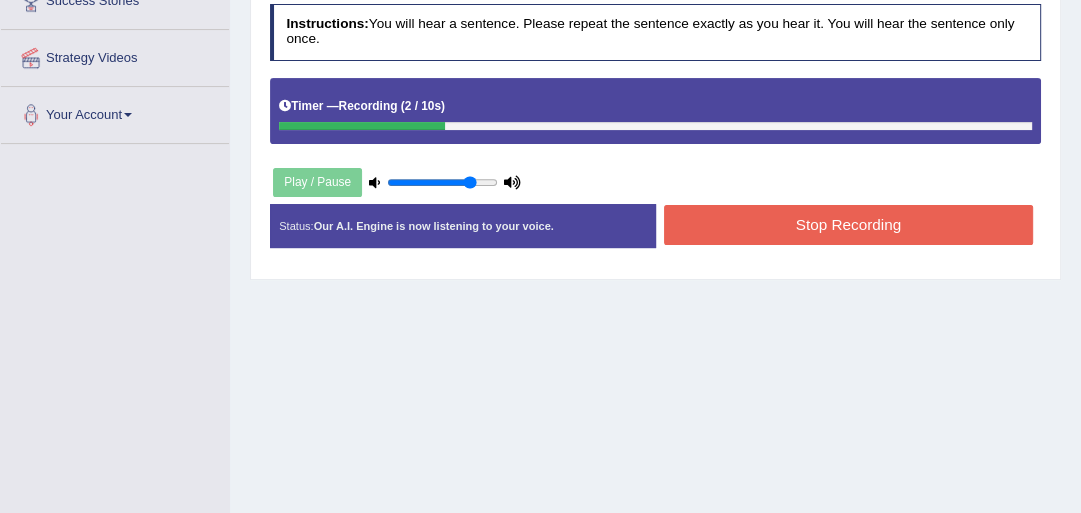 click on "Stop Recording" at bounding box center (848, 224) 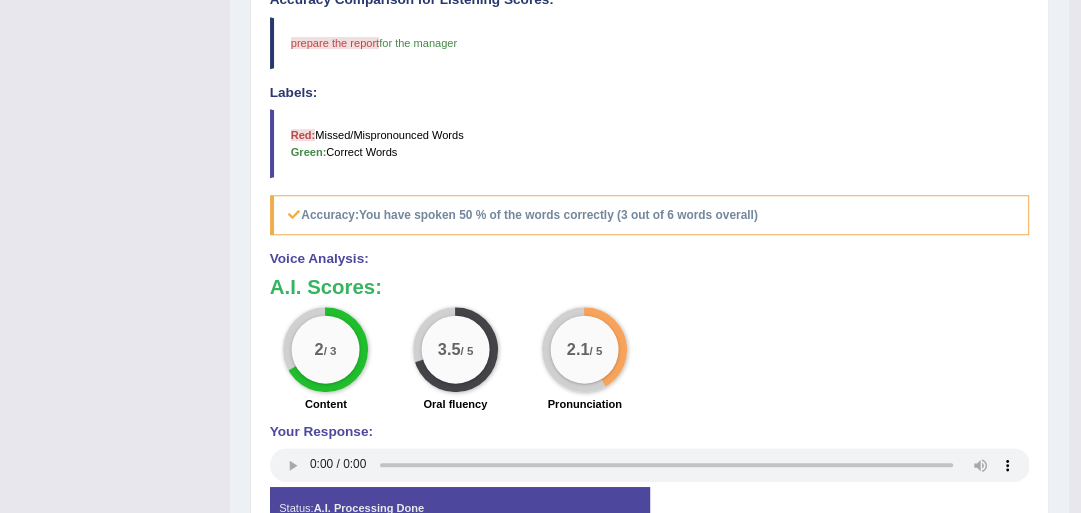 scroll, scrollTop: 690, scrollLeft: 0, axis: vertical 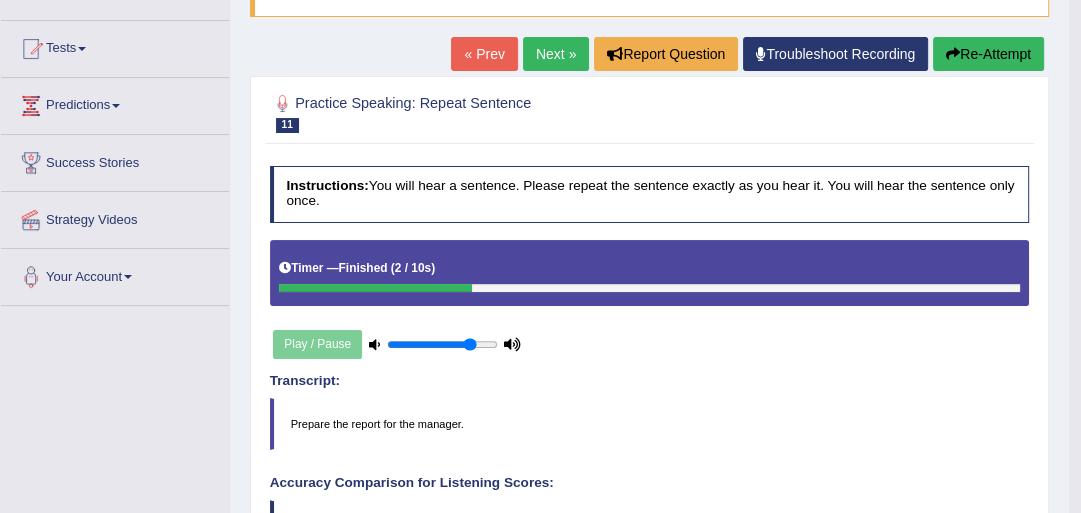 click on "Next »" at bounding box center (556, 54) 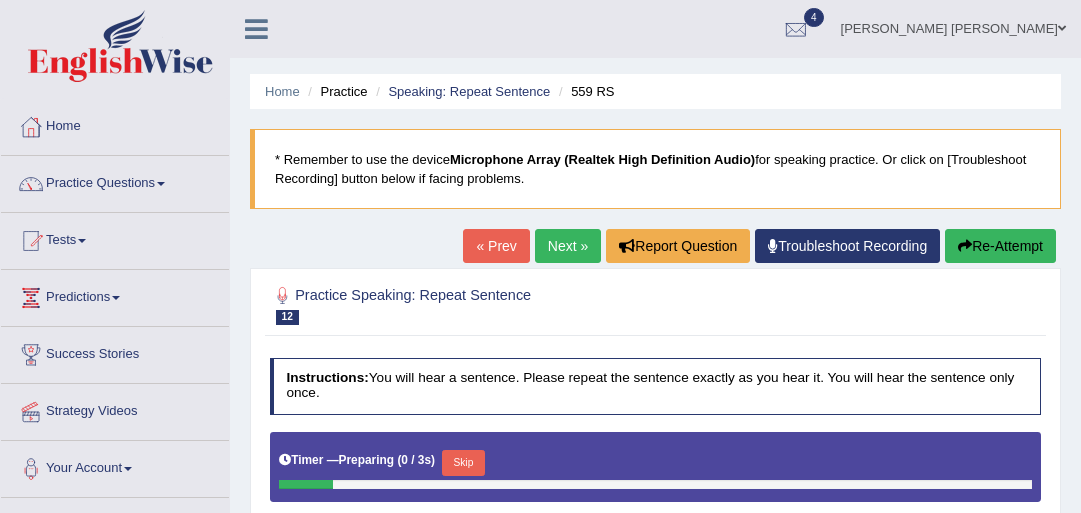 scroll, scrollTop: 0, scrollLeft: 0, axis: both 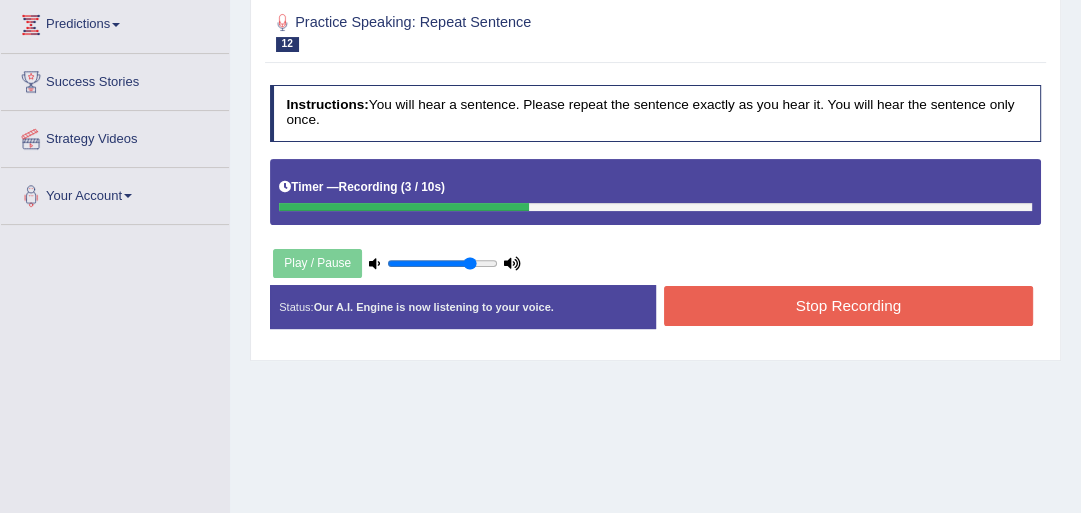 click on "Stop Recording" at bounding box center (848, 305) 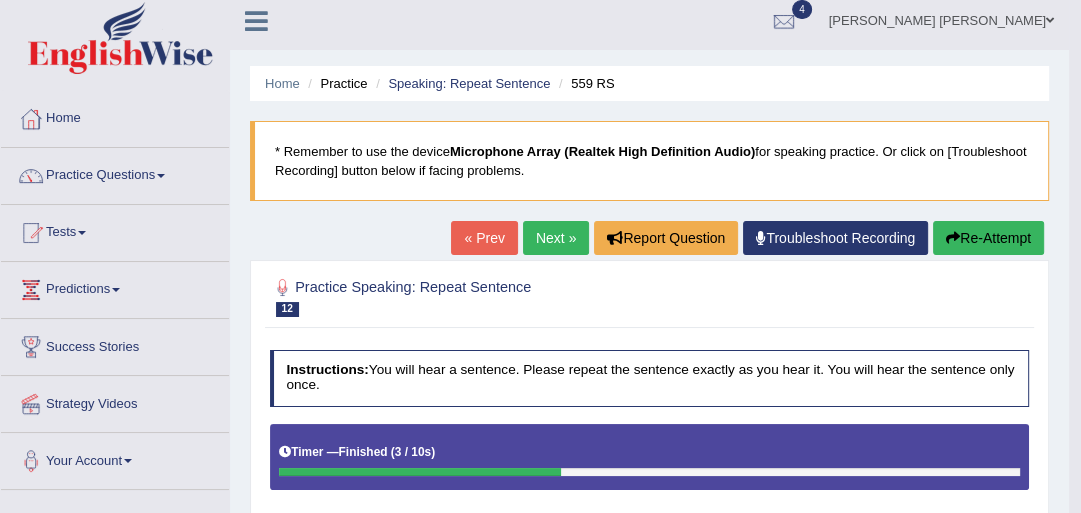 scroll, scrollTop: 0, scrollLeft: 0, axis: both 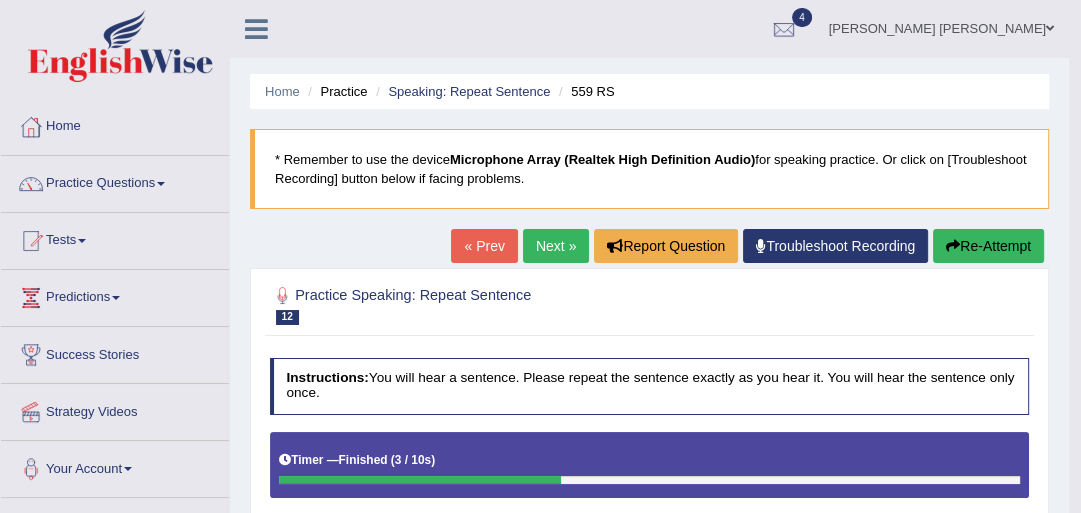 click on "Next »" at bounding box center (556, 246) 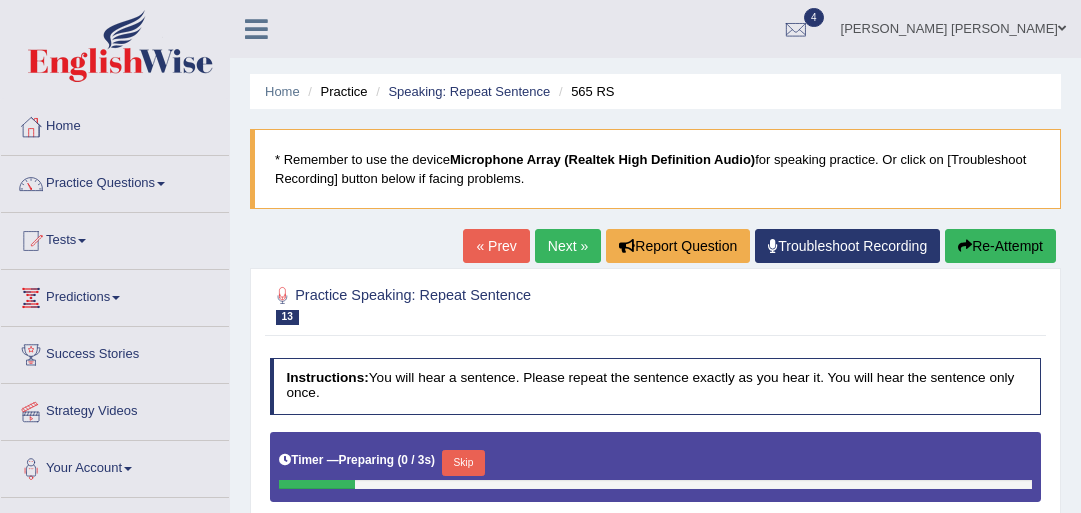 scroll, scrollTop: 0, scrollLeft: 0, axis: both 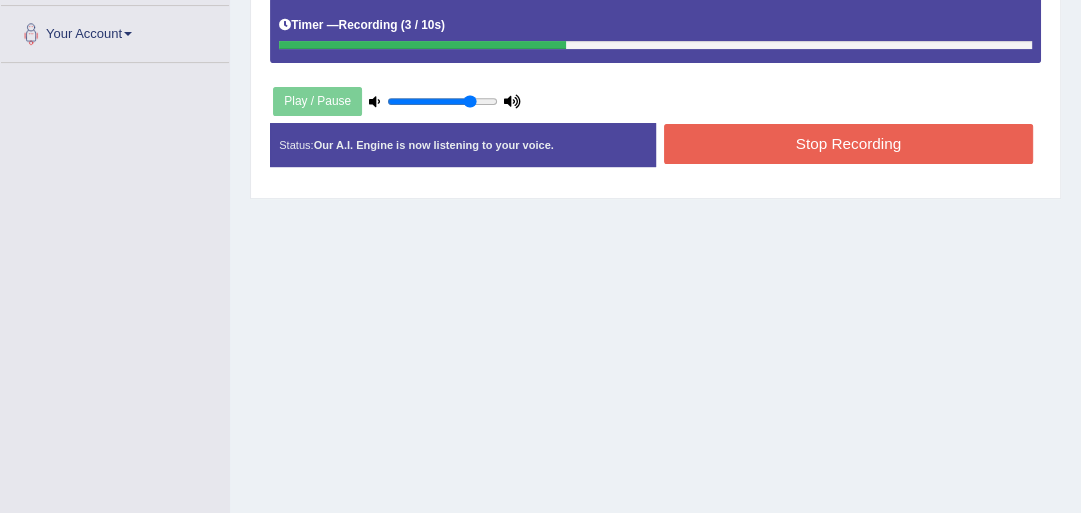 click on "Stop Recording" at bounding box center [848, 143] 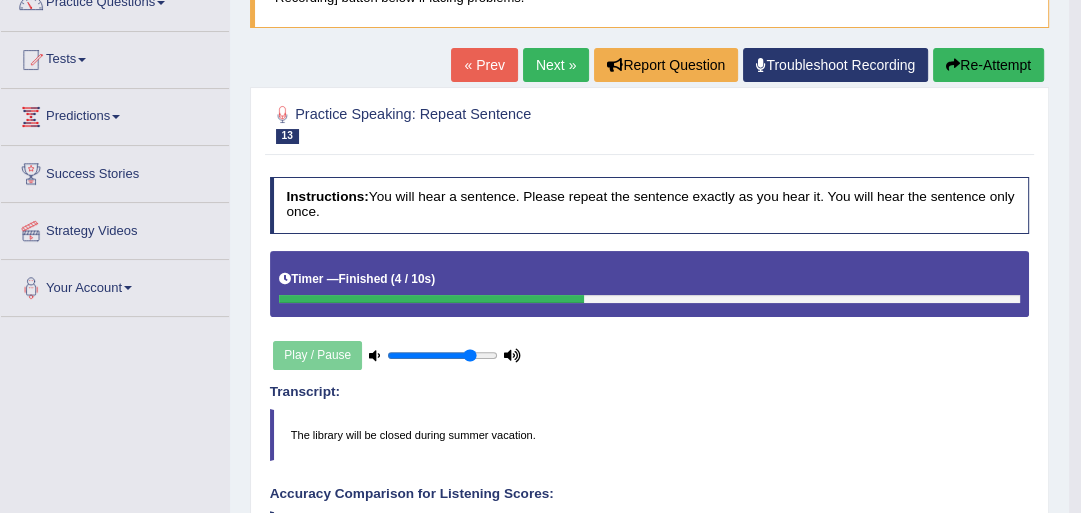 scroll, scrollTop: 74, scrollLeft: 0, axis: vertical 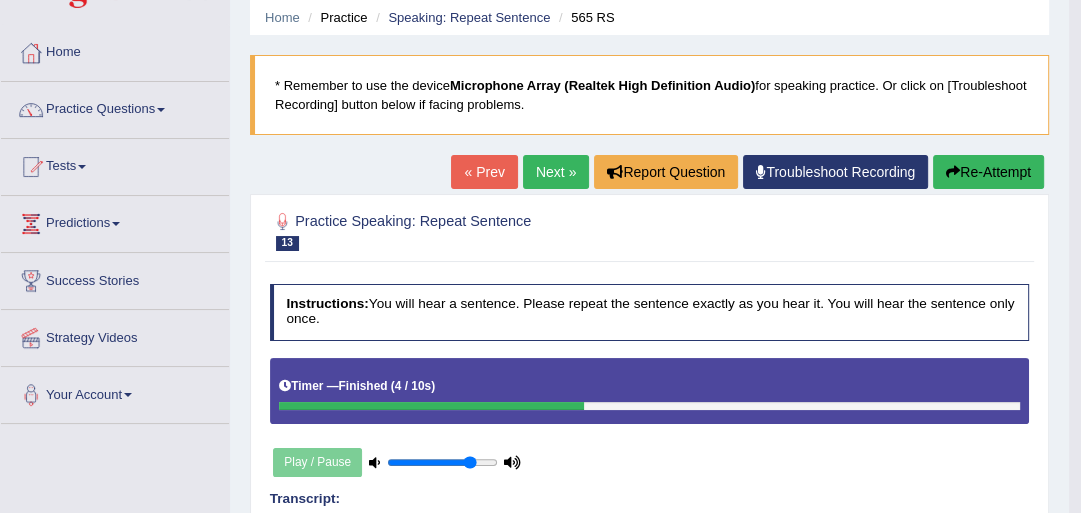 click on "Next »" at bounding box center [556, 172] 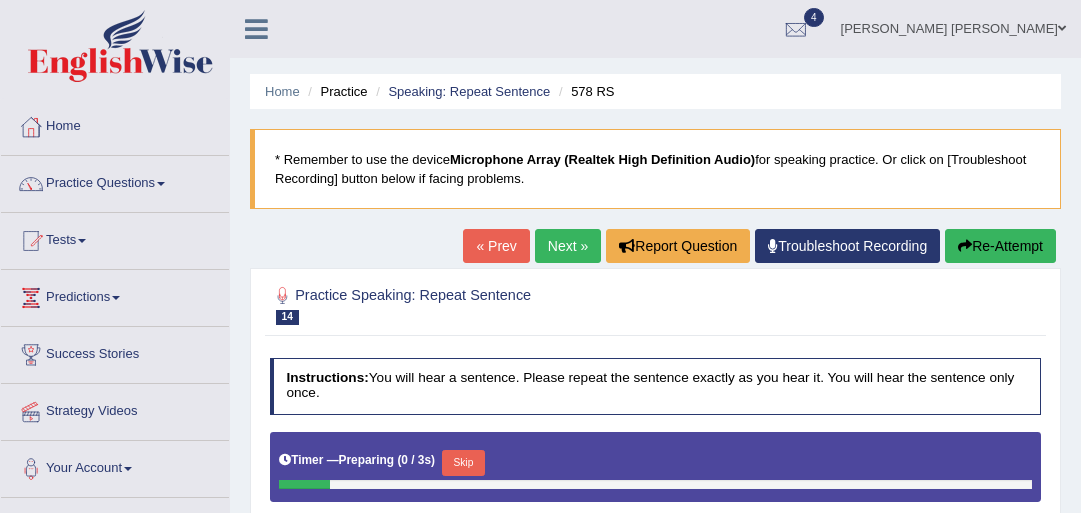 scroll, scrollTop: 0, scrollLeft: 0, axis: both 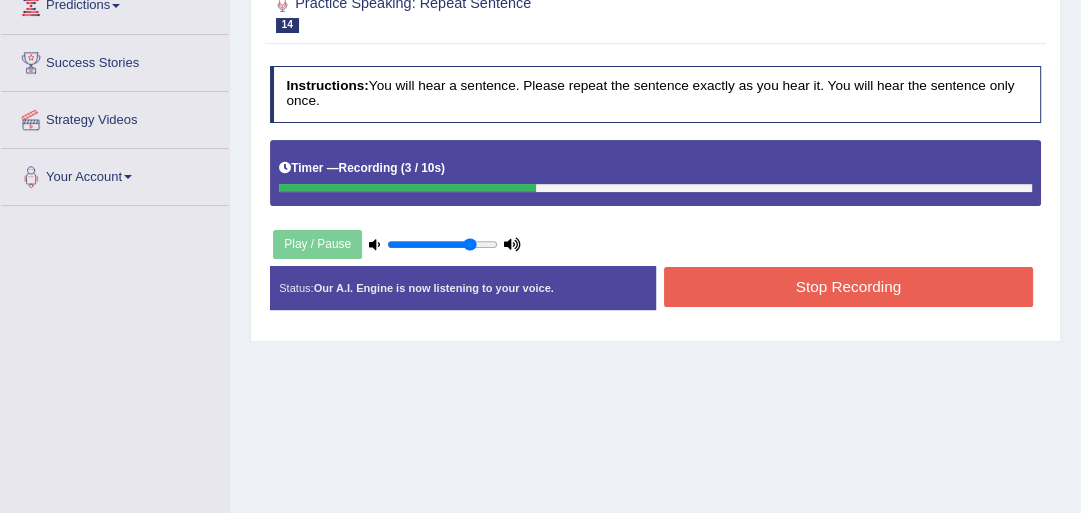 click on "Stop Recording" at bounding box center [848, 286] 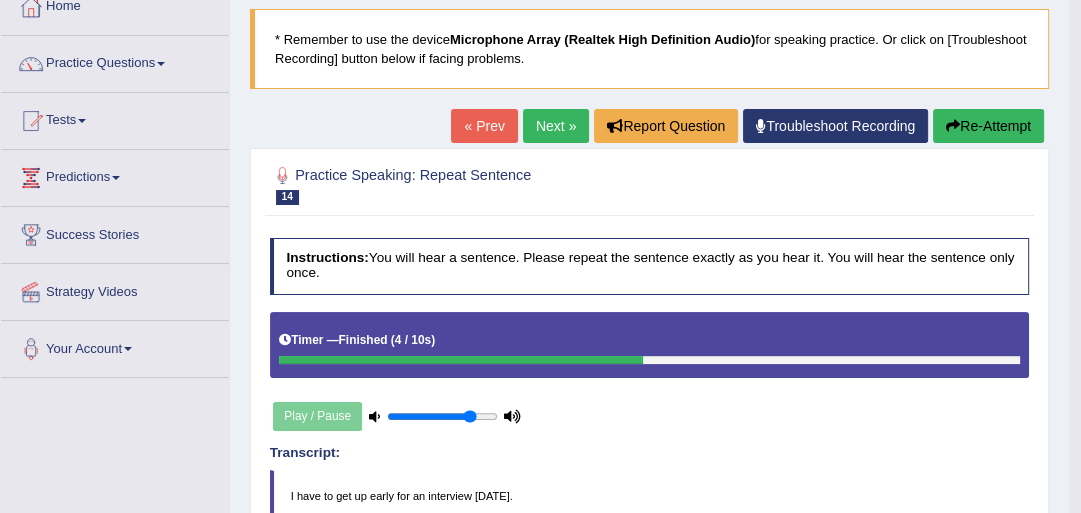 scroll, scrollTop: 90, scrollLeft: 0, axis: vertical 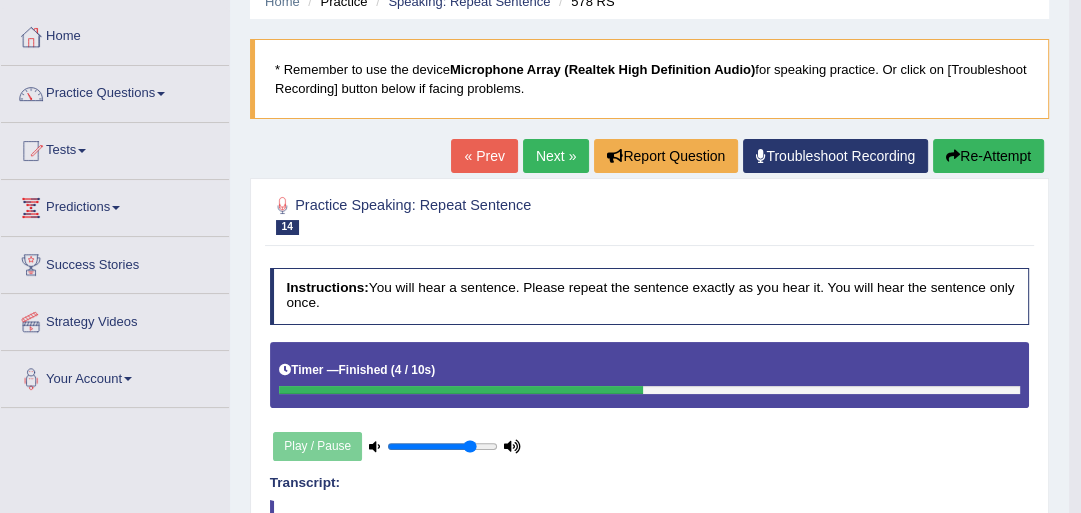 click on "Next »" at bounding box center (556, 156) 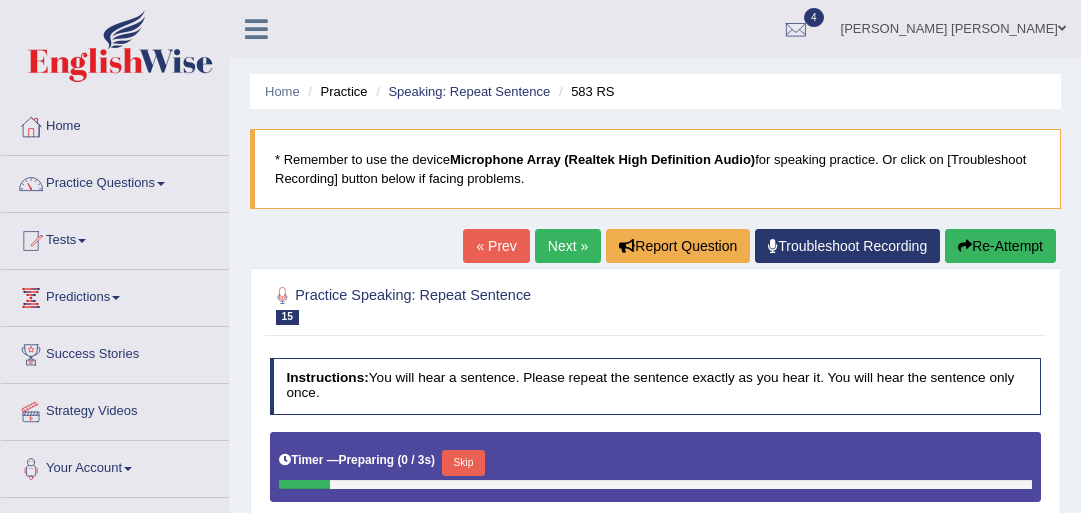 scroll, scrollTop: 0, scrollLeft: 0, axis: both 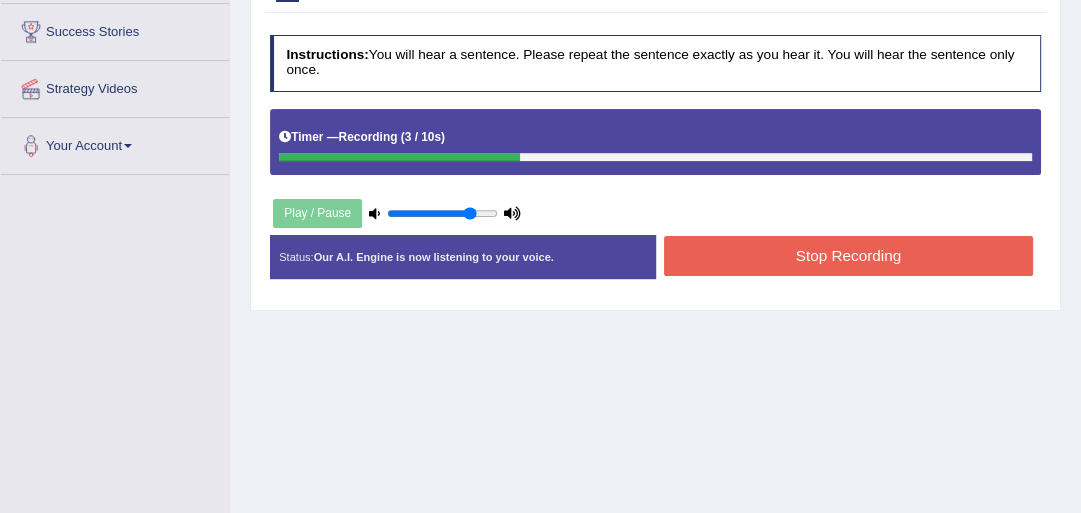 click on "Stop Recording" at bounding box center (848, 255) 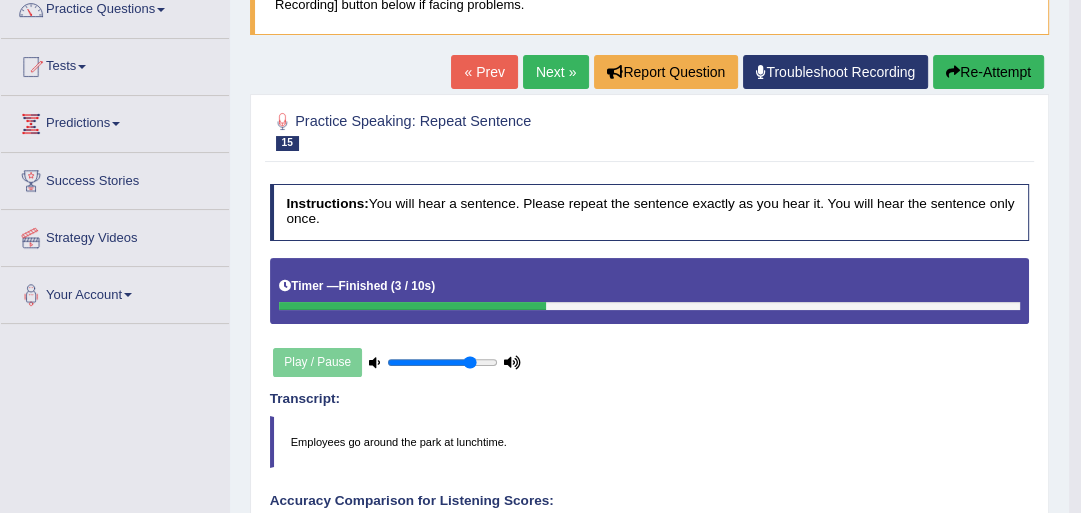 scroll, scrollTop: 0, scrollLeft: 0, axis: both 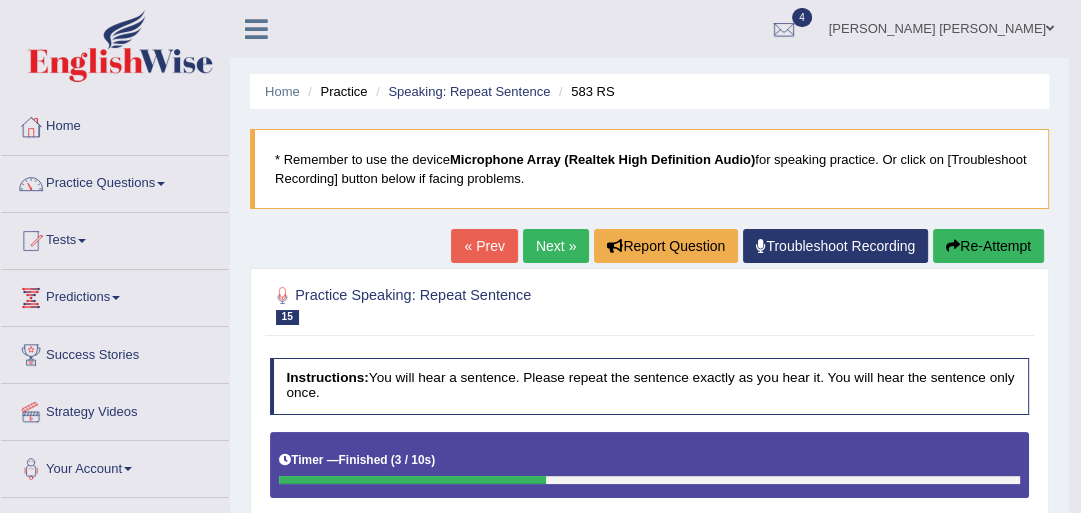 click on "Next »" at bounding box center (556, 246) 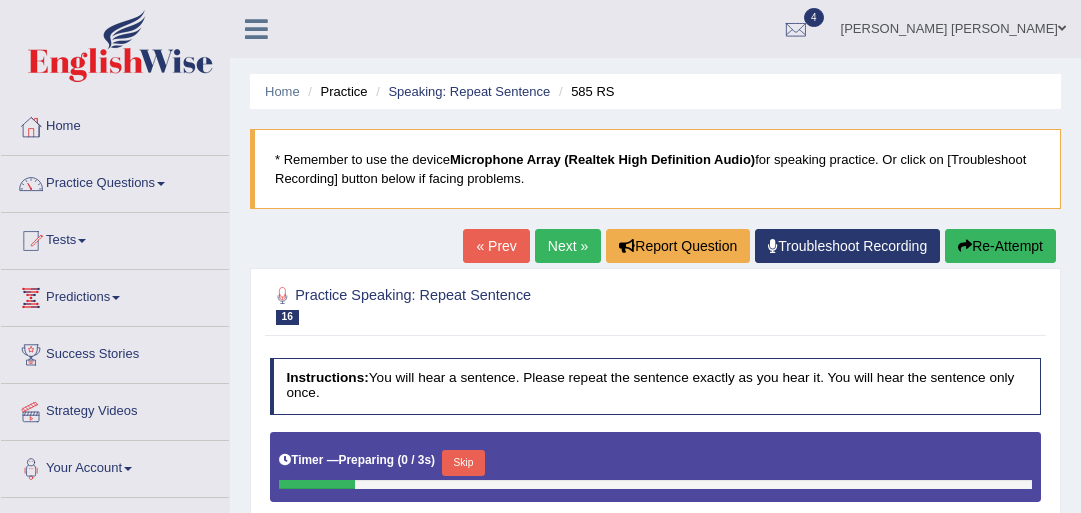 scroll, scrollTop: 0, scrollLeft: 0, axis: both 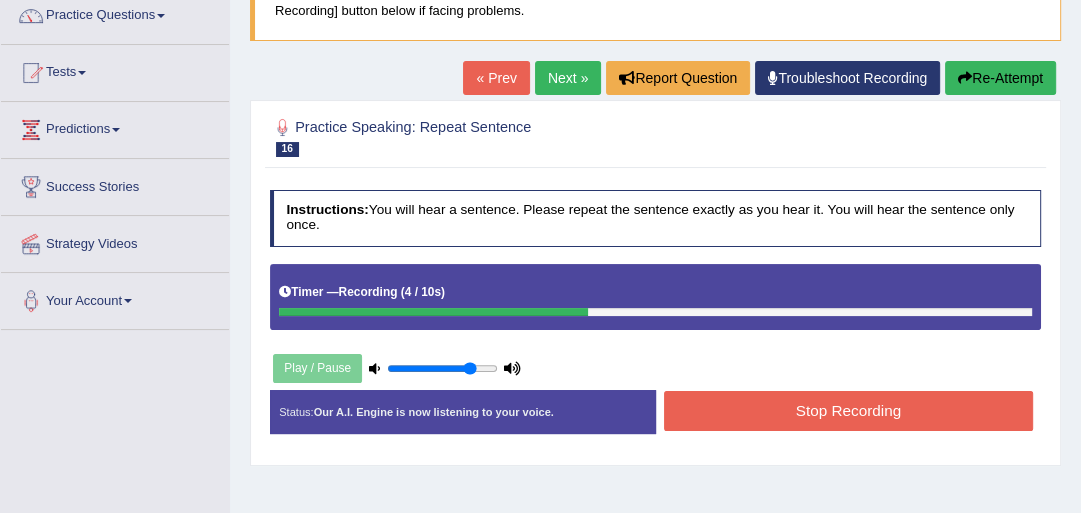 click on "Stop Recording" at bounding box center (848, 410) 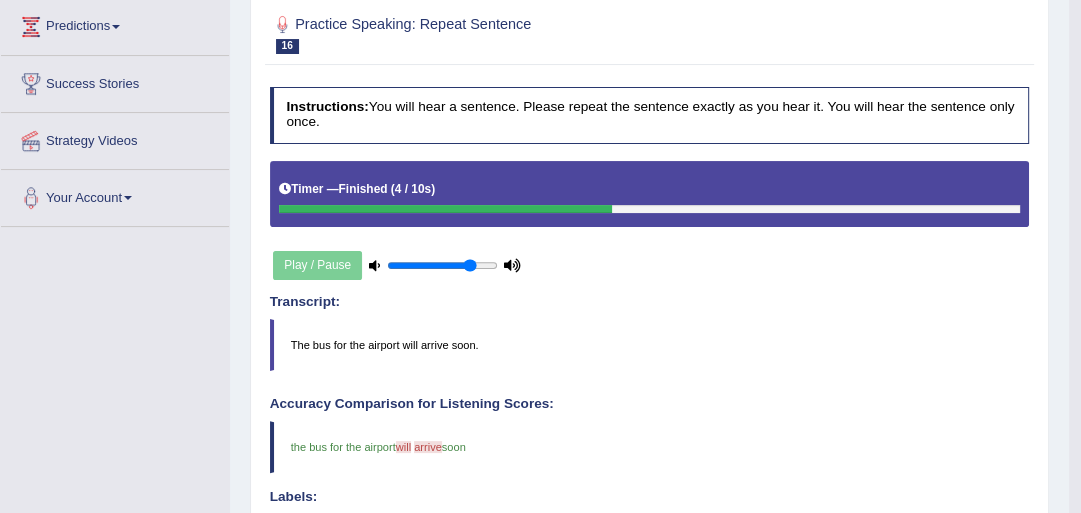 scroll, scrollTop: 217, scrollLeft: 0, axis: vertical 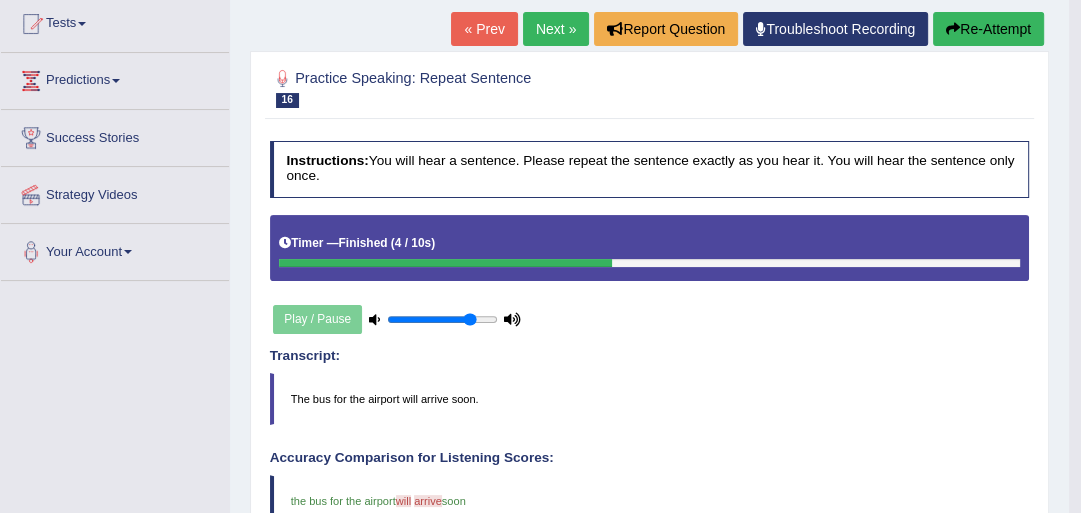 click on "Next »" at bounding box center [556, 29] 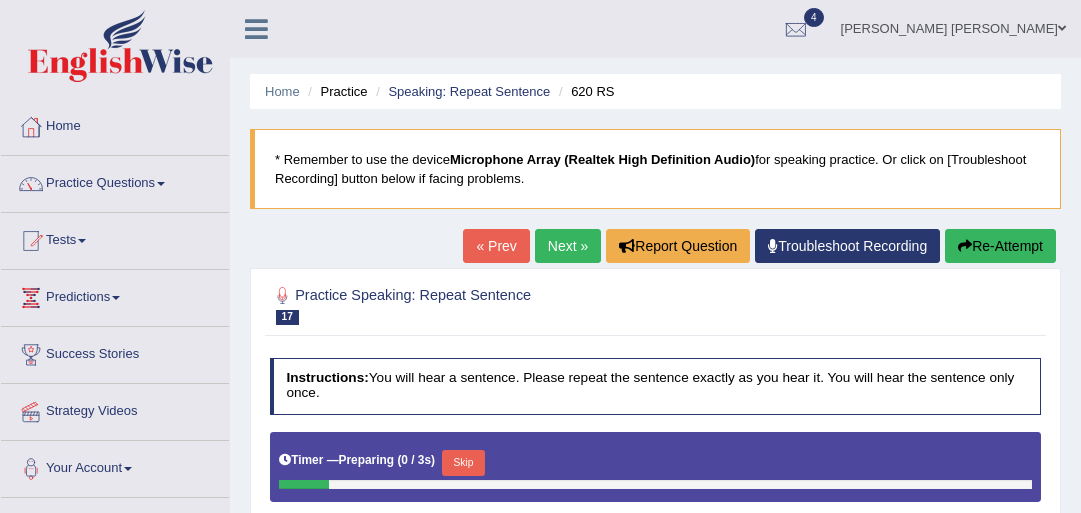 scroll, scrollTop: 200, scrollLeft: 0, axis: vertical 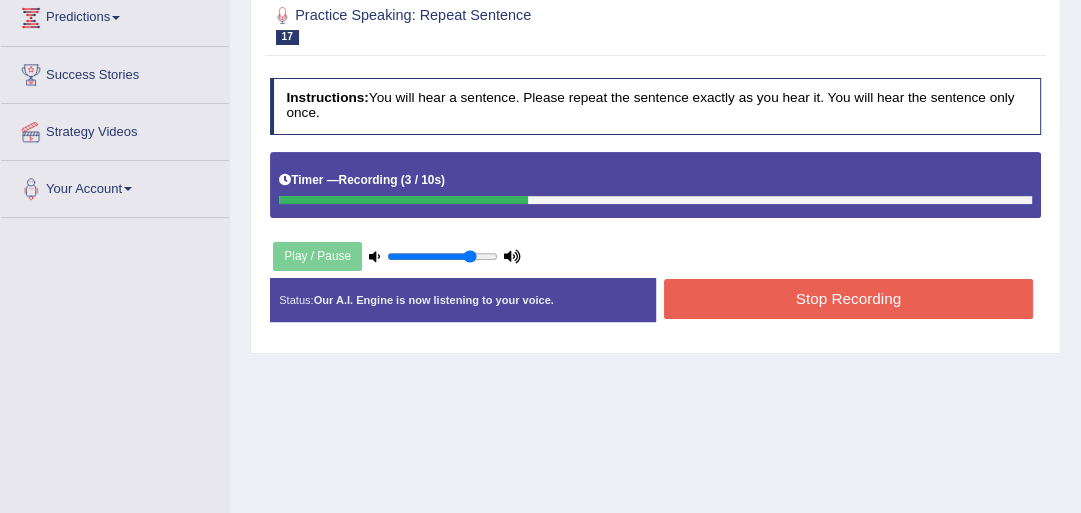 click on "Stop Recording" at bounding box center (848, 298) 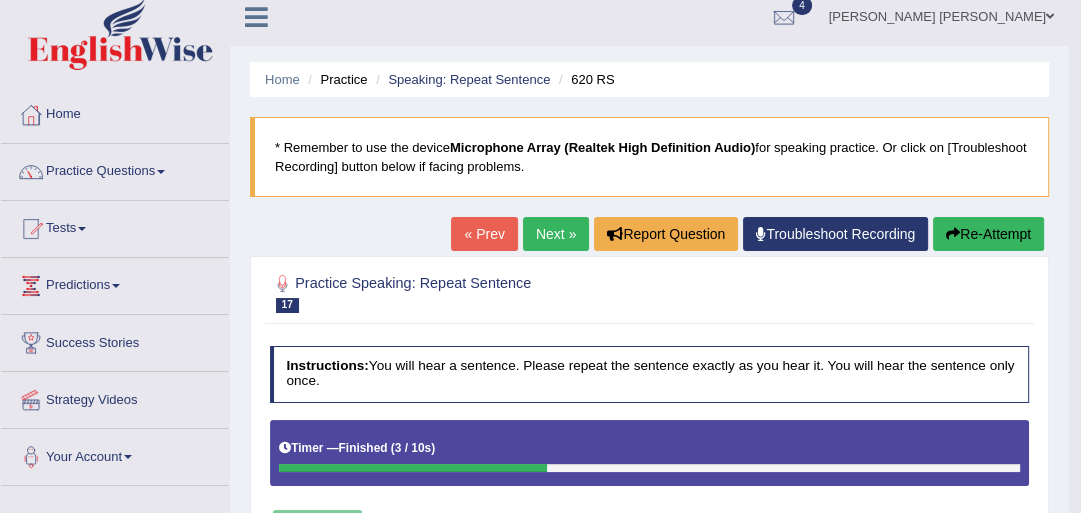 scroll, scrollTop: 0, scrollLeft: 0, axis: both 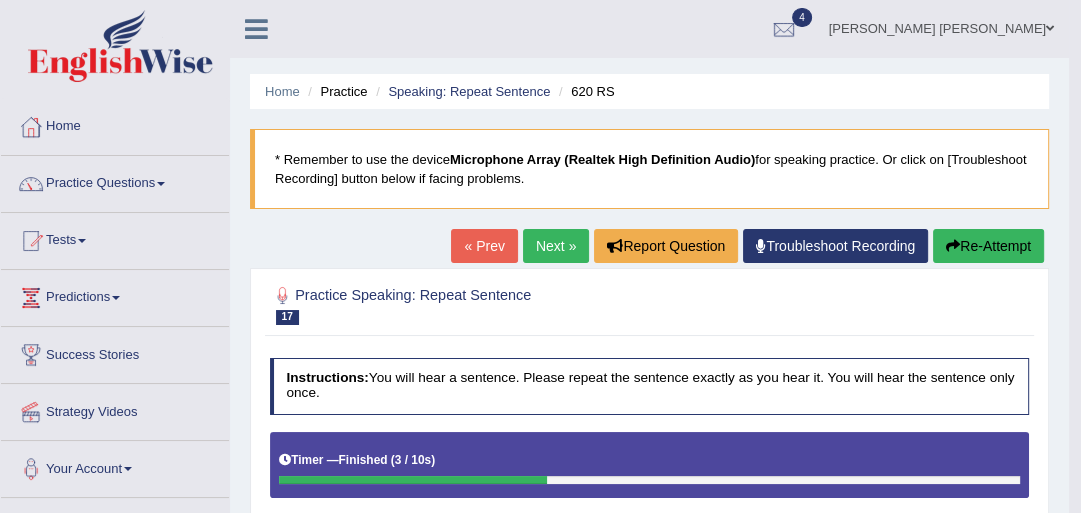 click on "Next »" at bounding box center (556, 246) 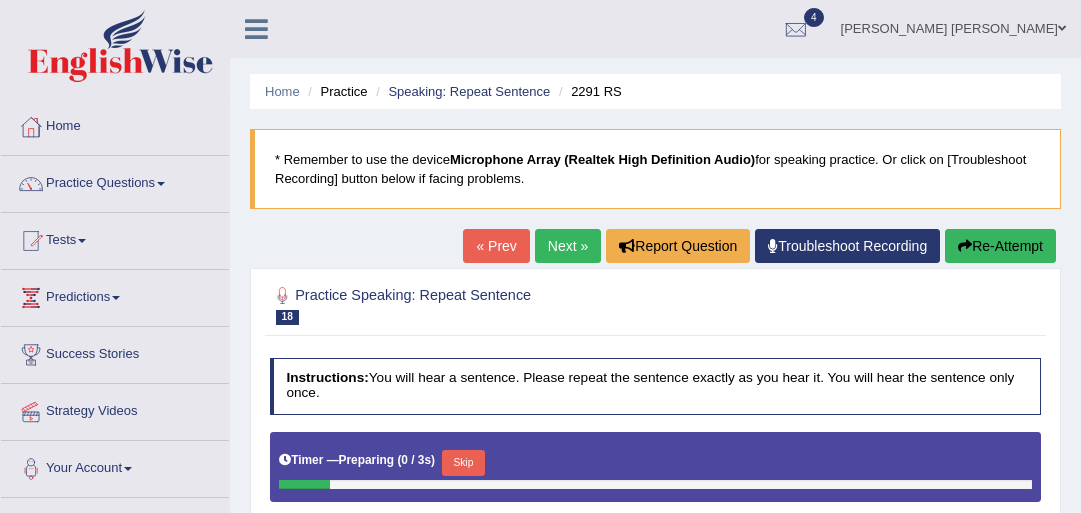 scroll, scrollTop: 0, scrollLeft: 0, axis: both 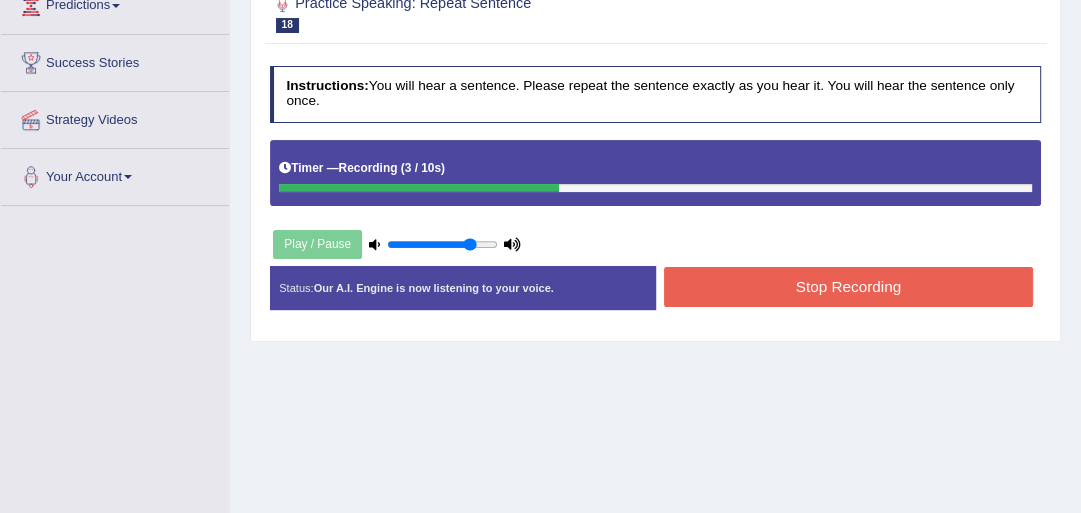 click on "Stop Recording" at bounding box center (848, 286) 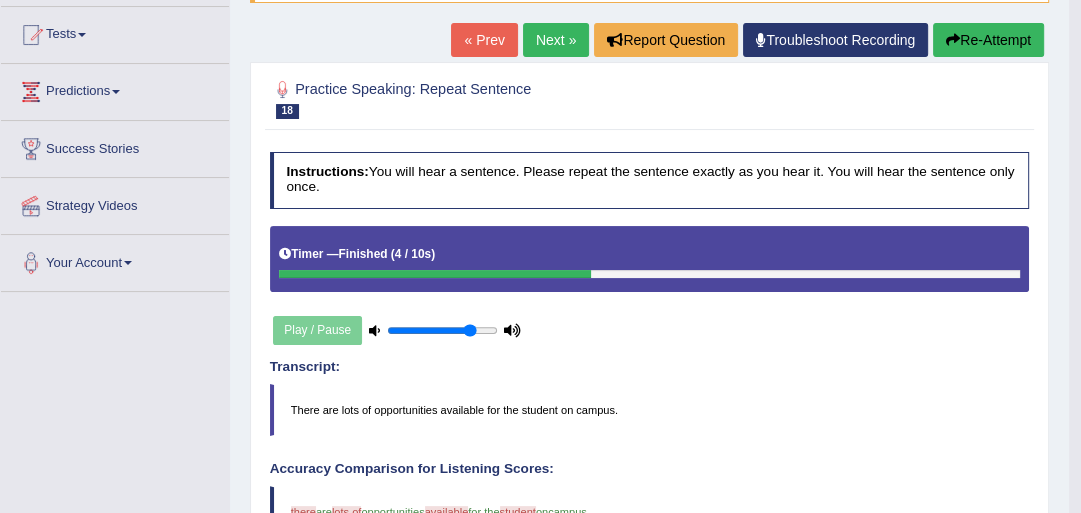 scroll, scrollTop: 155, scrollLeft: 0, axis: vertical 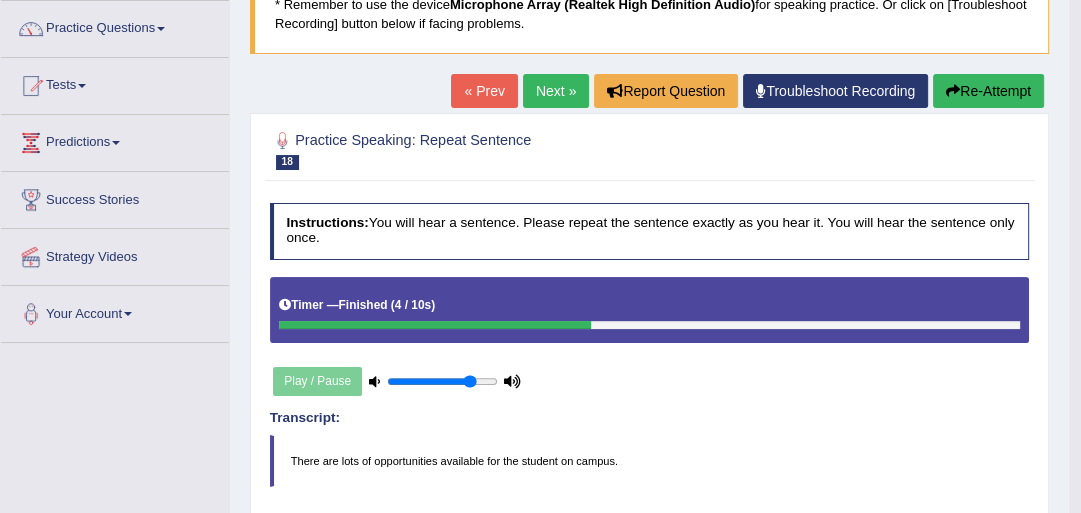 click on "Next »" at bounding box center [556, 91] 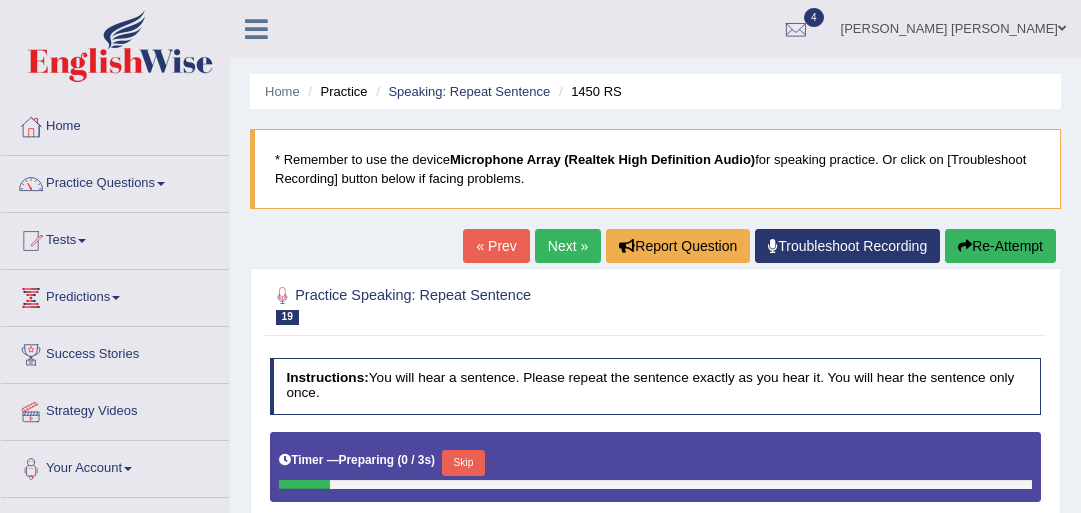 scroll, scrollTop: 0, scrollLeft: 0, axis: both 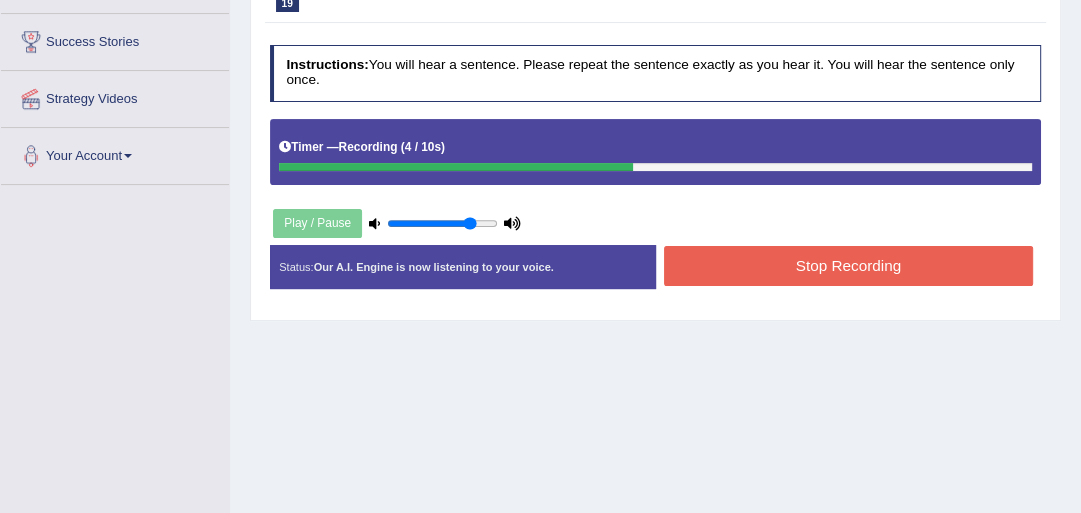click on "Stop Recording" at bounding box center (848, 265) 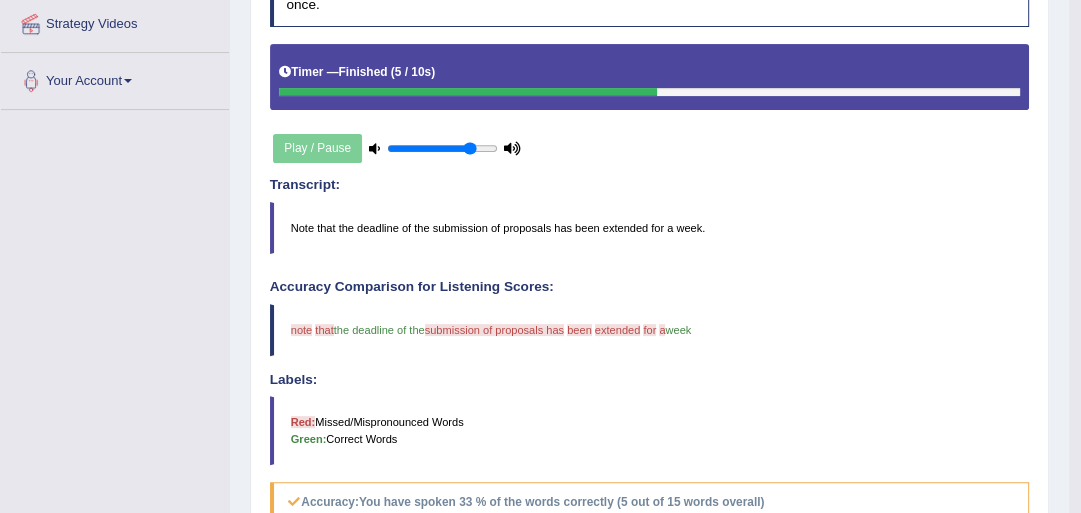 scroll, scrollTop: 208, scrollLeft: 0, axis: vertical 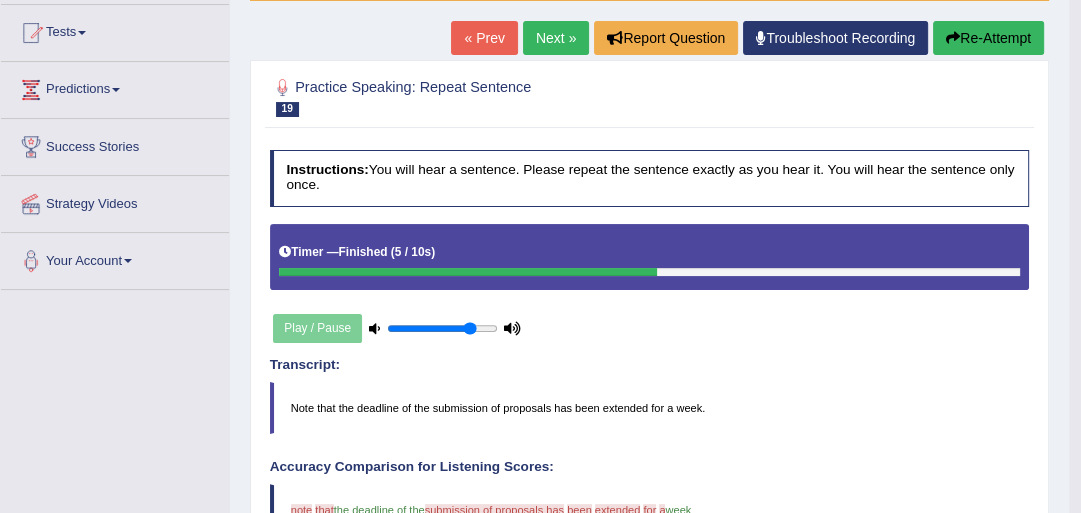 click on "Next »" at bounding box center (556, 38) 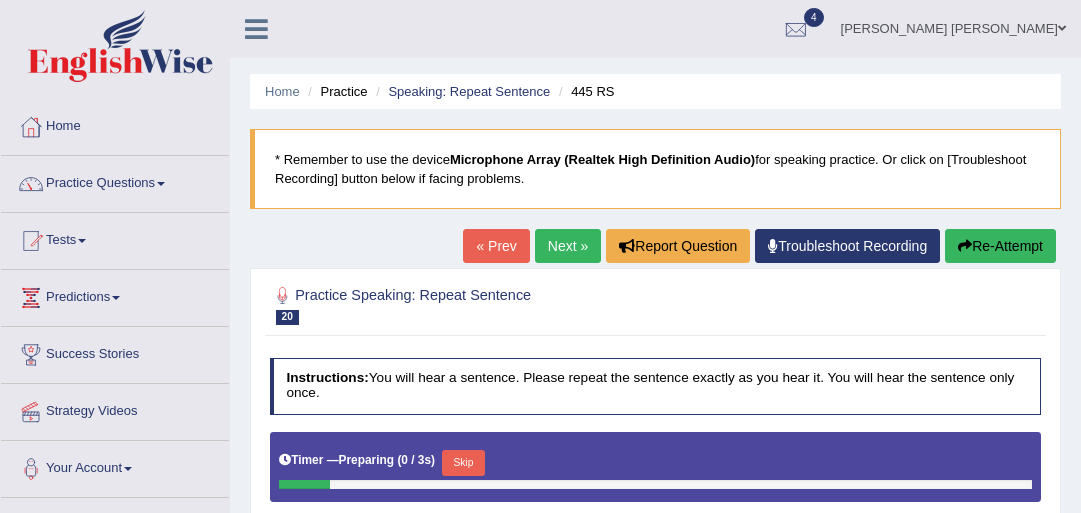 scroll, scrollTop: 0, scrollLeft: 0, axis: both 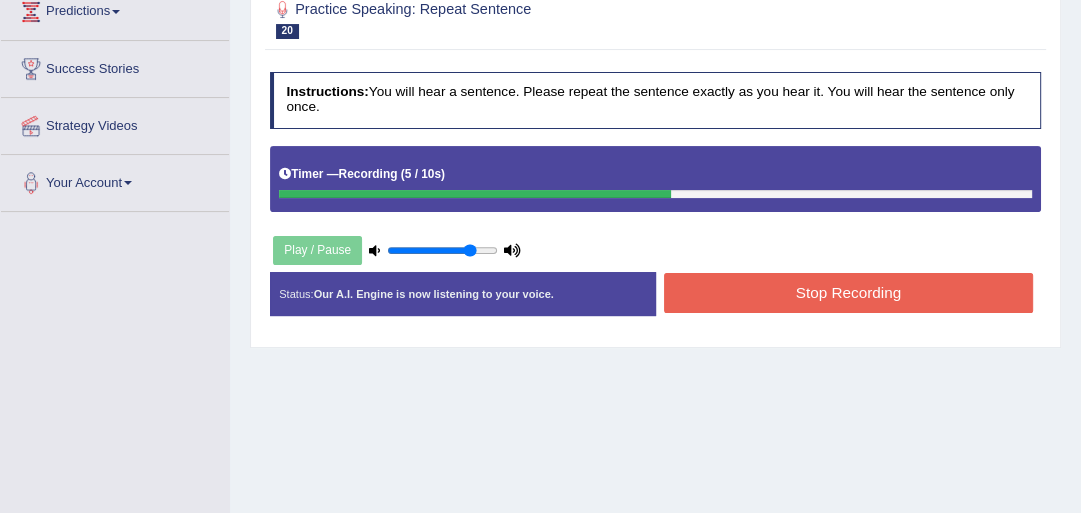 click on "Stop Recording" at bounding box center [848, 292] 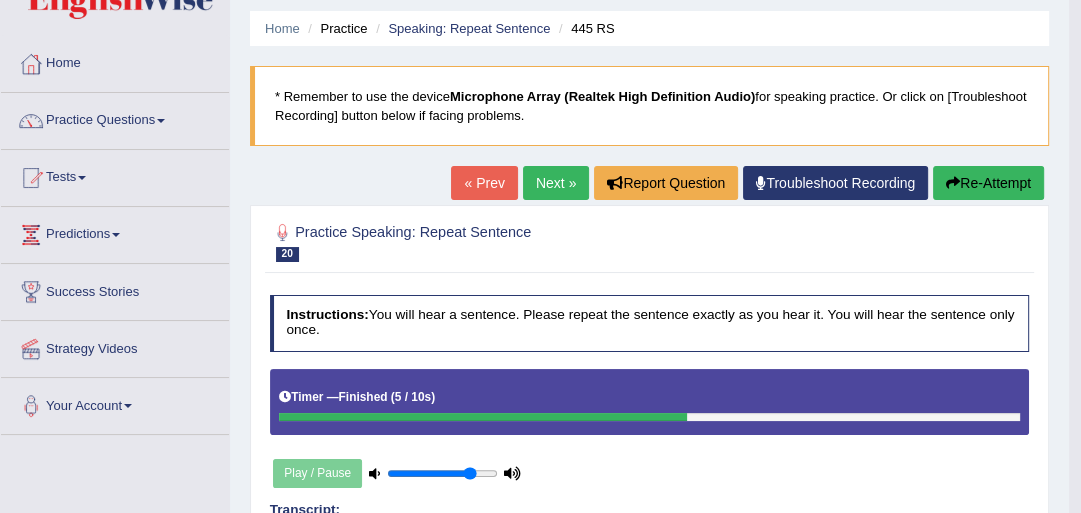 scroll, scrollTop: 0, scrollLeft: 0, axis: both 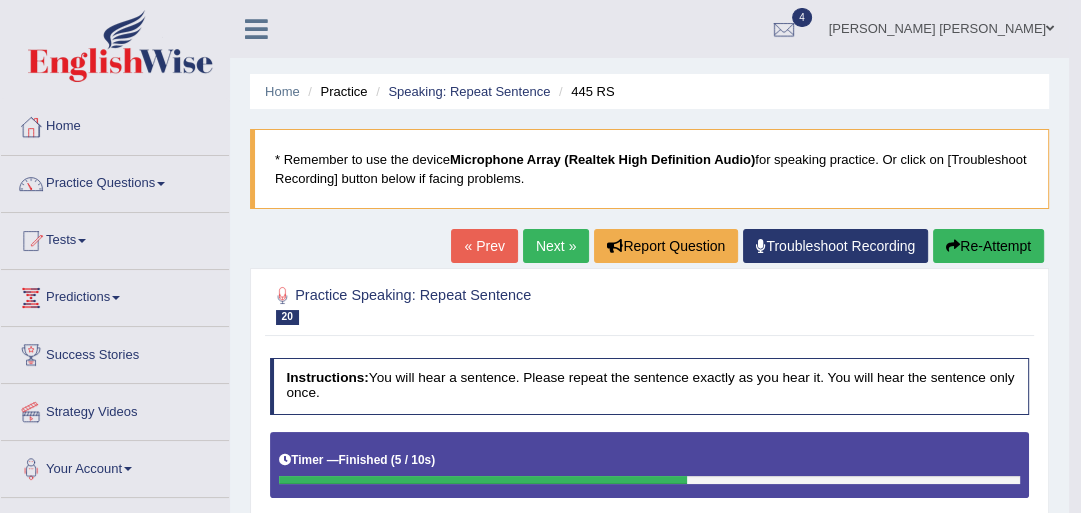 click on "Next »" at bounding box center (556, 246) 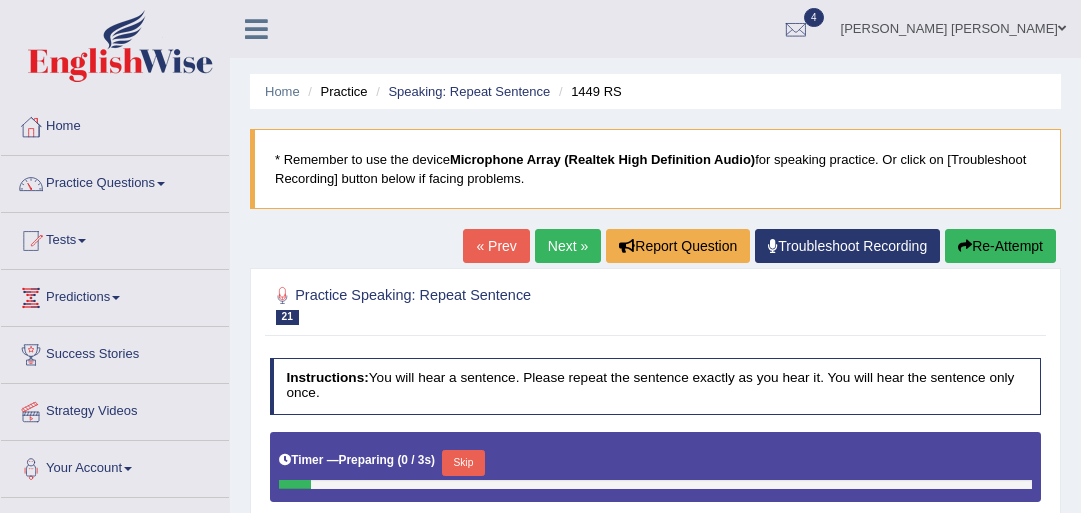 scroll, scrollTop: 0, scrollLeft: 0, axis: both 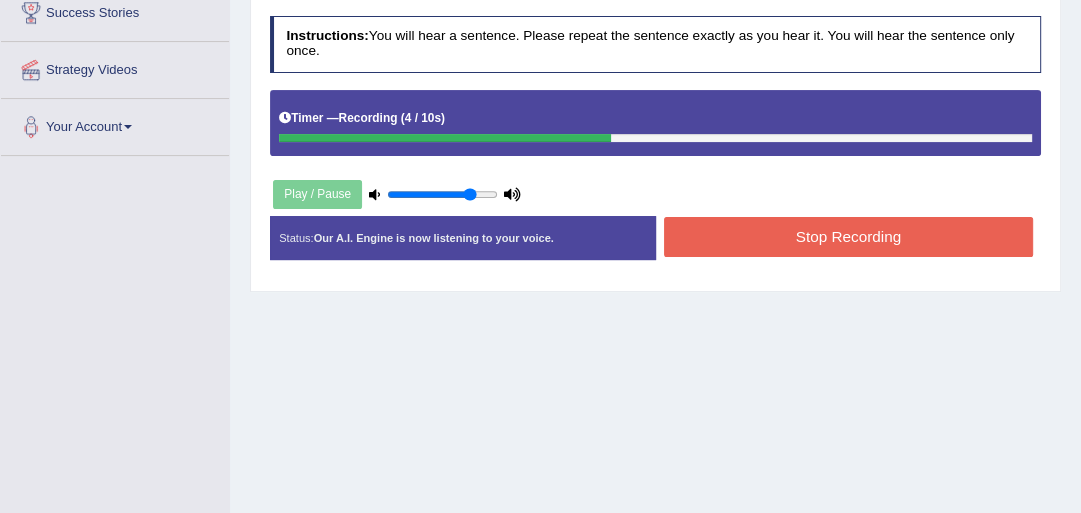 click on "Stop Recording" at bounding box center [848, 236] 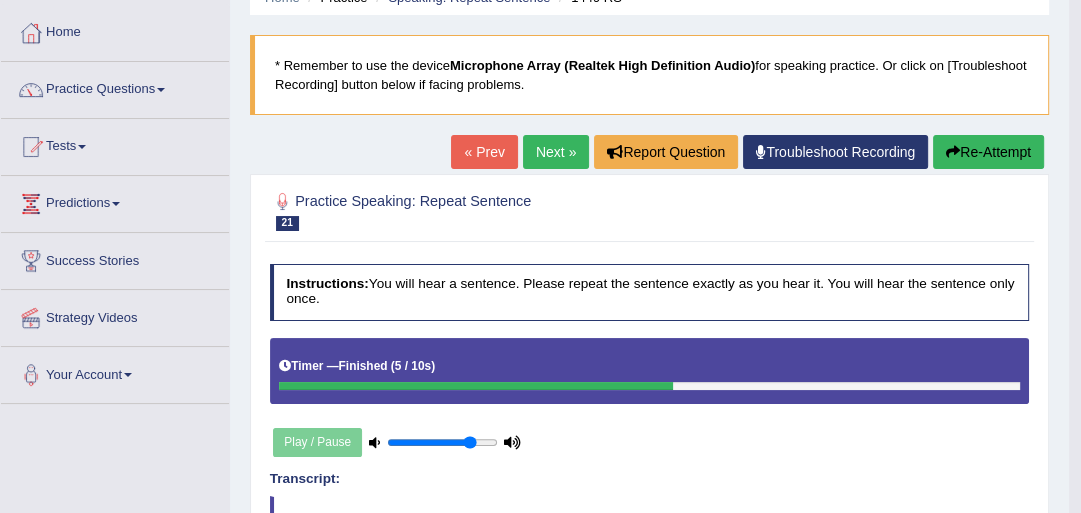scroll, scrollTop: 90, scrollLeft: 0, axis: vertical 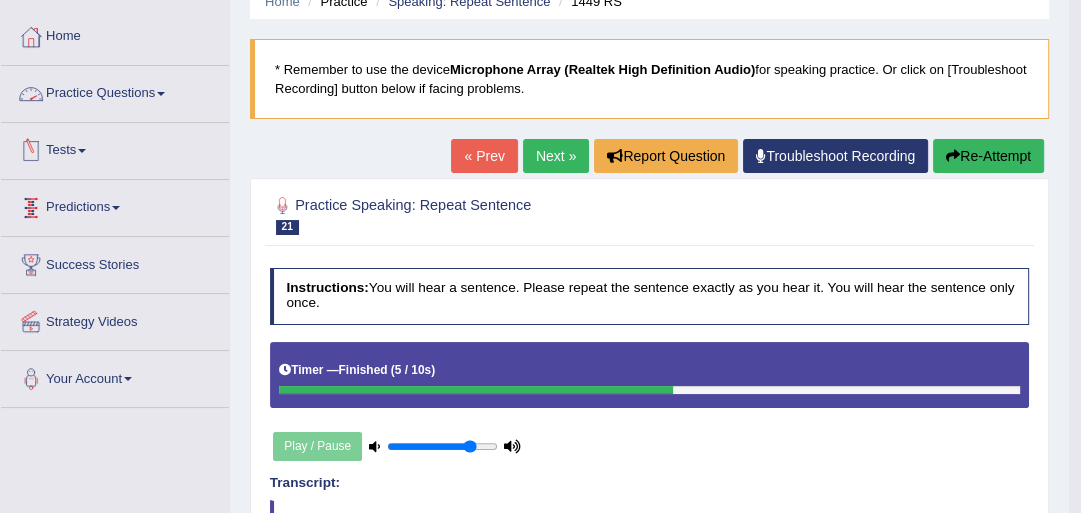 click on "Practice Questions" at bounding box center (115, 91) 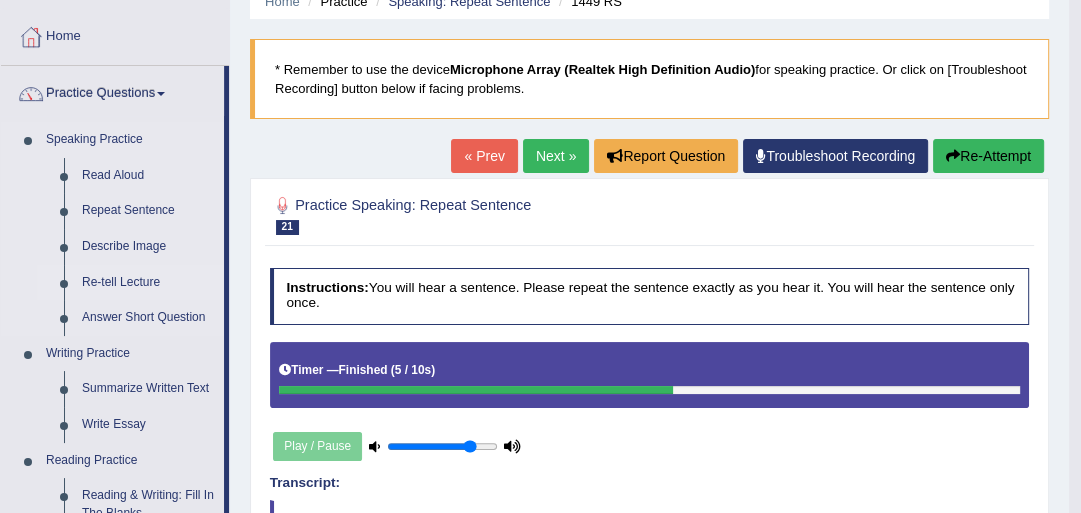 click on "Re-tell Lecture" at bounding box center (148, 283) 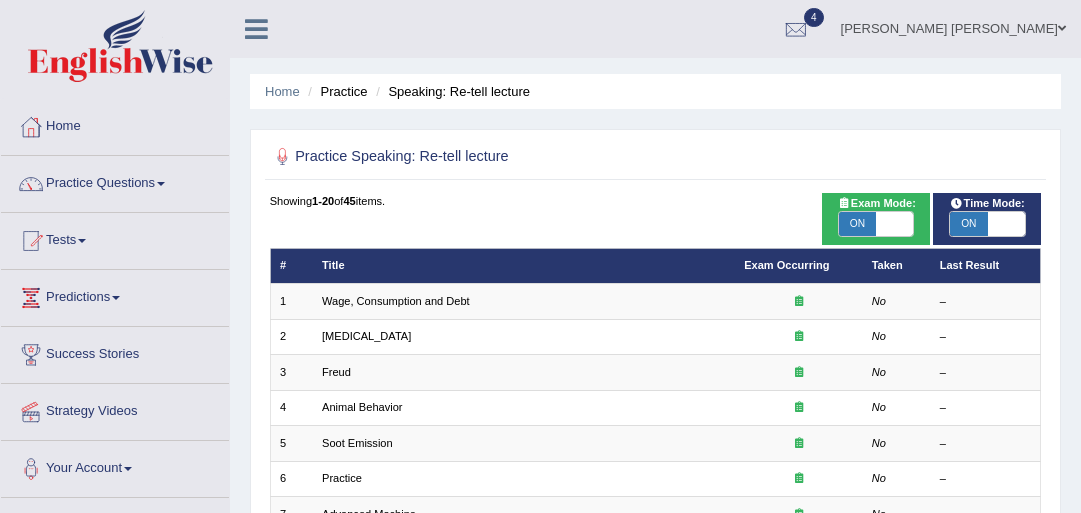 scroll, scrollTop: 0, scrollLeft: 0, axis: both 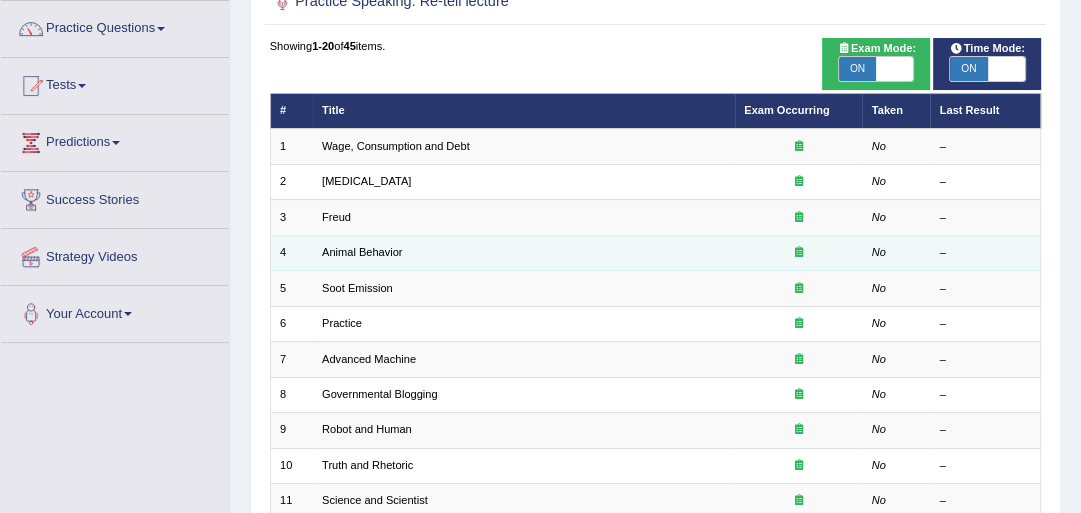 click on "Animal Behavior" at bounding box center (524, 252) 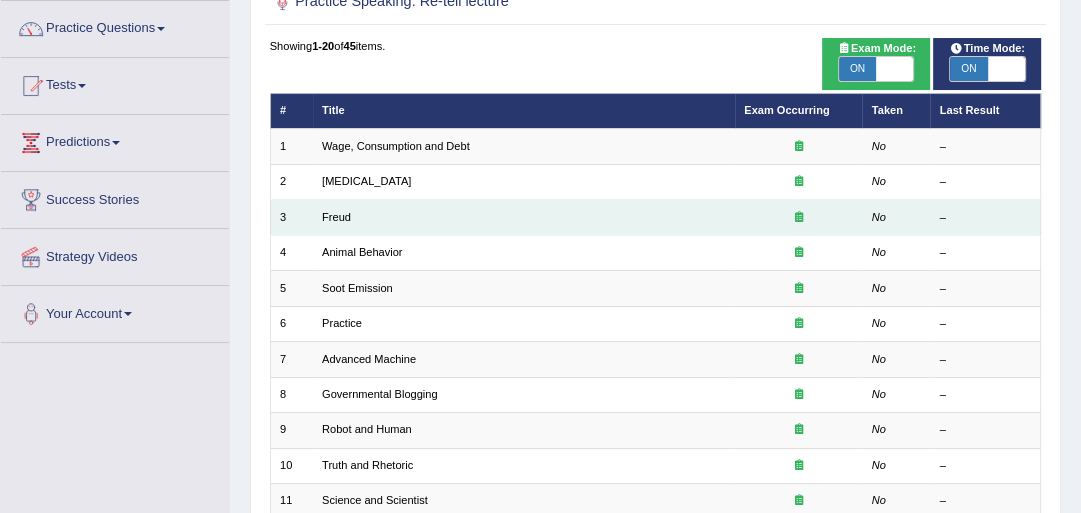 click on "Freud" at bounding box center (524, 217) 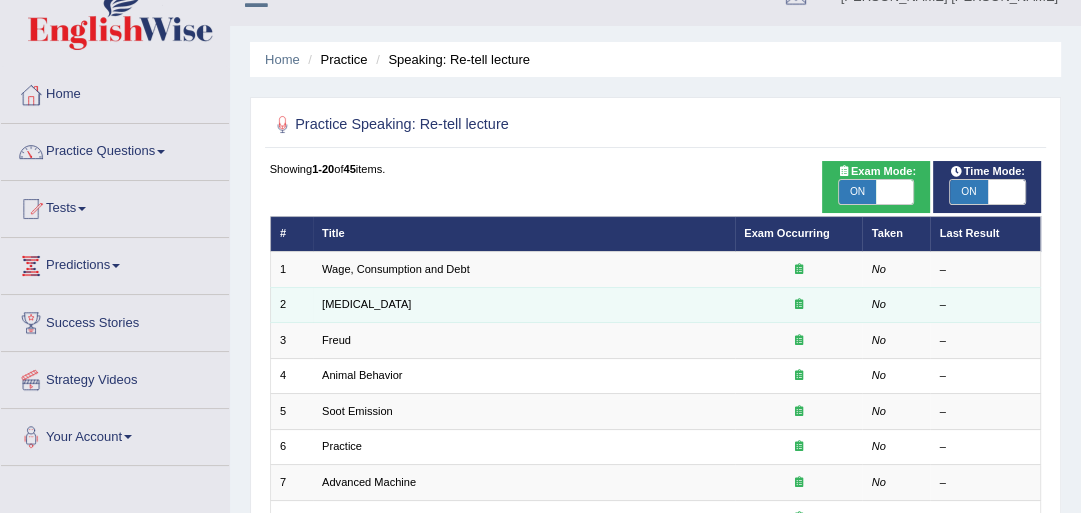 scroll, scrollTop: 31, scrollLeft: 0, axis: vertical 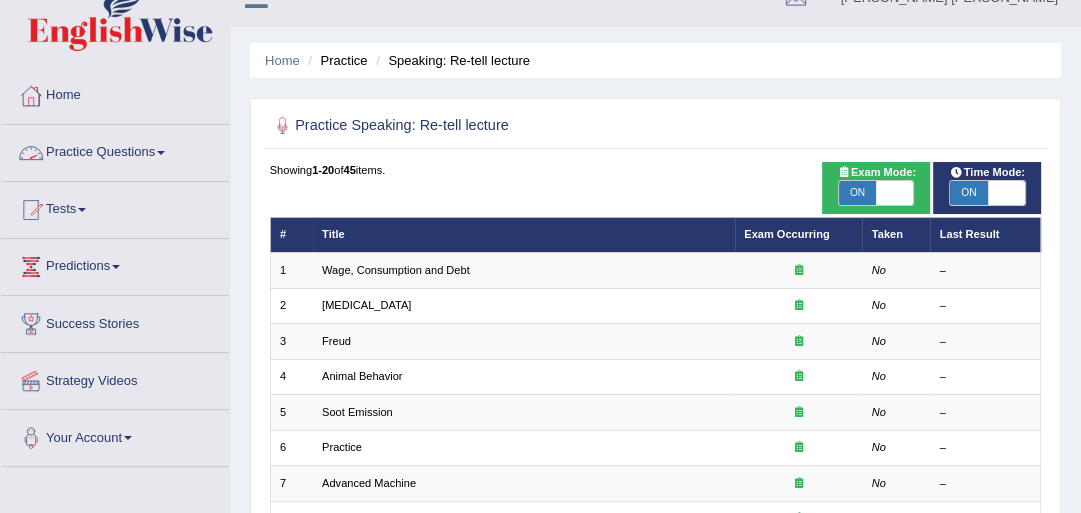 click on "Practice Questions" at bounding box center [115, 150] 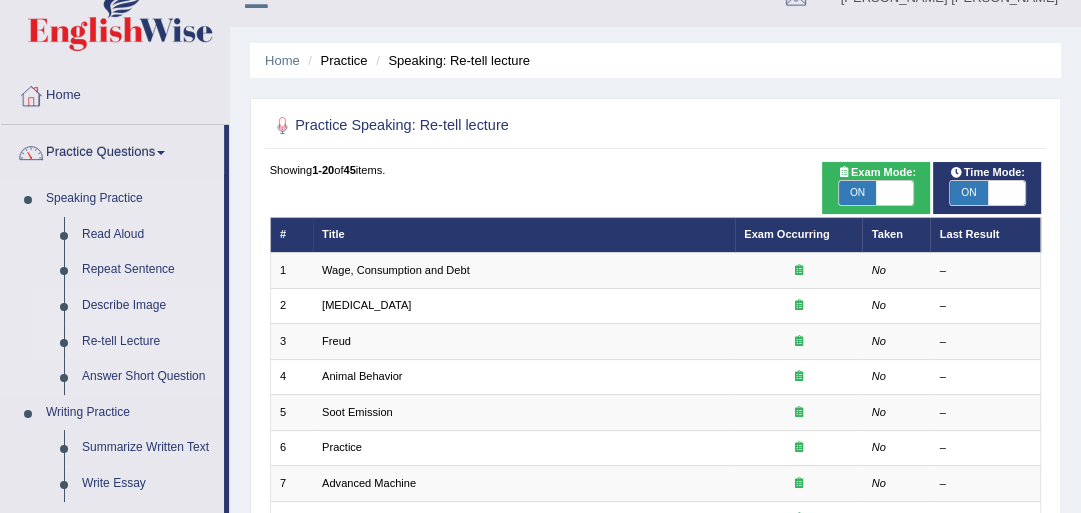 click on "Describe Image" at bounding box center [148, 306] 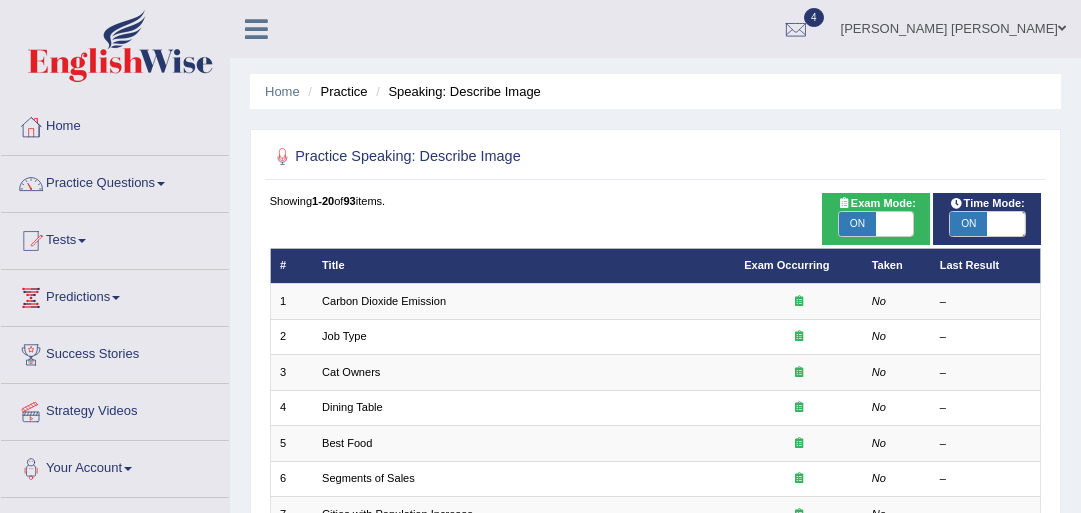 scroll, scrollTop: 0, scrollLeft: 0, axis: both 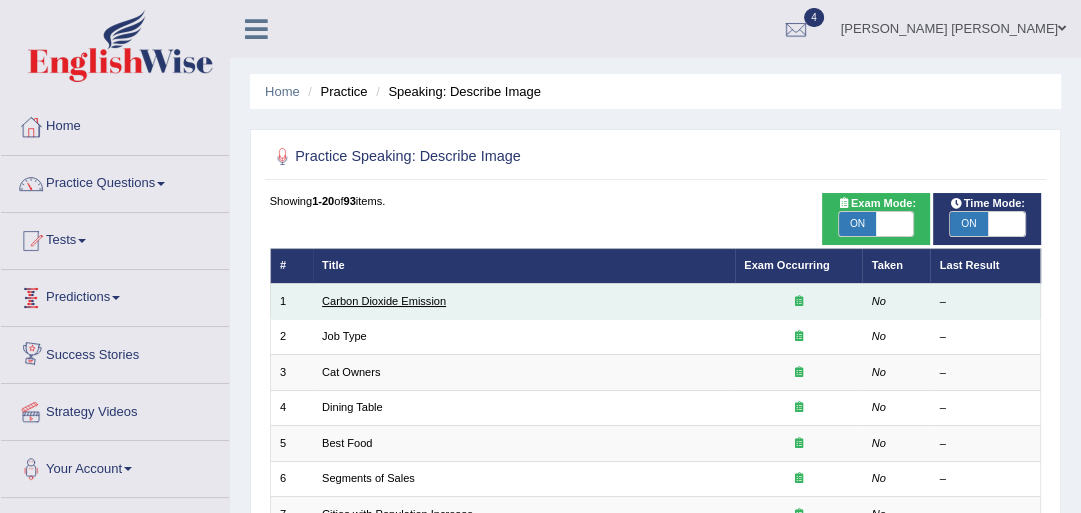 click on "Carbon Dioxide Emission" at bounding box center (384, 301) 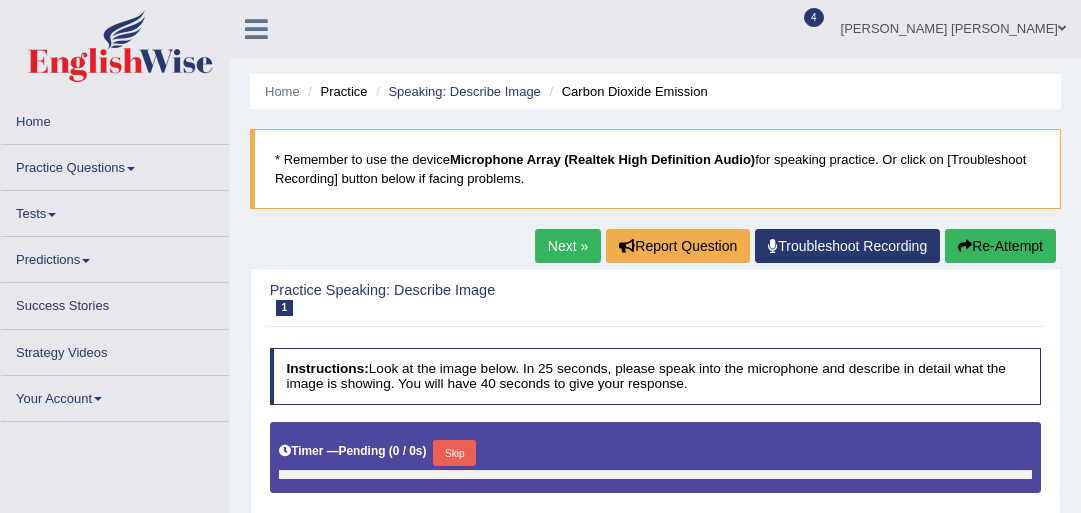 scroll, scrollTop: 0, scrollLeft: 0, axis: both 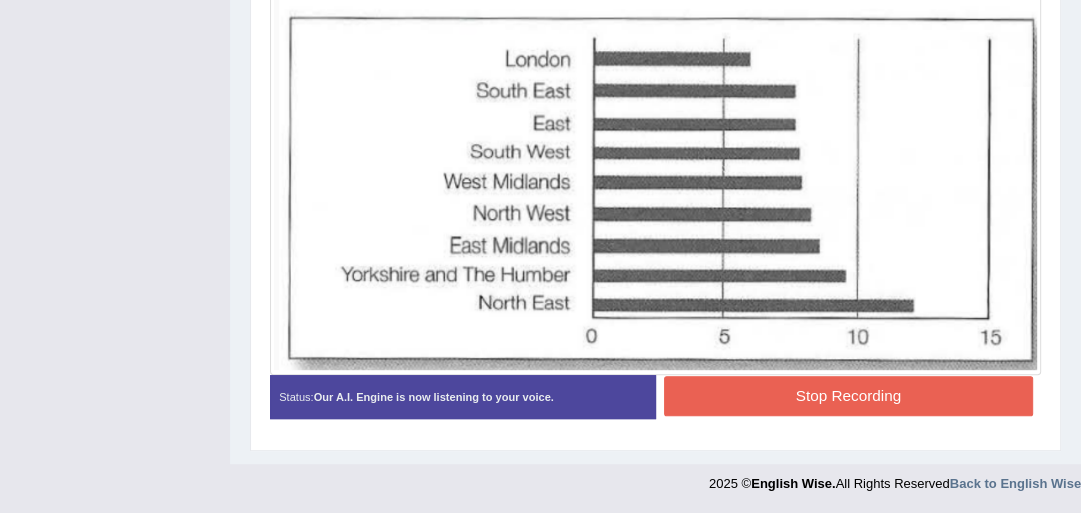 click on "Stop Recording" at bounding box center [848, 395] 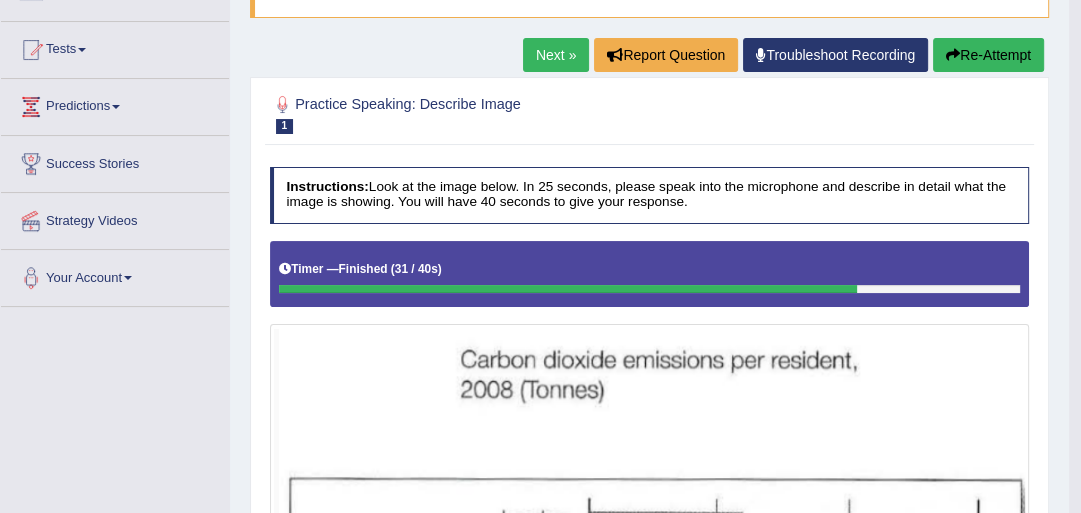scroll, scrollTop: 188, scrollLeft: 0, axis: vertical 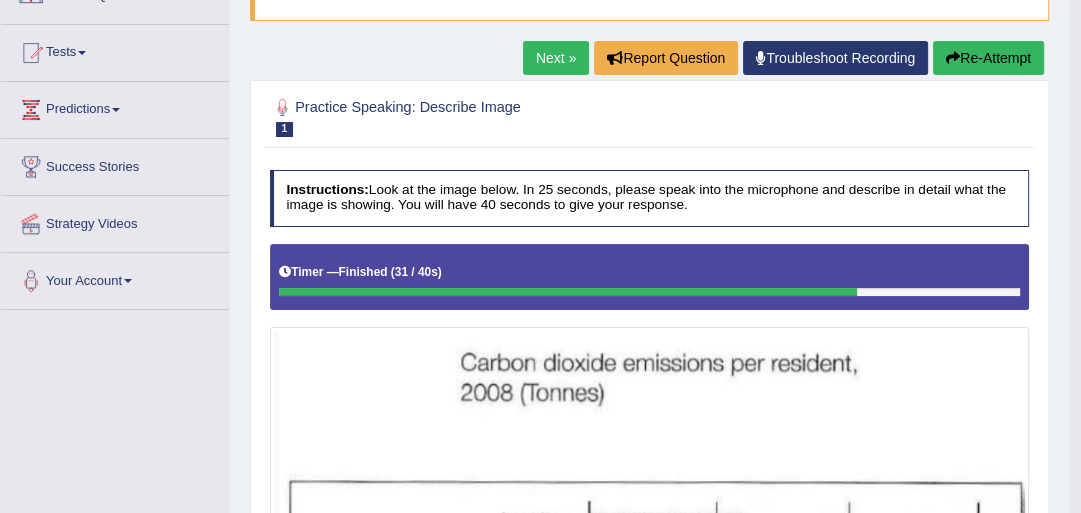 click on "Next »" at bounding box center [556, 58] 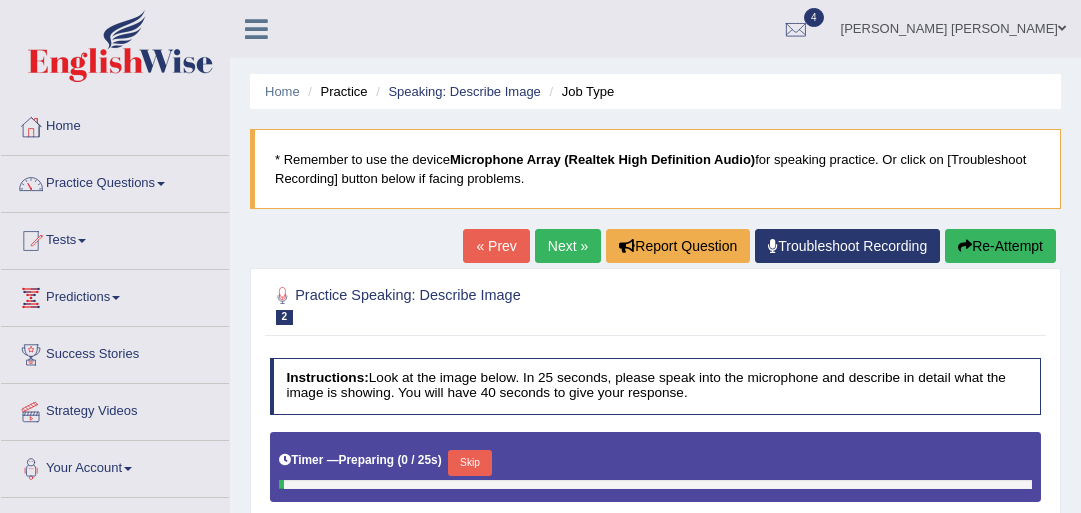 scroll, scrollTop: 0, scrollLeft: 0, axis: both 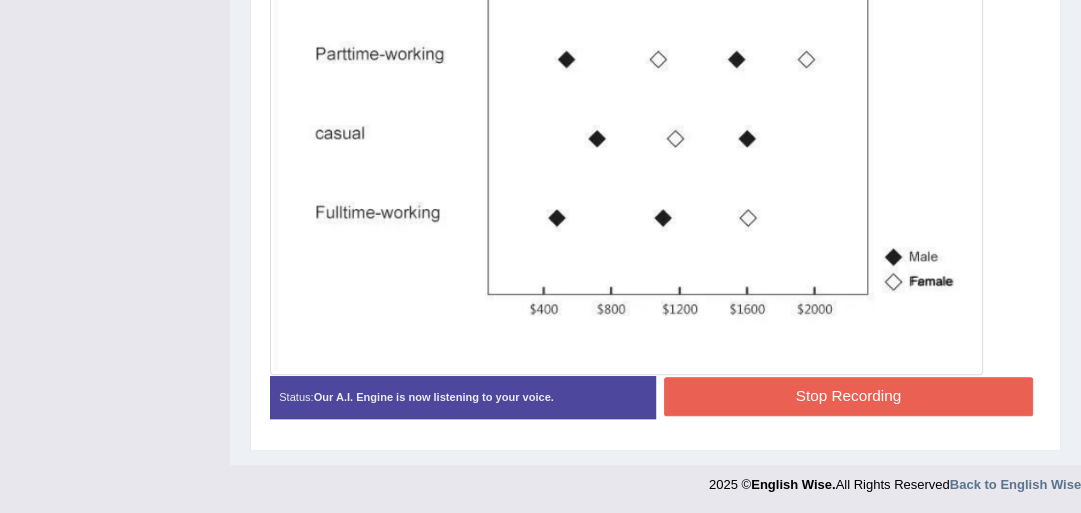 click on "Stop Recording" at bounding box center (848, 396) 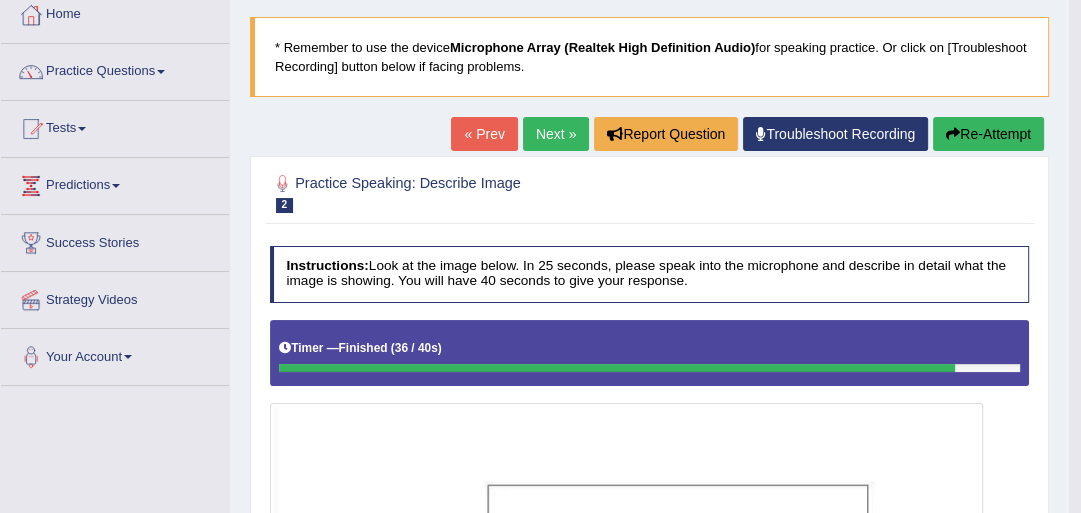 scroll, scrollTop: 111, scrollLeft: 0, axis: vertical 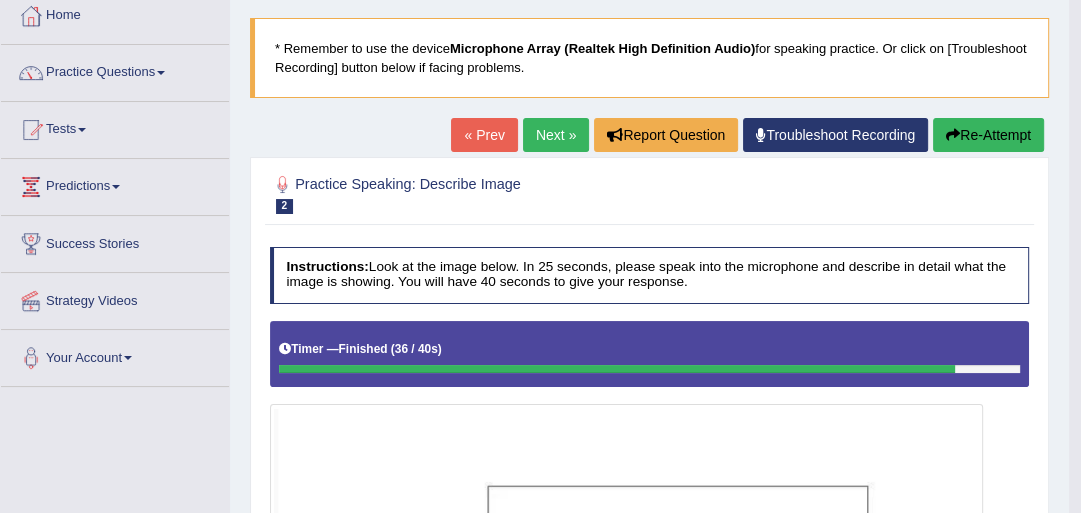 click on "Next »" at bounding box center (556, 135) 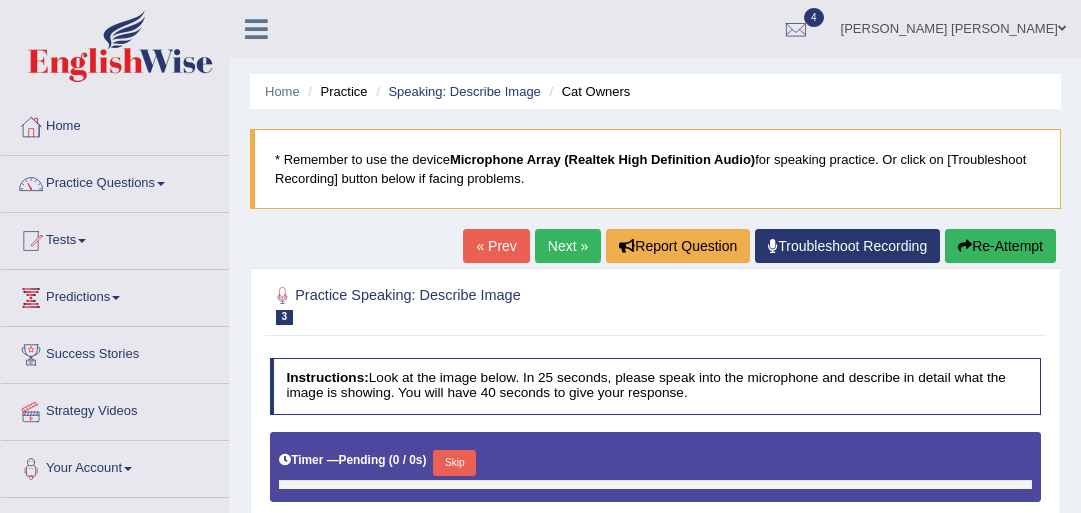scroll, scrollTop: 0, scrollLeft: 0, axis: both 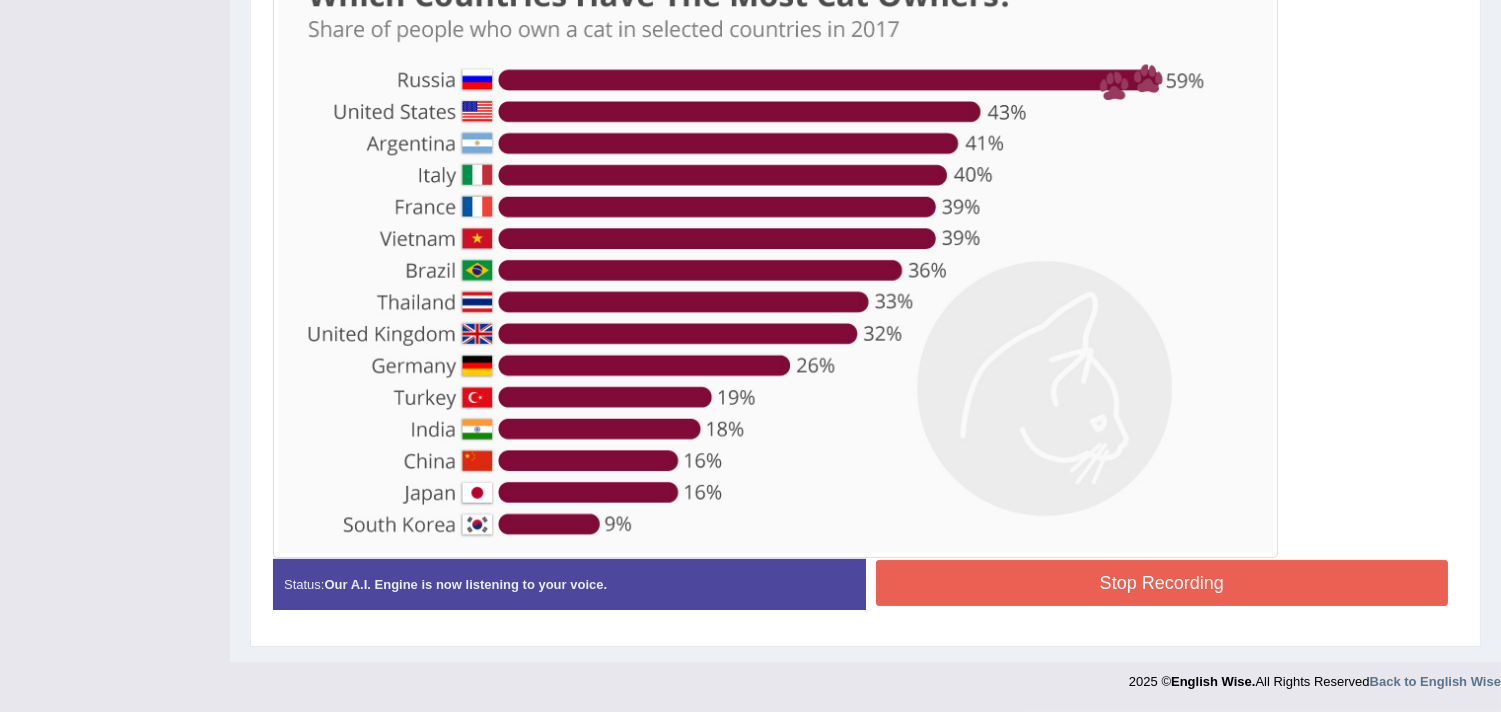 click on "Stop Recording" at bounding box center [1162, 583] 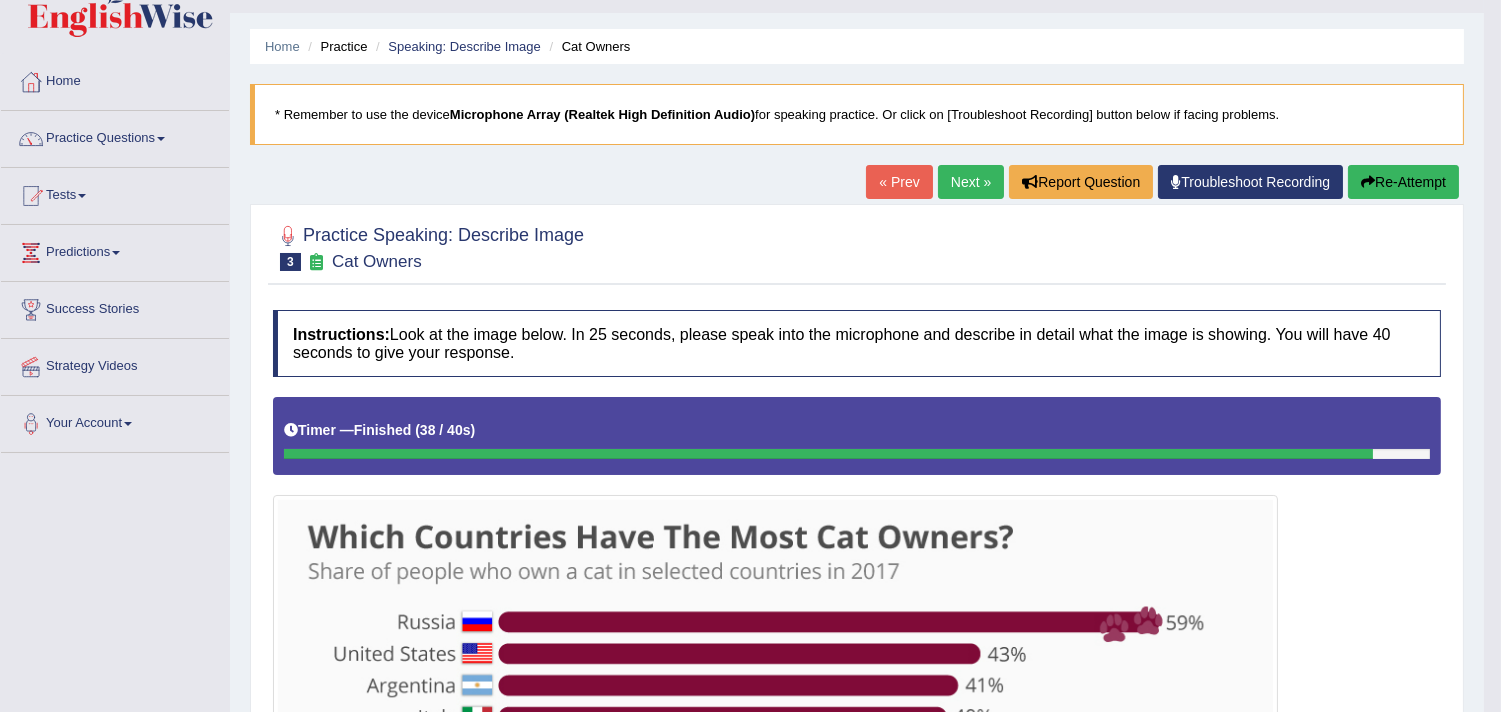 scroll, scrollTop: 43, scrollLeft: 0, axis: vertical 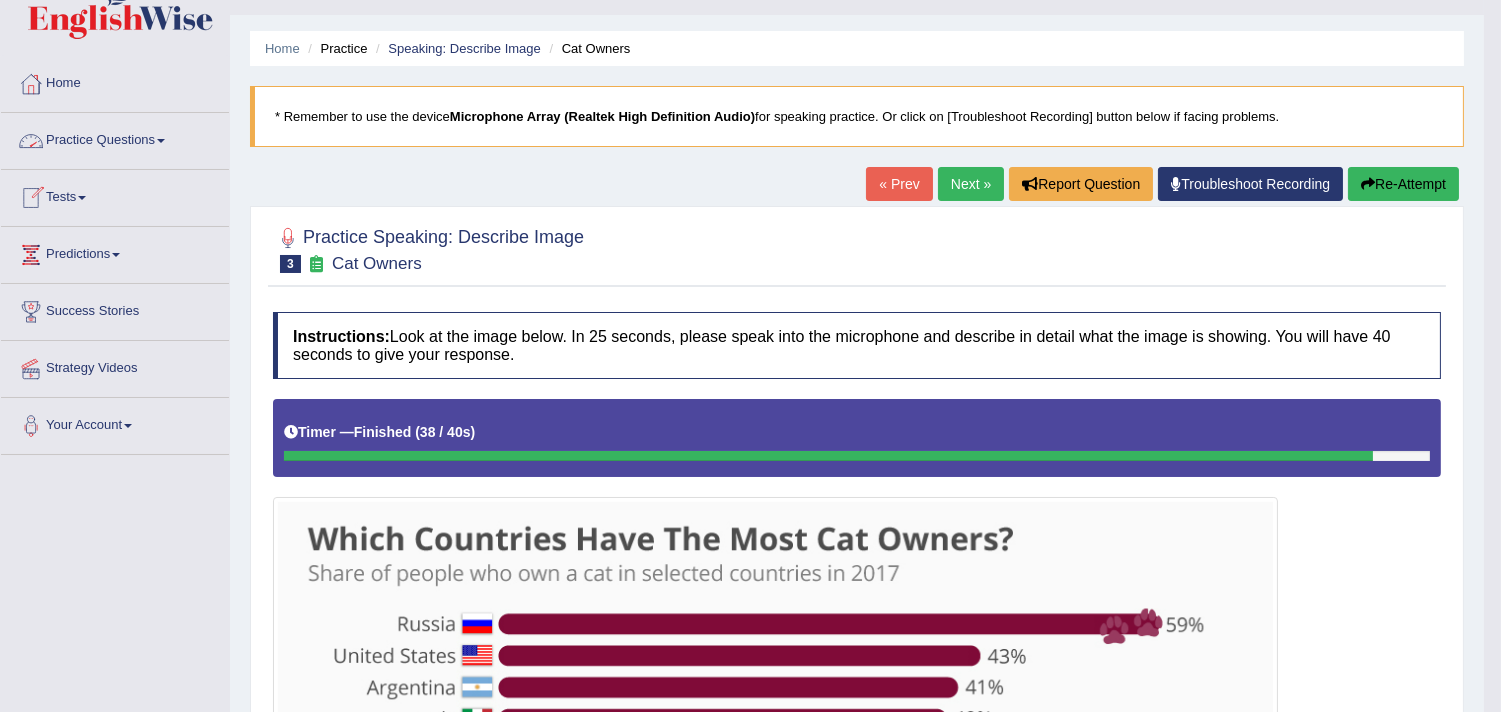 click on "Practice Questions" at bounding box center [115, 138] 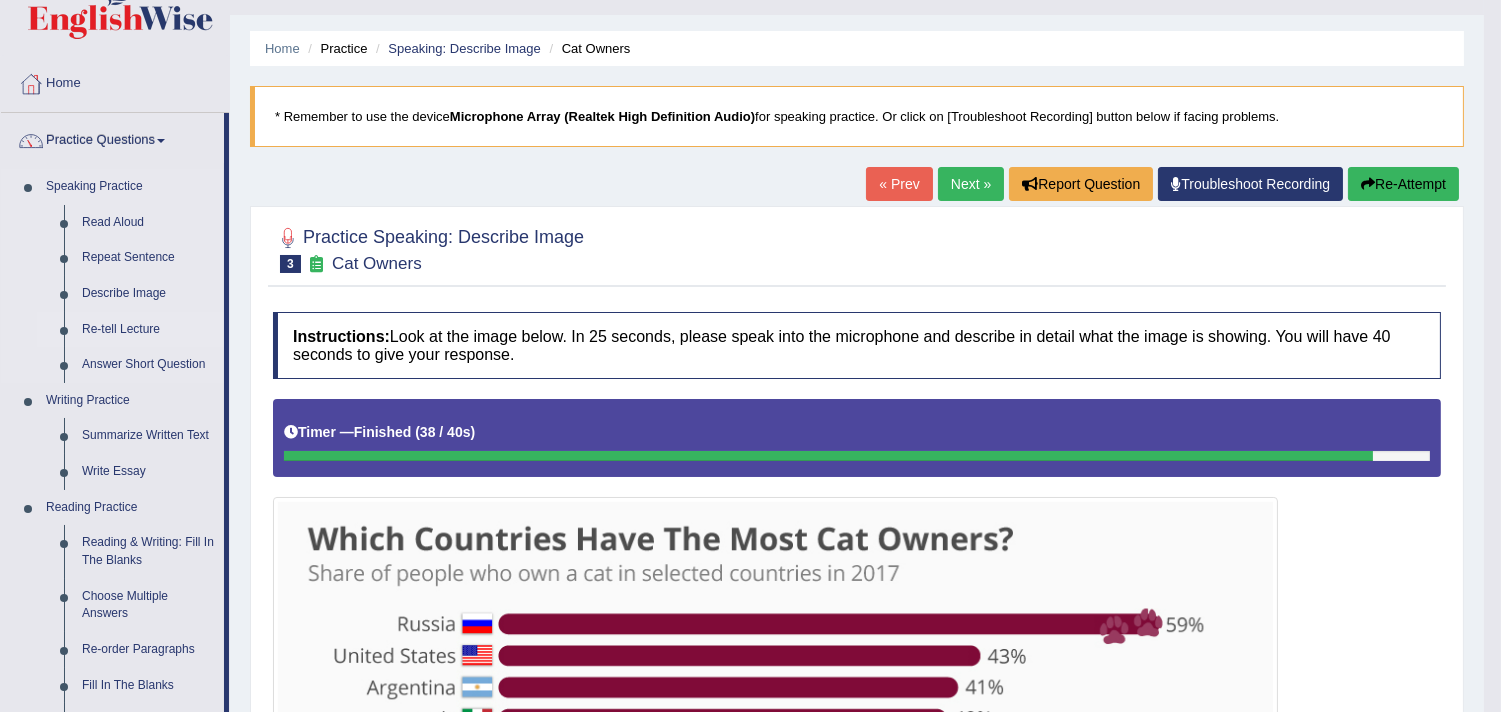 click on "Re-tell Lecture" at bounding box center (148, 330) 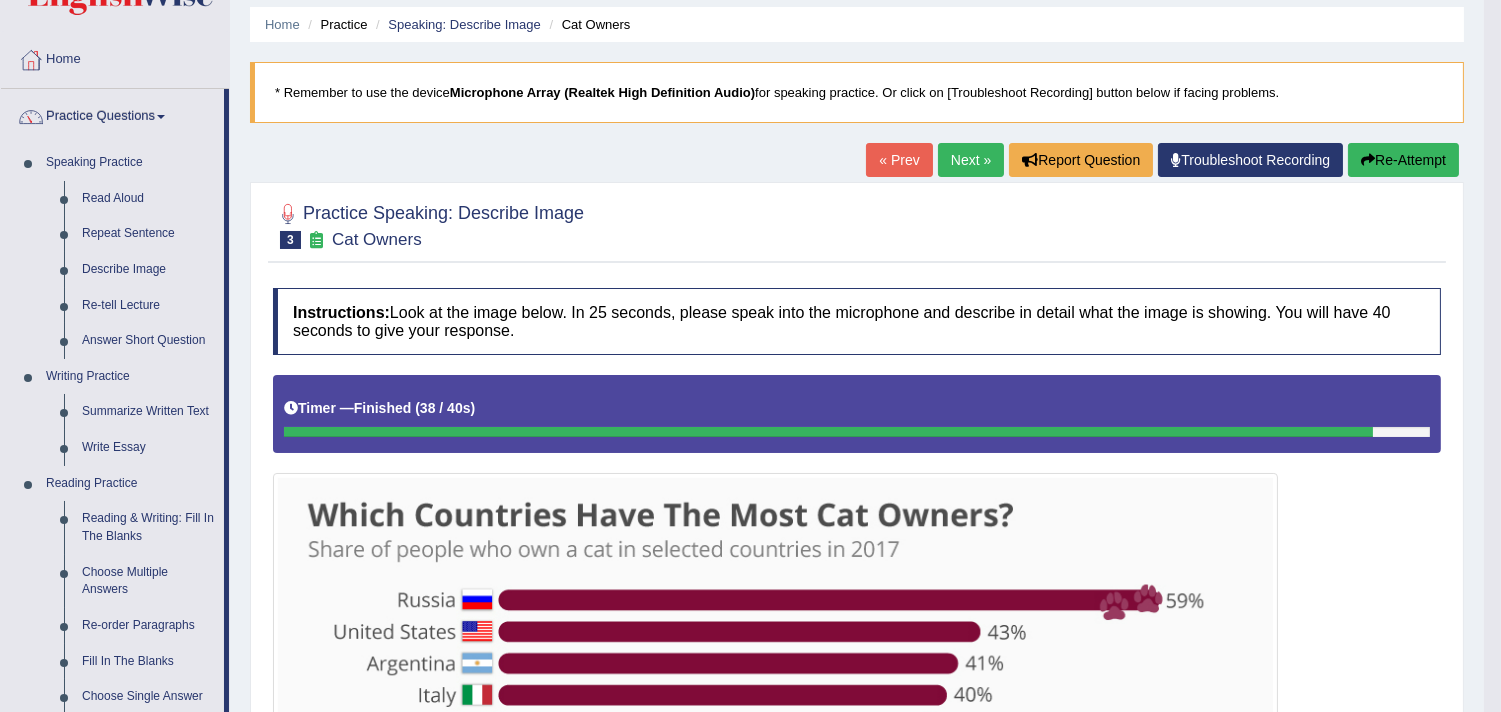 scroll, scrollTop: 0, scrollLeft: 0, axis: both 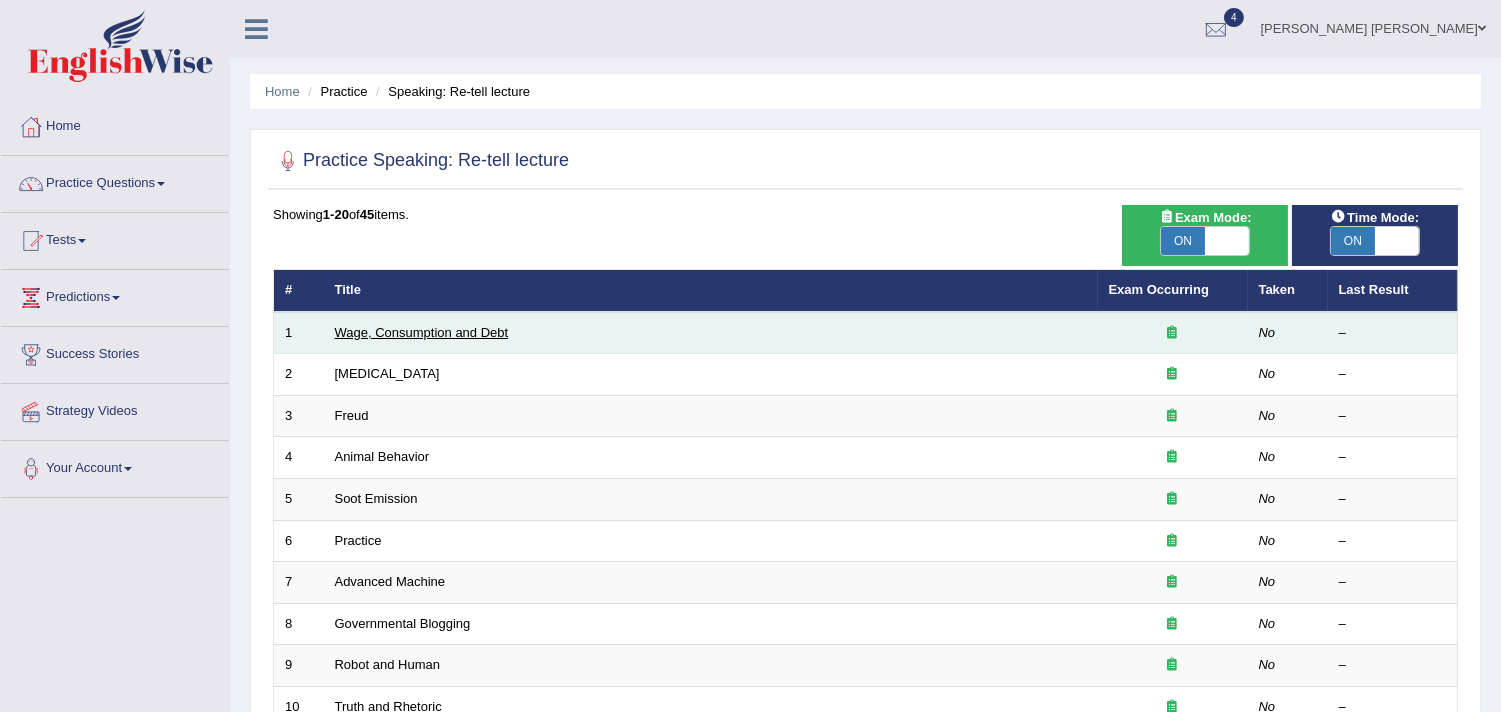 click on "Wage, Consumption and Debt" at bounding box center [422, 332] 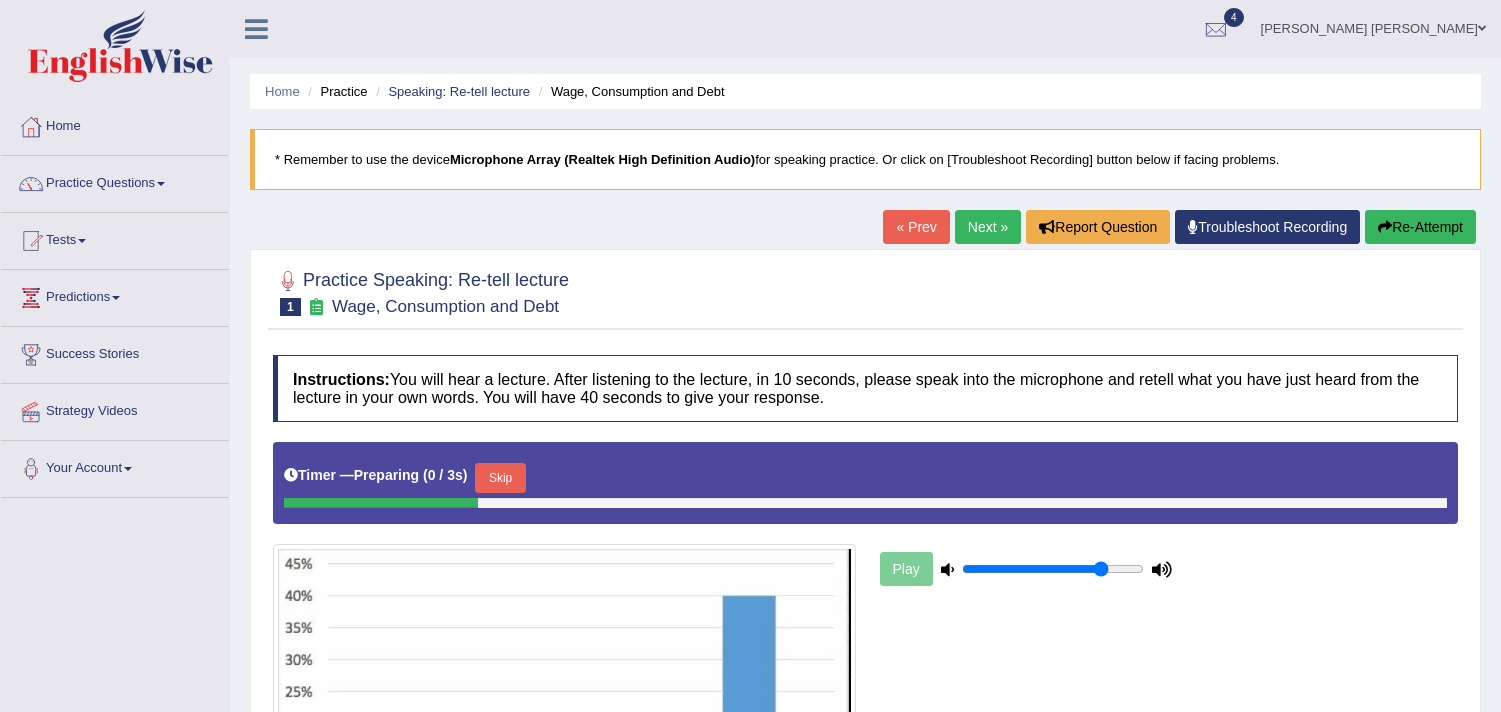 scroll, scrollTop: 0, scrollLeft: 0, axis: both 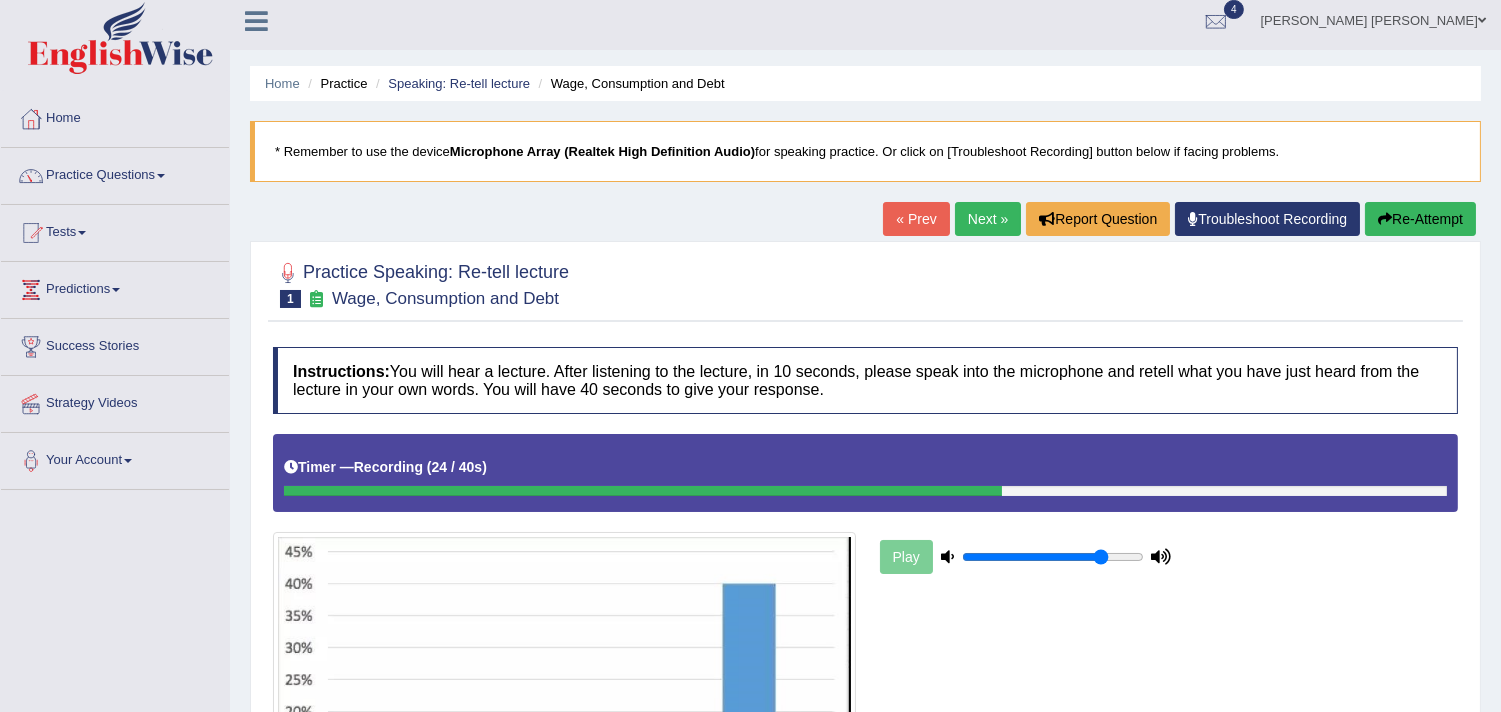 click on "Next »" at bounding box center [988, 219] 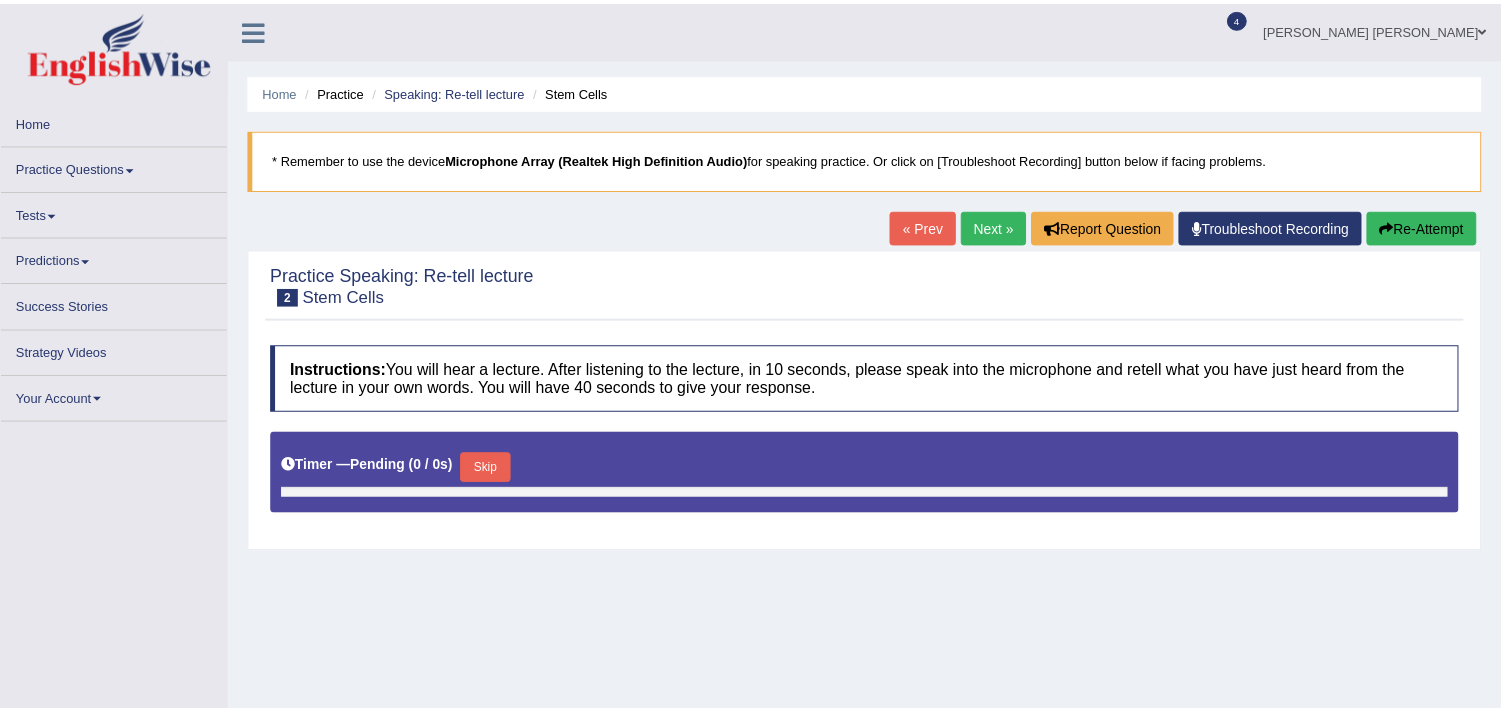 scroll, scrollTop: 0, scrollLeft: 0, axis: both 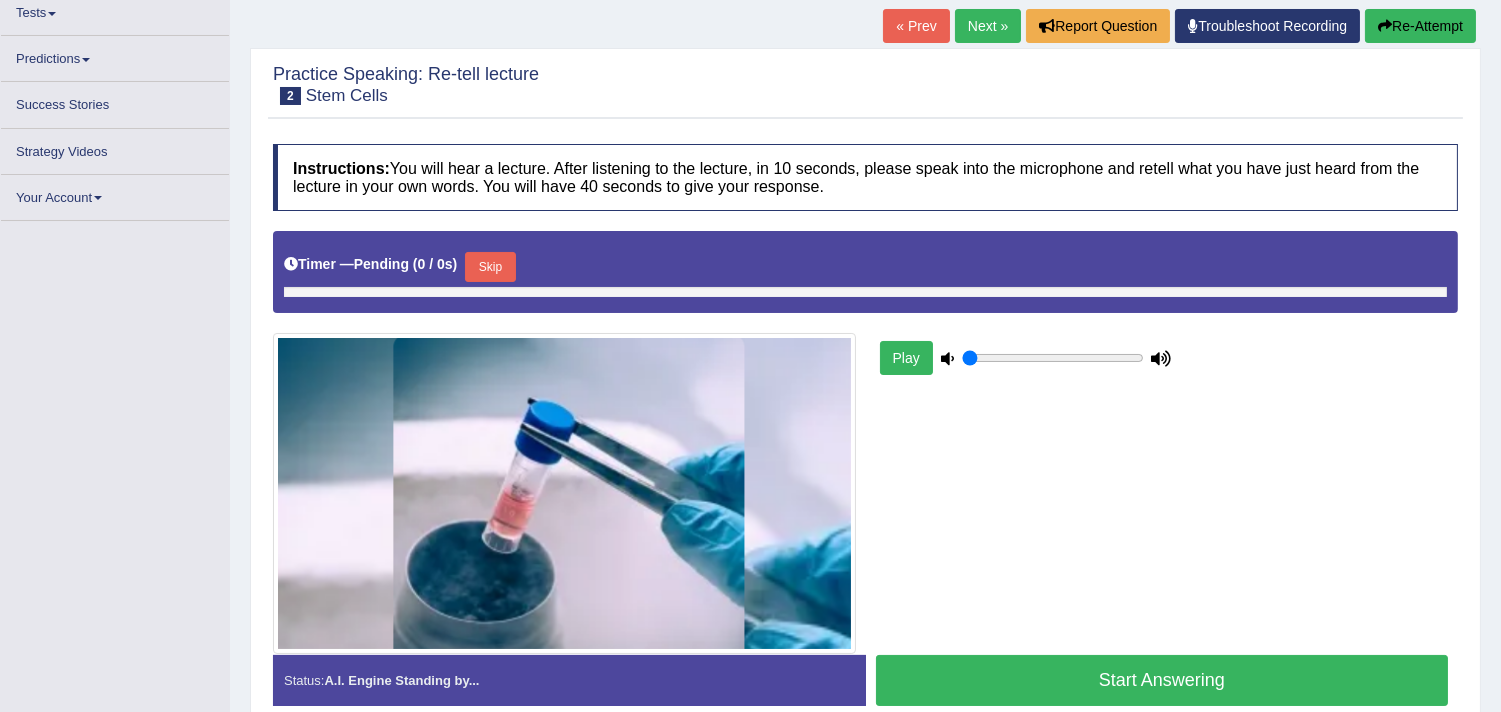 type on "0.8" 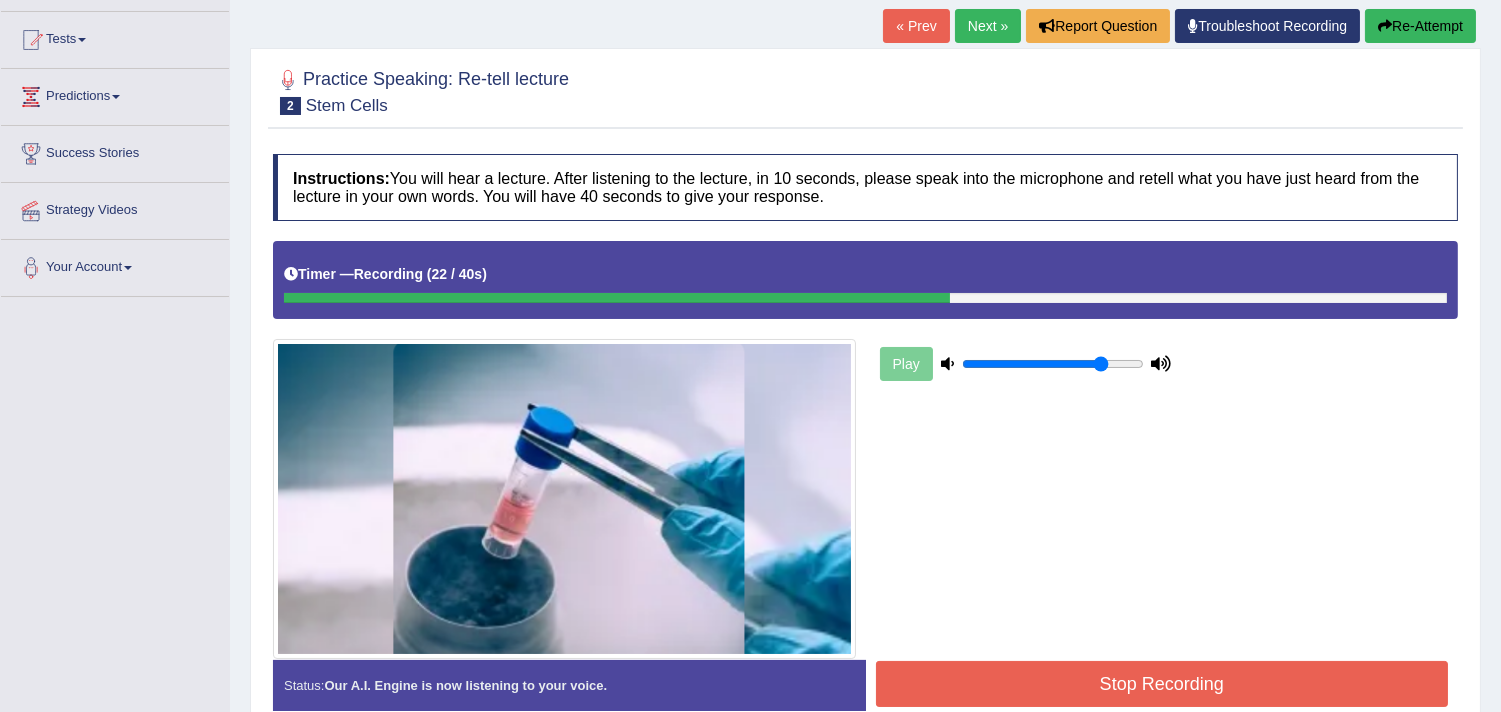 click on "Stop Recording" at bounding box center (1162, 684) 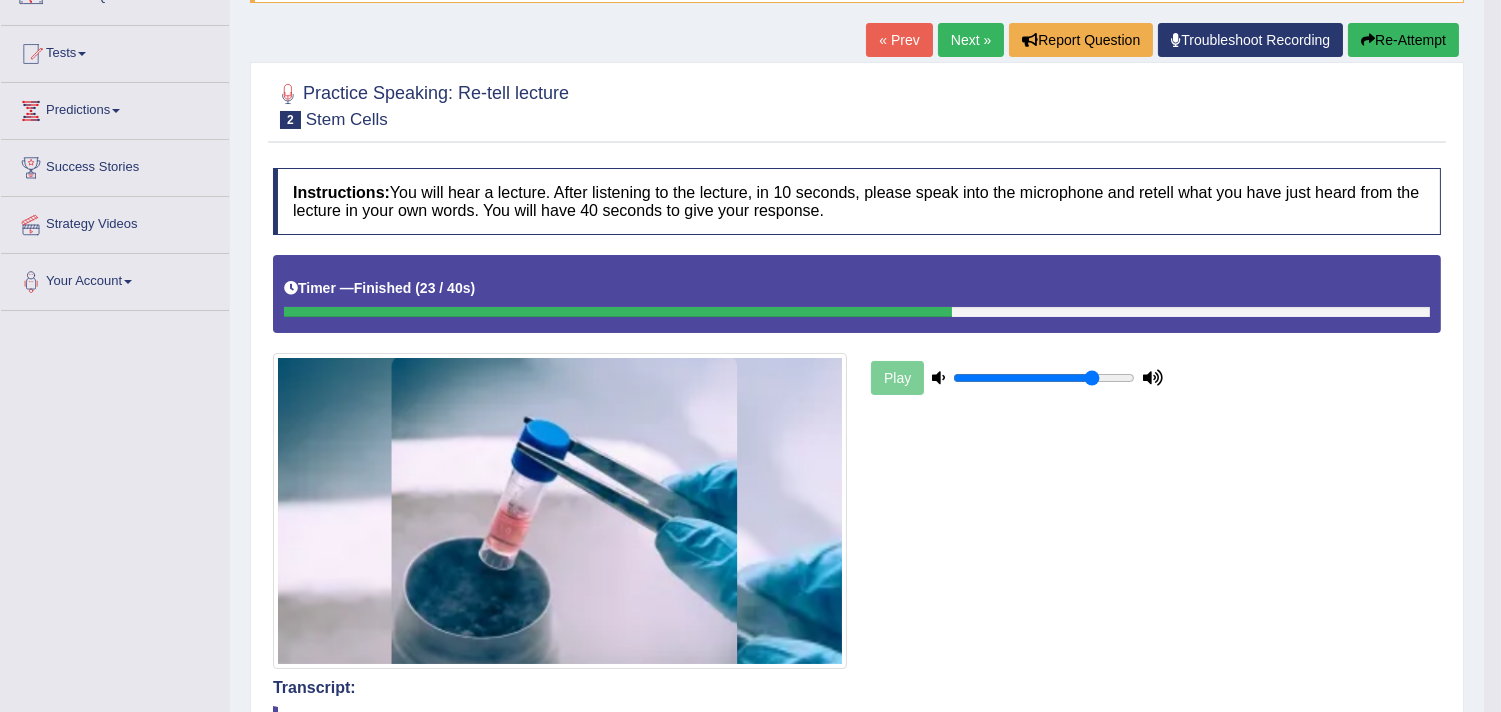 scroll, scrollTop: 196, scrollLeft: 0, axis: vertical 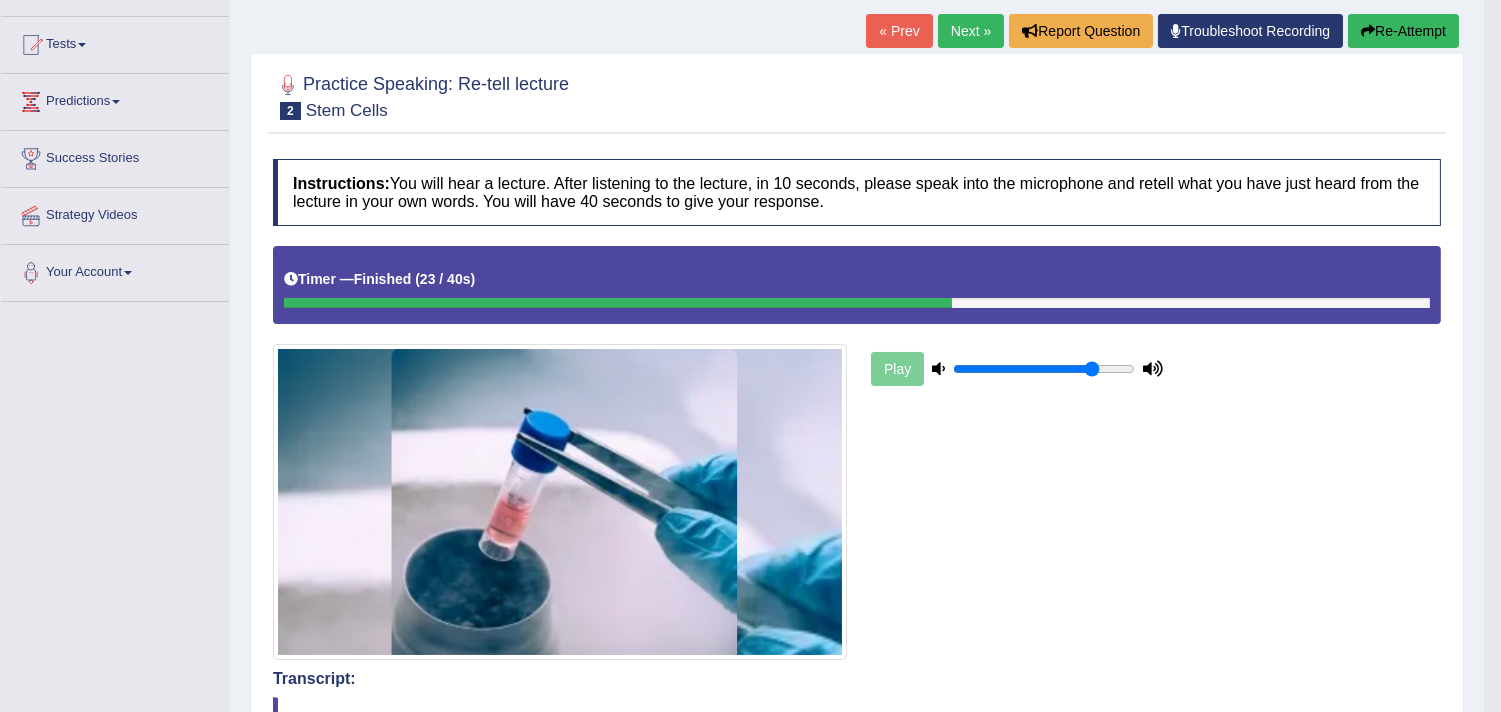 click on "Next »" at bounding box center (971, 31) 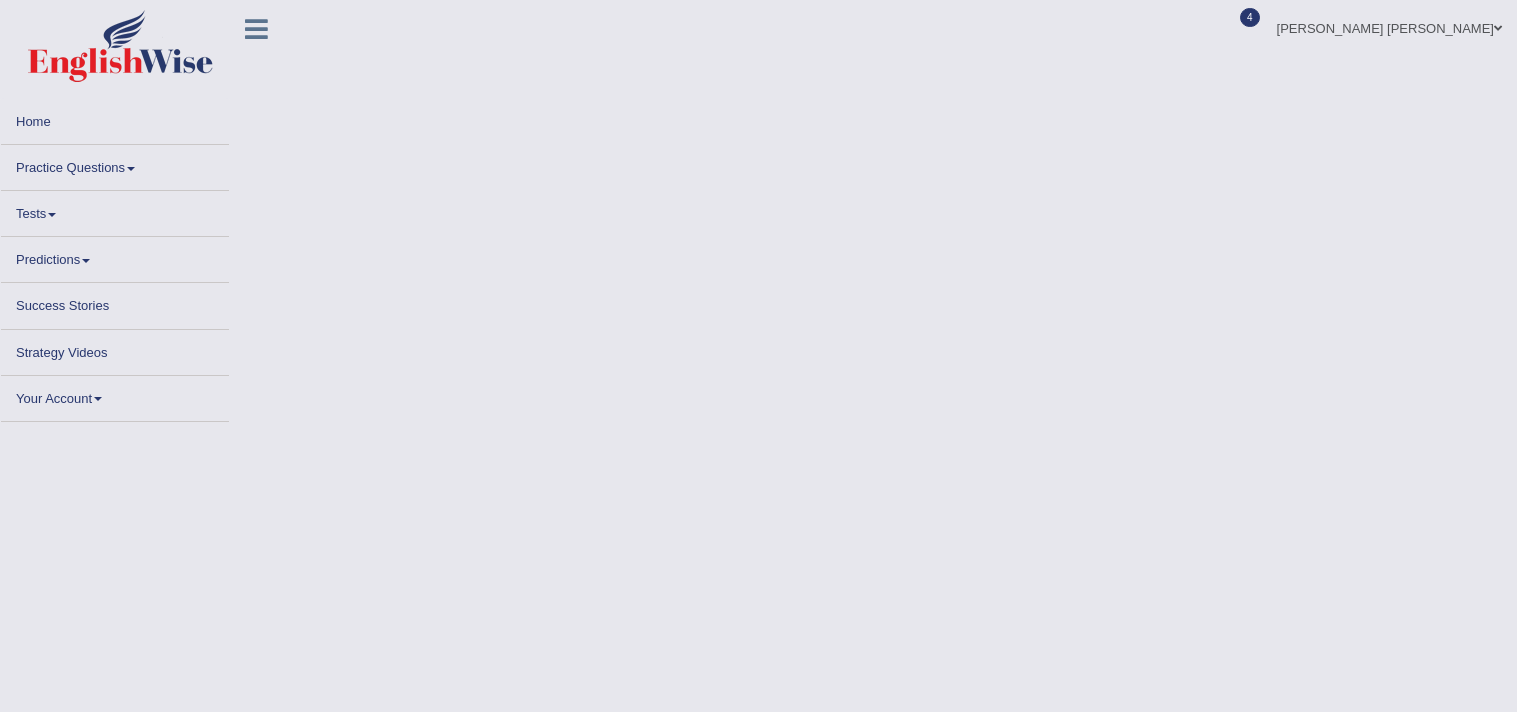 scroll, scrollTop: 0, scrollLeft: 0, axis: both 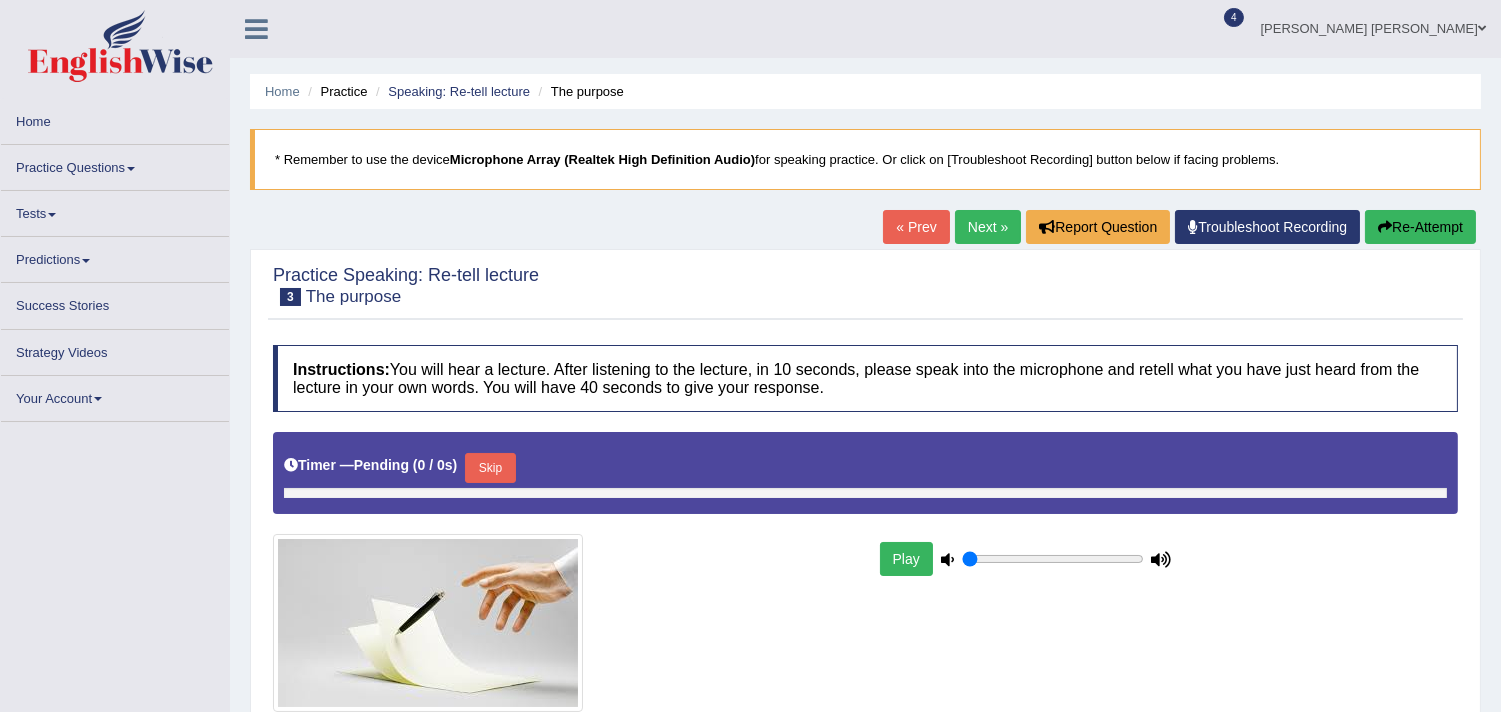 type on "0.8" 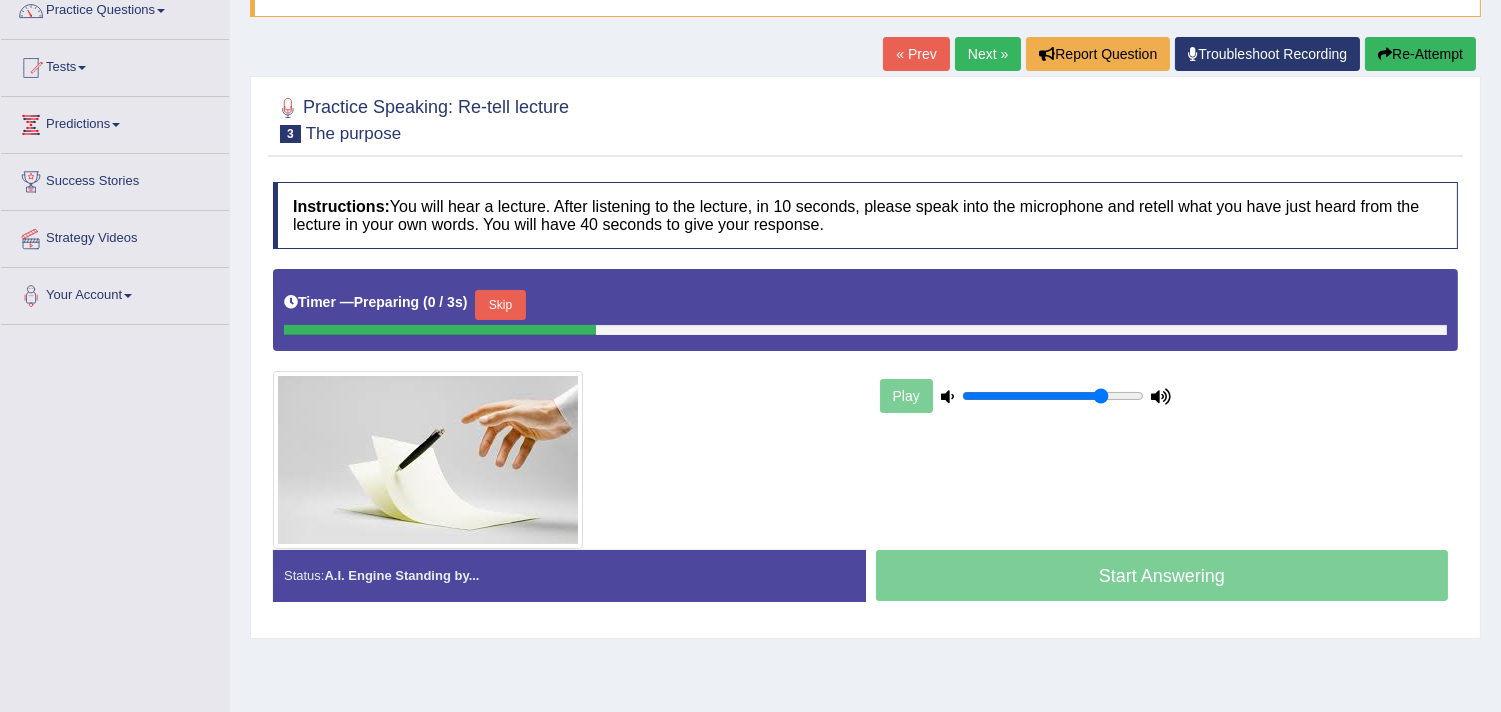scroll, scrollTop: 181, scrollLeft: 0, axis: vertical 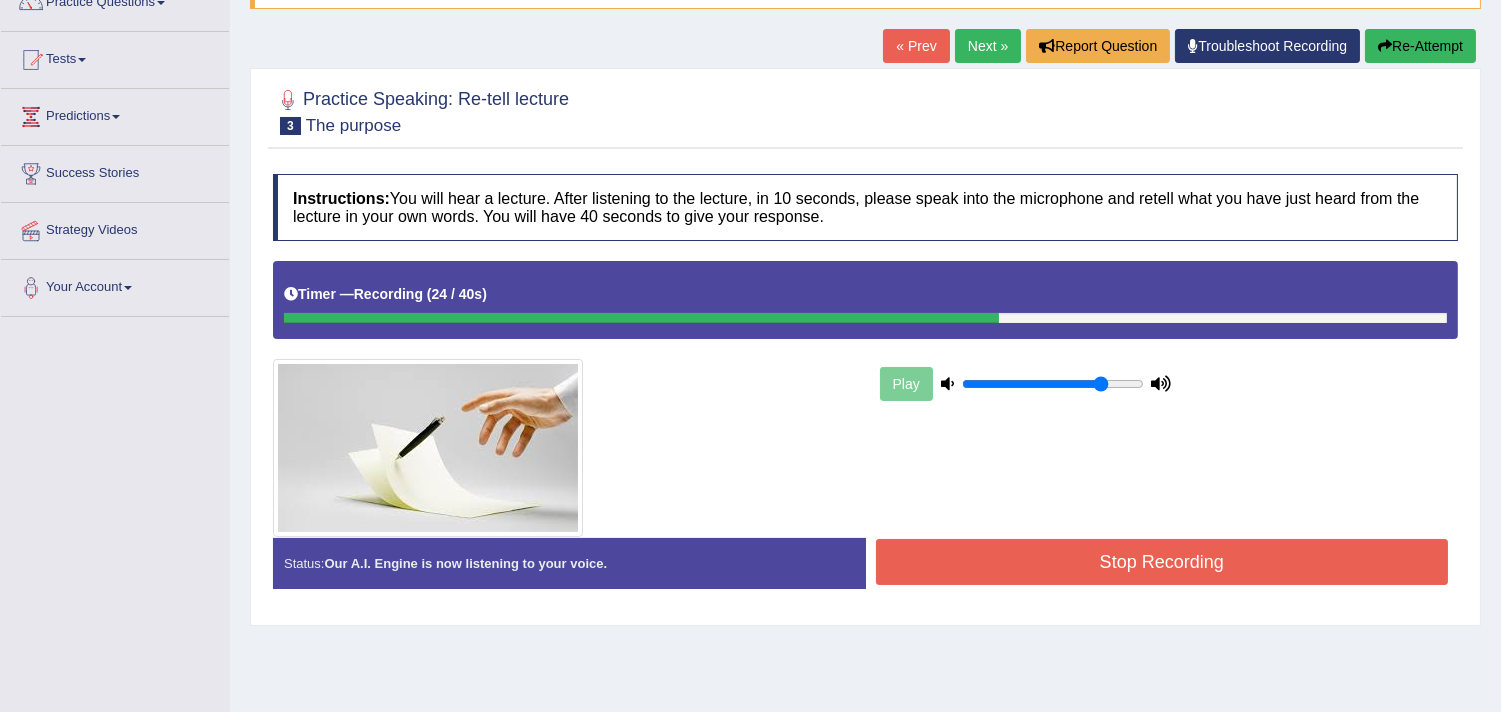 click on "Stop Recording" at bounding box center (1162, 562) 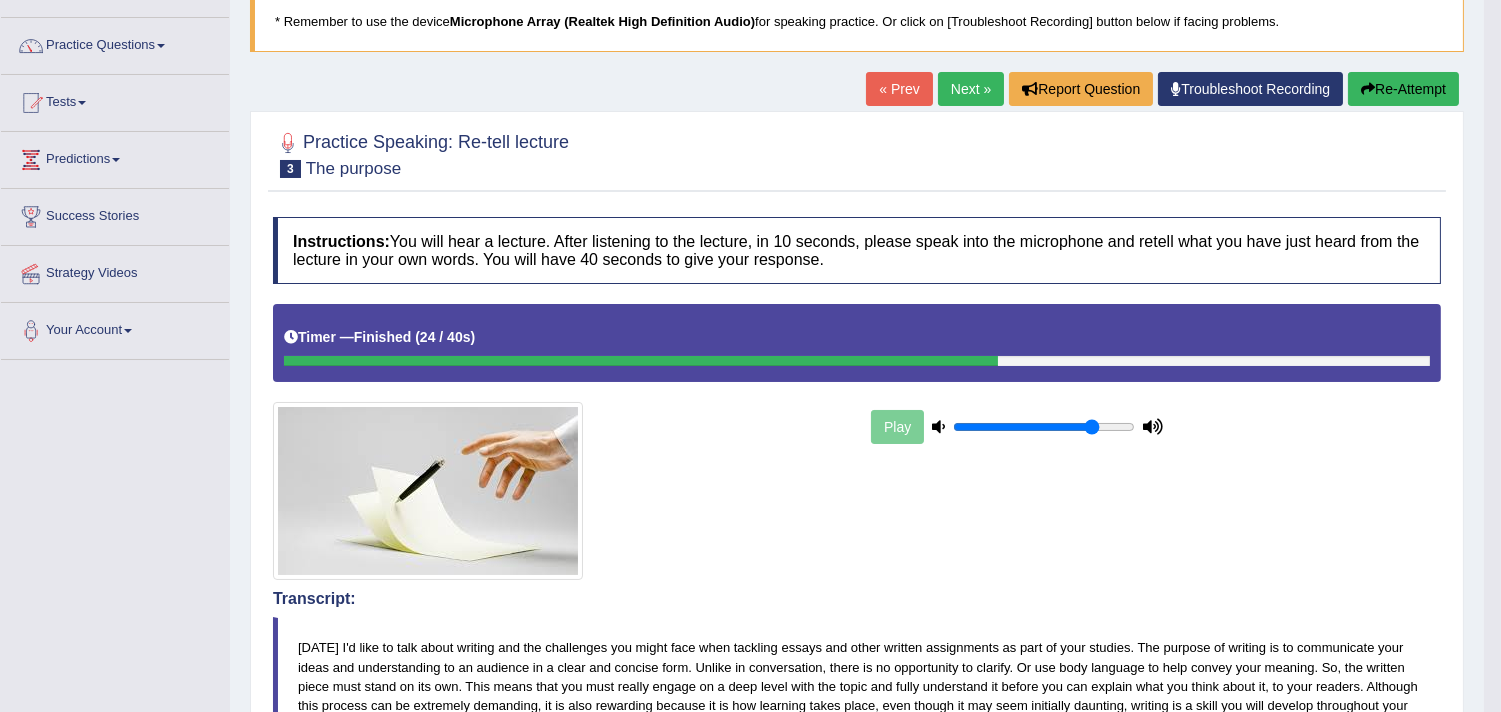 scroll, scrollTop: 137, scrollLeft: 0, axis: vertical 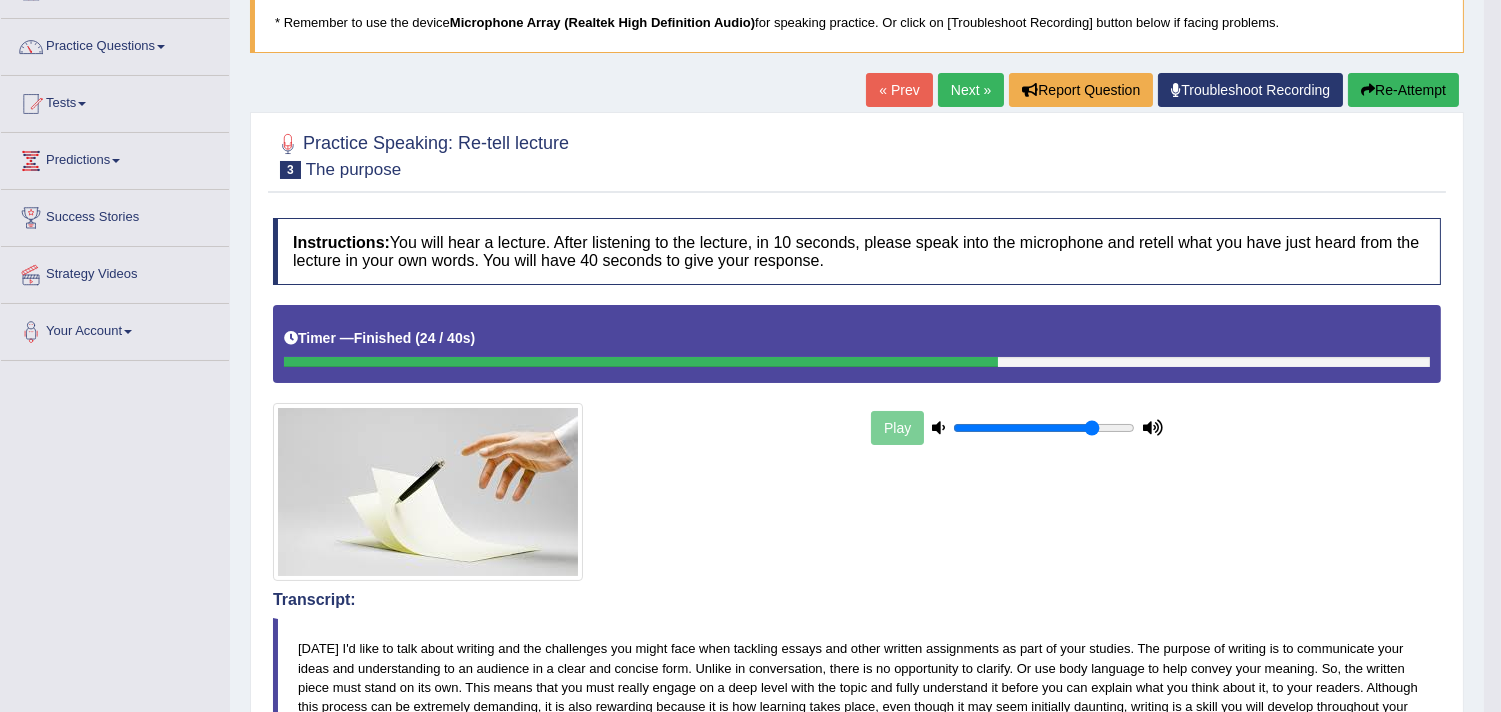 click on "Next »" at bounding box center (971, 90) 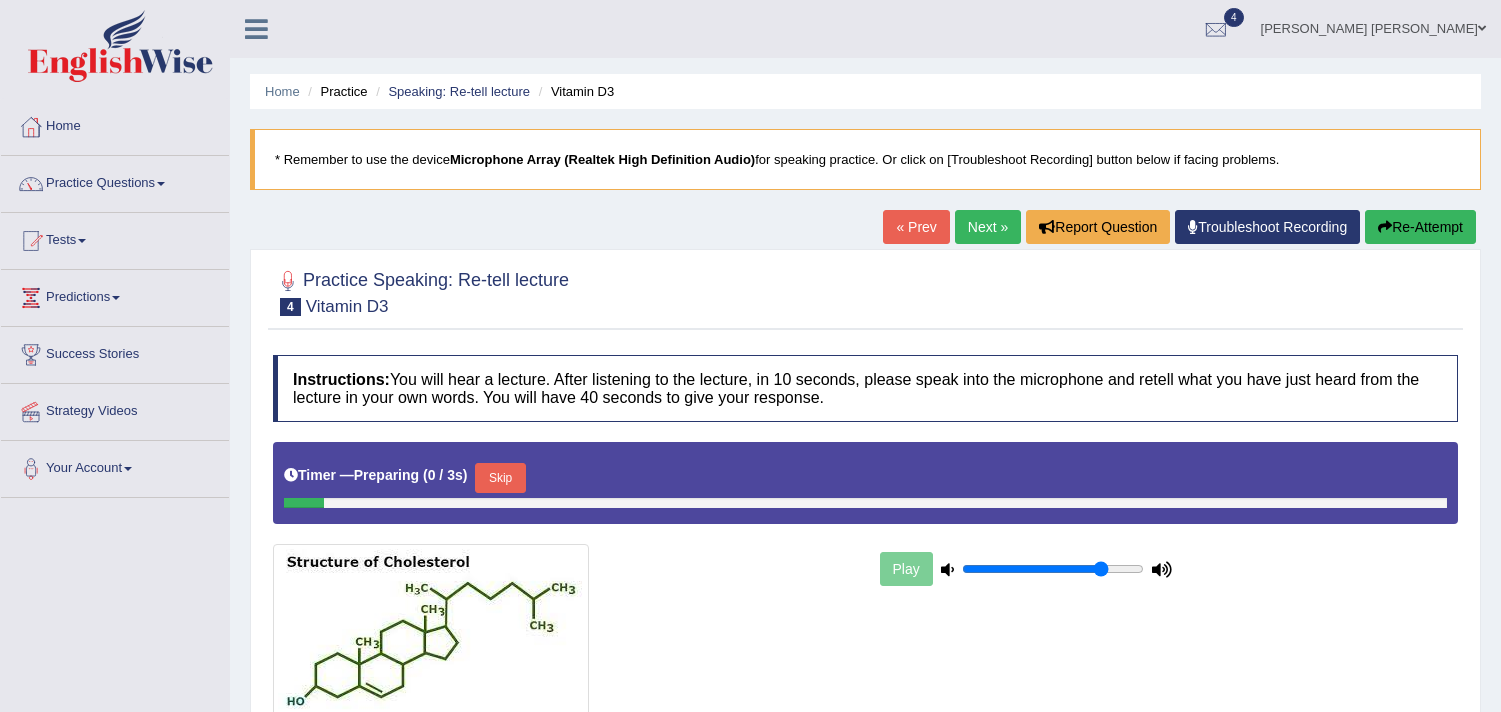 scroll, scrollTop: 0, scrollLeft: 0, axis: both 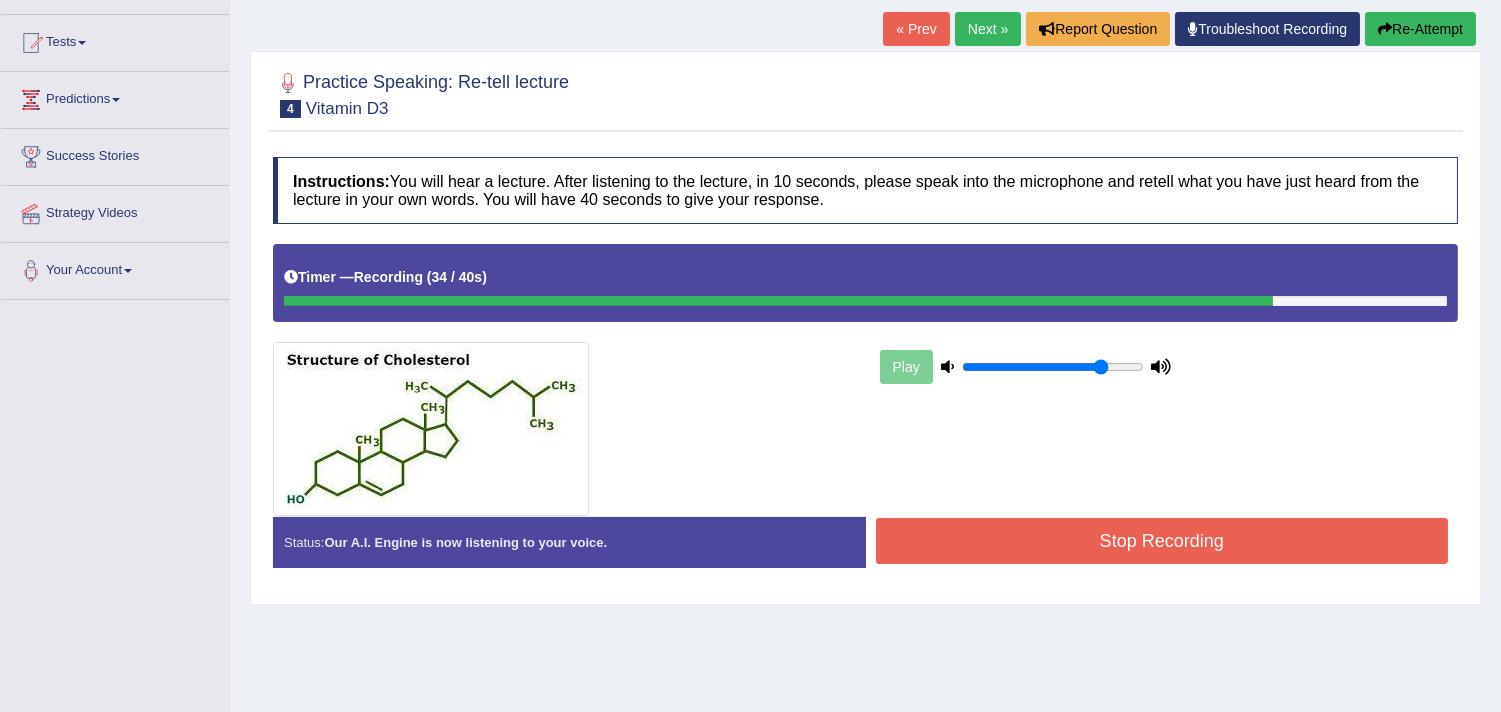click on "Stop Recording" at bounding box center (1162, 541) 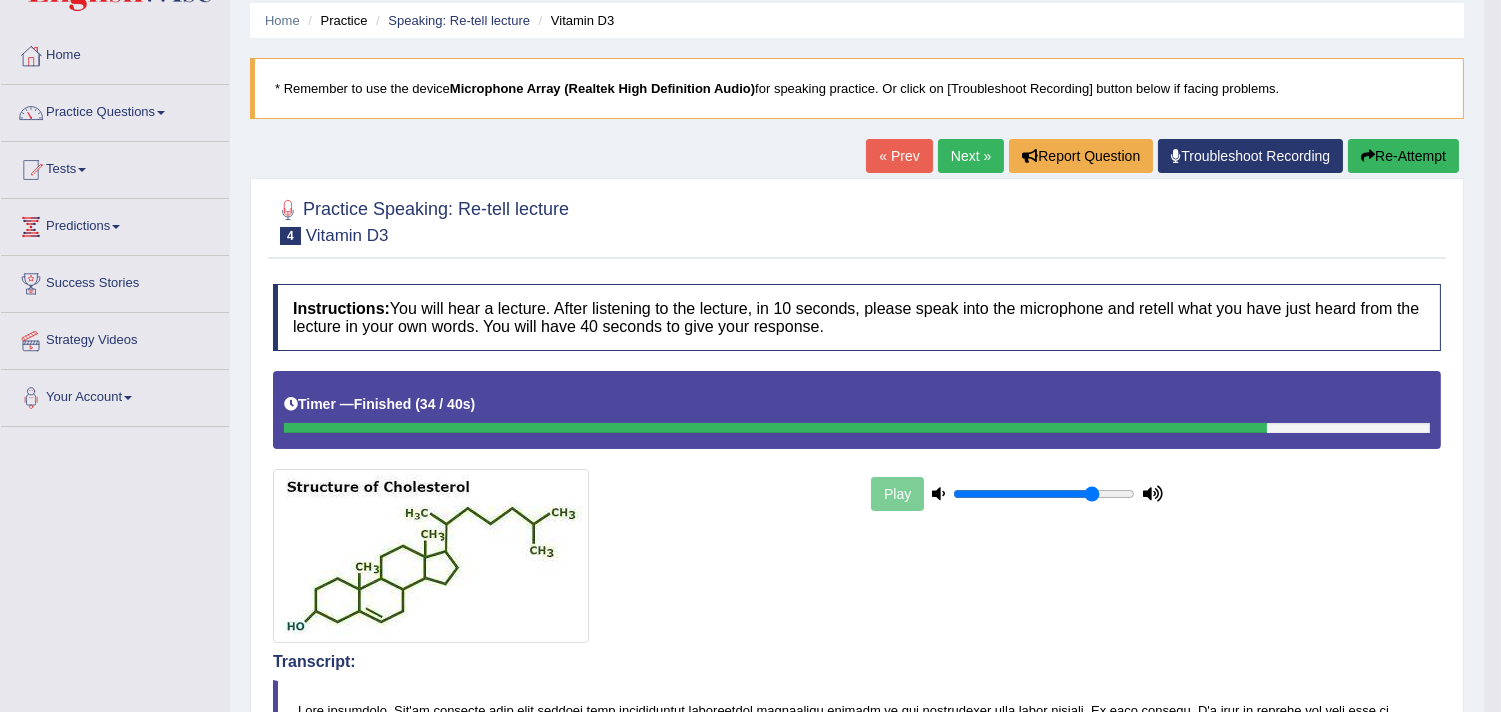 scroll, scrollTop: 68, scrollLeft: 0, axis: vertical 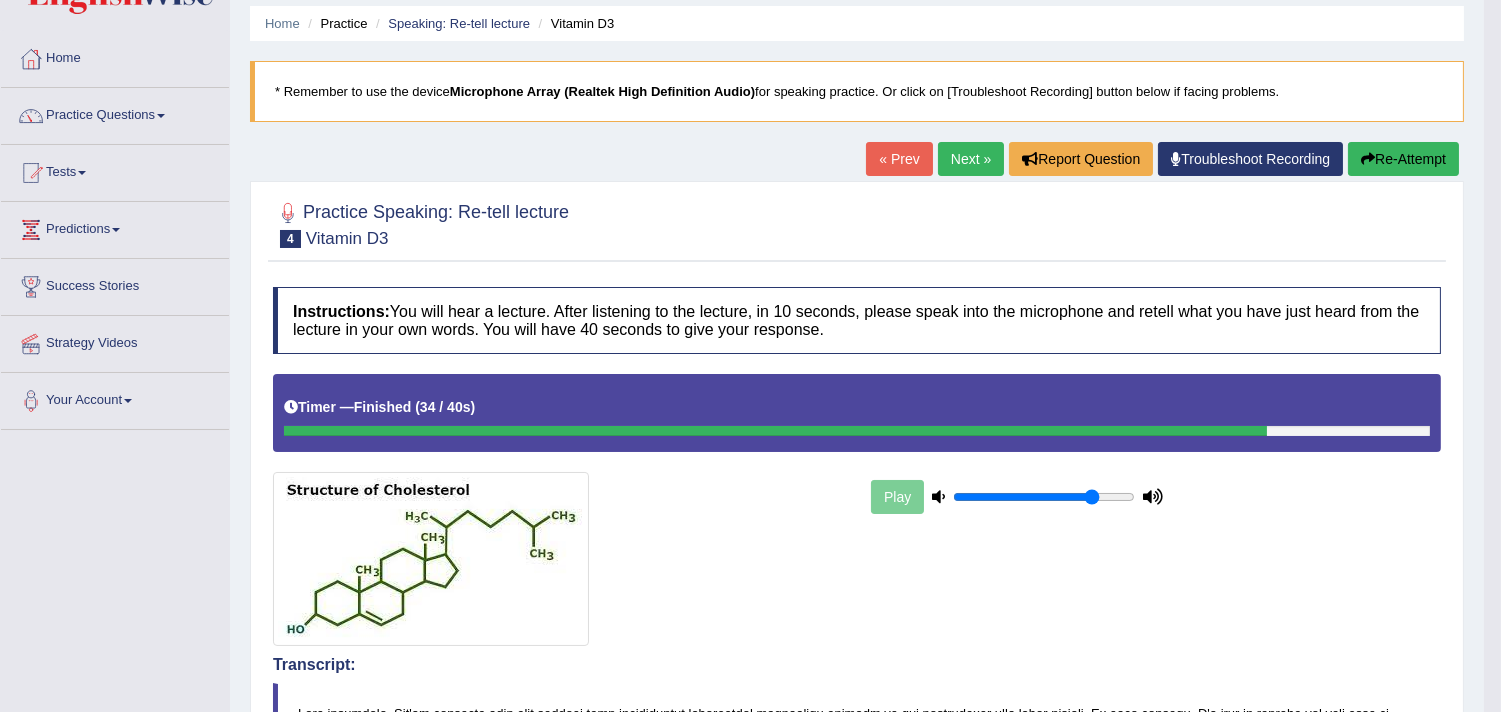 click on "Next »" at bounding box center (971, 159) 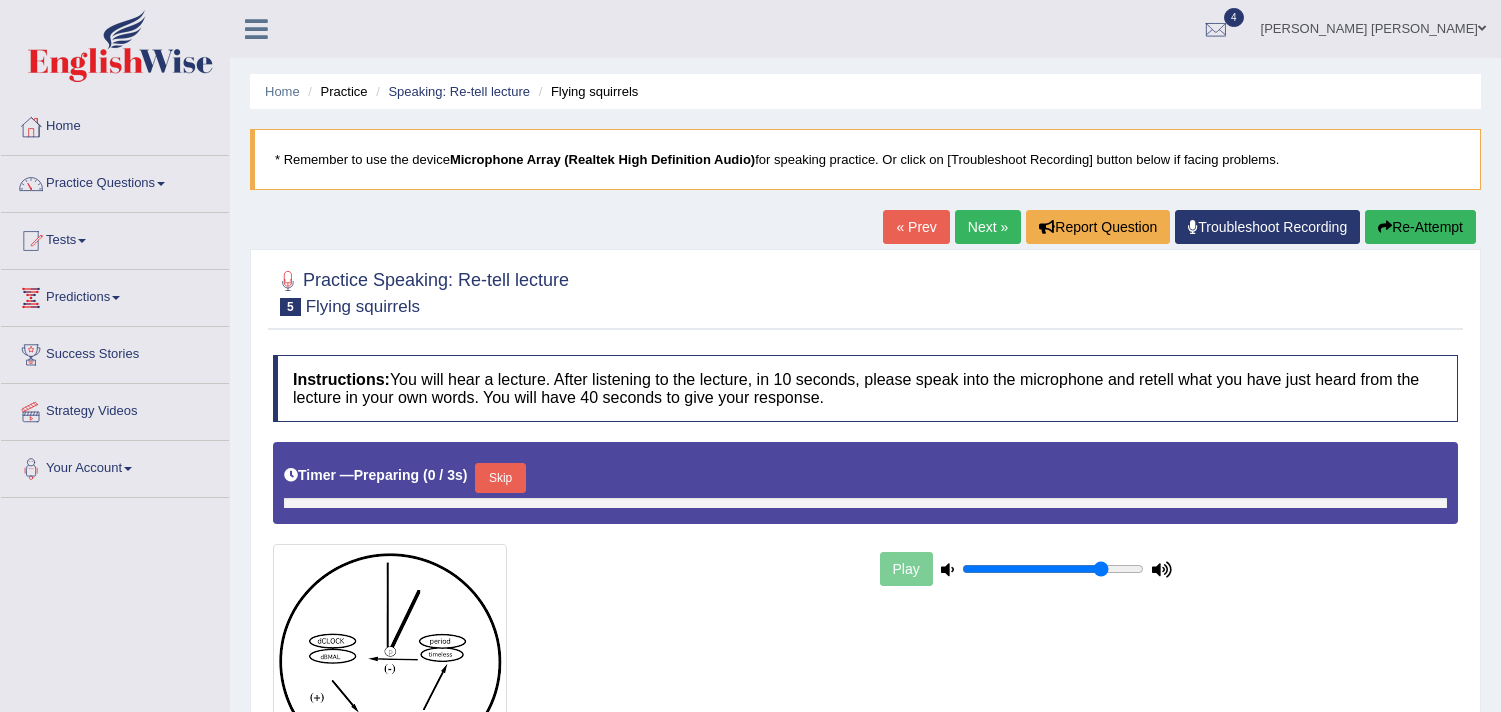 scroll, scrollTop: 0, scrollLeft: 0, axis: both 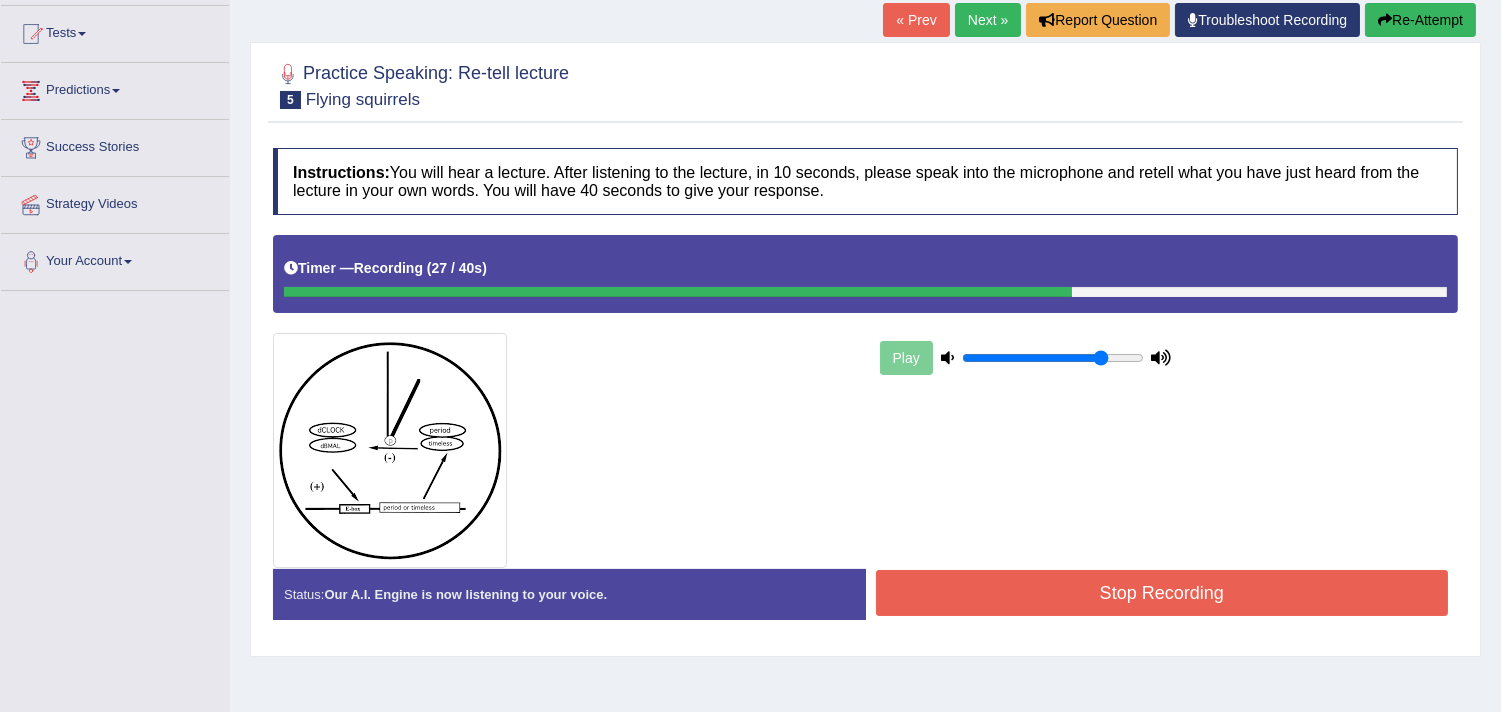click on "Stop Recording" at bounding box center [1162, 593] 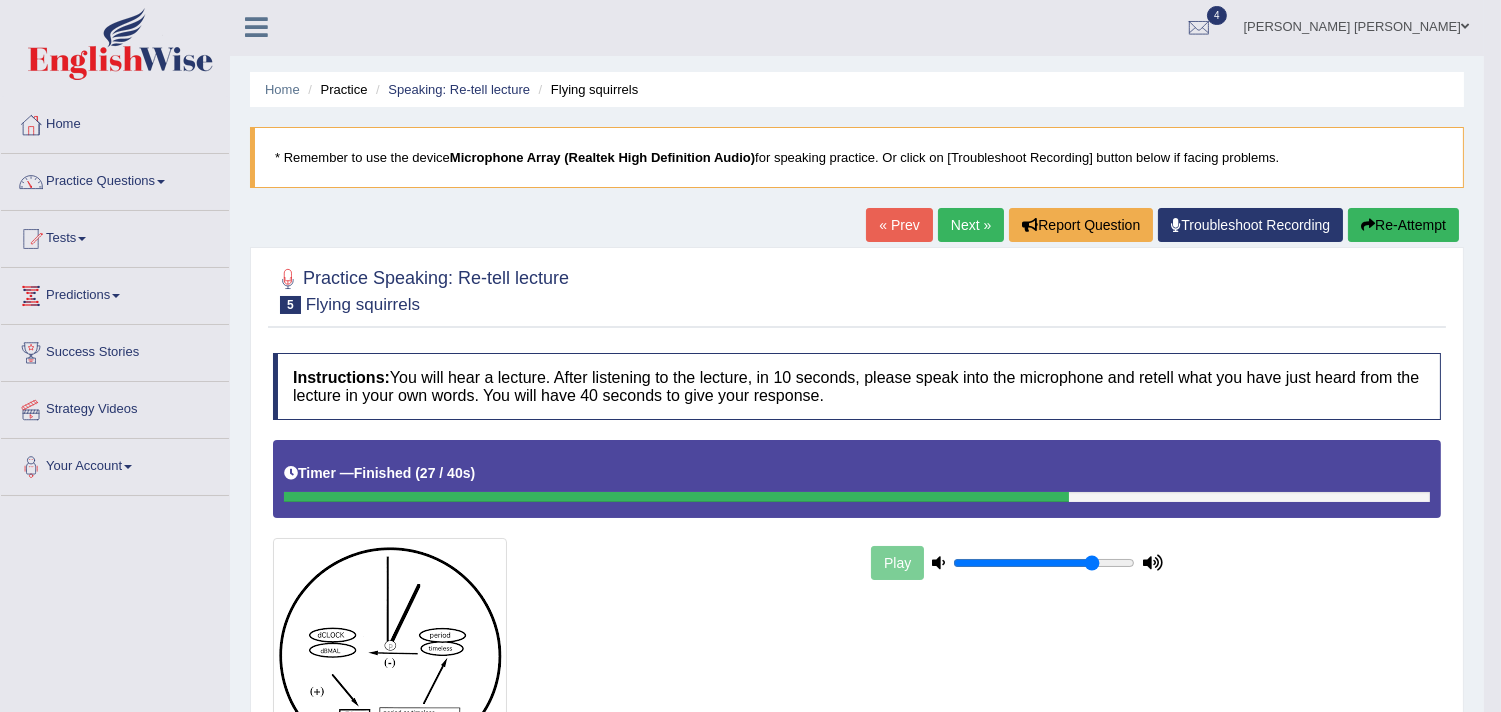scroll, scrollTop: 0, scrollLeft: 0, axis: both 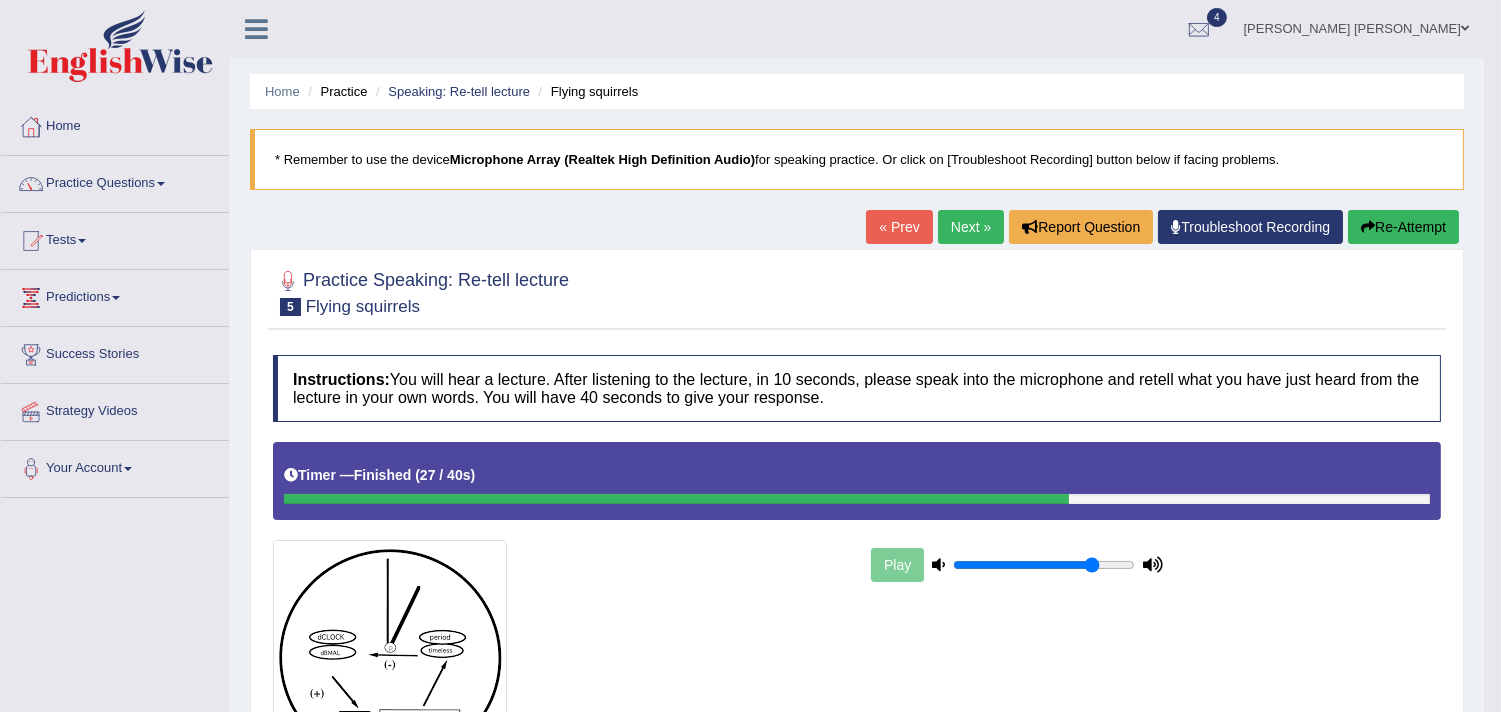 click on "Tests" at bounding box center (115, 238) 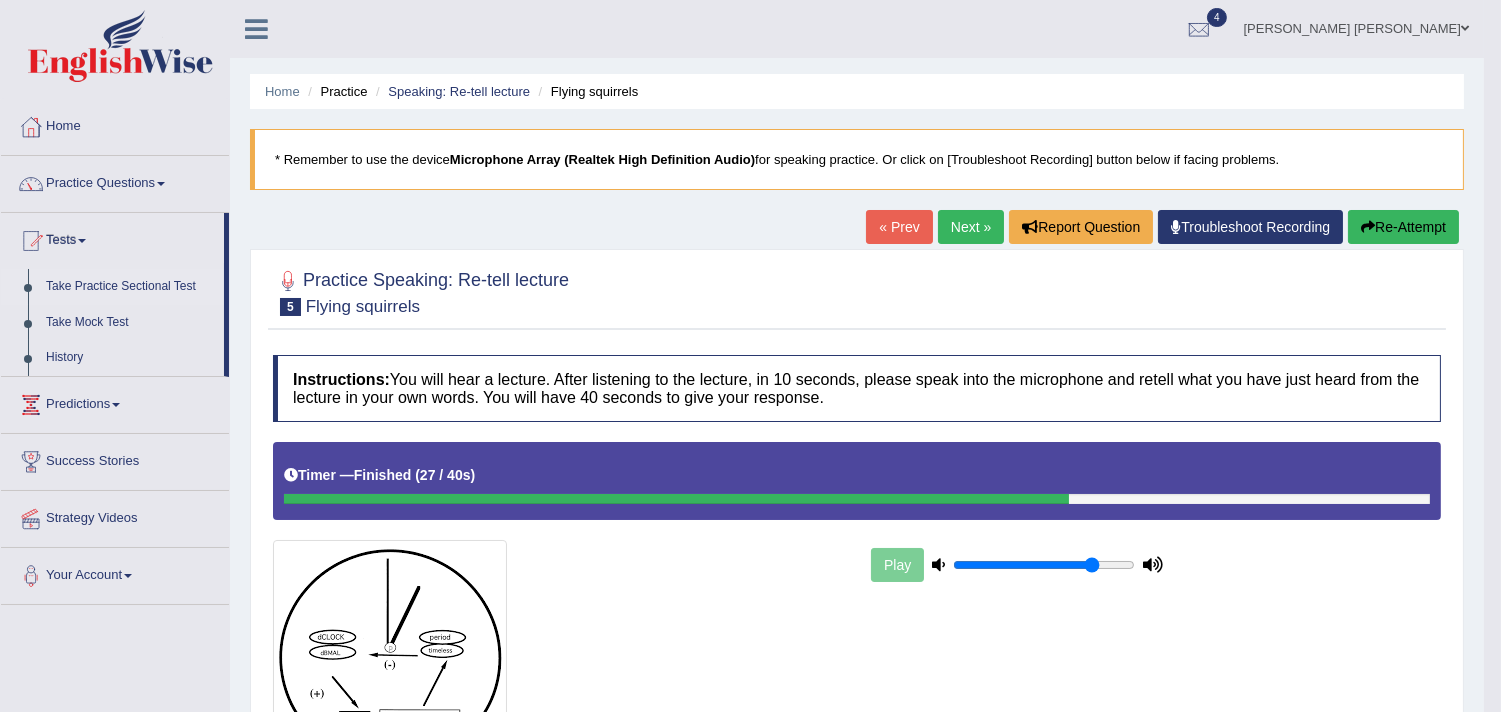 click on "Take Practice Sectional Test" at bounding box center [130, 287] 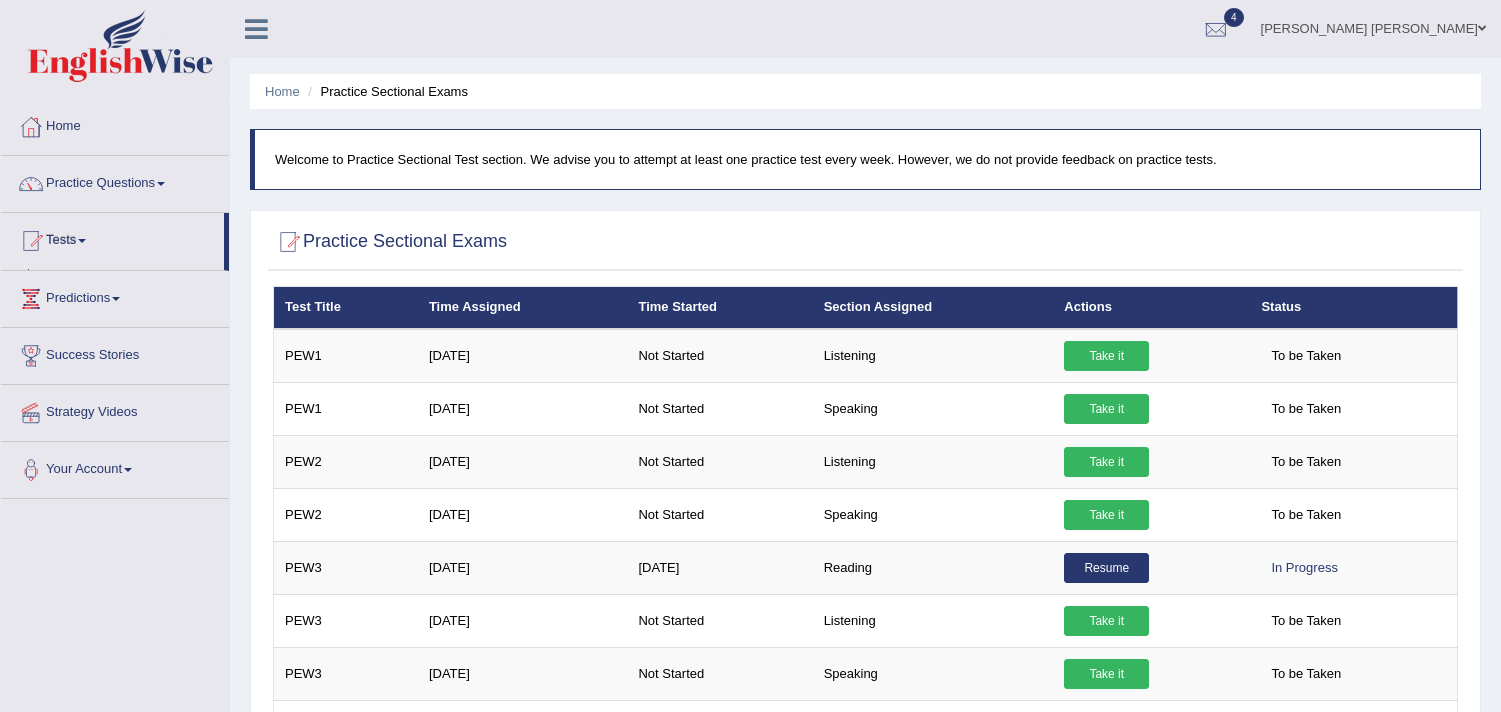 scroll, scrollTop: 0, scrollLeft: 0, axis: both 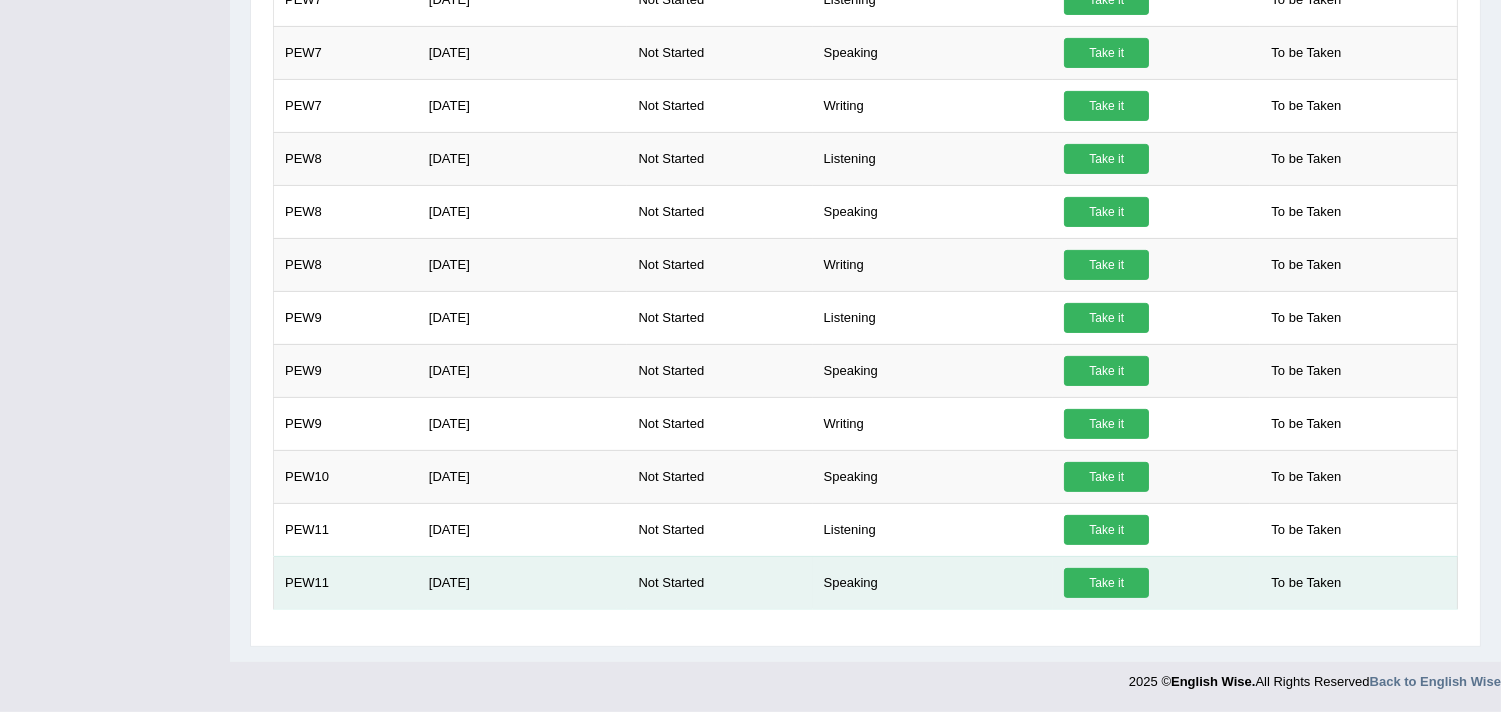 click on "Take it" at bounding box center (1106, 583) 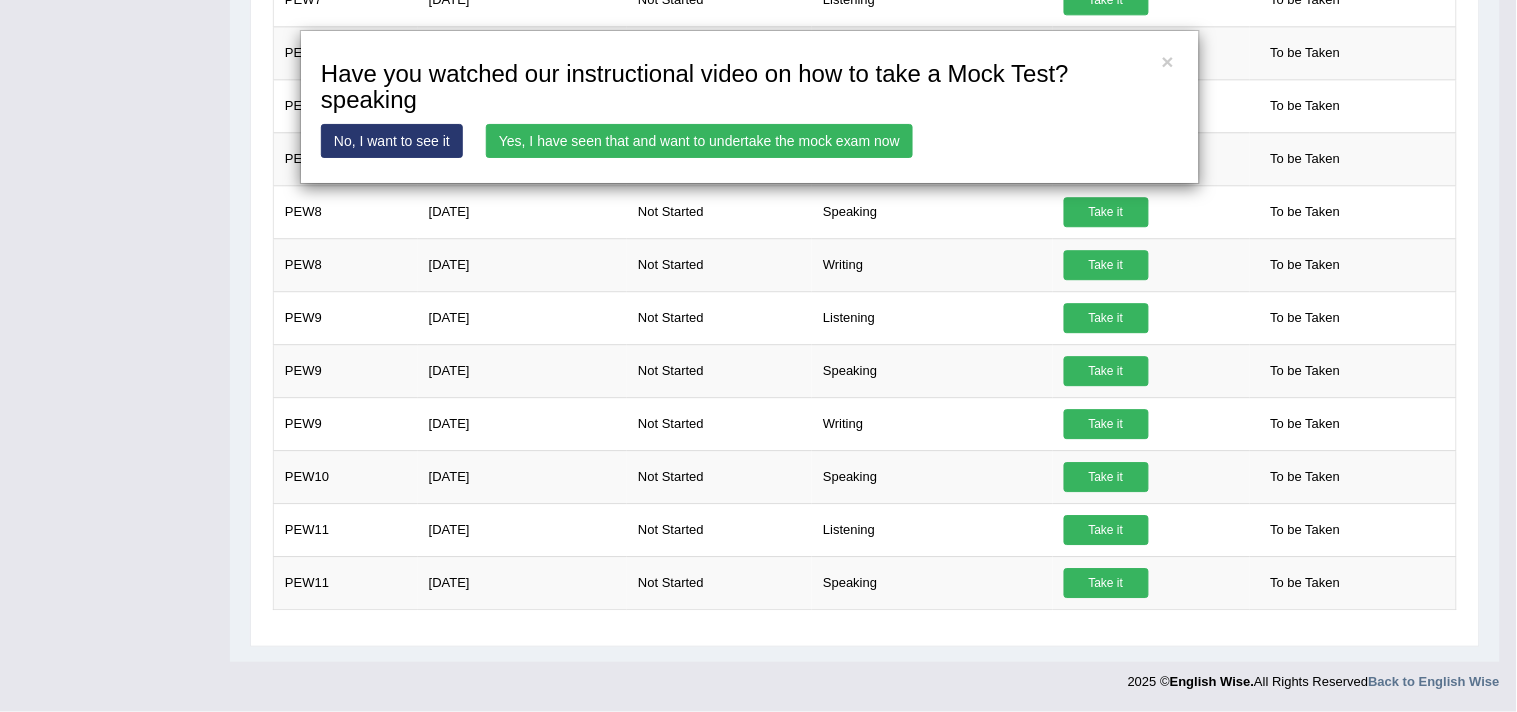 click on "Yes, I have seen that and want to undertake the mock exam now" at bounding box center [699, 141] 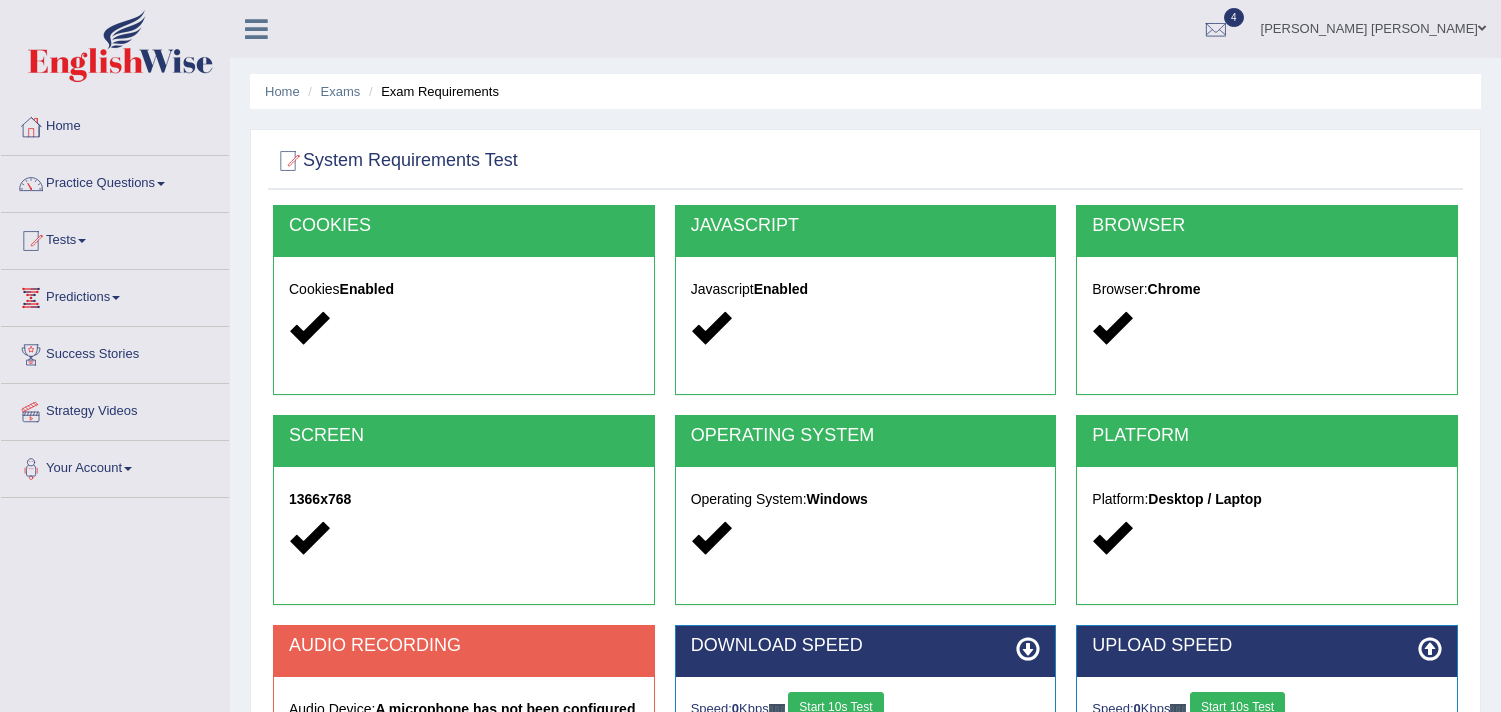 scroll, scrollTop: 0, scrollLeft: 0, axis: both 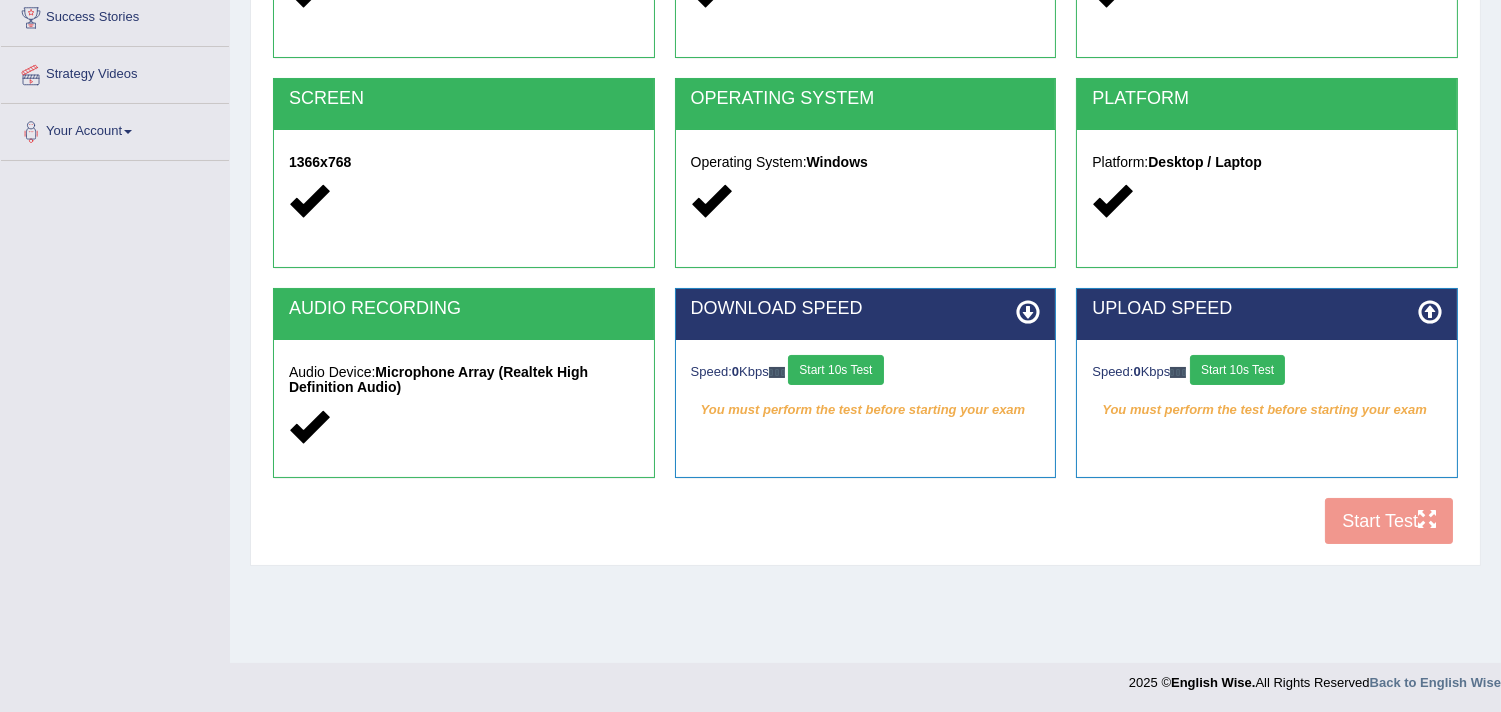 click on "Start 10s Test" at bounding box center (835, 370) 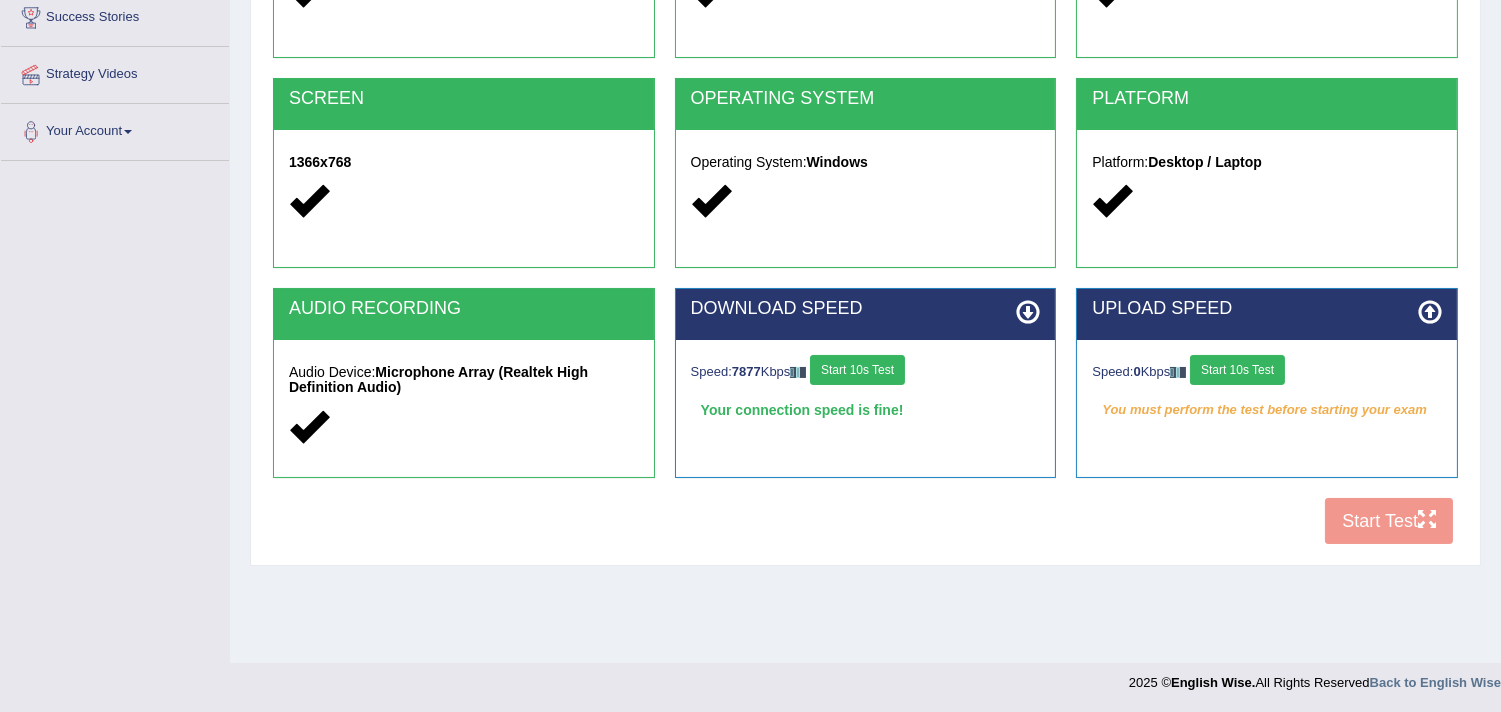 click on "Start 10s Test" at bounding box center [1237, 370] 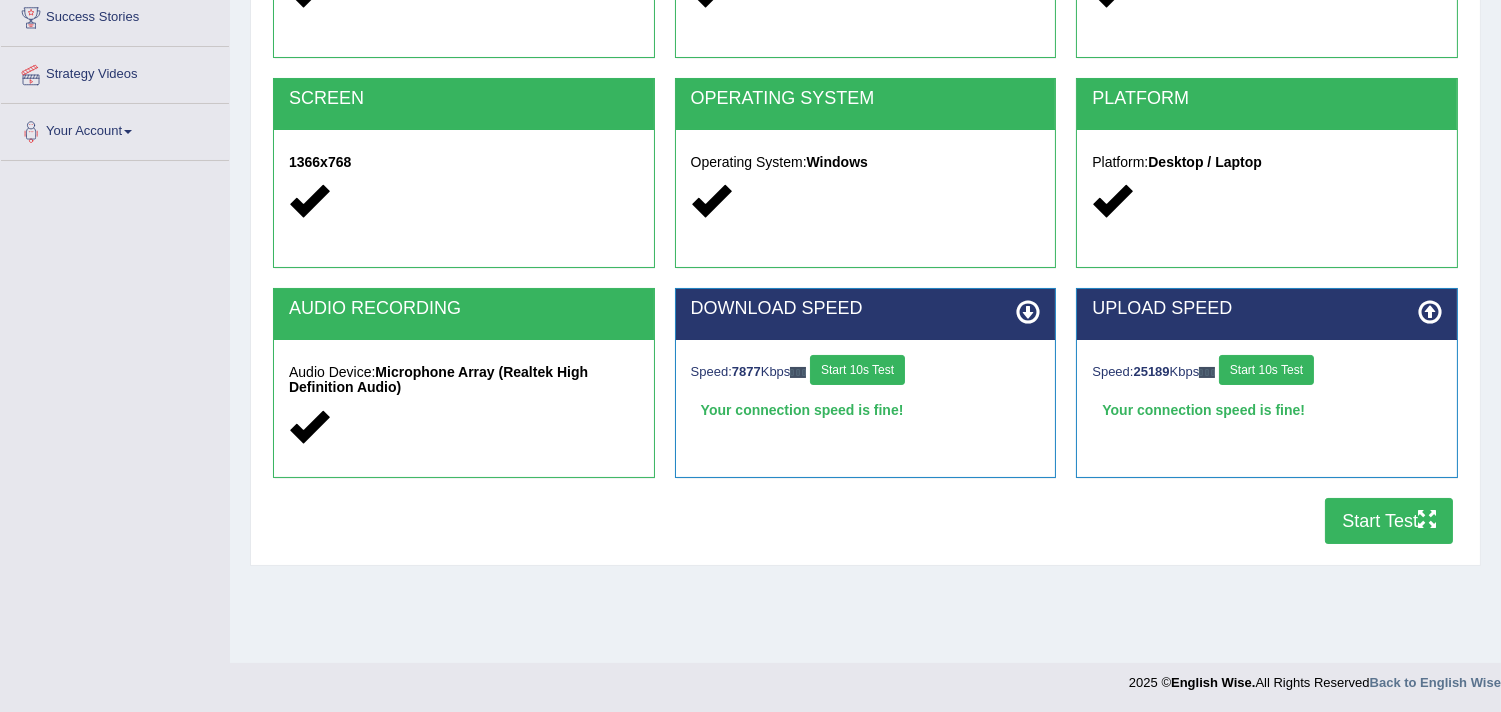 click on "Start Test" at bounding box center [1389, 521] 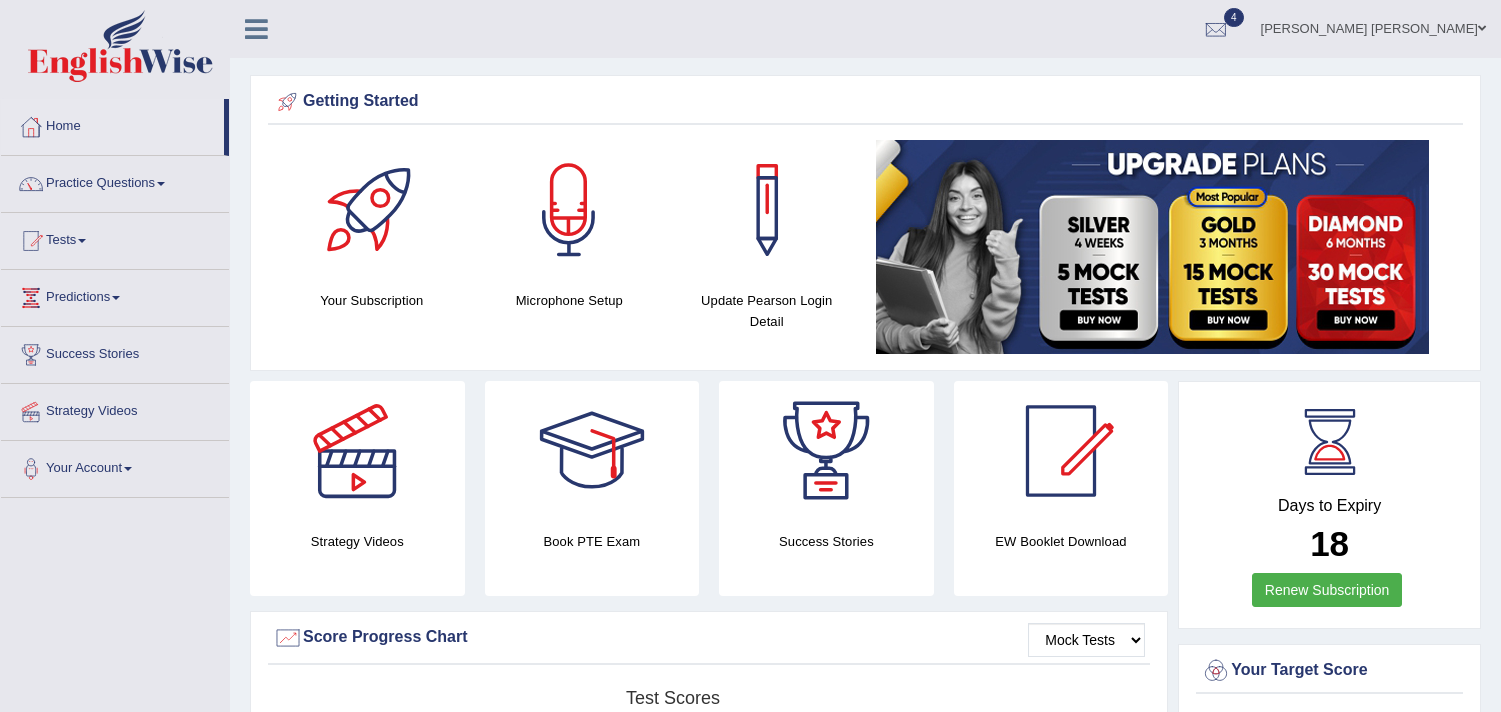 scroll, scrollTop: 0, scrollLeft: 0, axis: both 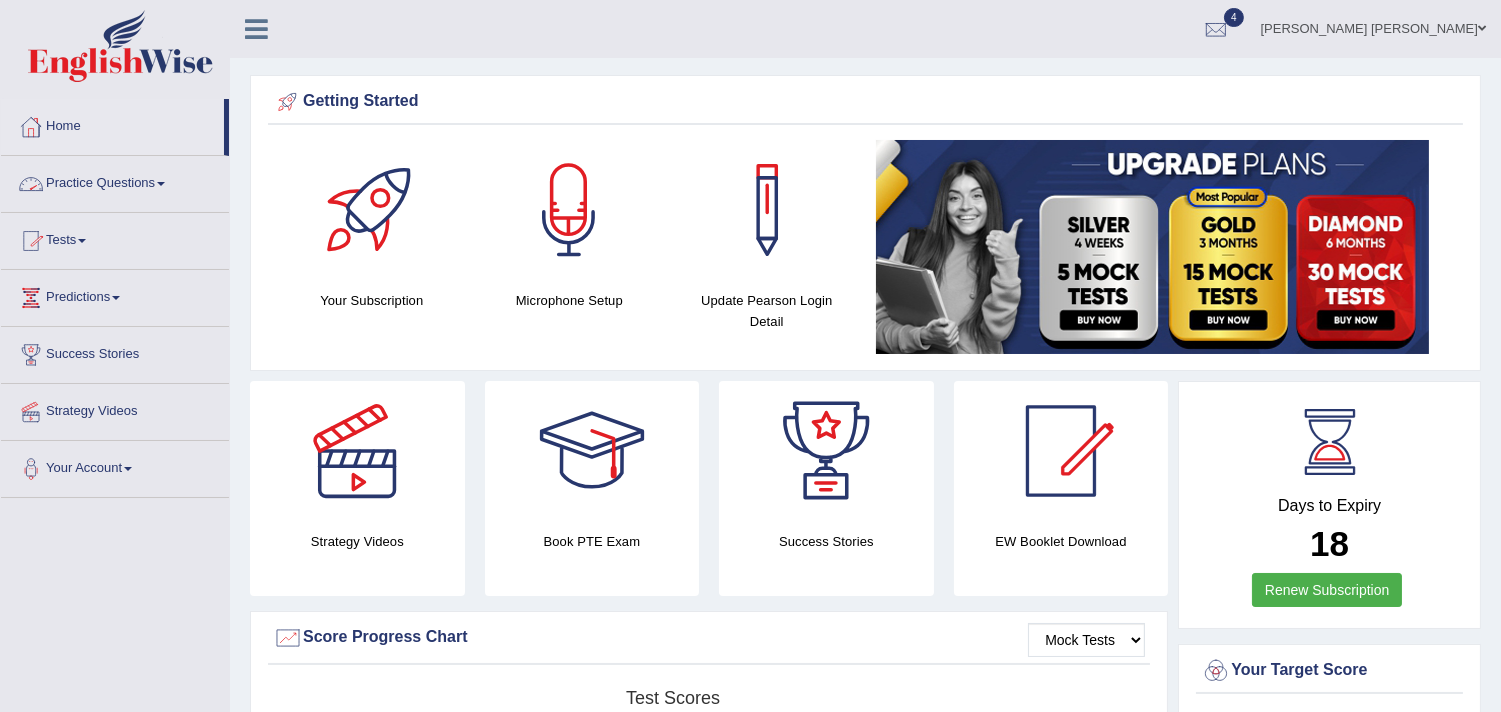 click on "Tests" at bounding box center (115, 238) 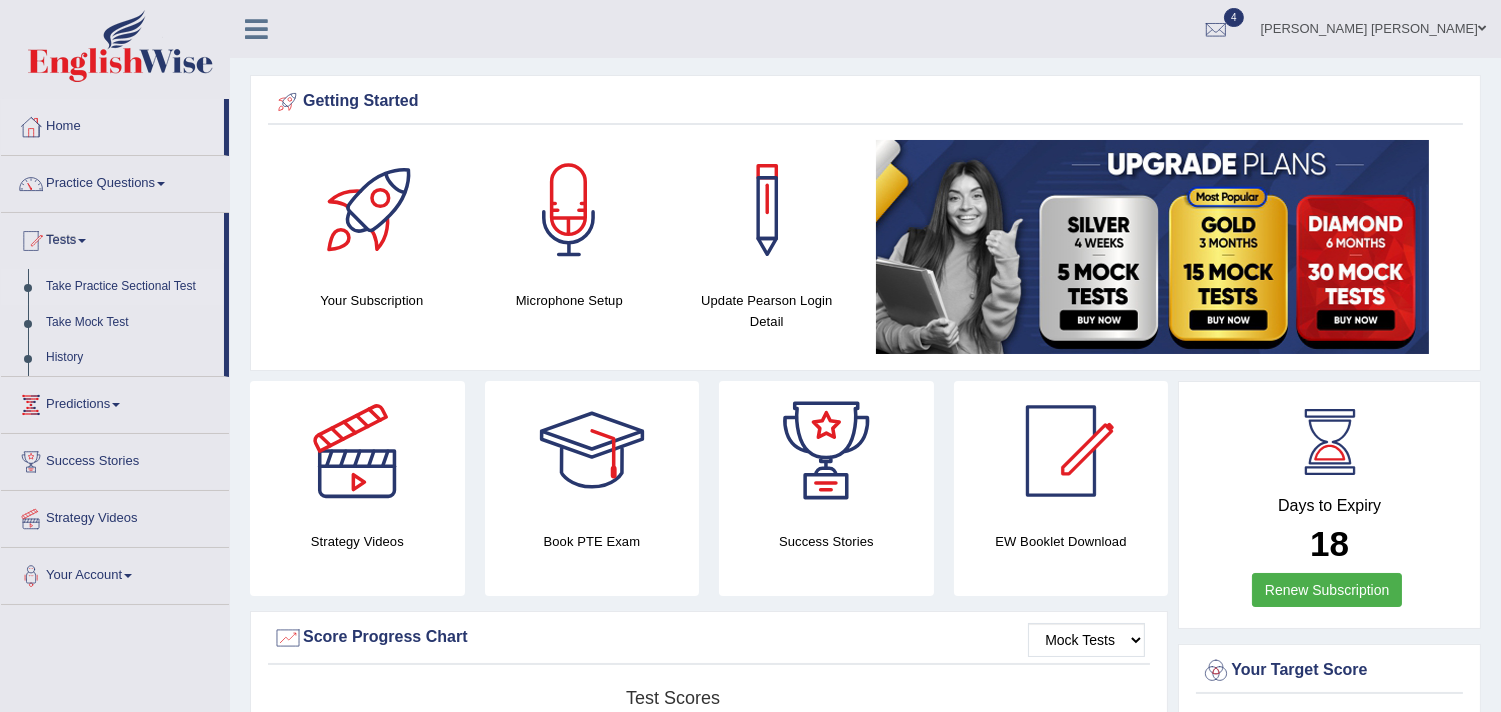 click on "Take Practice Sectional Test" at bounding box center [130, 287] 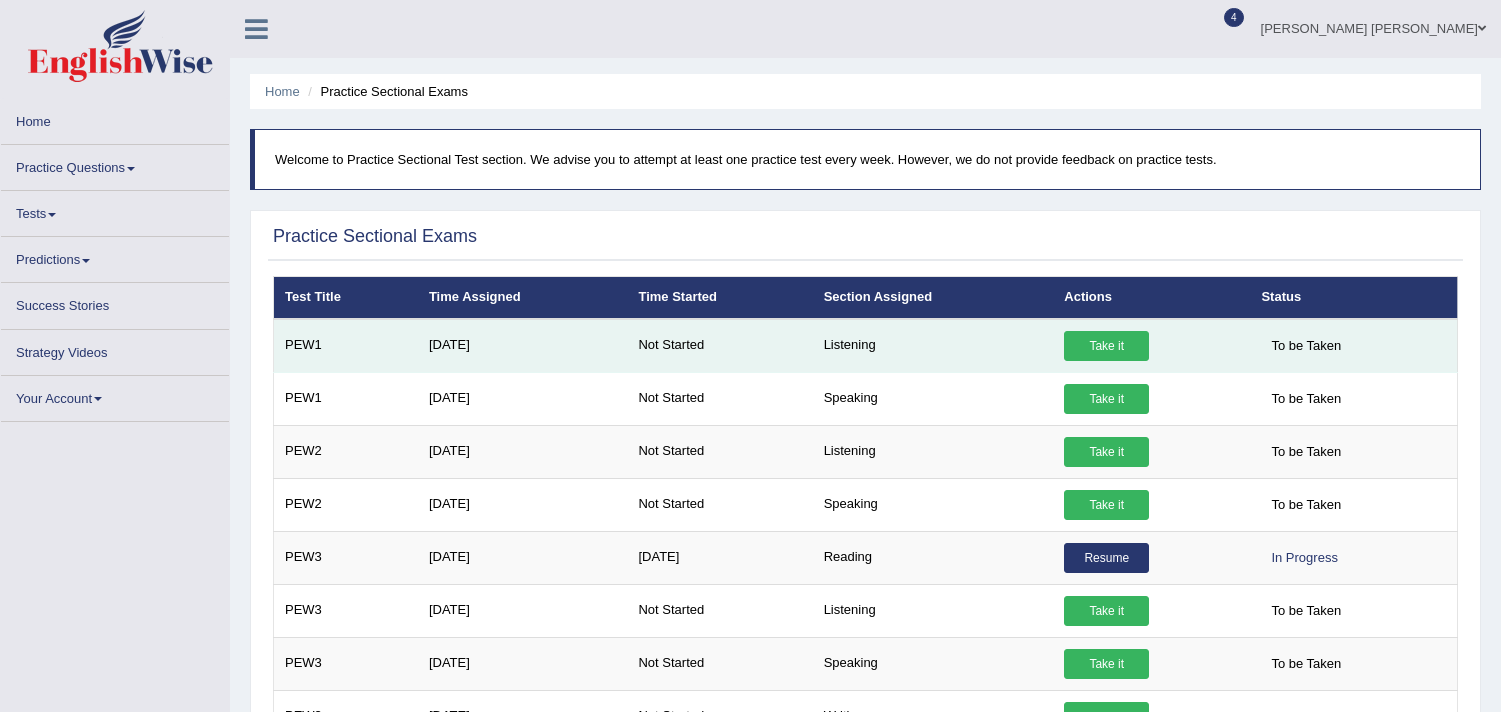 scroll, scrollTop: 0, scrollLeft: 0, axis: both 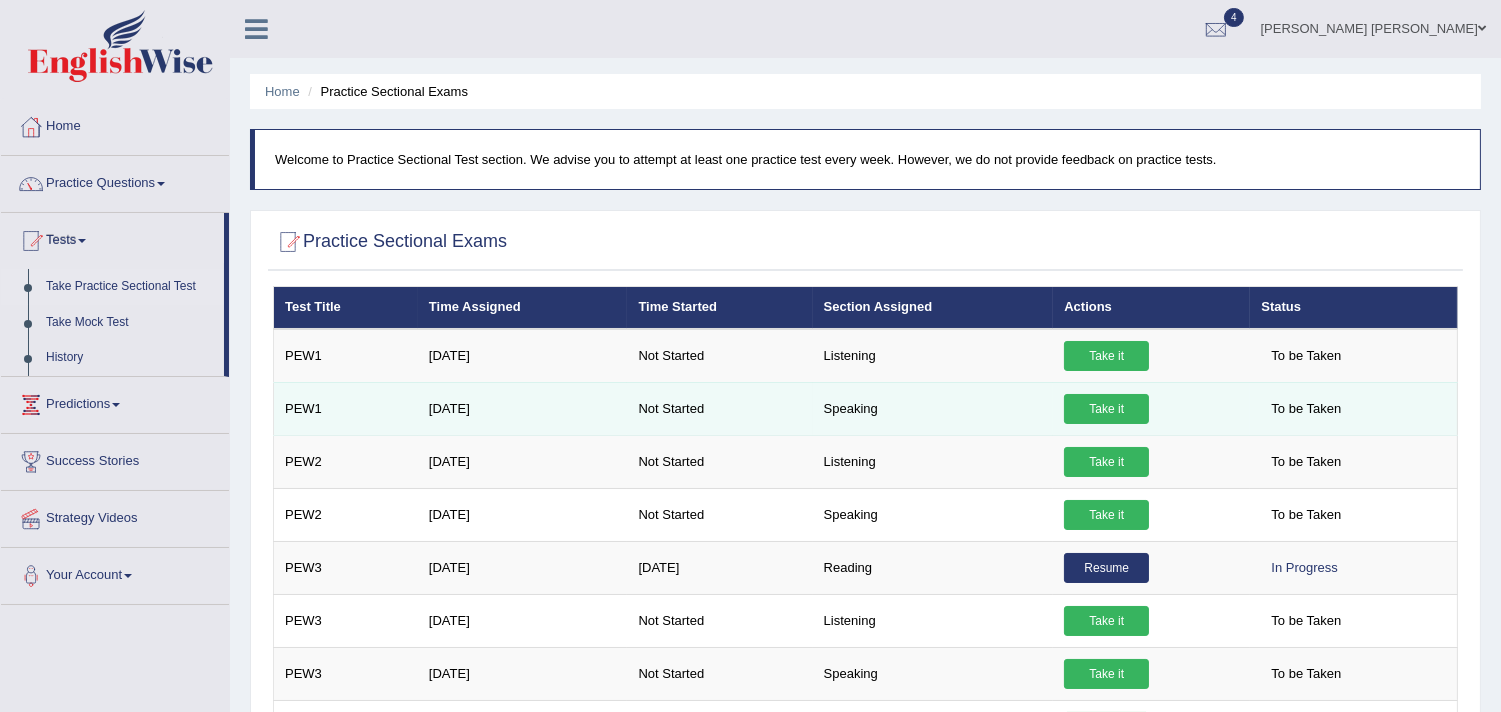 click on "Take it" at bounding box center (1106, 409) 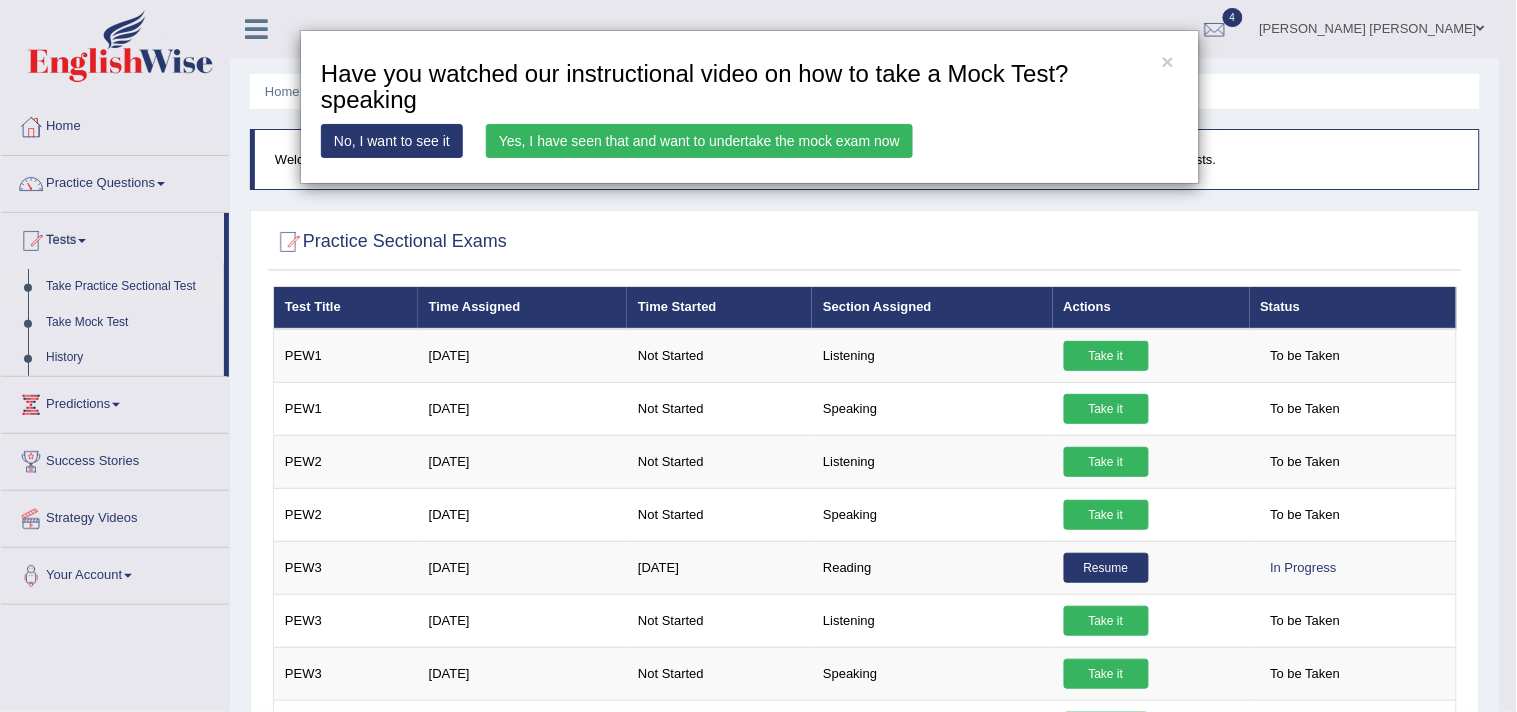 click on "Yes, I have seen that and want to undertake the mock exam now" at bounding box center (699, 141) 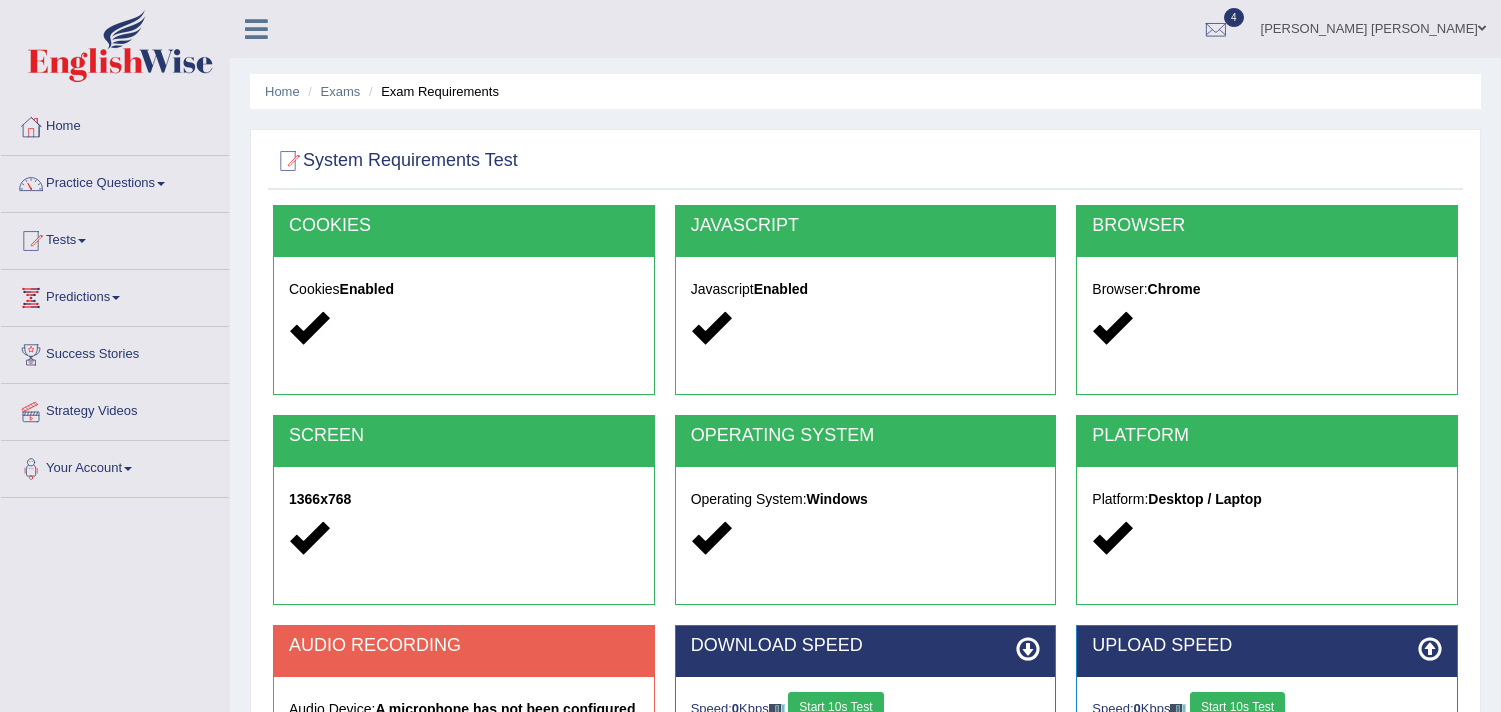 scroll, scrollTop: 0, scrollLeft: 0, axis: both 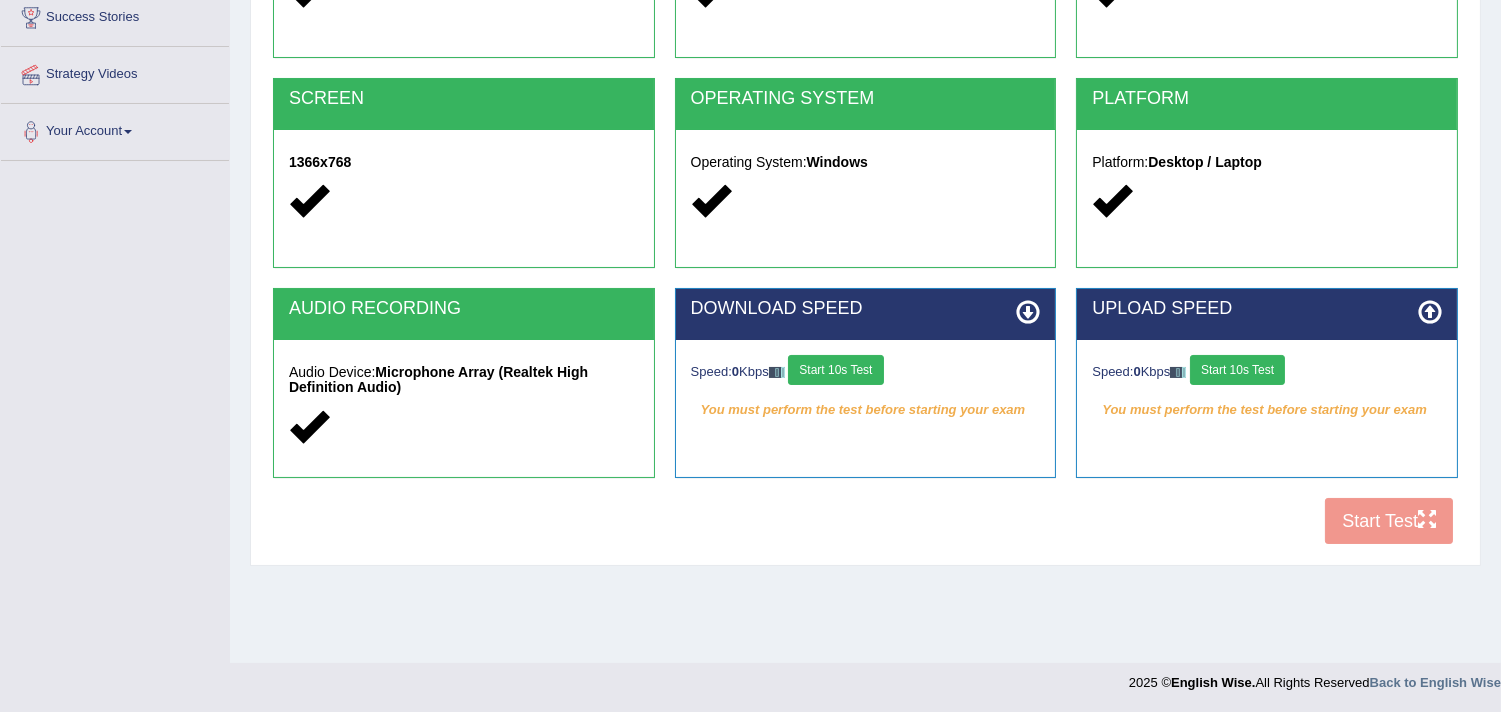 click on "Start 10s Test" at bounding box center [835, 370] 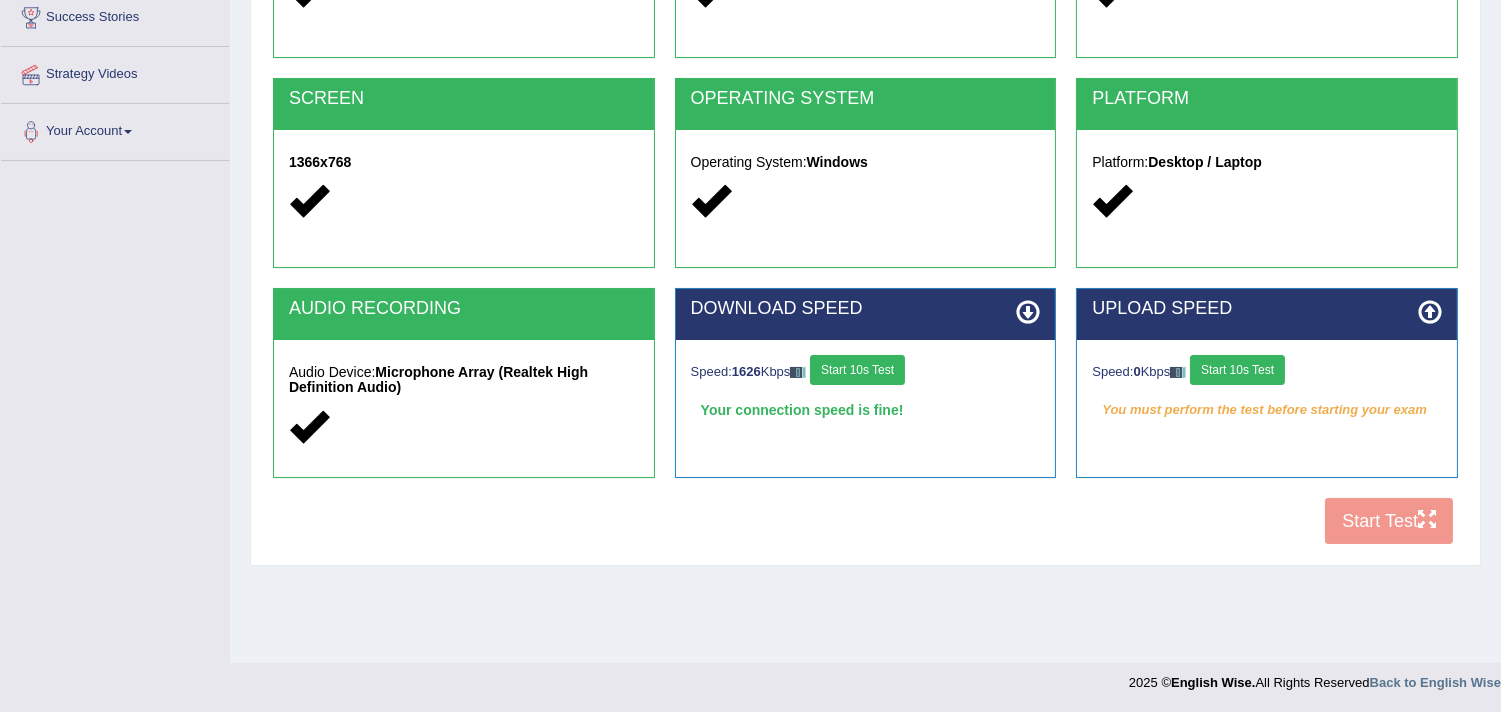 click on "Start 10s Test" at bounding box center (1237, 370) 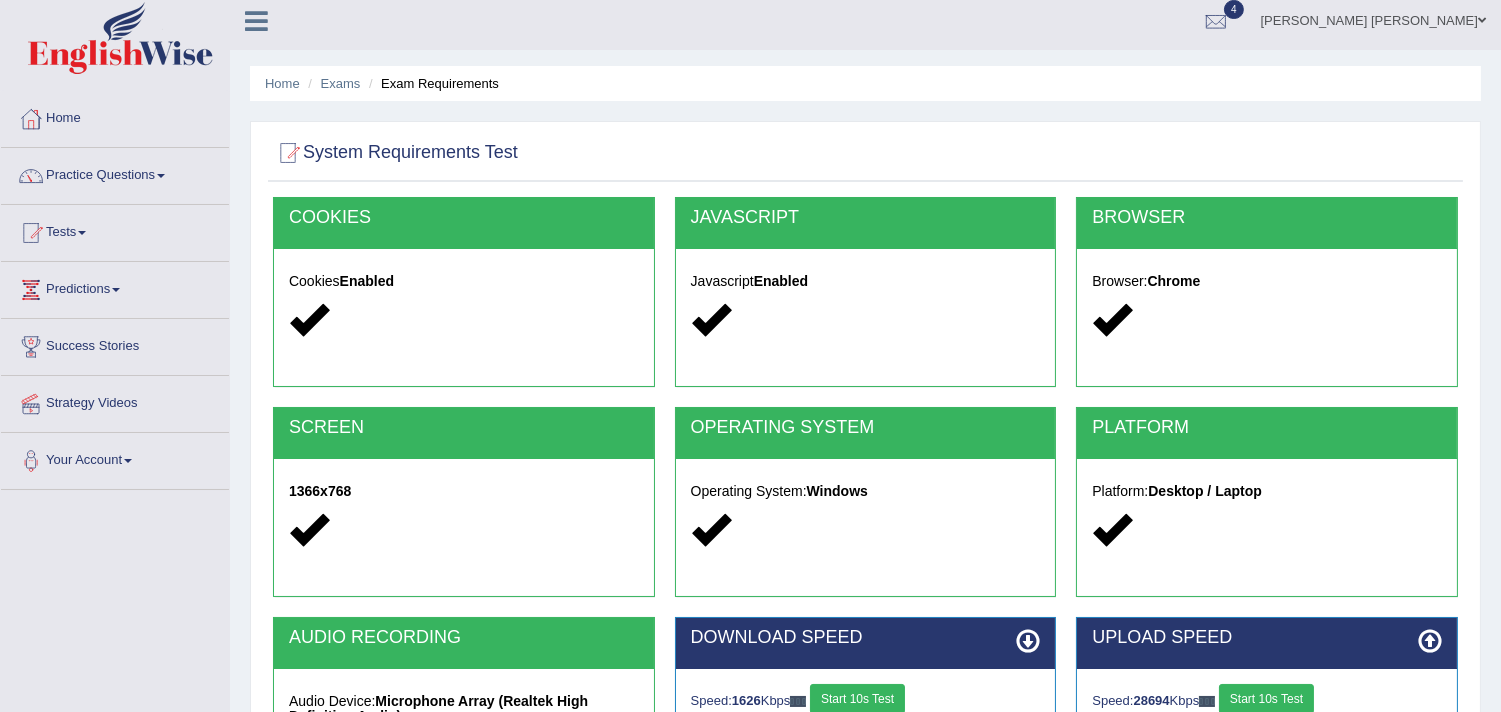 scroll, scrollTop: 0, scrollLeft: 0, axis: both 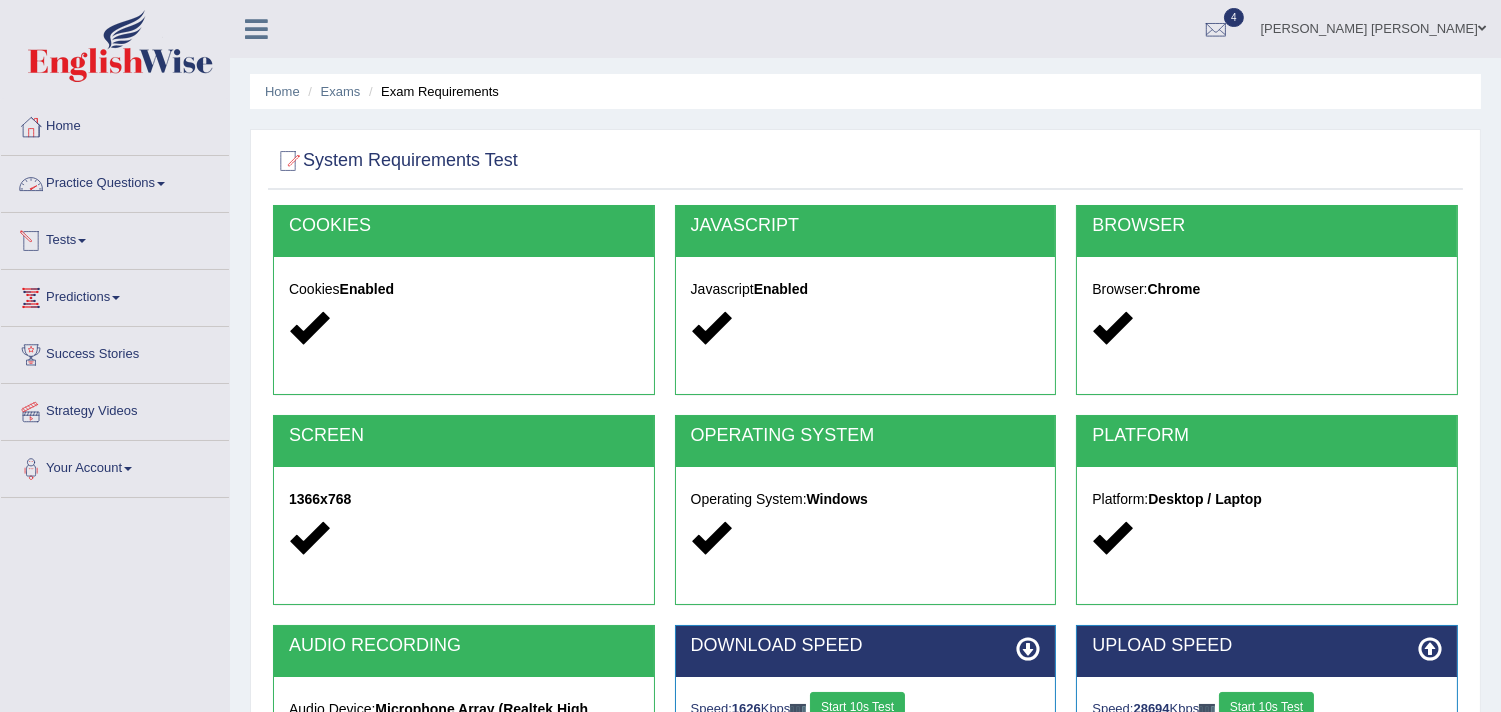click on "Practice Questions" at bounding box center [115, 181] 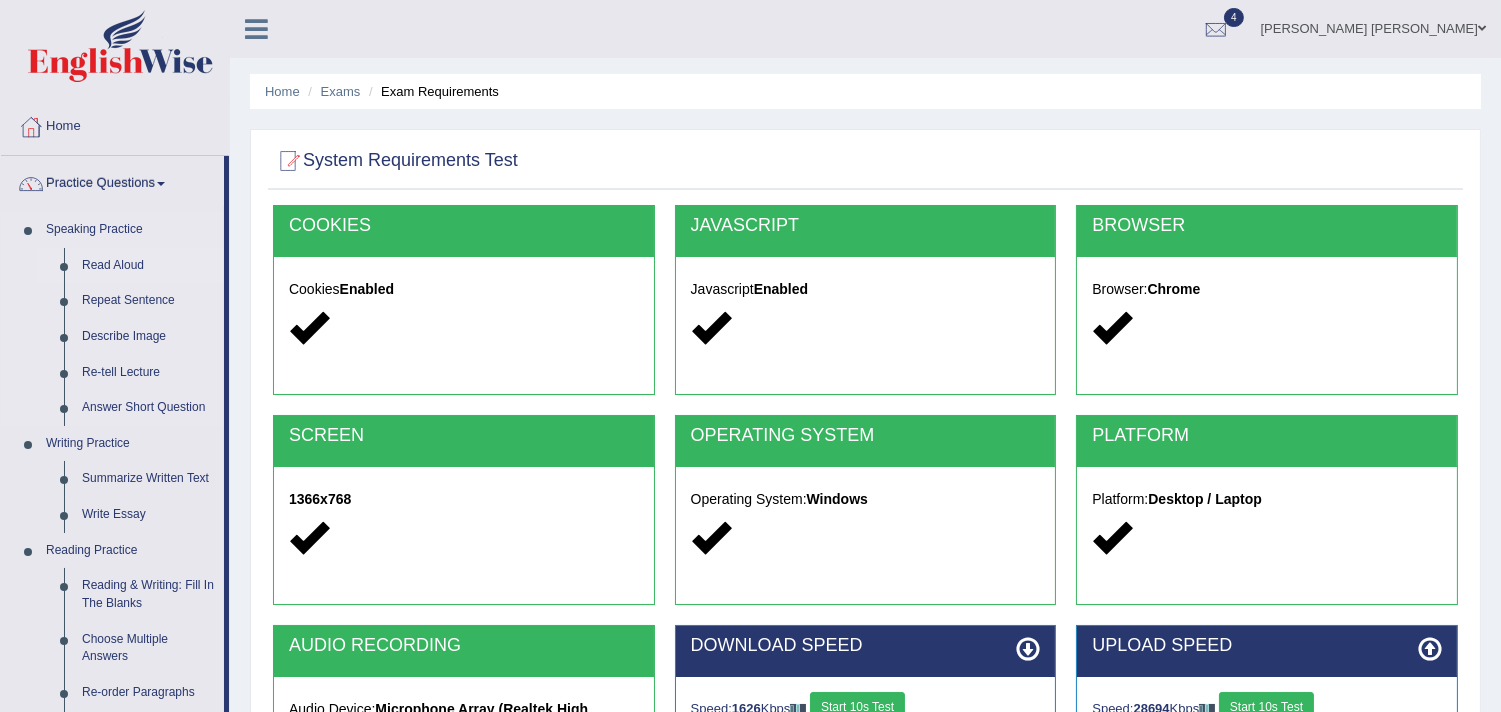 click on "Read Aloud" at bounding box center (148, 266) 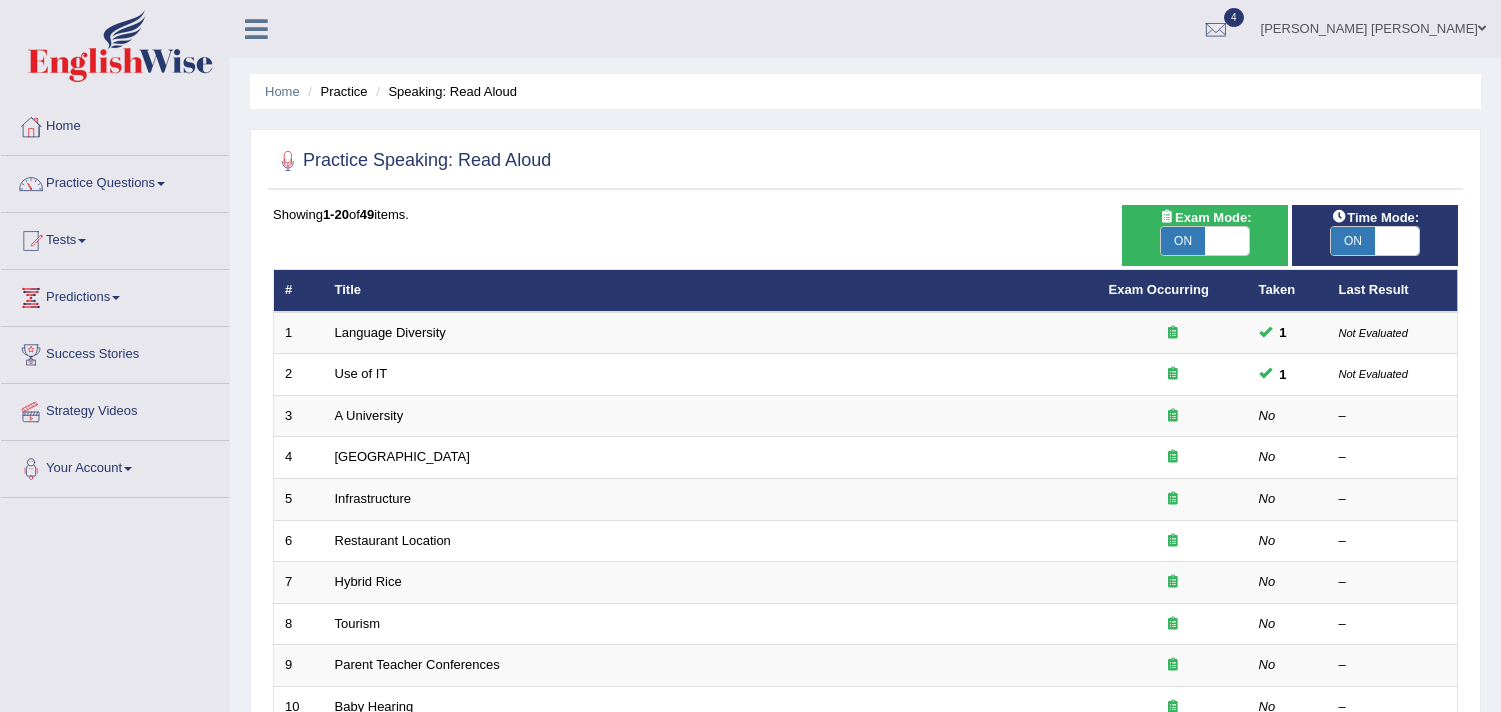 scroll, scrollTop: 0, scrollLeft: 0, axis: both 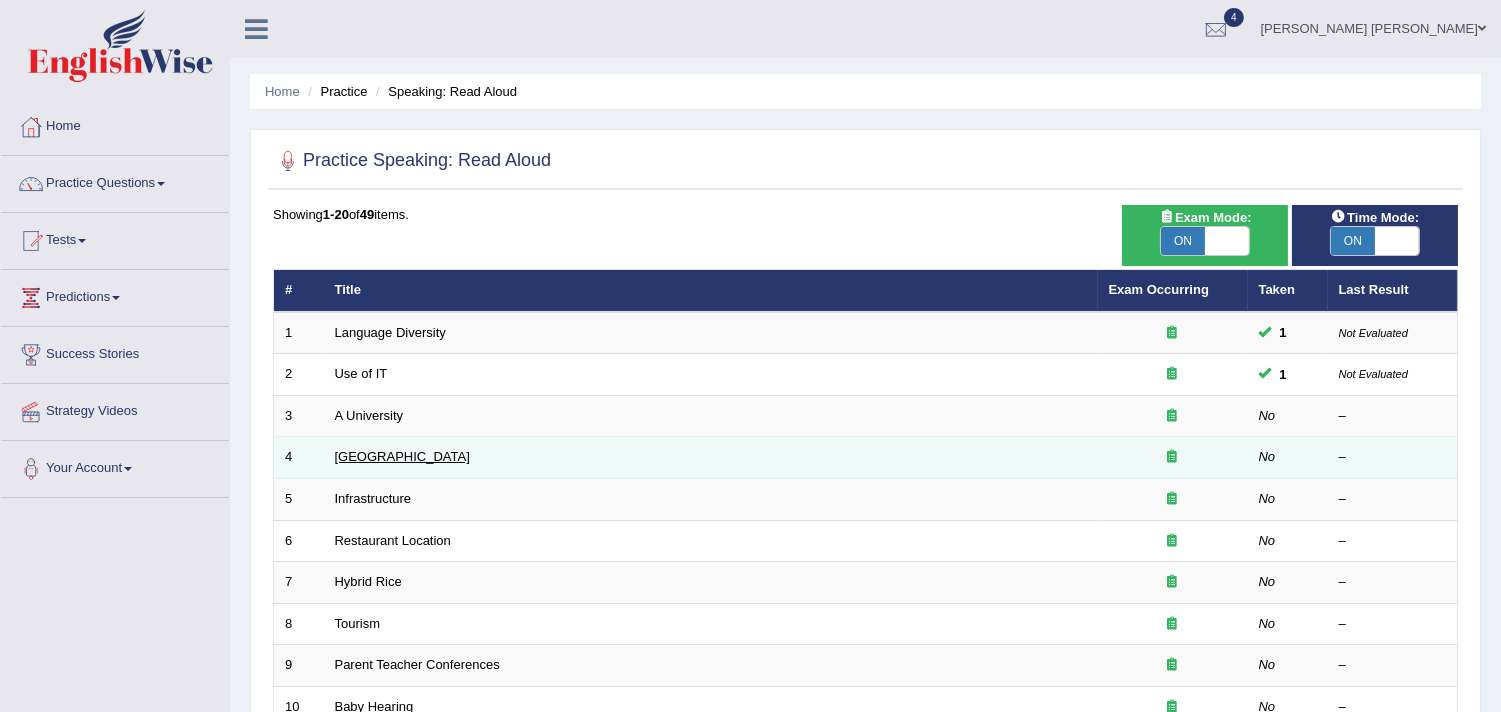 click on "Water Towers" at bounding box center (402, 456) 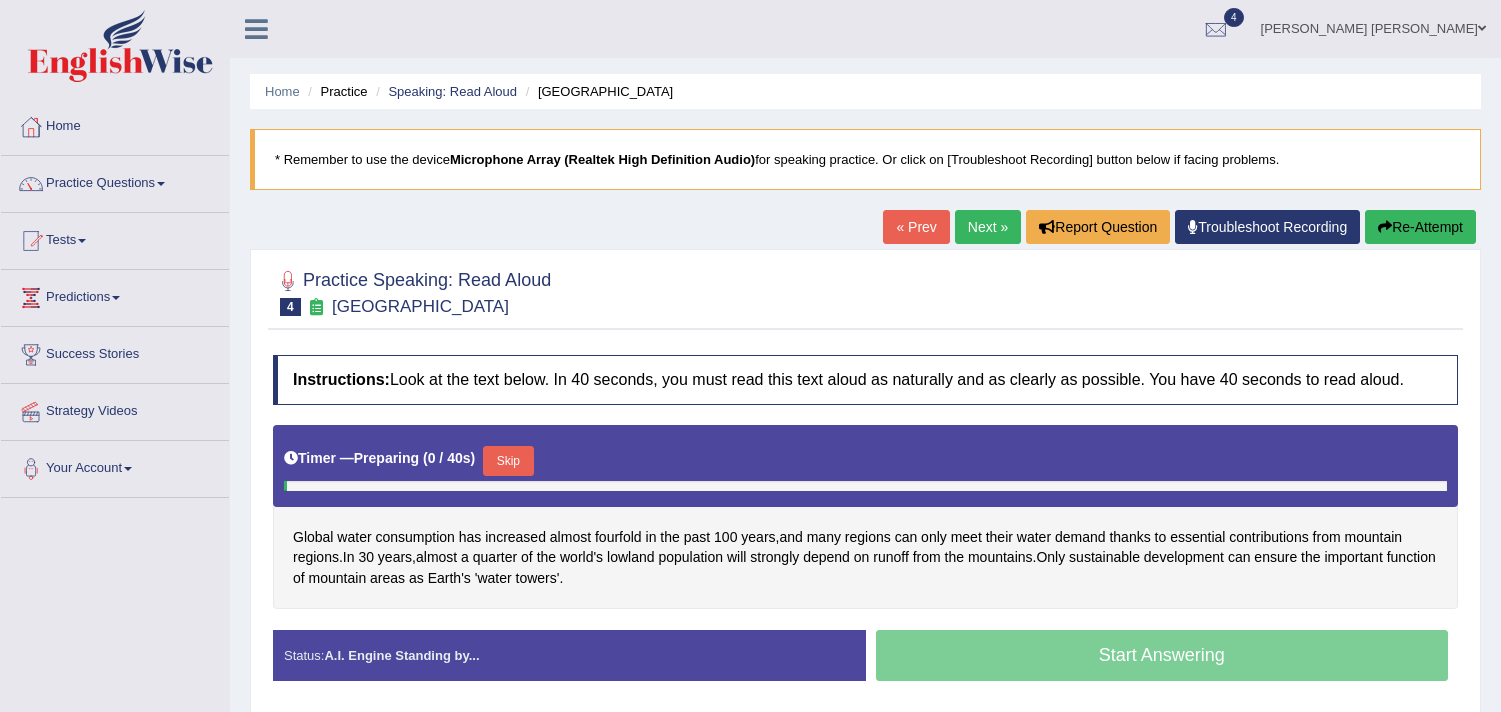 scroll, scrollTop: 0, scrollLeft: 0, axis: both 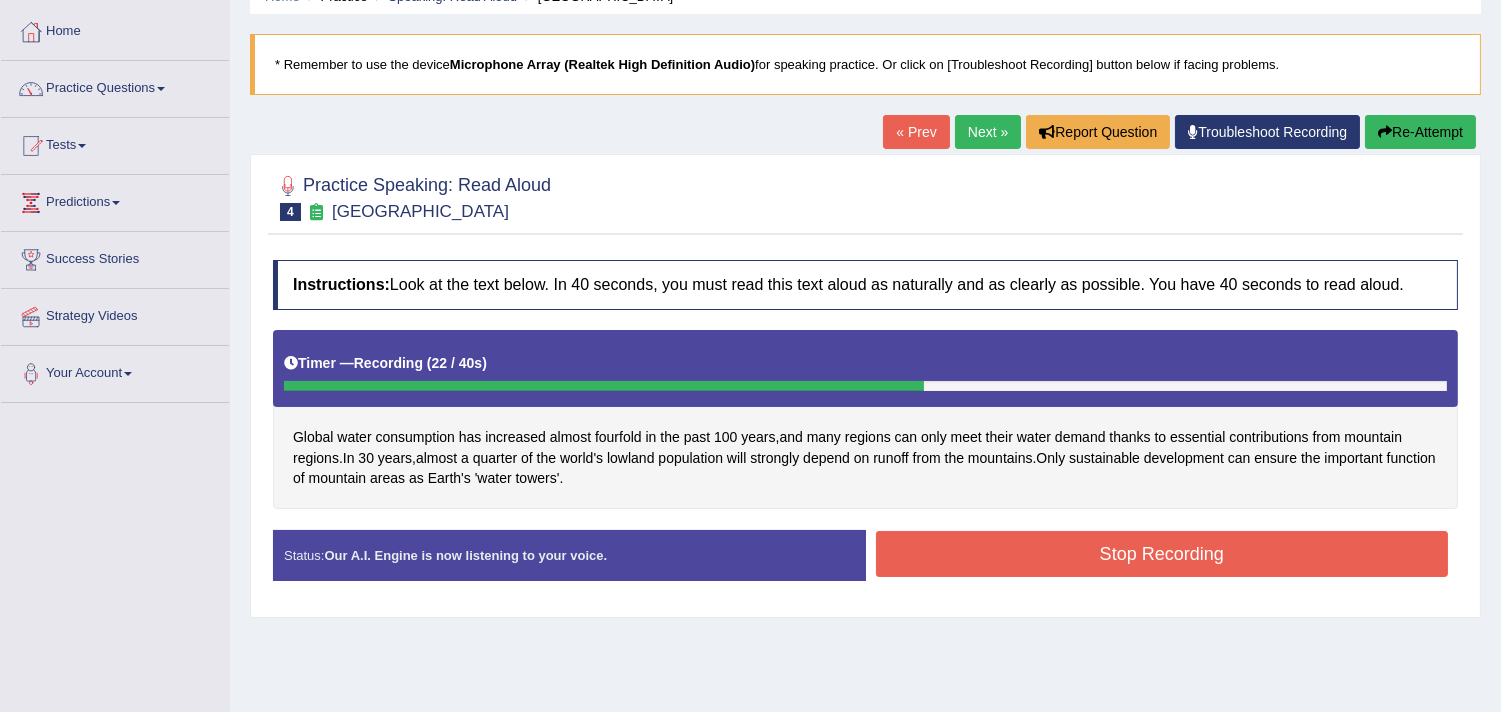 click on "Stop Recording" at bounding box center (1162, 554) 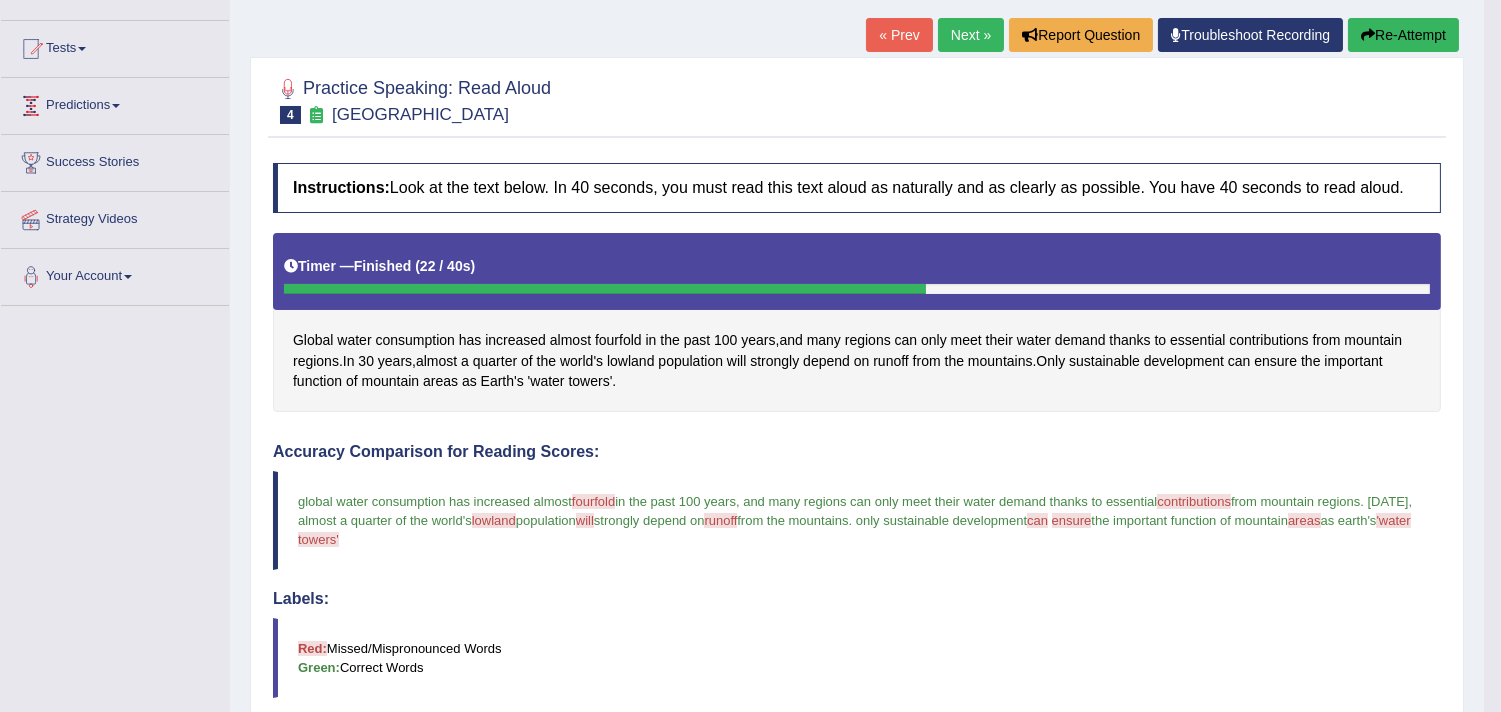 scroll, scrollTop: 0, scrollLeft: 0, axis: both 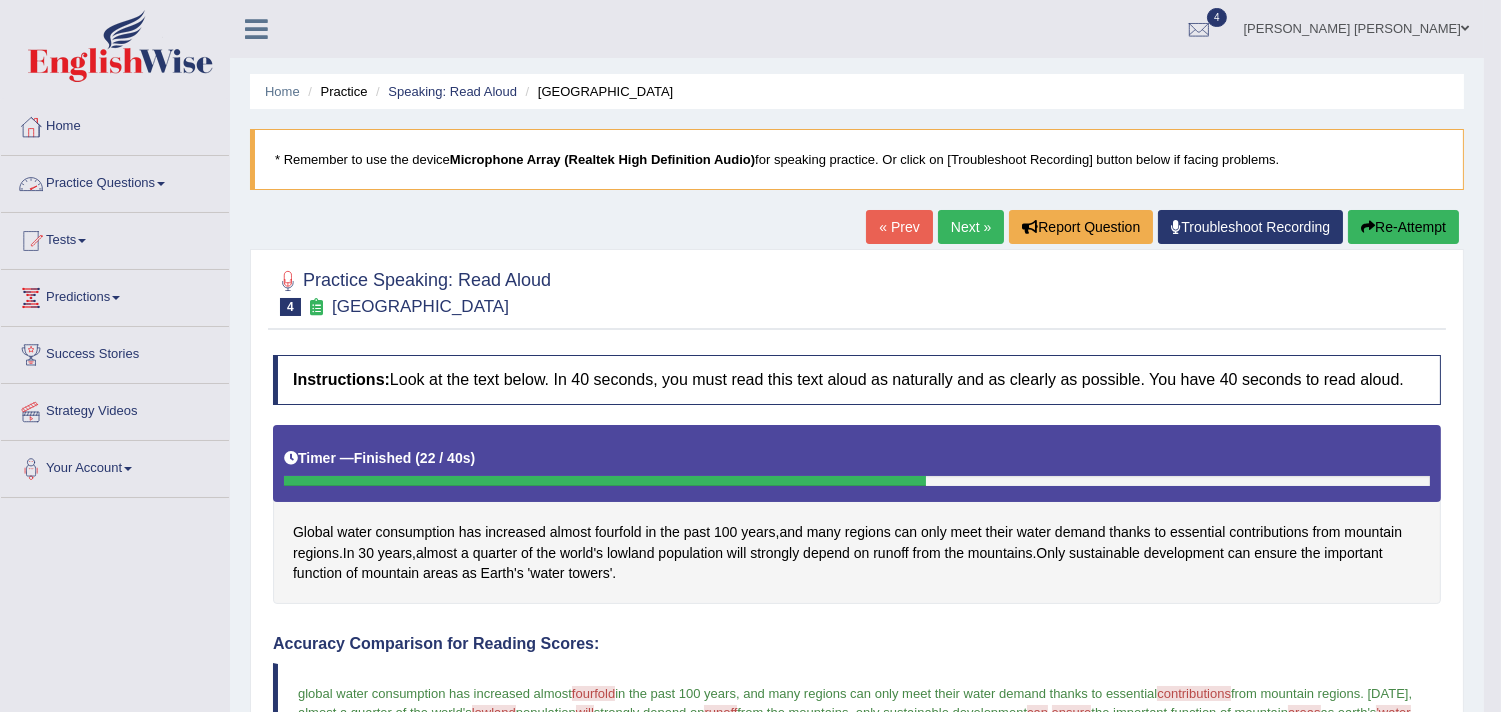 click on "Practice Questions" at bounding box center [115, 181] 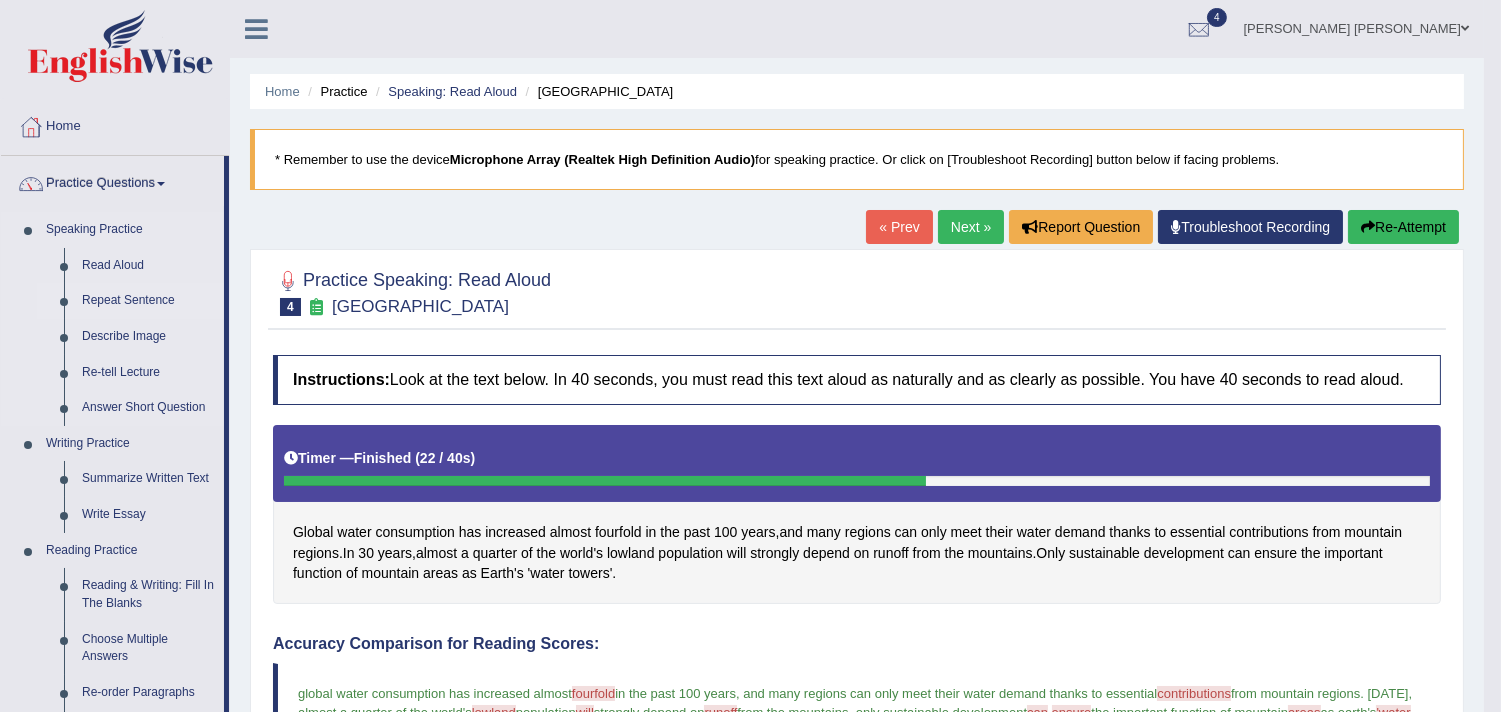 click on "Repeat Sentence" at bounding box center (148, 301) 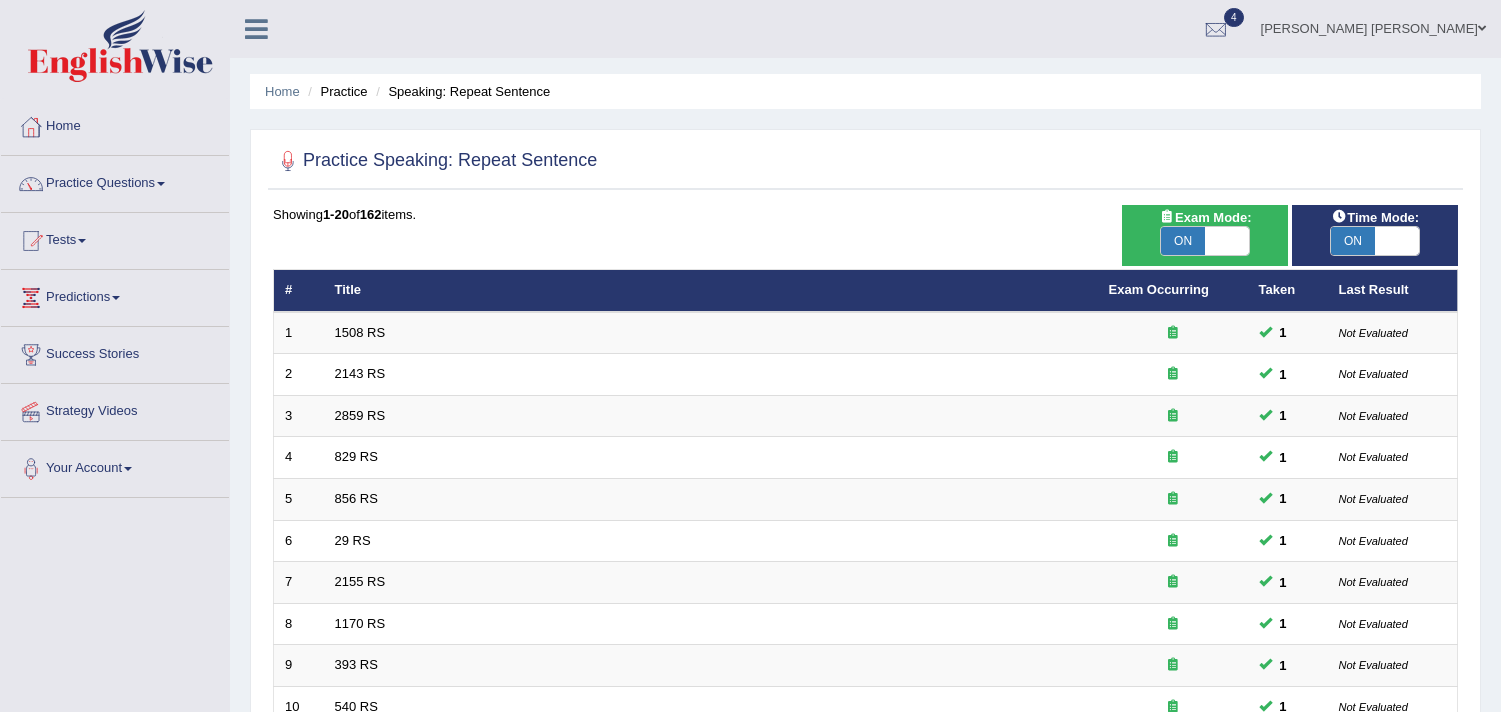 scroll, scrollTop: 0, scrollLeft: 0, axis: both 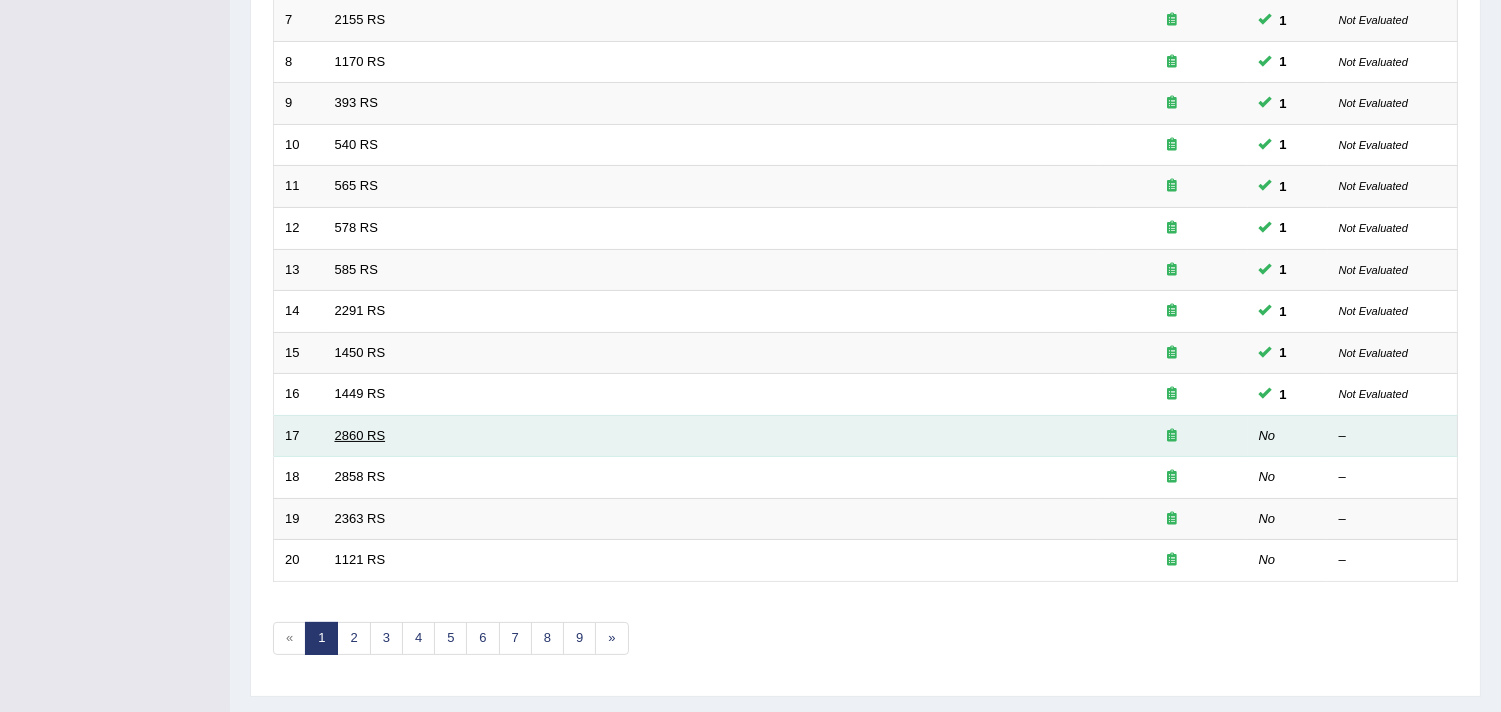 click on "2860 RS" at bounding box center (360, 435) 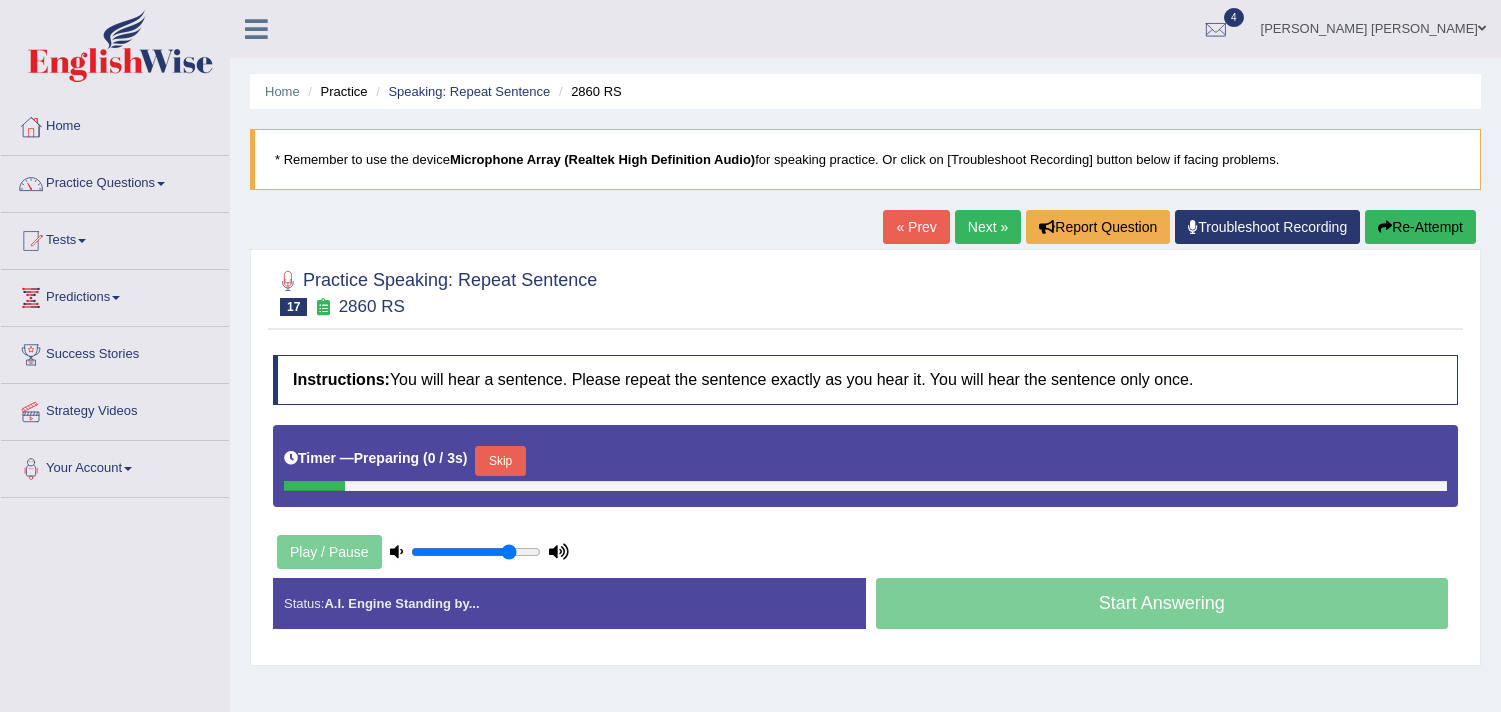 scroll, scrollTop: 0, scrollLeft: 0, axis: both 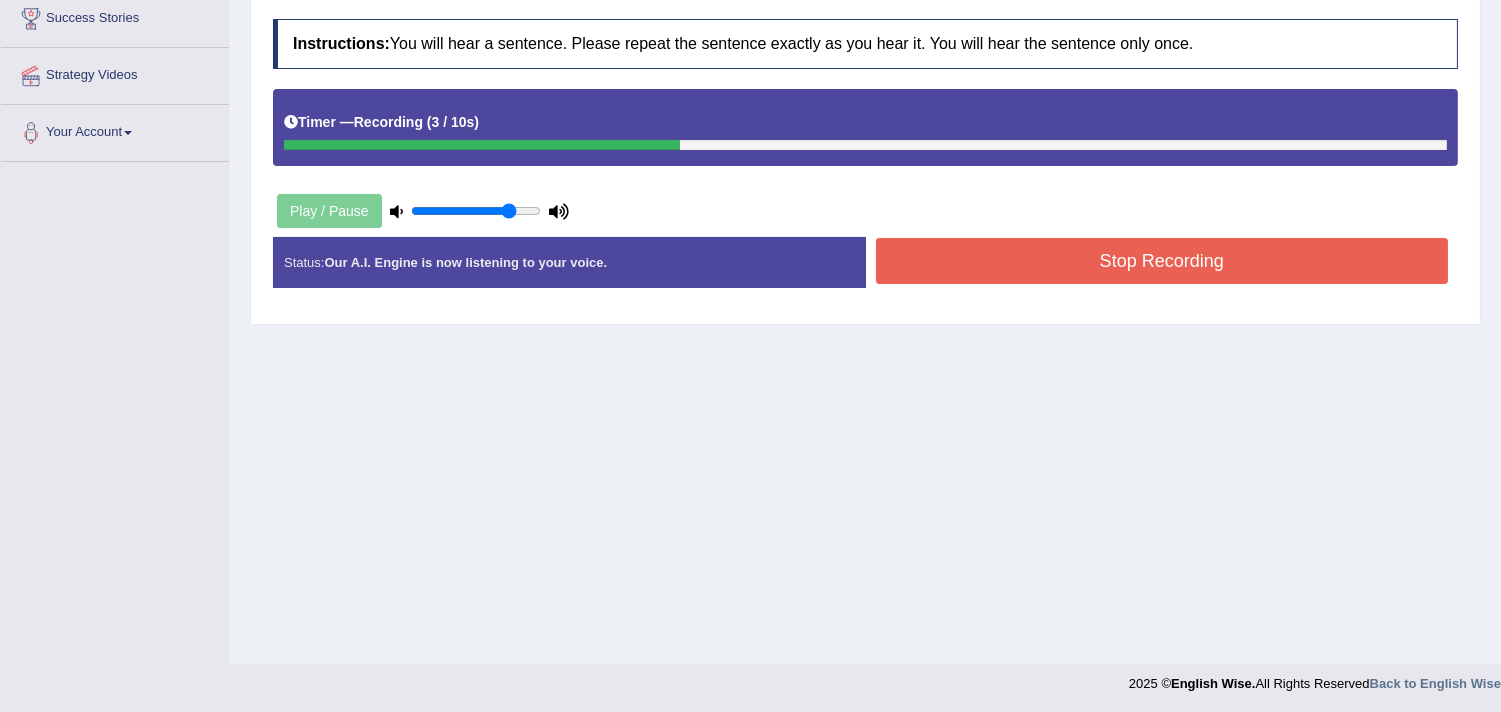 click on "Stop Recording" at bounding box center [1162, 261] 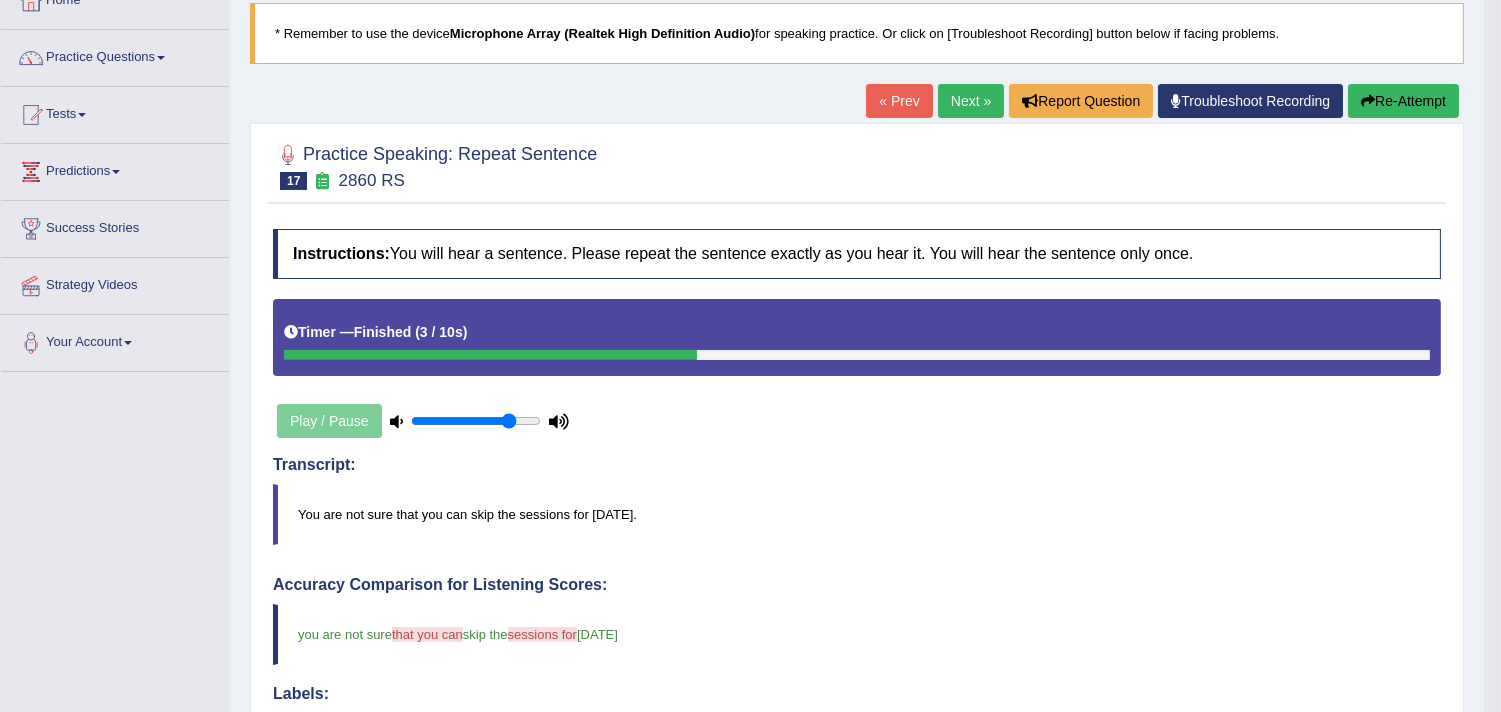 scroll, scrollTop: 118, scrollLeft: 0, axis: vertical 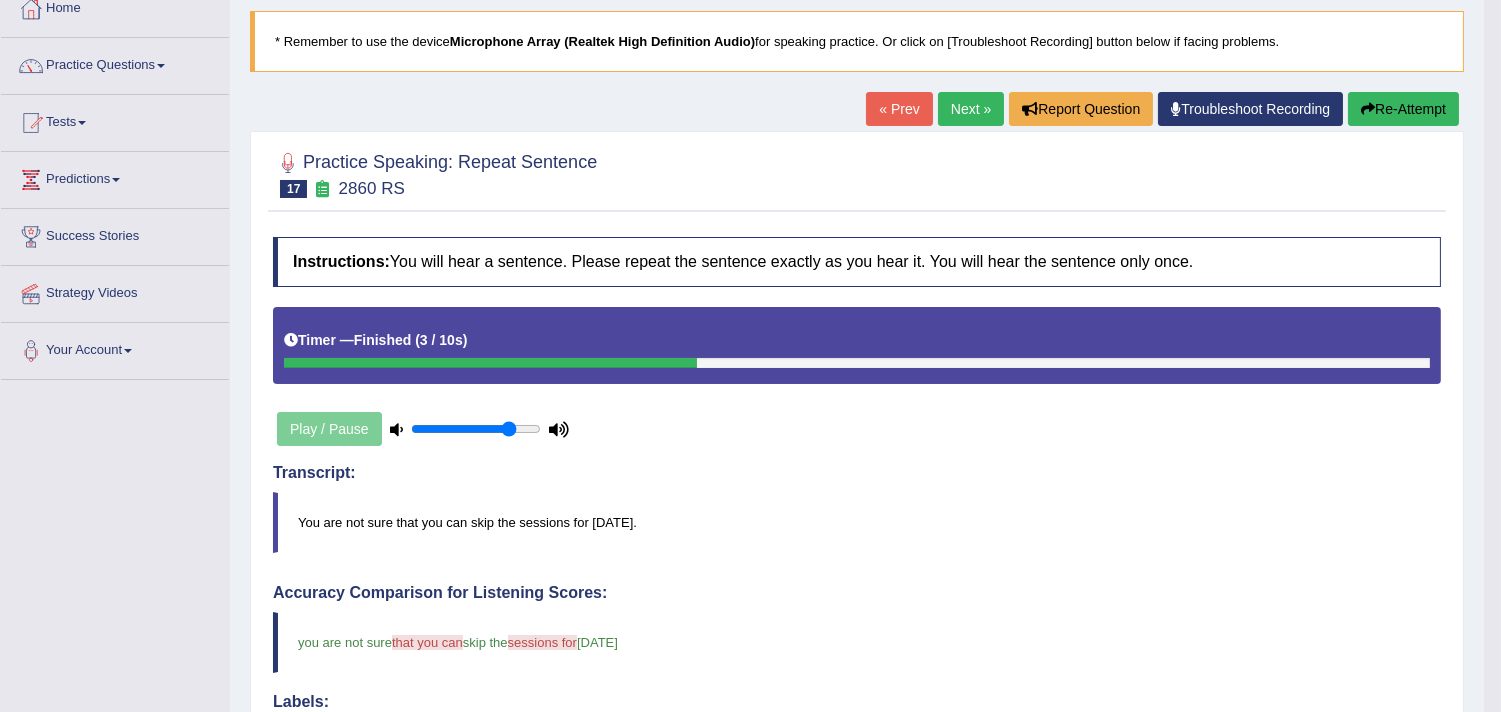 click on "Next »" at bounding box center (971, 109) 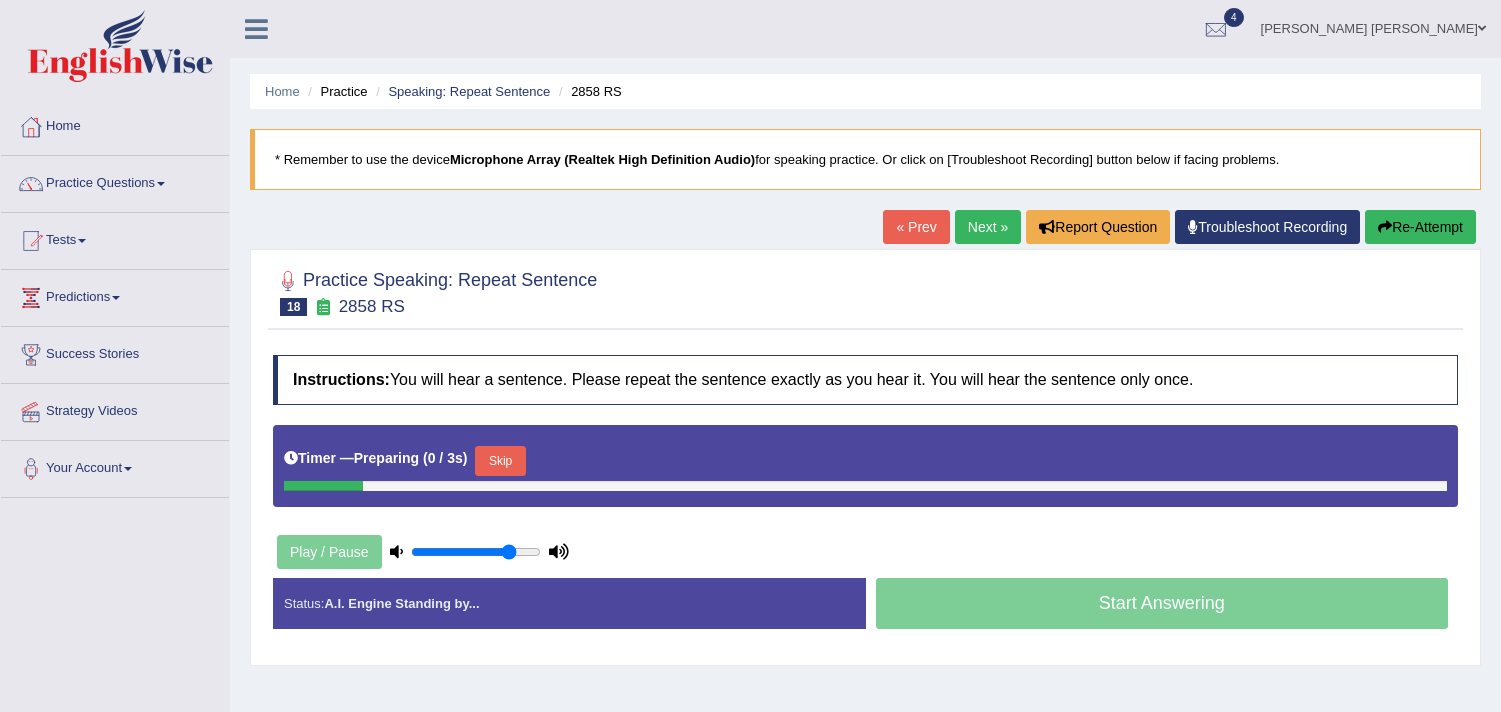 scroll, scrollTop: 0, scrollLeft: 0, axis: both 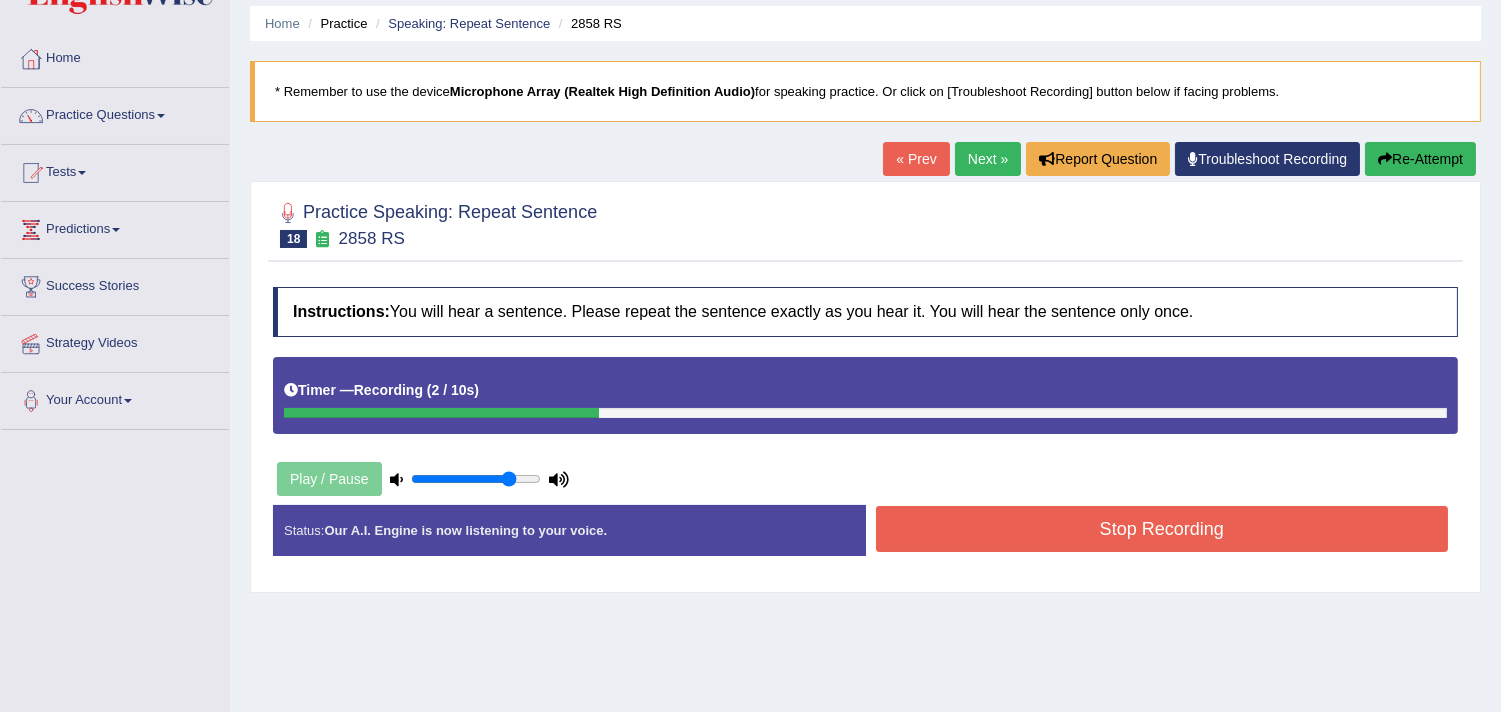 click on "Stop Recording" at bounding box center [1162, 529] 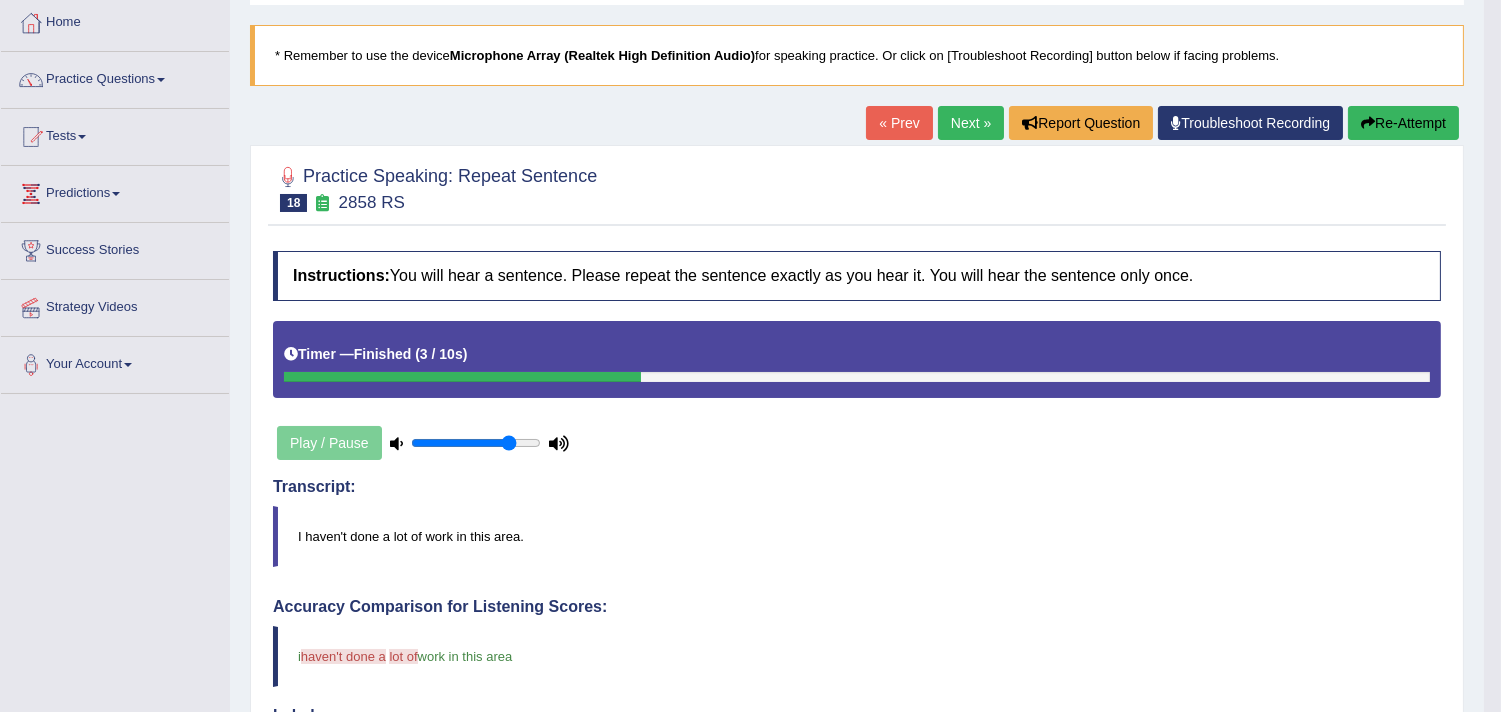 scroll, scrollTop: 103, scrollLeft: 0, axis: vertical 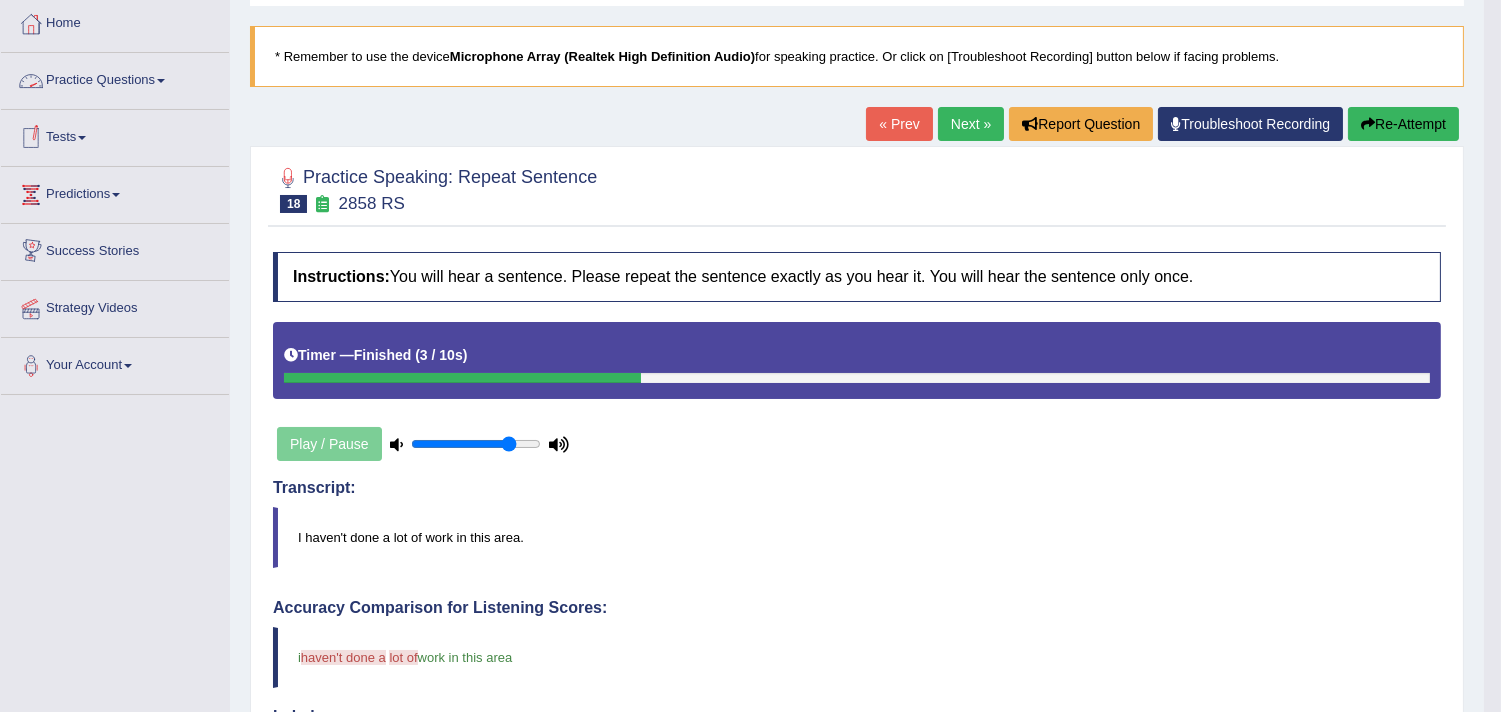 click on "Practice Questions" at bounding box center [115, 78] 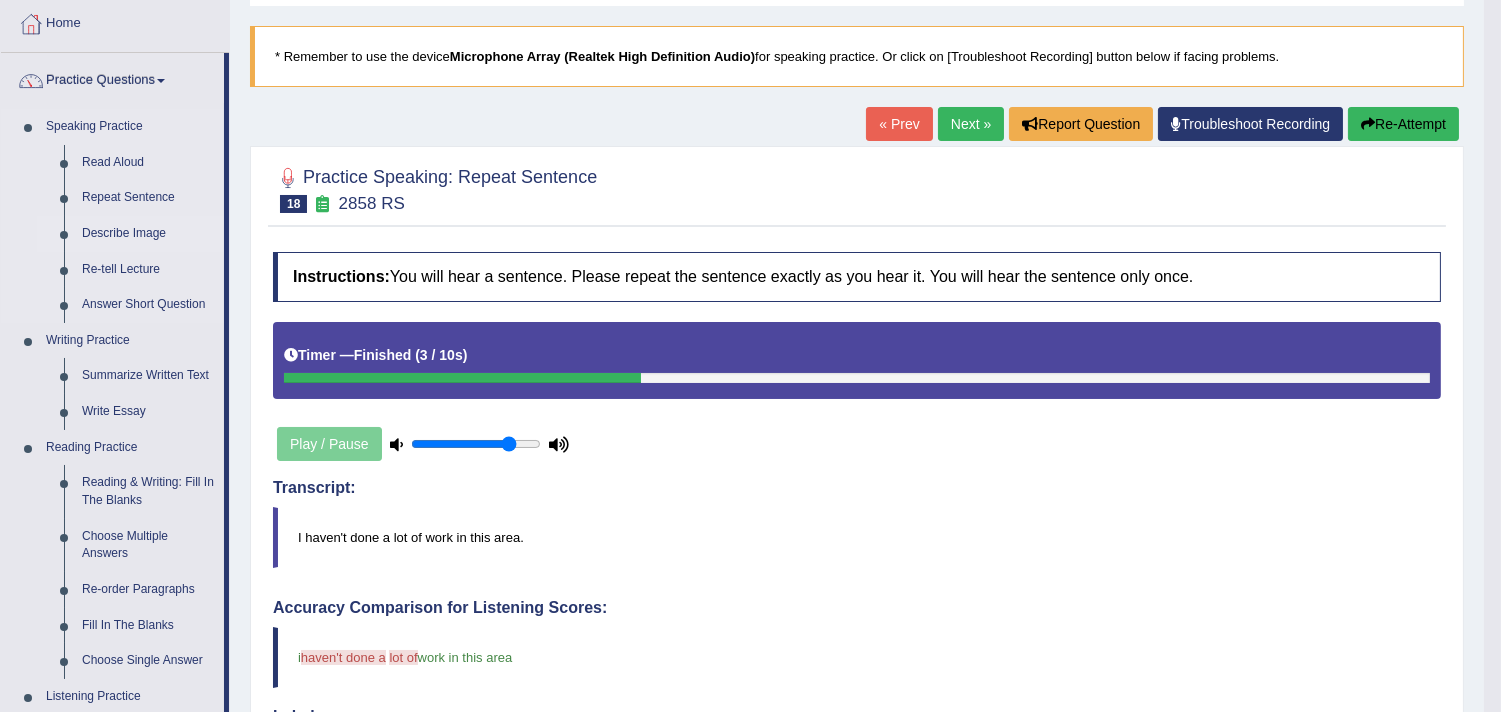 click on "Describe Image" at bounding box center [148, 234] 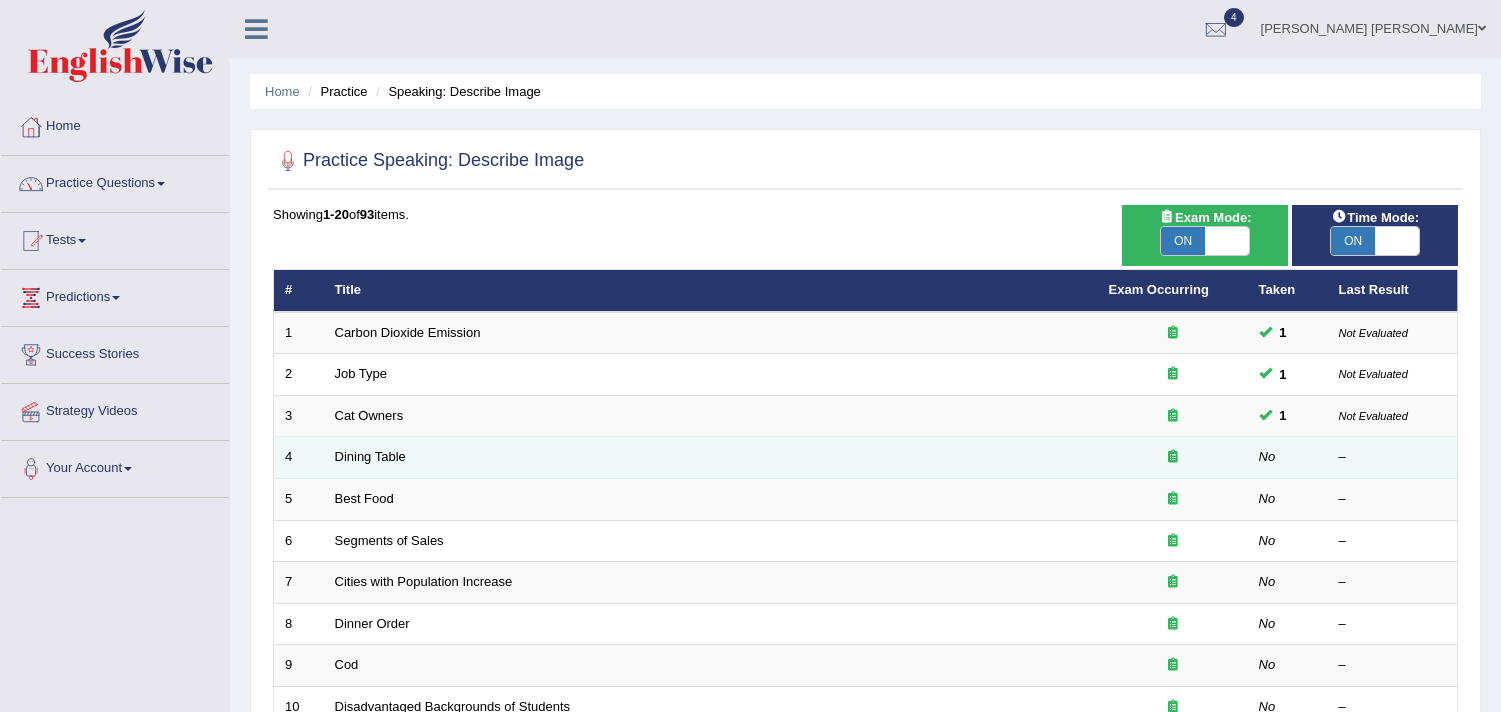 scroll, scrollTop: 0, scrollLeft: 0, axis: both 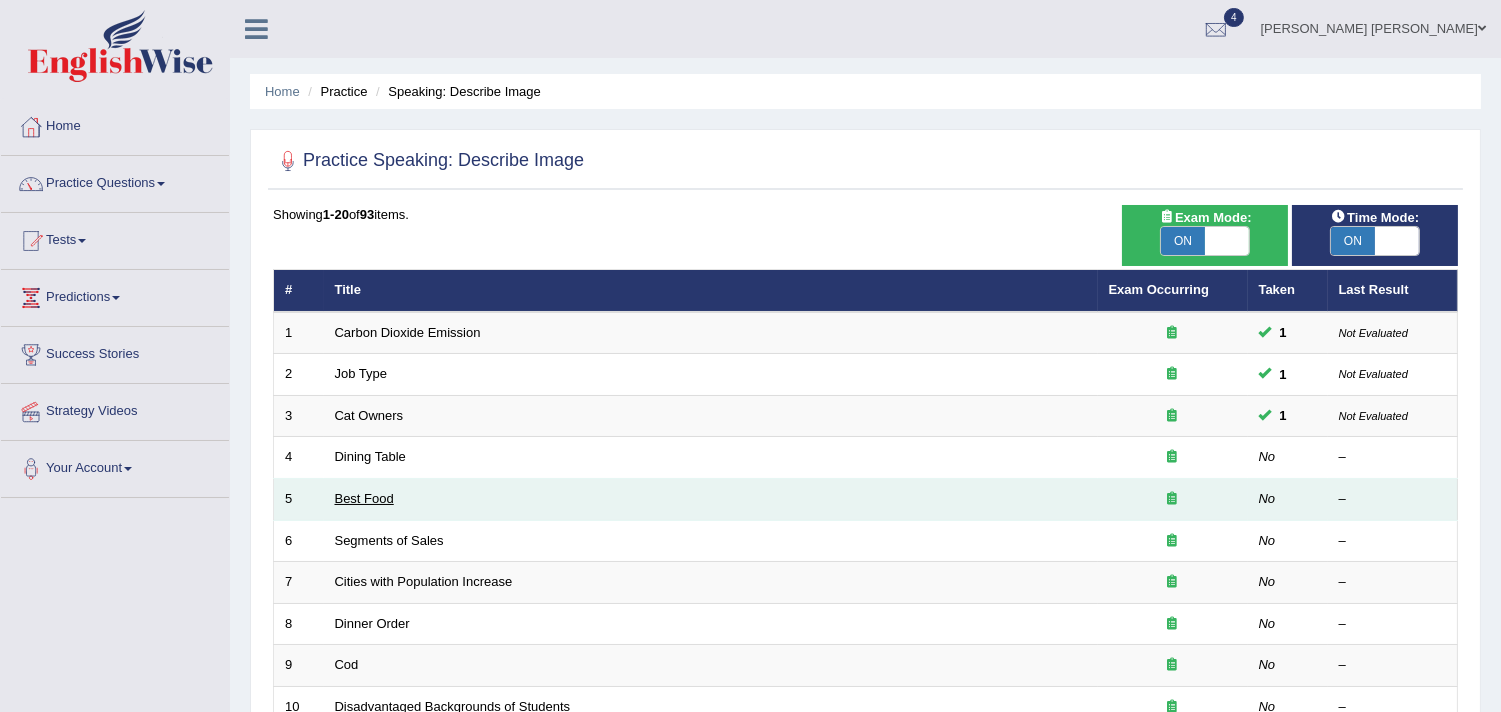 click on "Best Food" at bounding box center [364, 498] 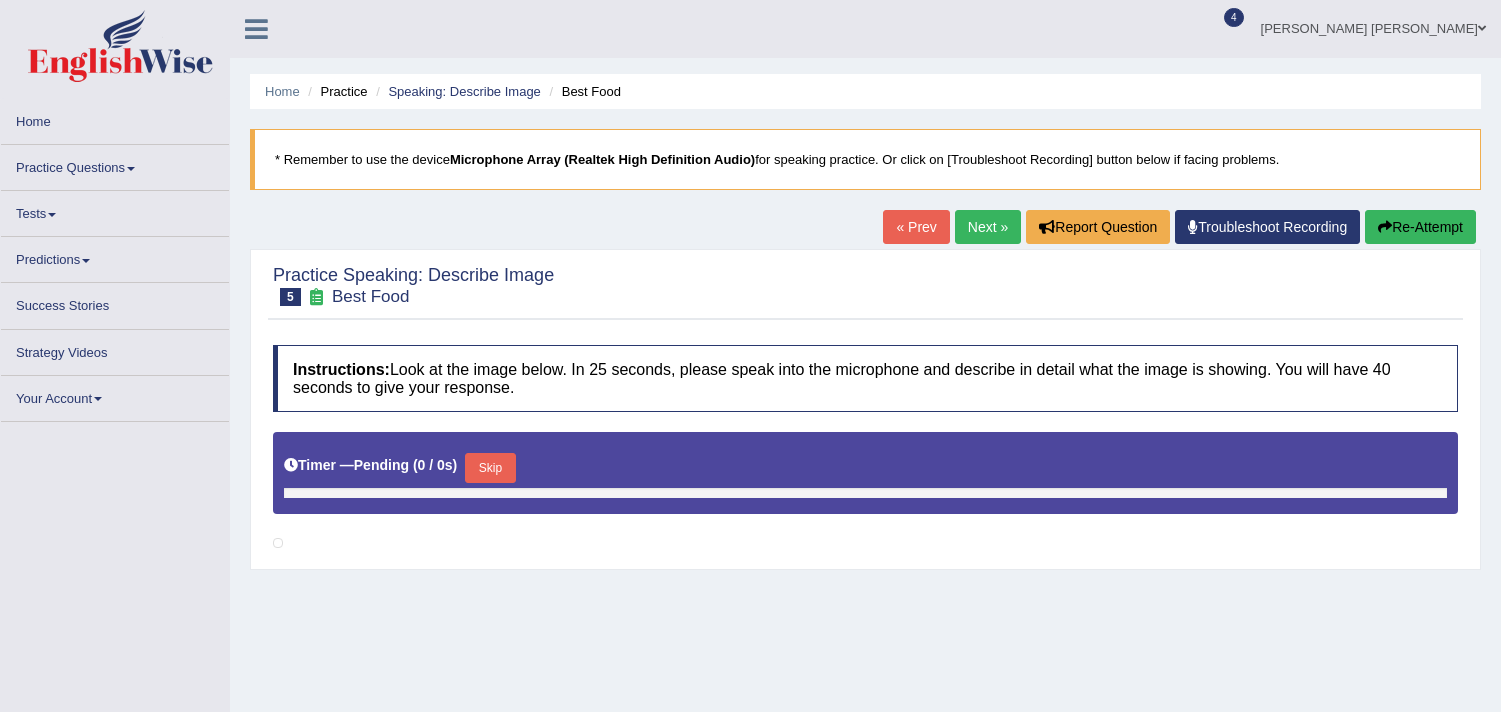 scroll, scrollTop: 0, scrollLeft: 0, axis: both 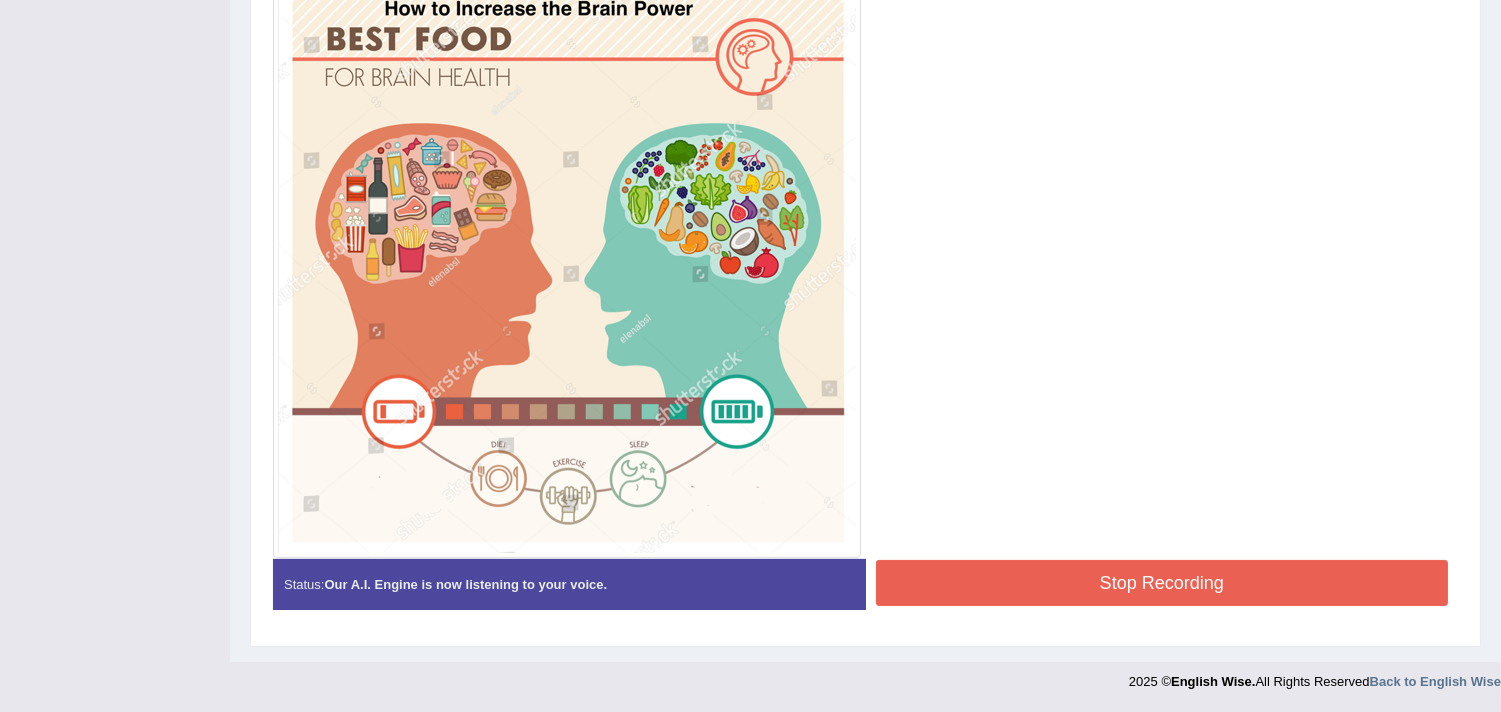 click on "Stop Recording" at bounding box center (1162, 583) 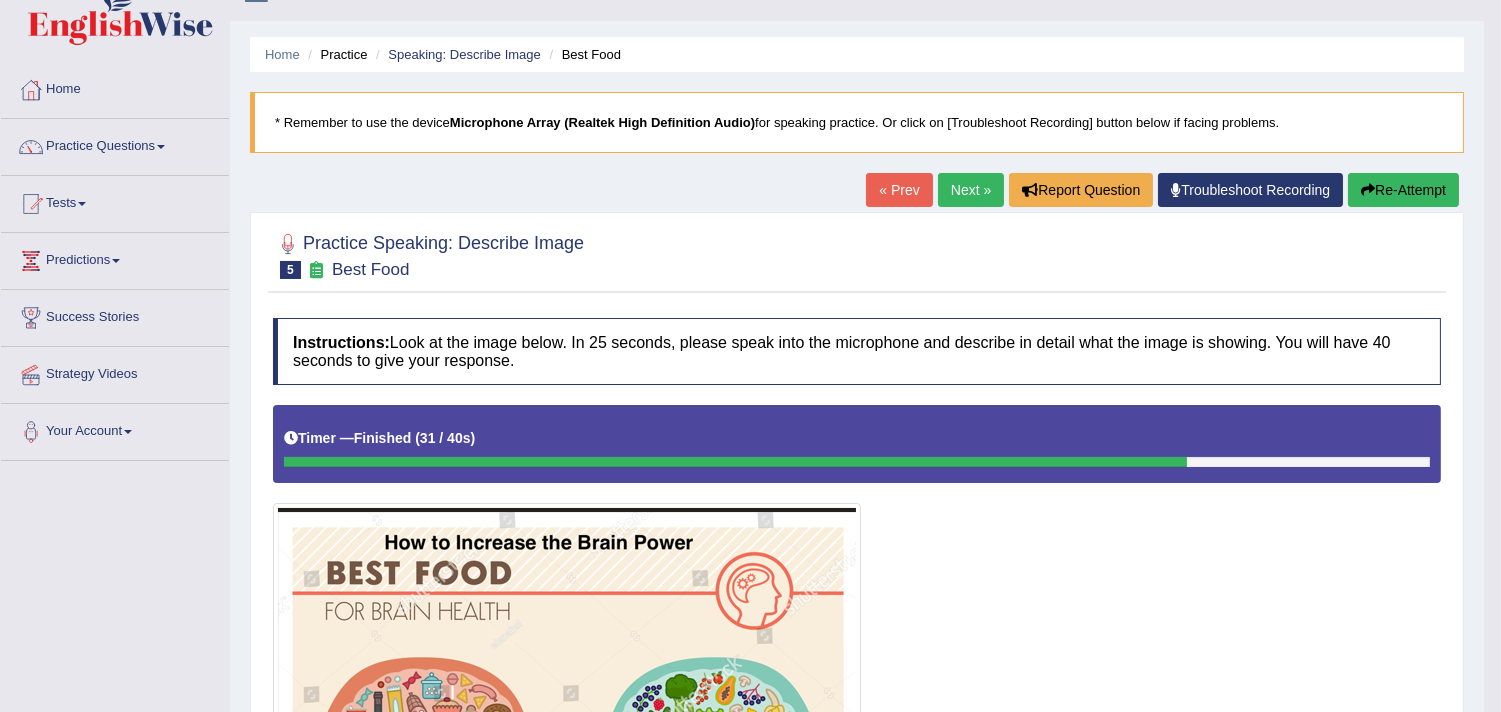scroll, scrollTop: 33, scrollLeft: 0, axis: vertical 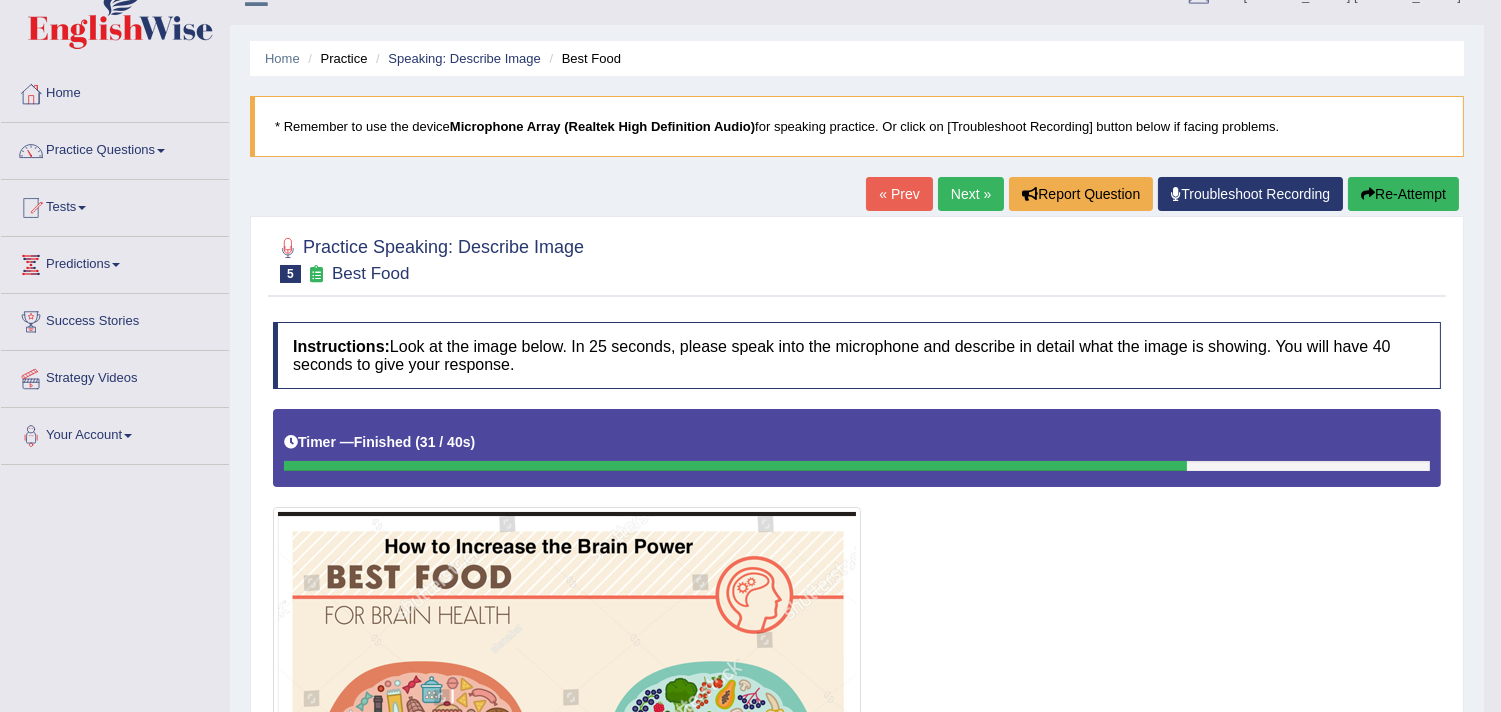 click on "Next »" at bounding box center [971, 194] 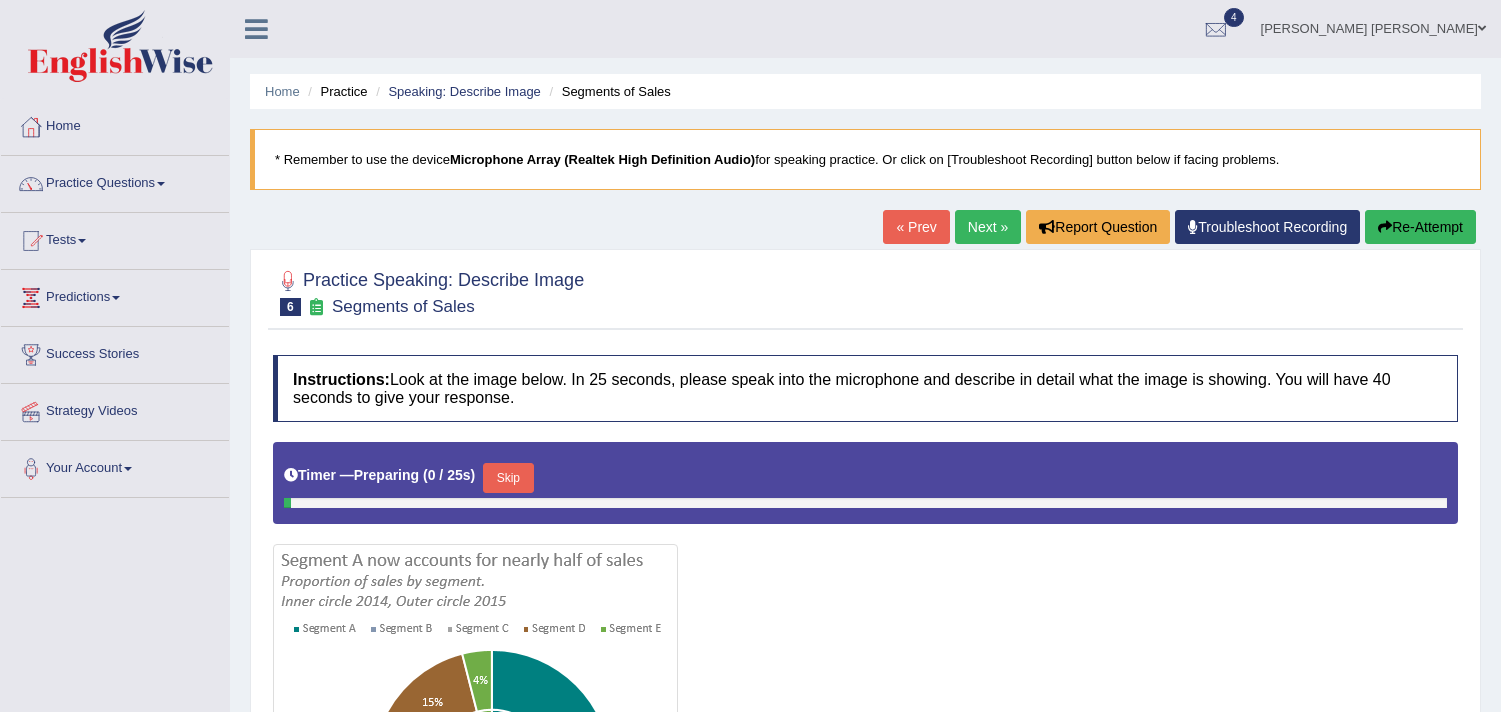scroll, scrollTop: 0, scrollLeft: 0, axis: both 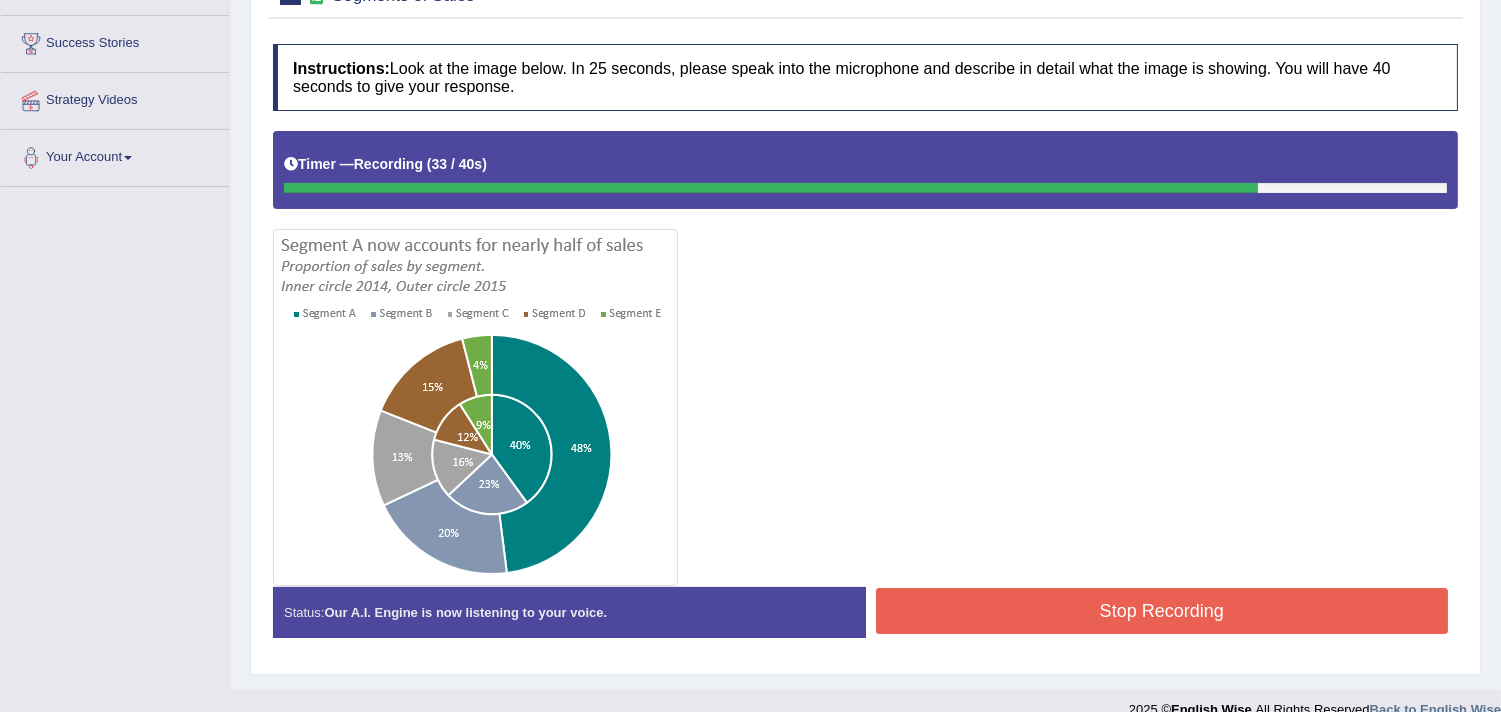 click on "Stop Recording" at bounding box center (1162, 611) 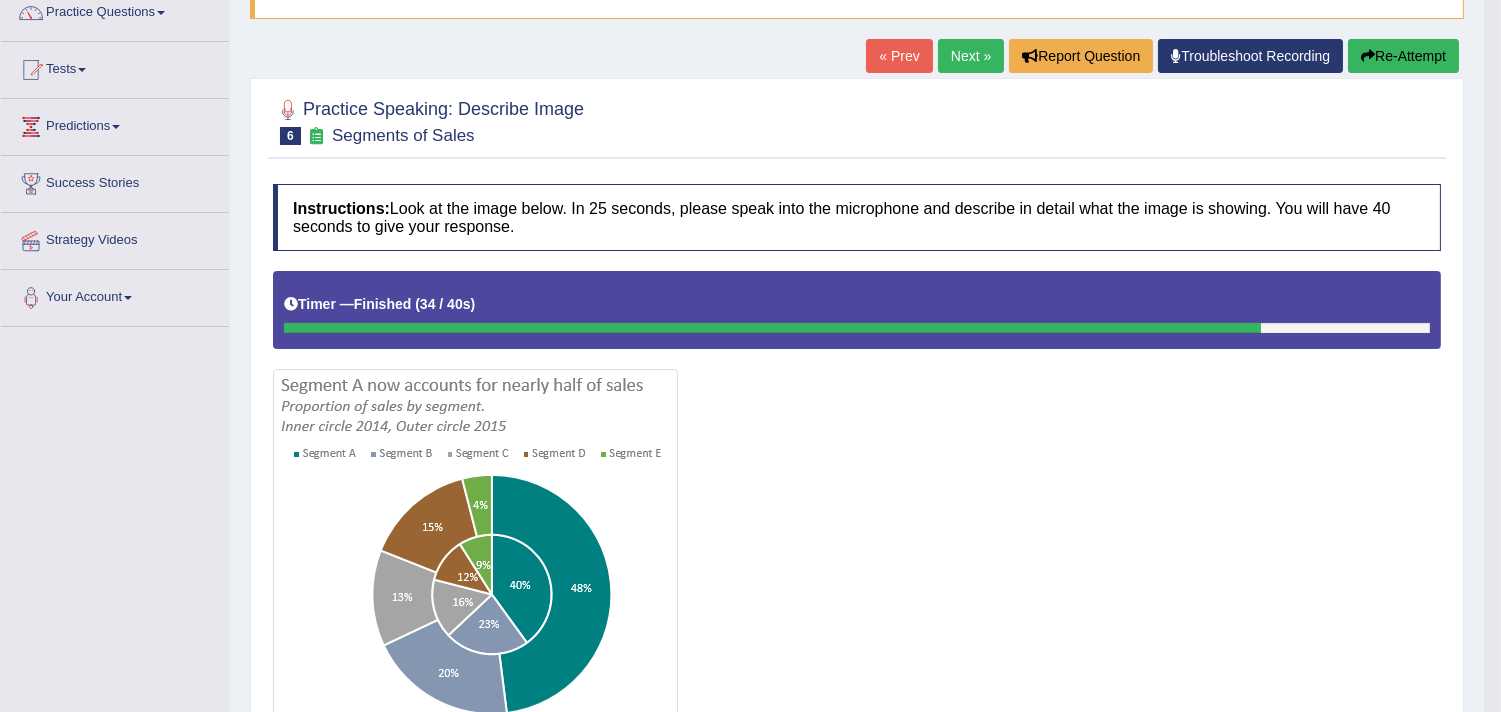 scroll, scrollTop: 87, scrollLeft: 0, axis: vertical 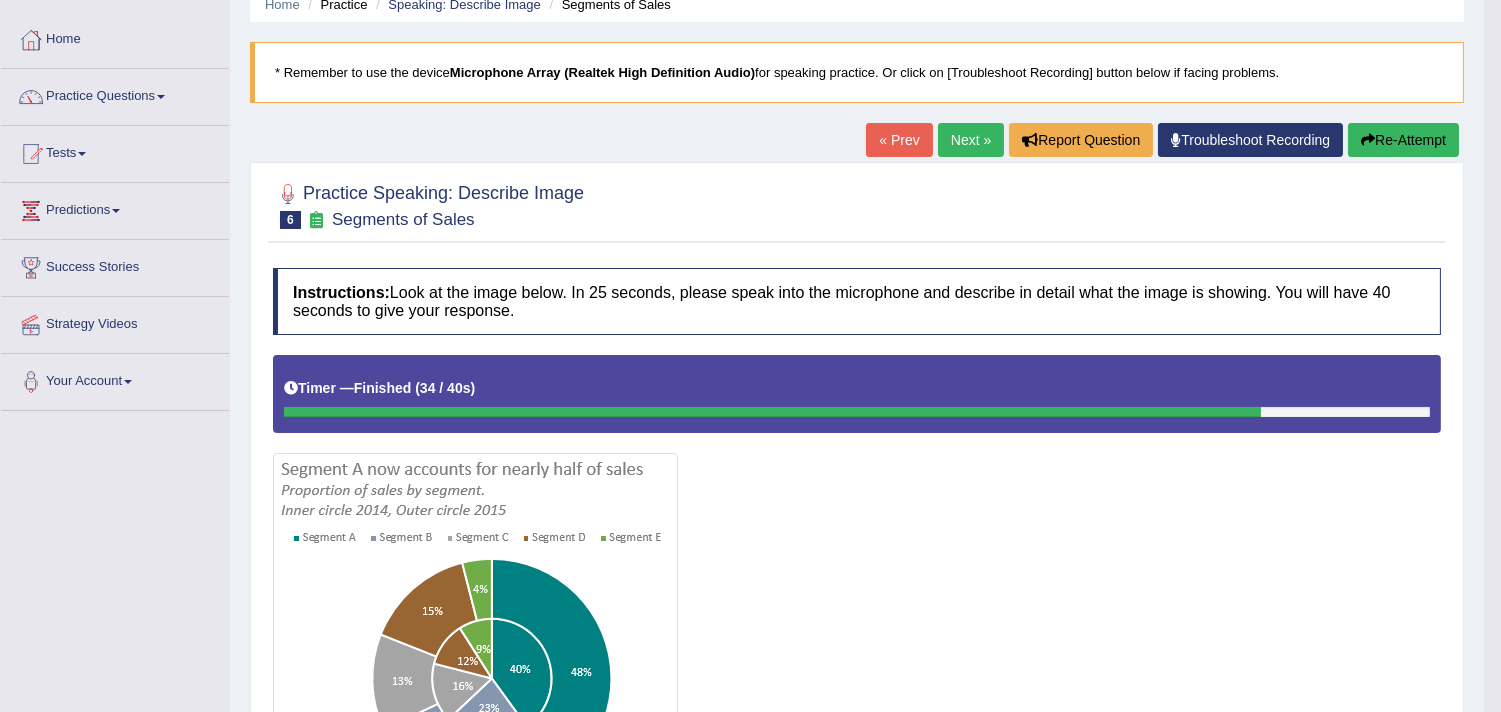 click on "Next »" at bounding box center [971, 140] 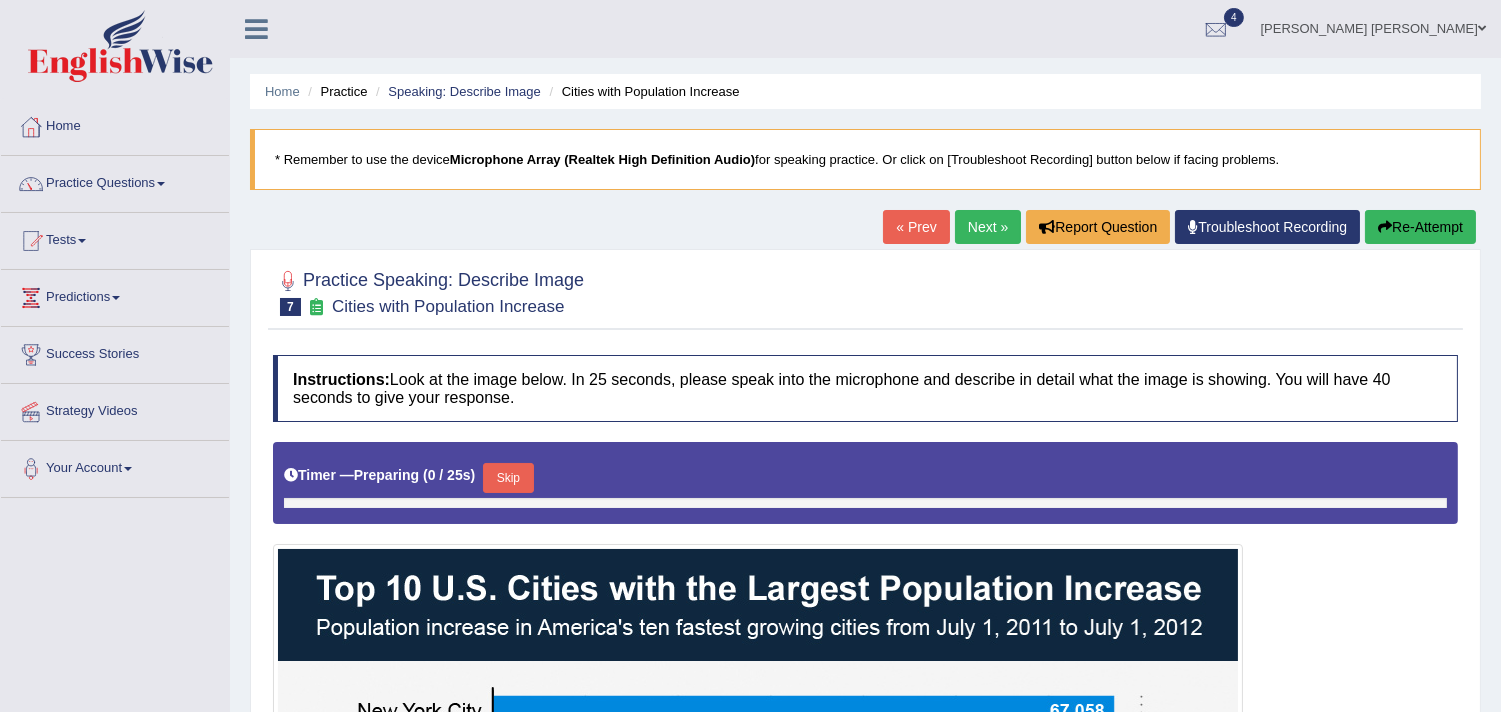 scroll, scrollTop: 228, scrollLeft: 0, axis: vertical 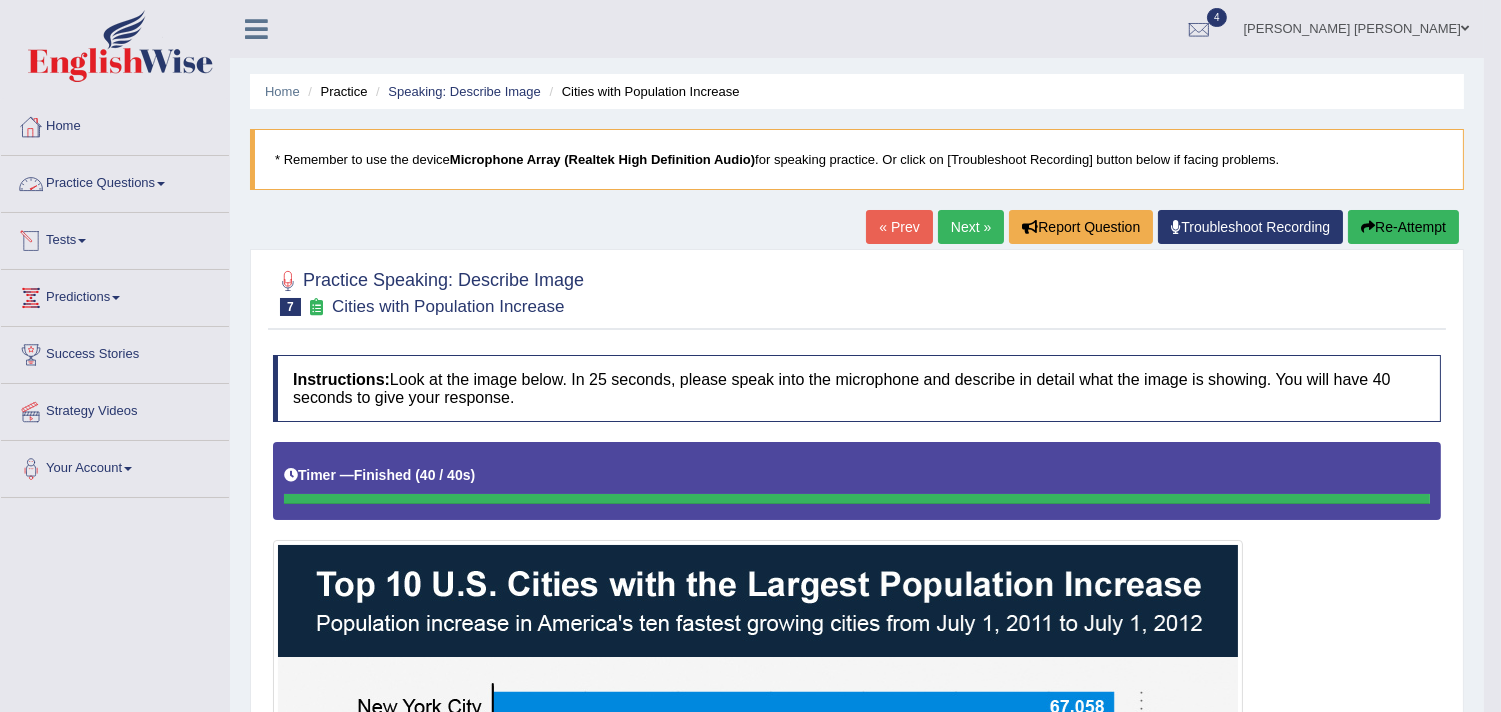 click on "Practice Questions" at bounding box center (115, 181) 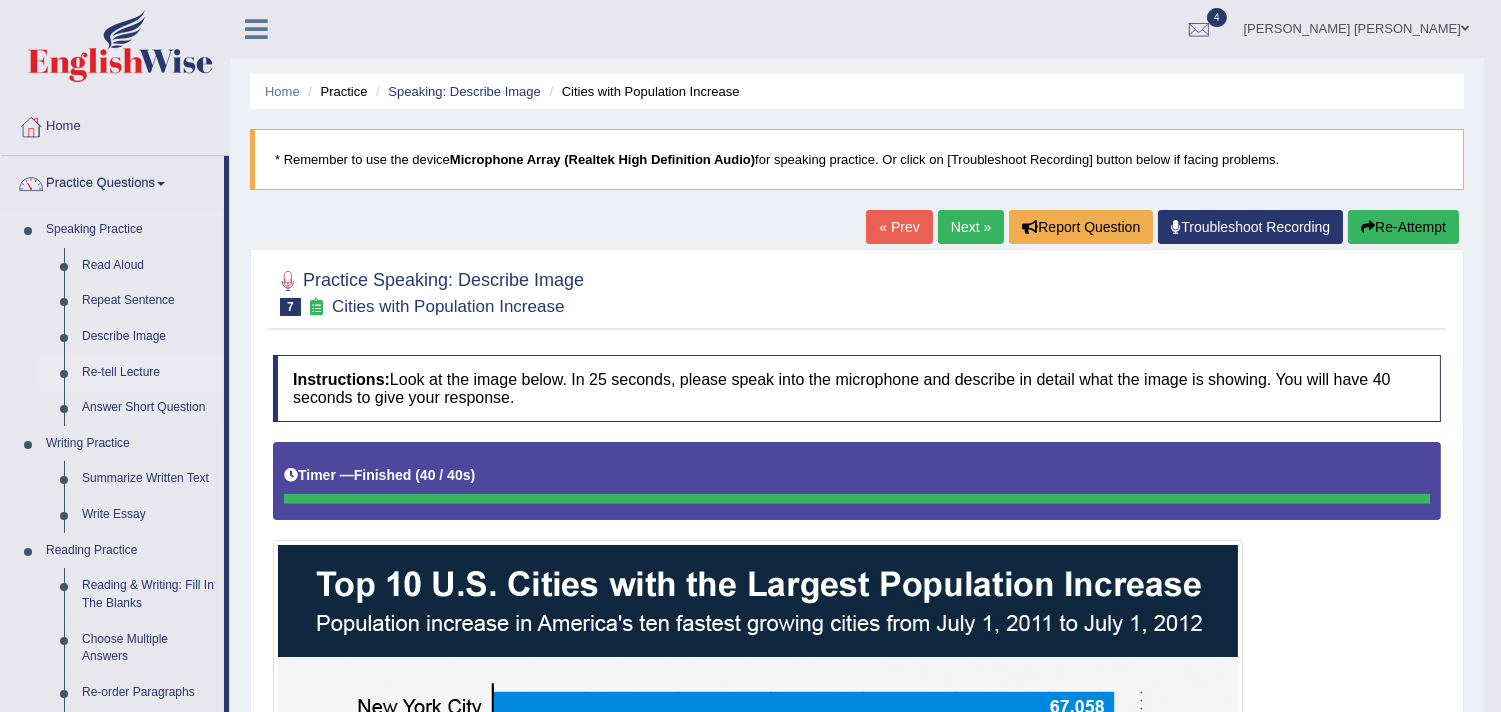 click on "Re-tell Lecture" at bounding box center [148, 373] 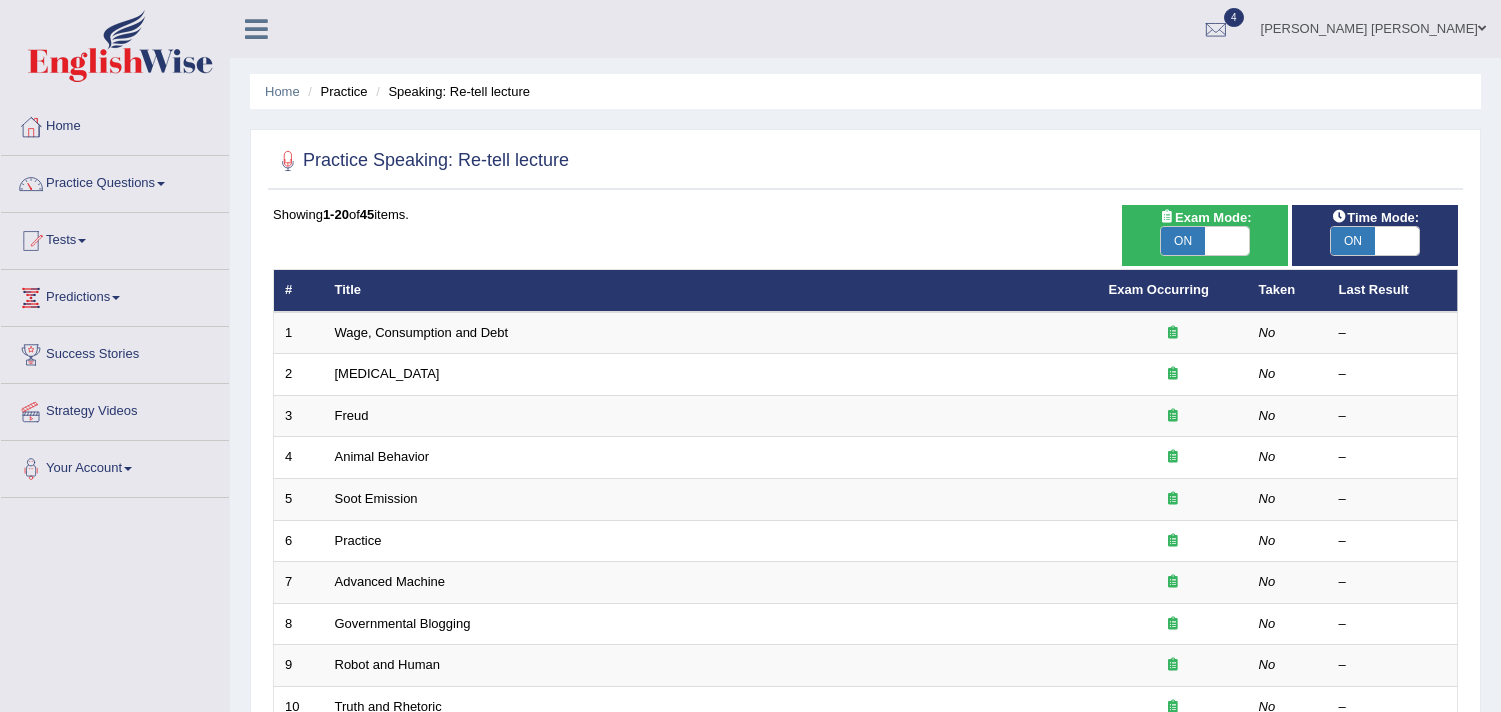 scroll, scrollTop: 0, scrollLeft: 0, axis: both 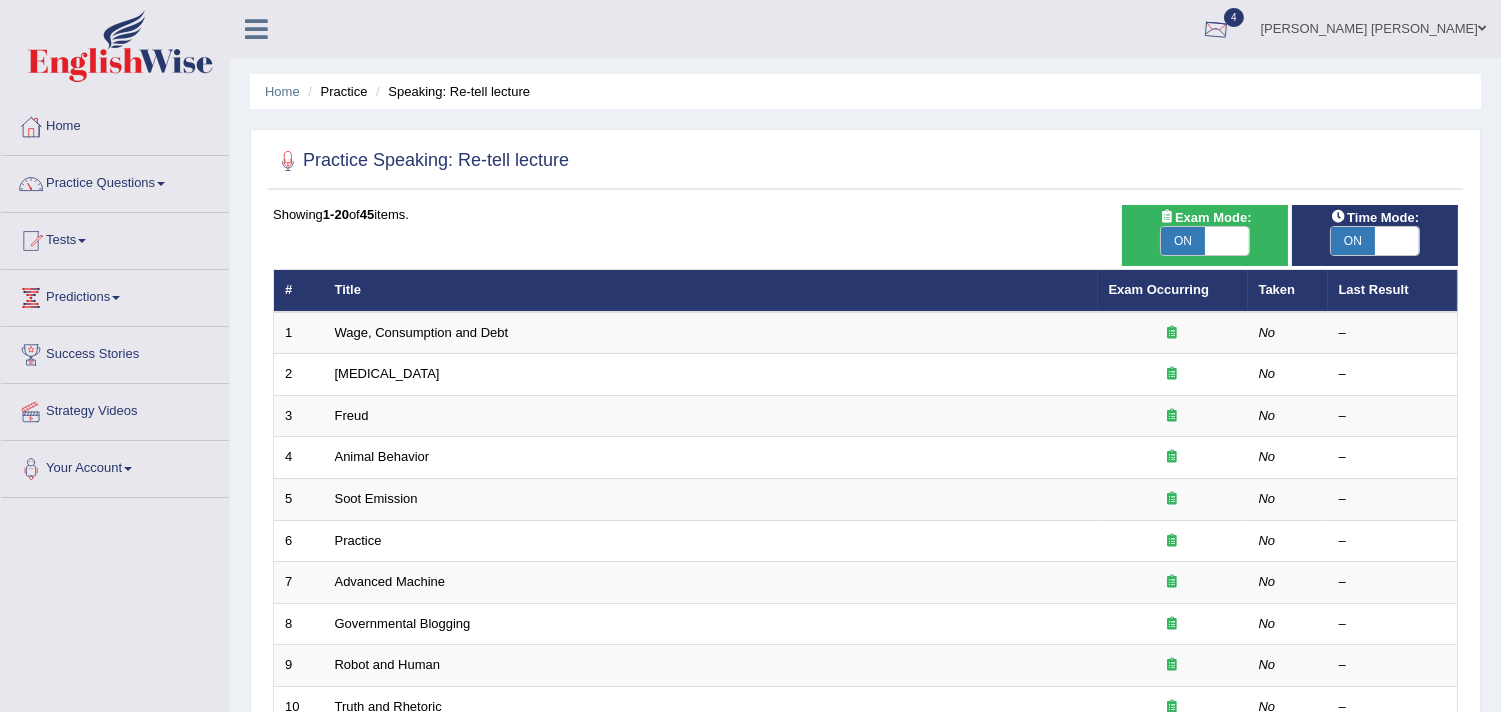 click at bounding box center (1216, 30) 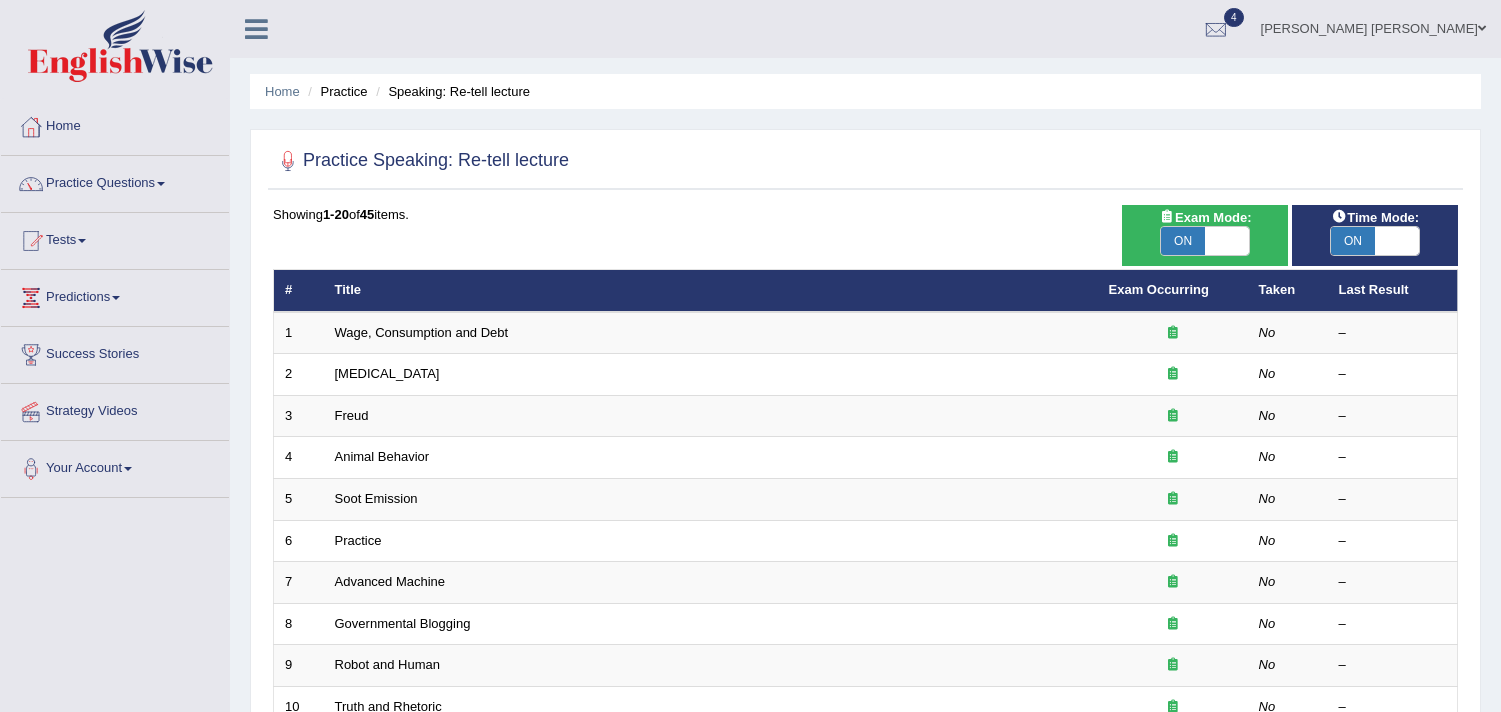 scroll, scrollTop: 0, scrollLeft: 0, axis: both 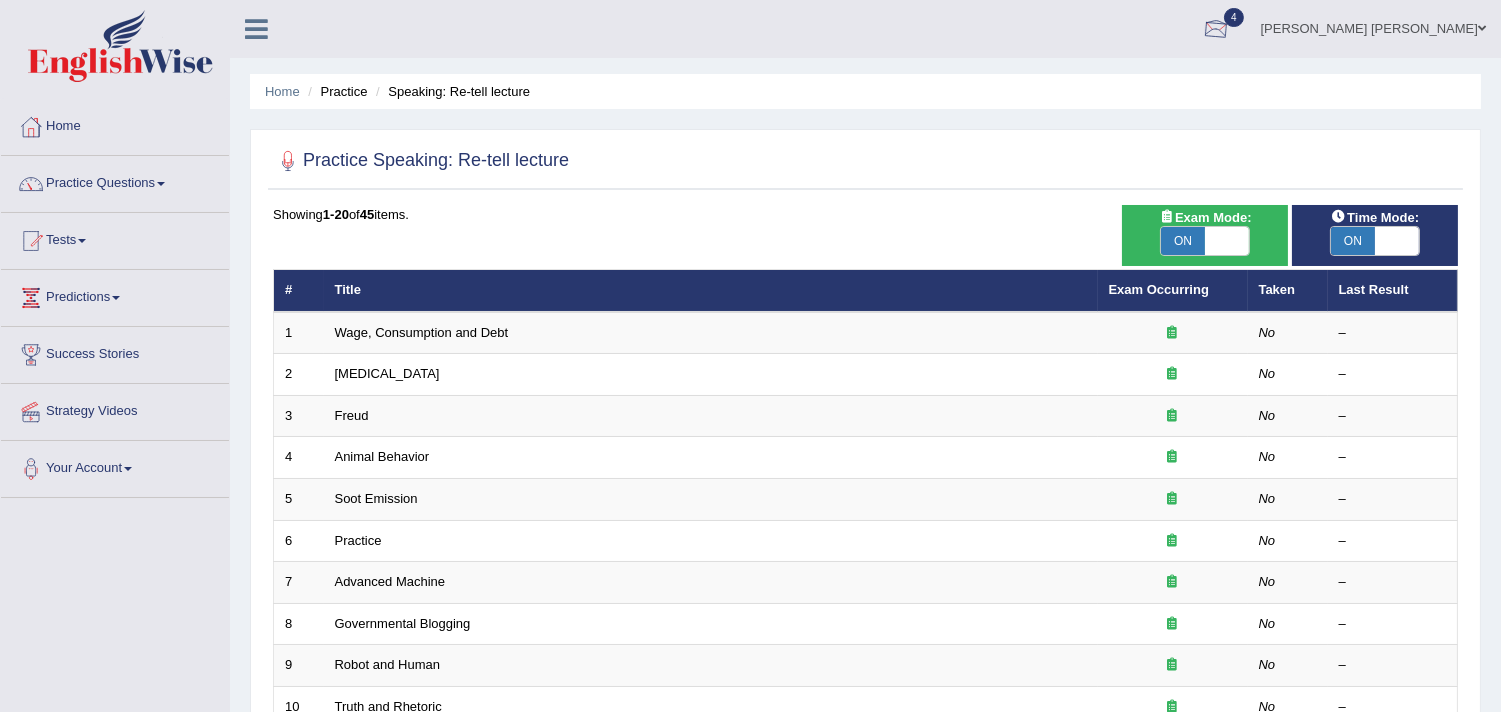 click on "4" at bounding box center [1216, 26] 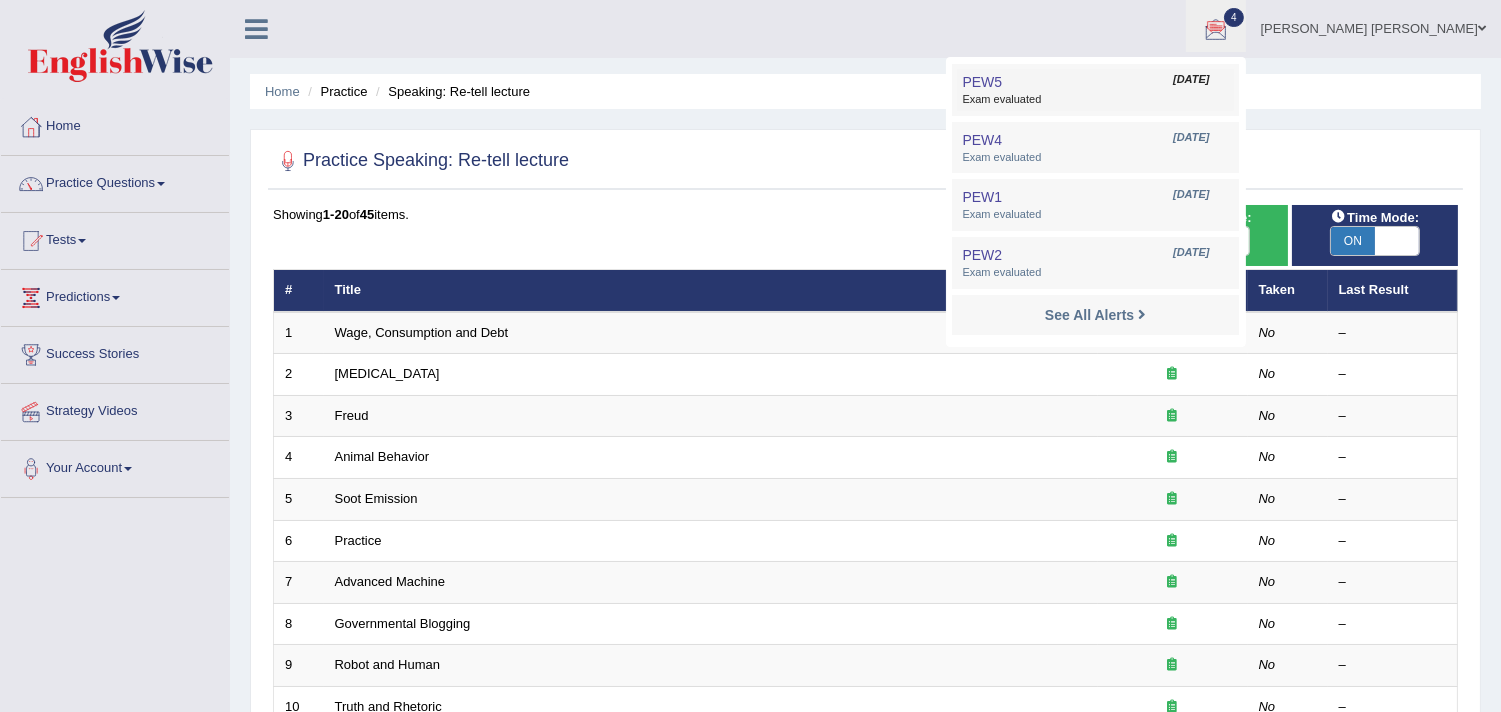 click on "PEW5
Jul 19, 2025
Exam evaluated" at bounding box center (1095, 90) 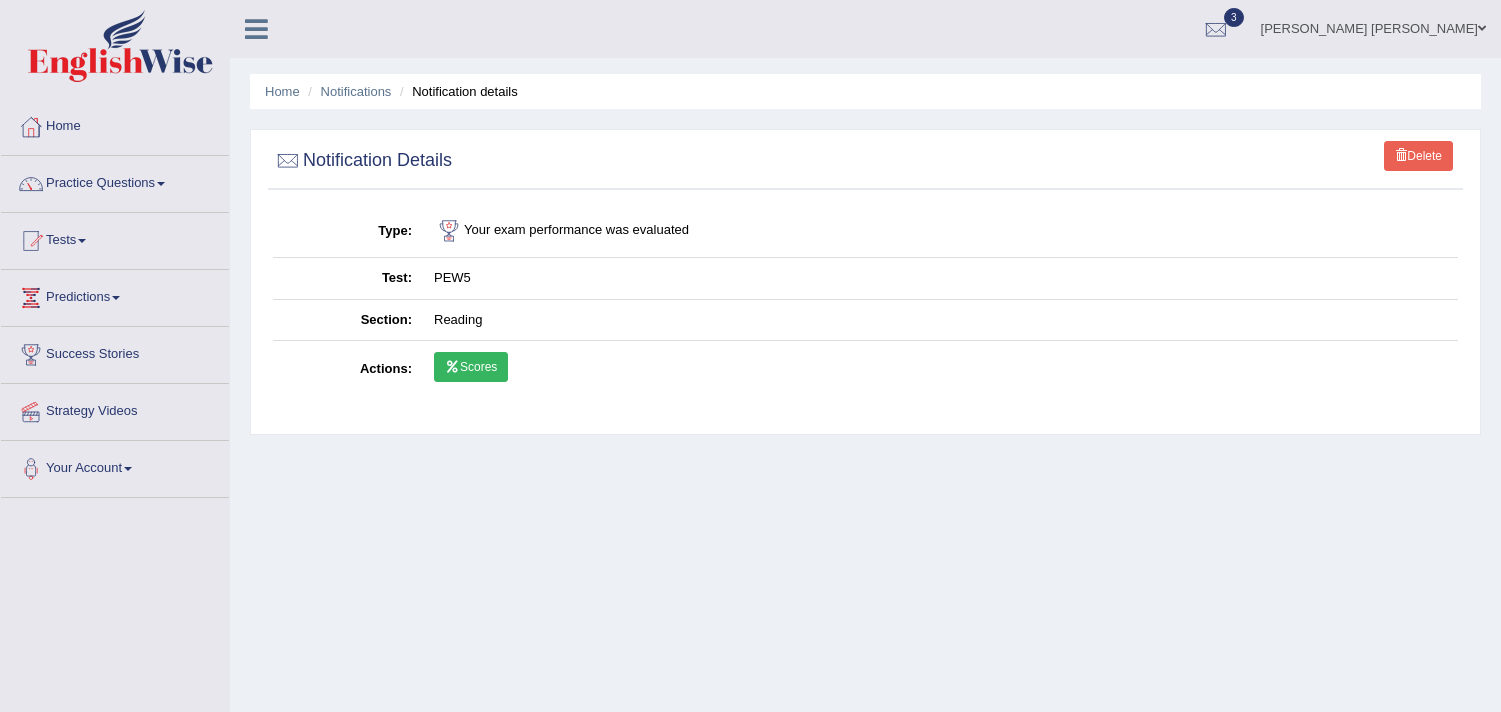 scroll, scrollTop: 0, scrollLeft: 0, axis: both 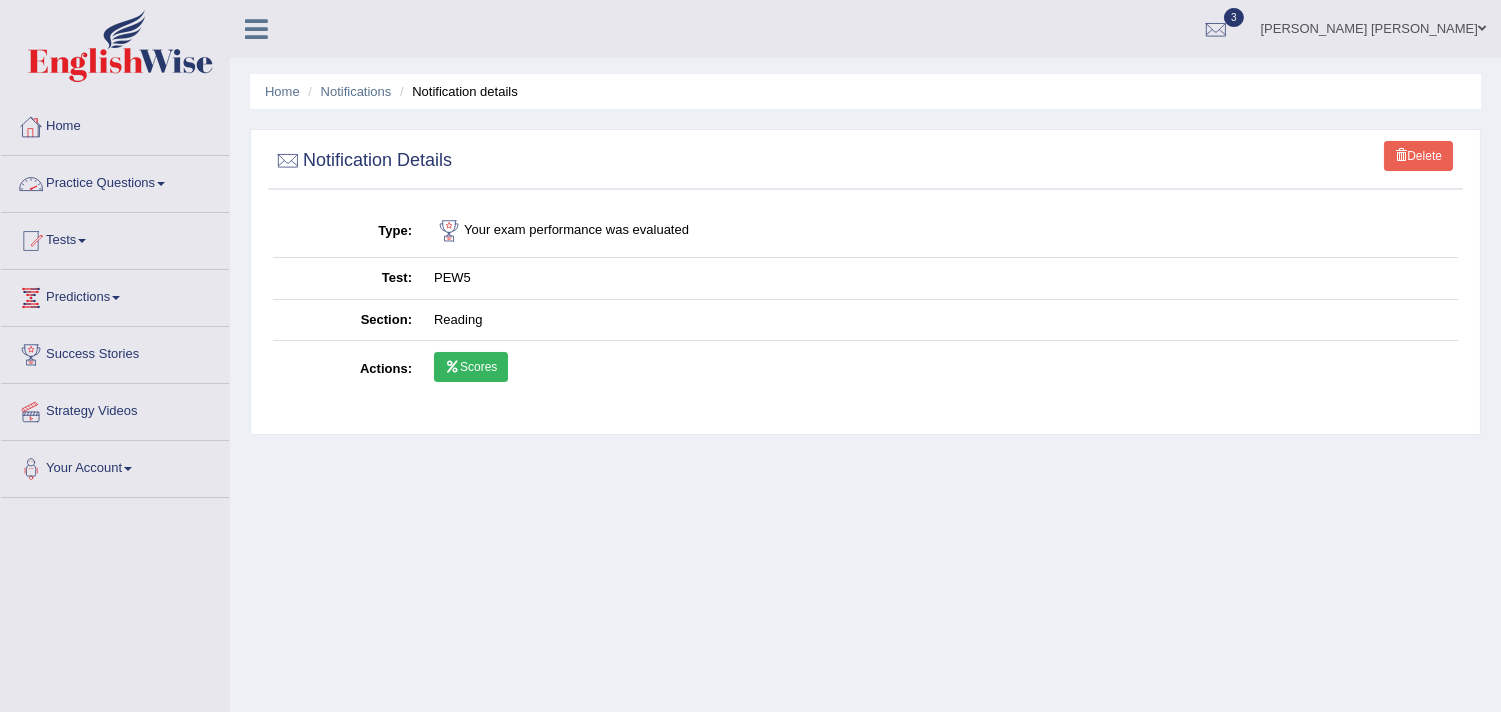 click on "Practice Questions" at bounding box center [115, 181] 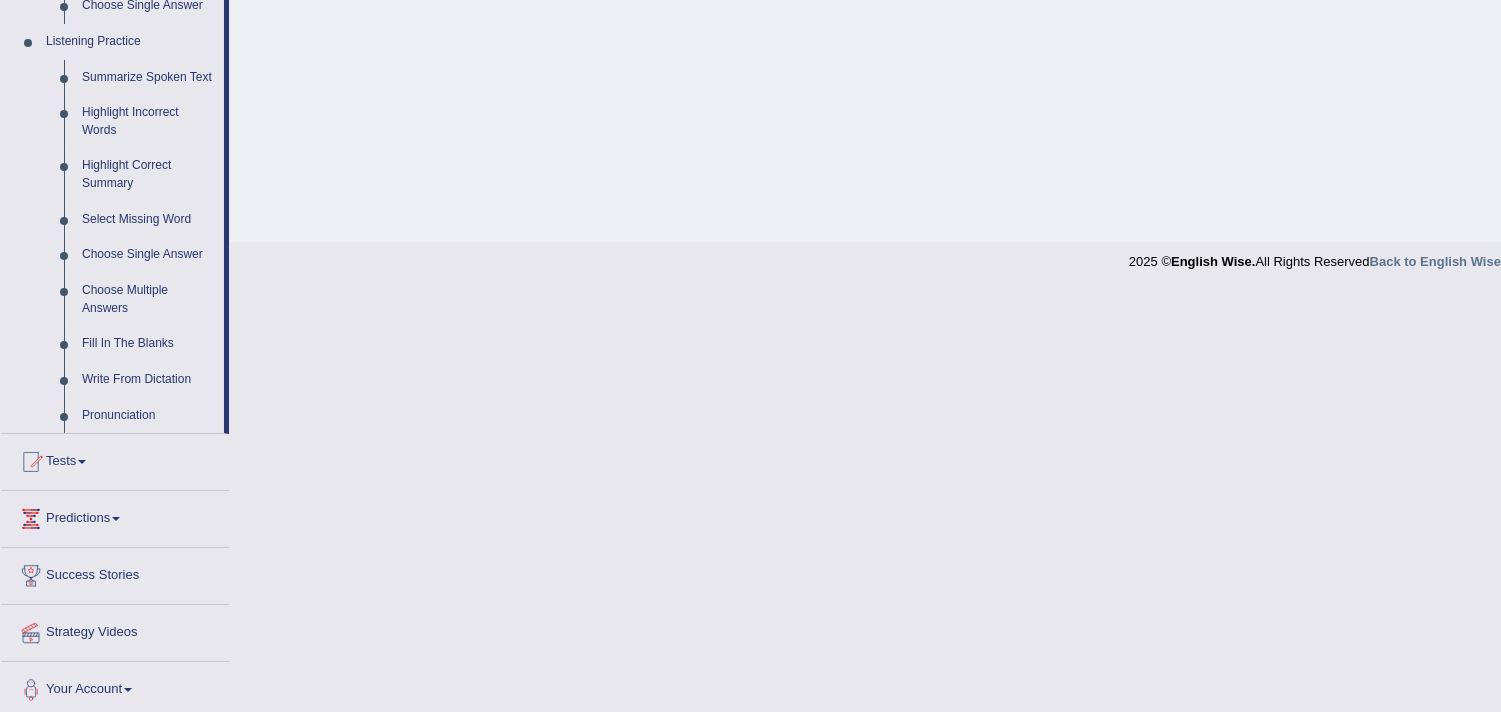 scroll, scrollTop: 757, scrollLeft: 0, axis: vertical 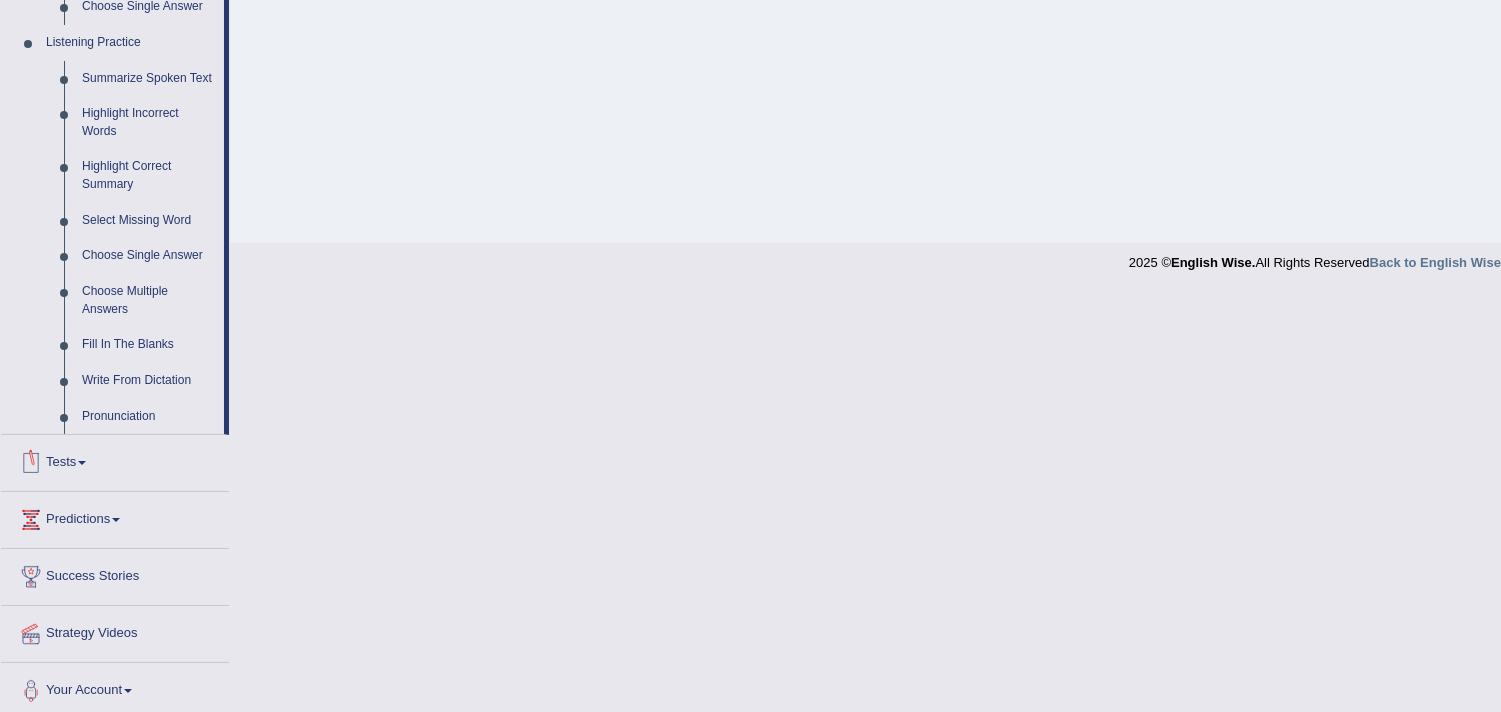 click on "Tests" at bounding box center [115, 460] 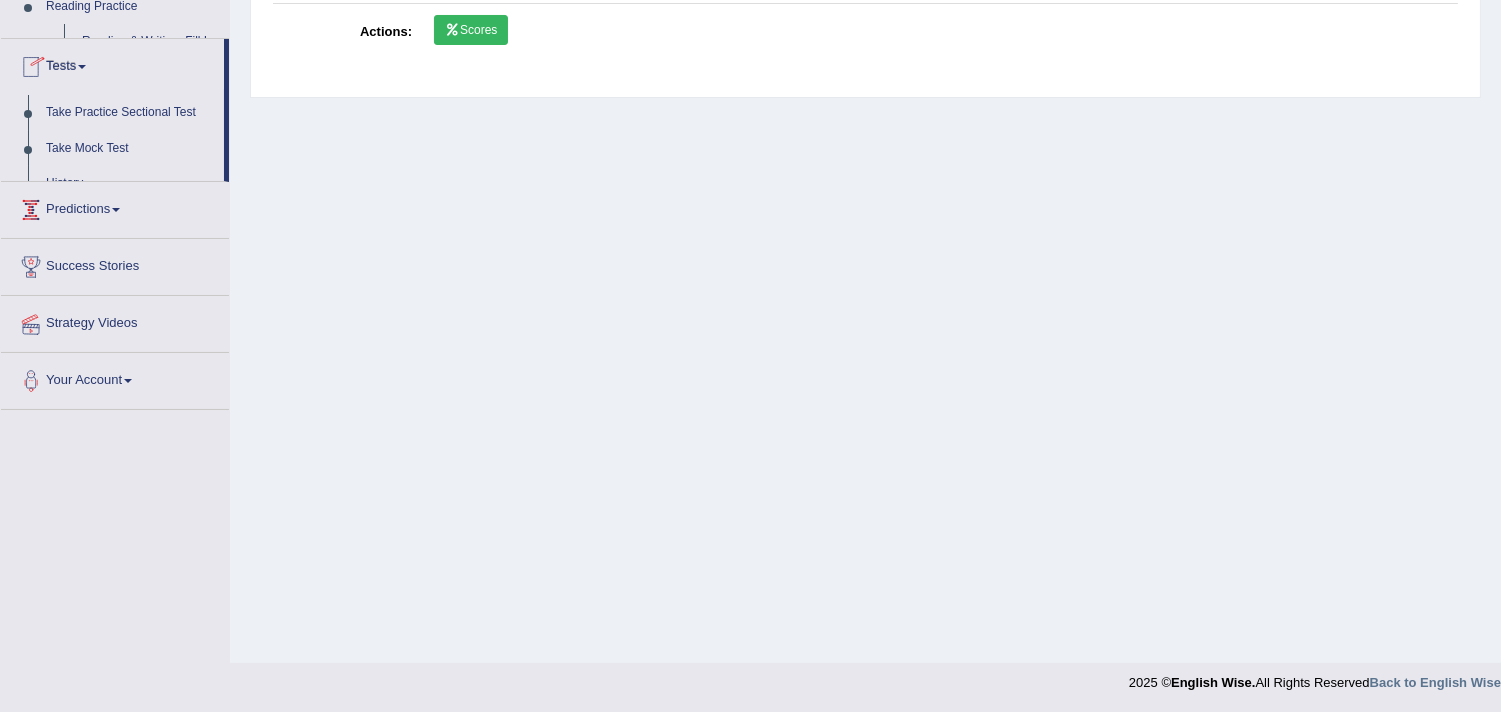 scroll, scrollTop: 225, scrollLeft: 0, axis: vertical 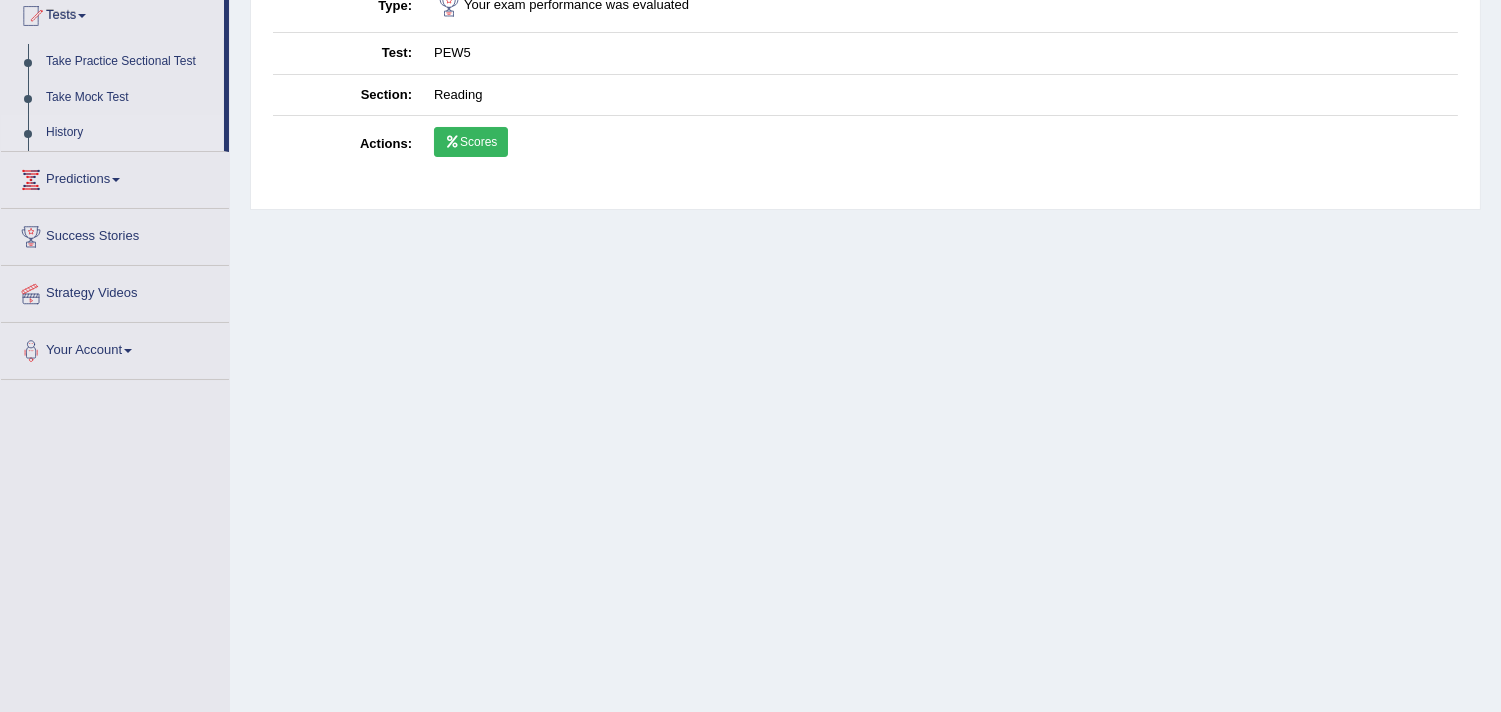 click on "History" at bounding box center [130, 133] 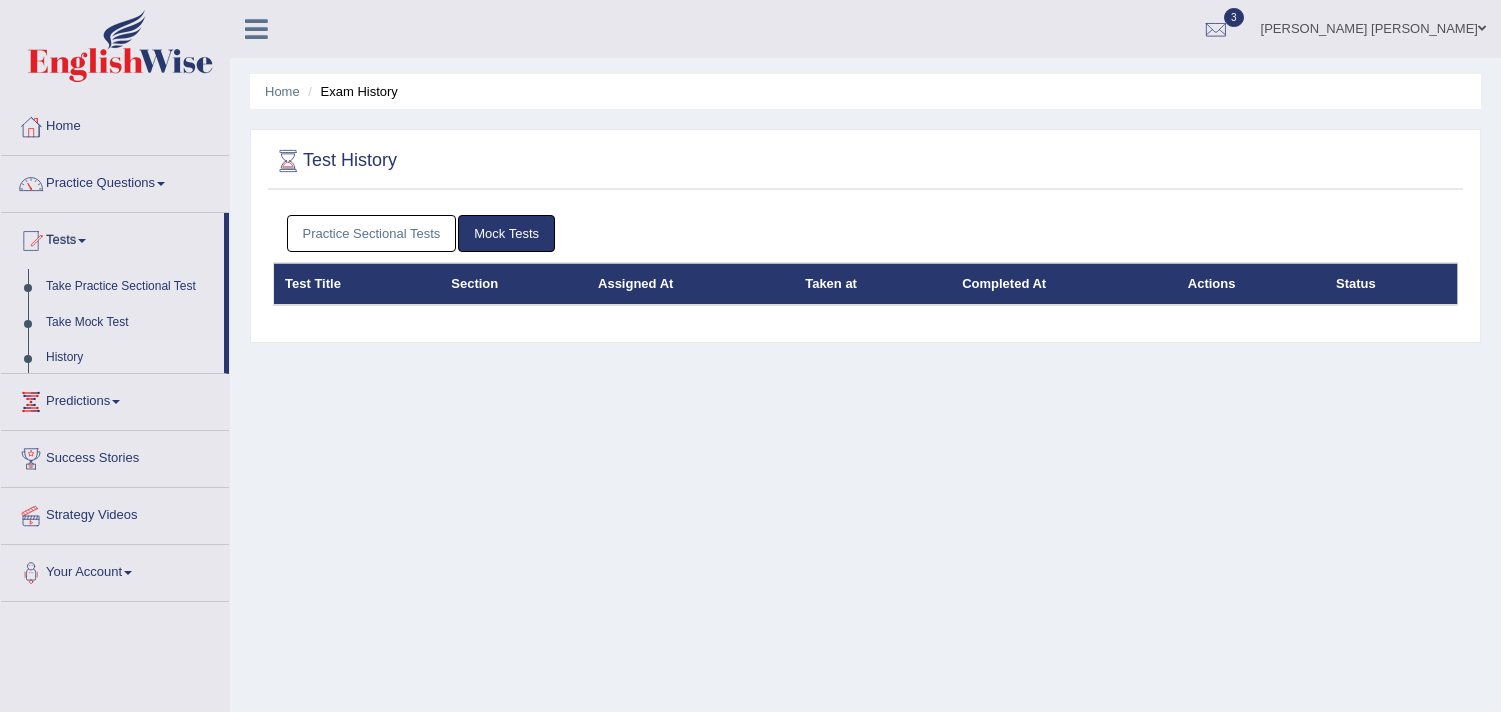 scroll, scrollTop: 0, scrollLeft: 0, axis: both 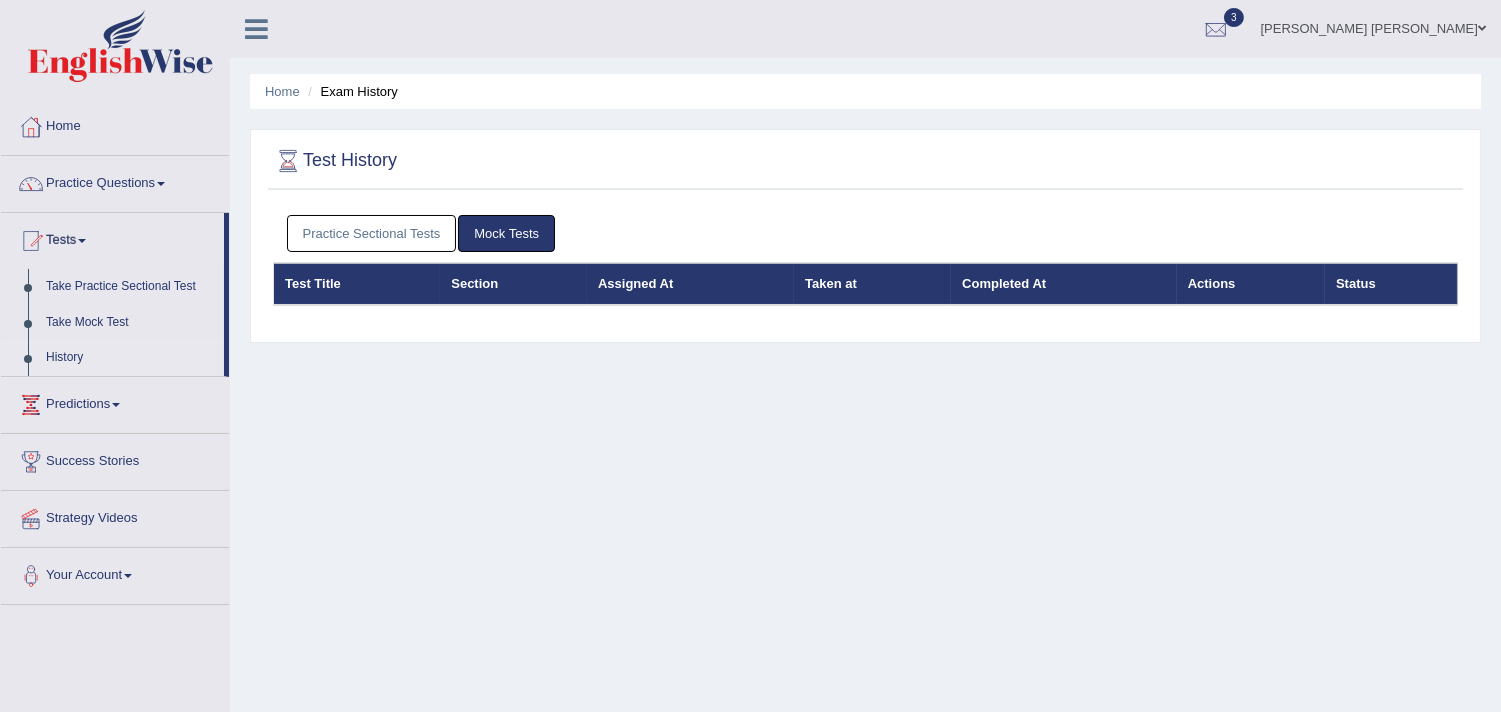 click on "Practice Sectional Tests" at bounding box center [372, 233] 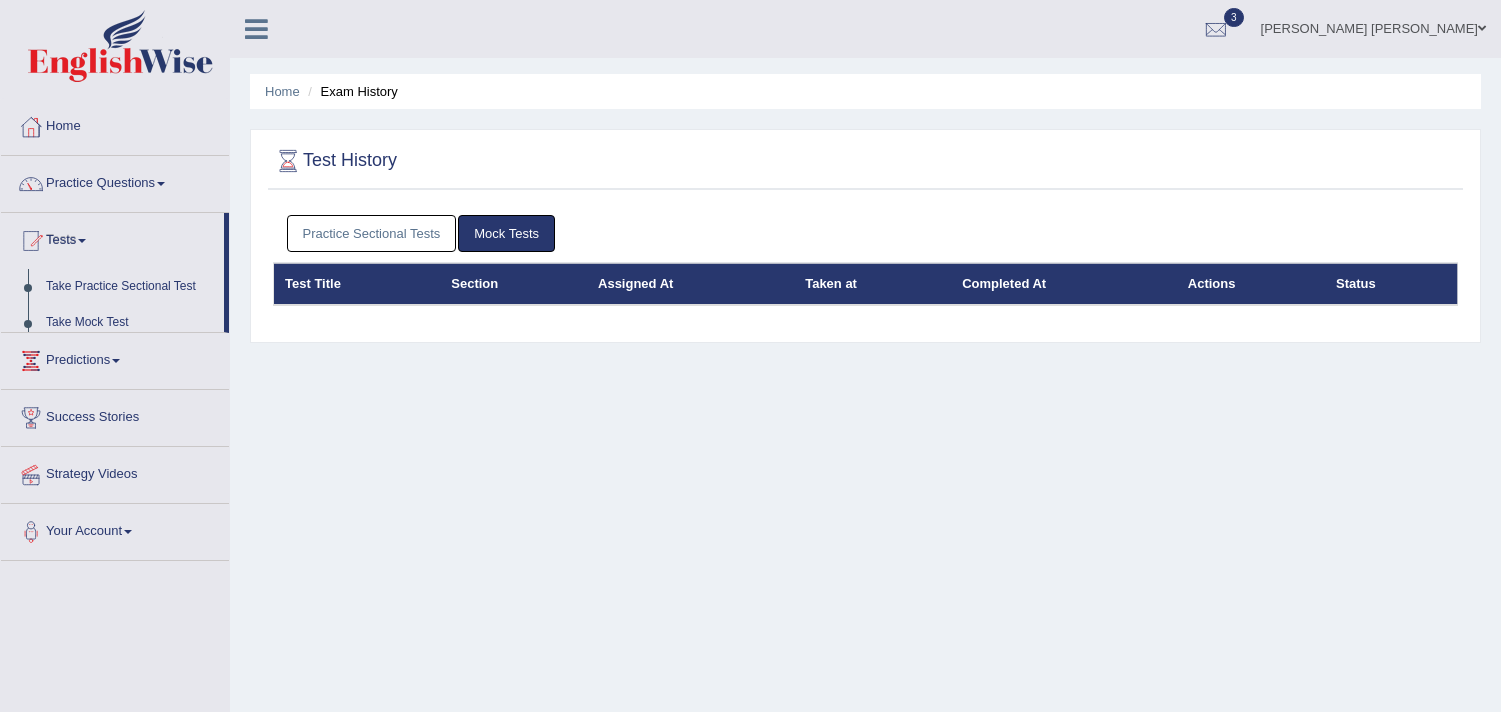 scroll, scrollTop: 0, scrollLeft: 0, axis: both 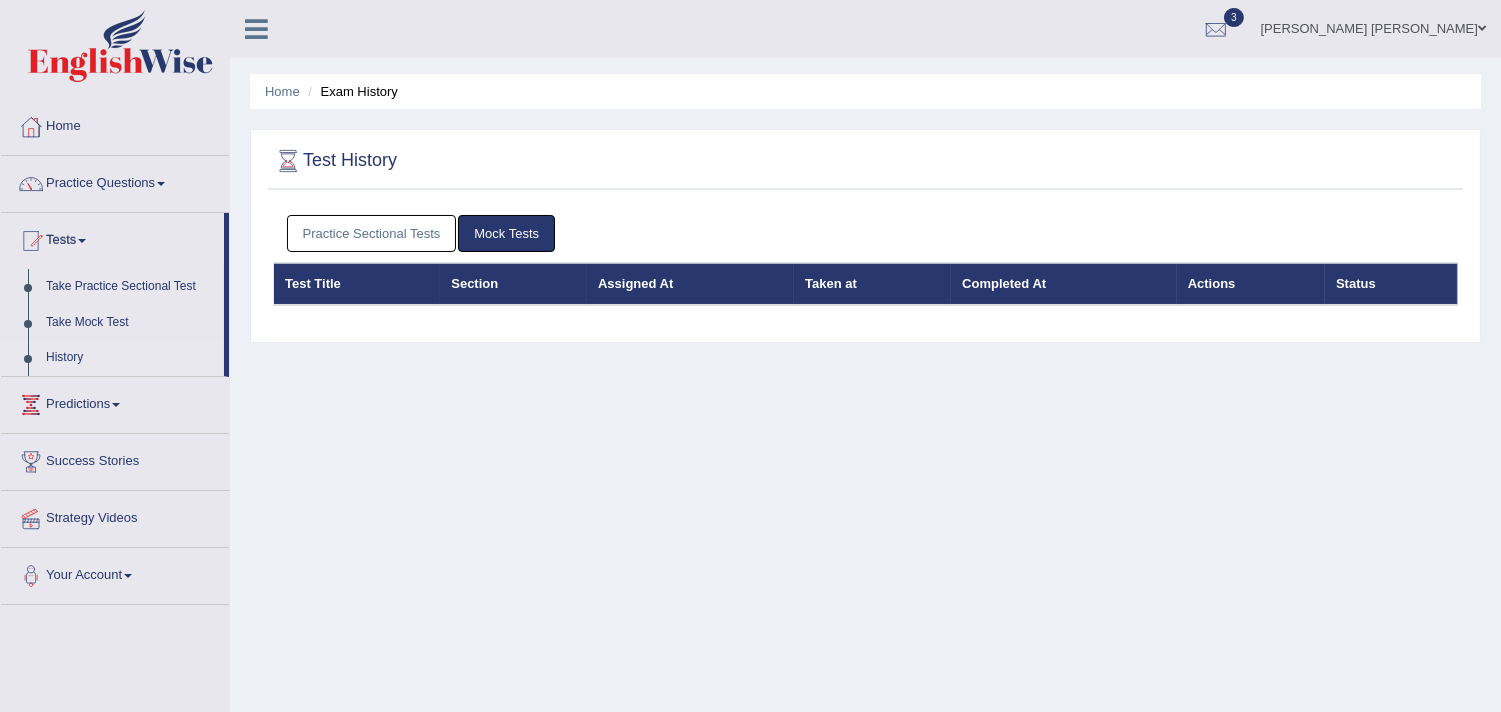 click on "Practice Sectional Tests" at bounding box center [372, 233] 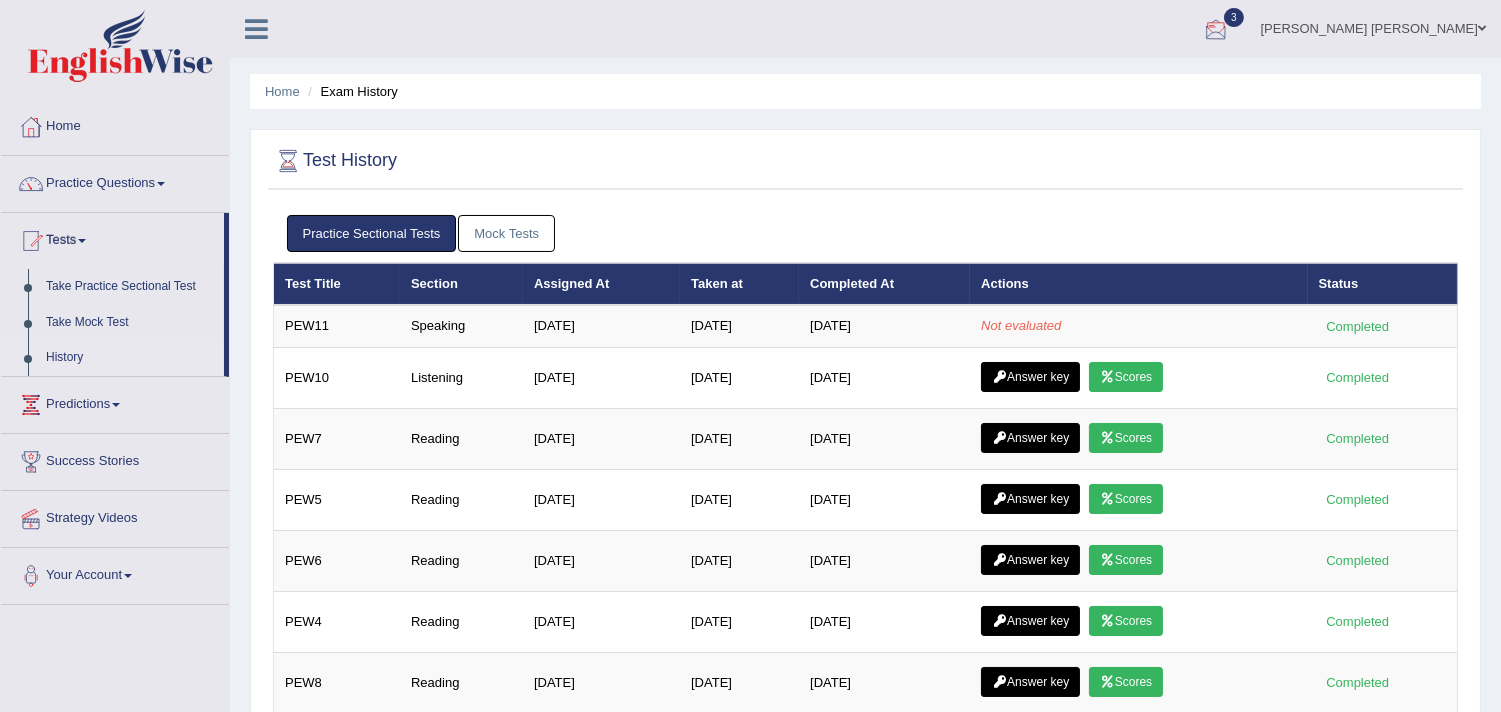 click at bounding box center [1216, 30] 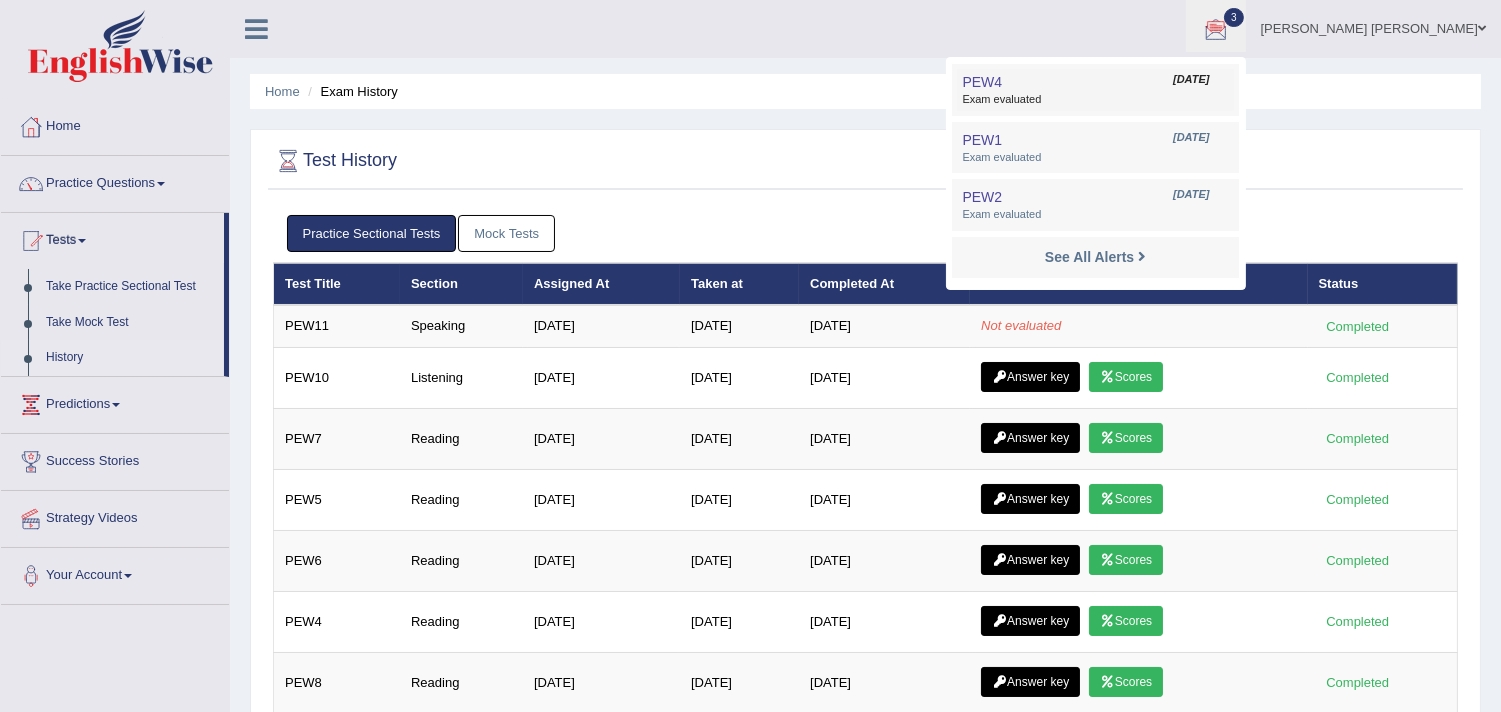 click on "Exam evaluated" at bounding box center [1095, 100] 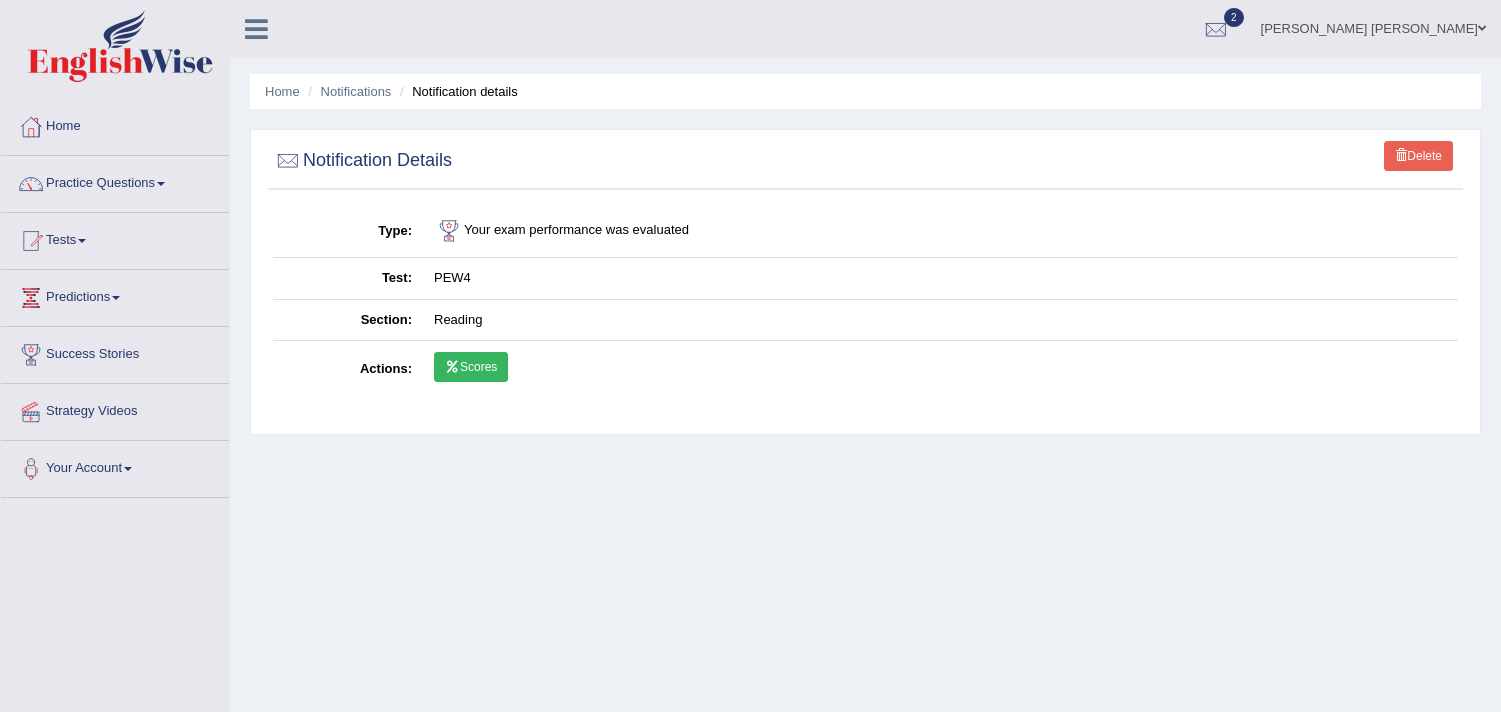 scroll, scrollTop: 0, scrollLeft: 0, axis: both 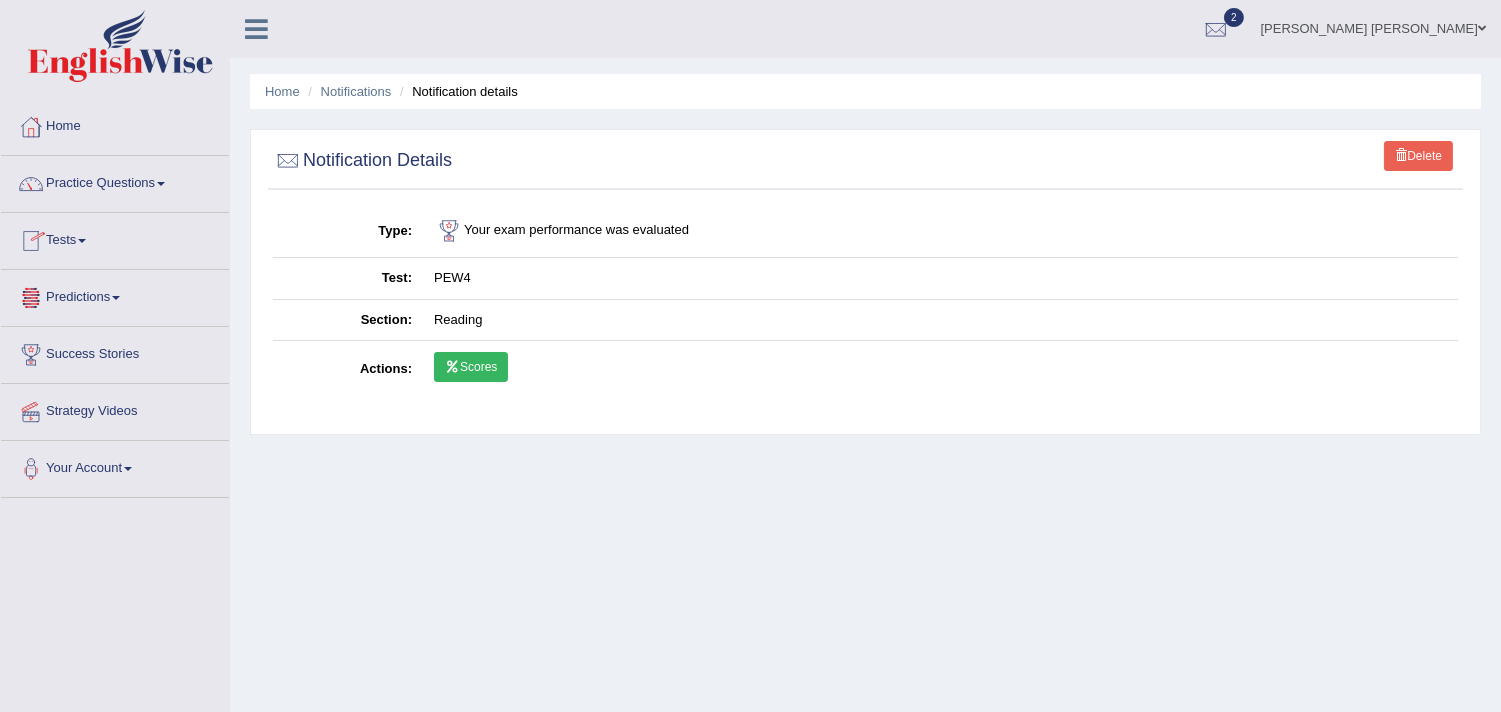 click on "Tests" at bounding box center [115, 238] 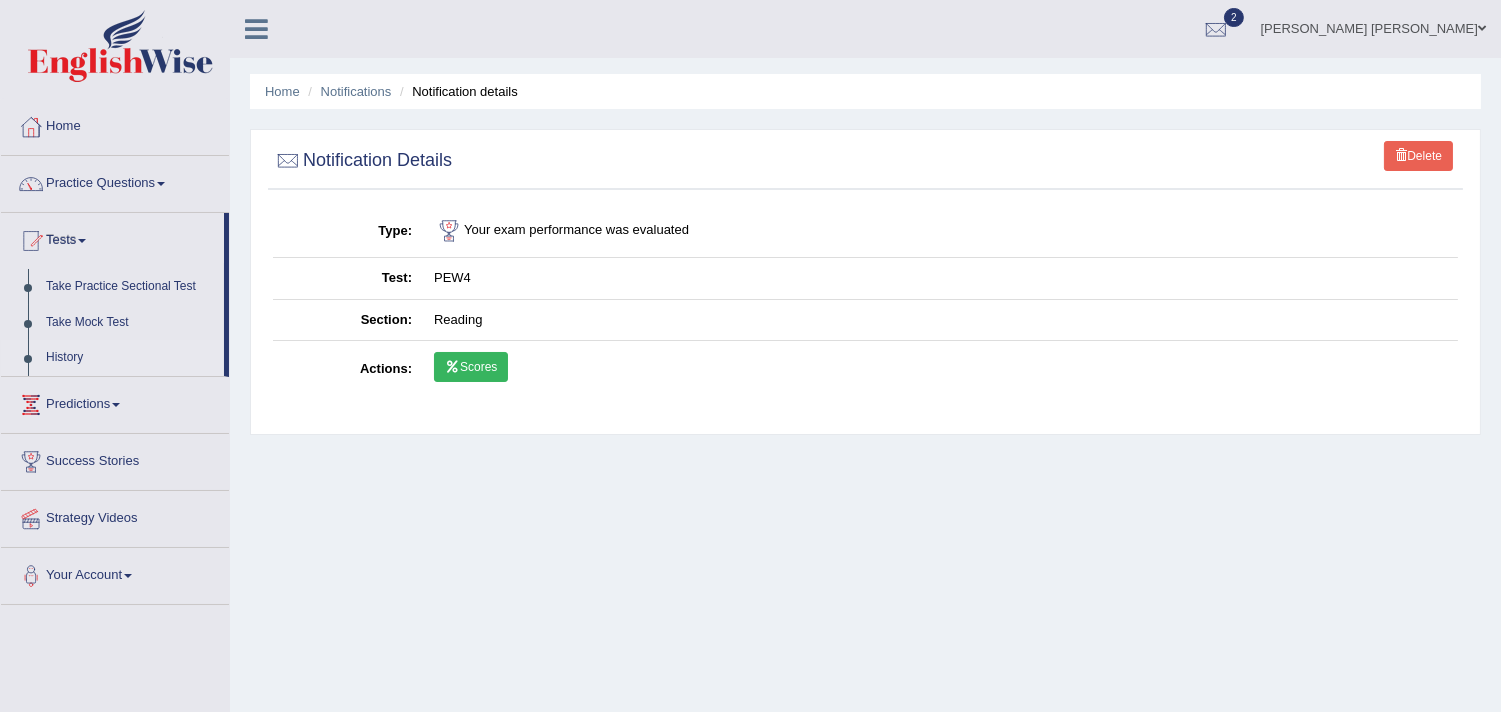click on "History" at bounding box center (130, 358) 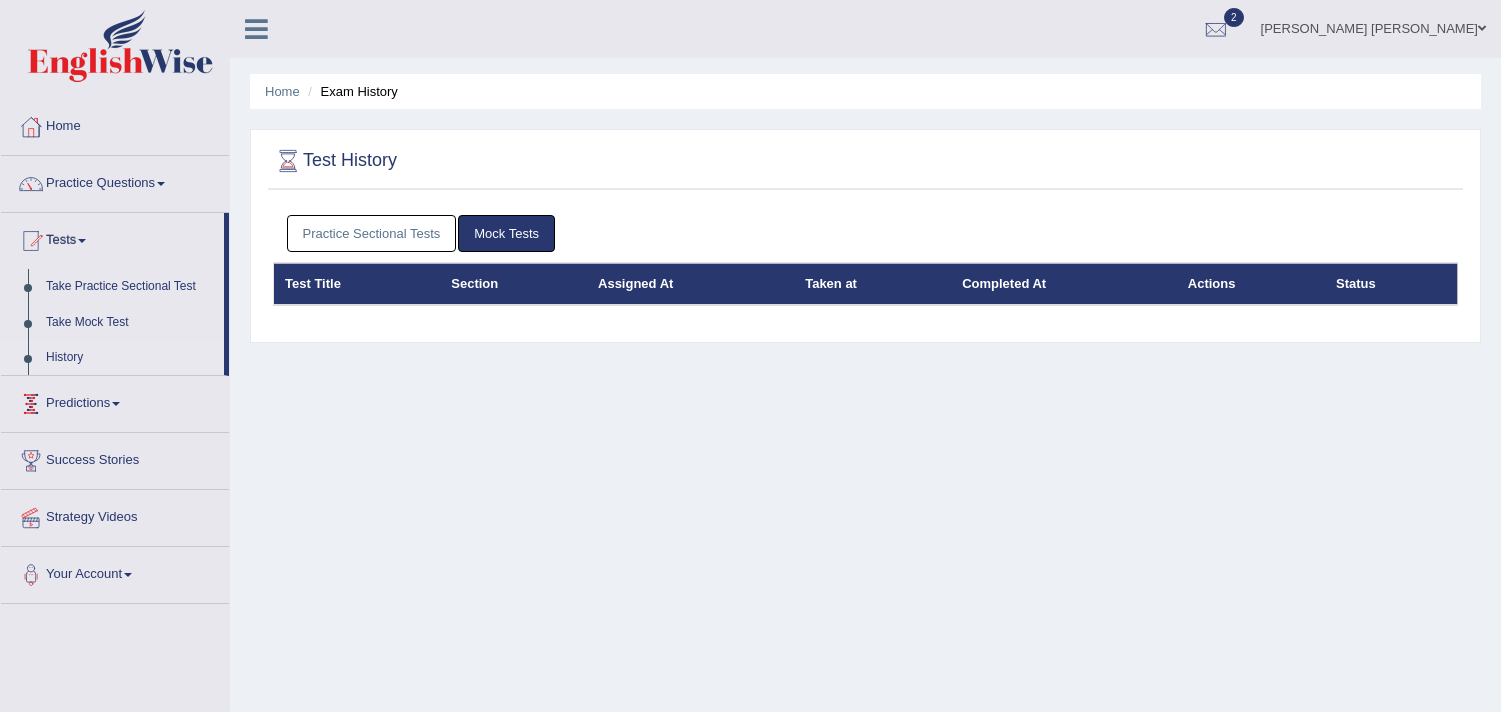 scroll, scrollTop: 0, scrollLeft: 0, axis: both 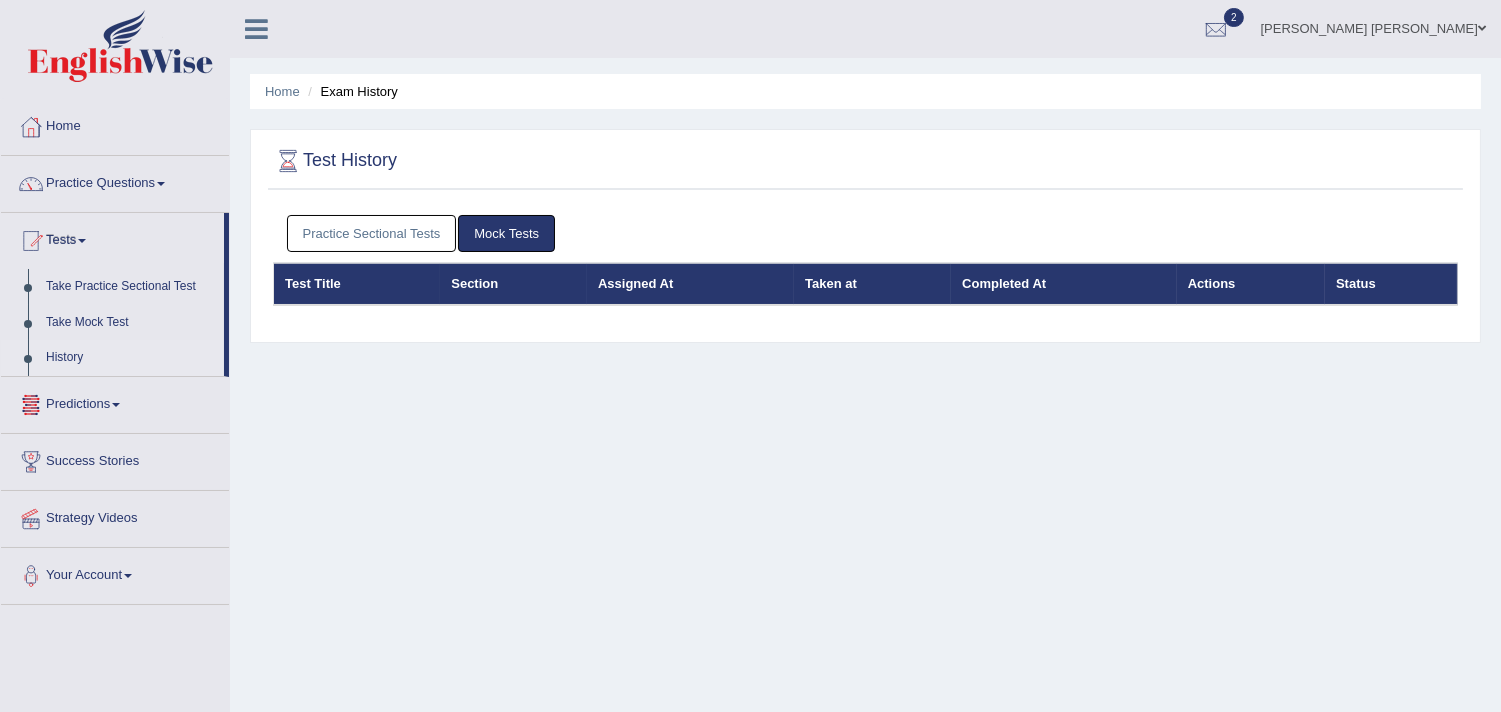 click on "Practice Sectional Tests" at bounding box center (372, 233) 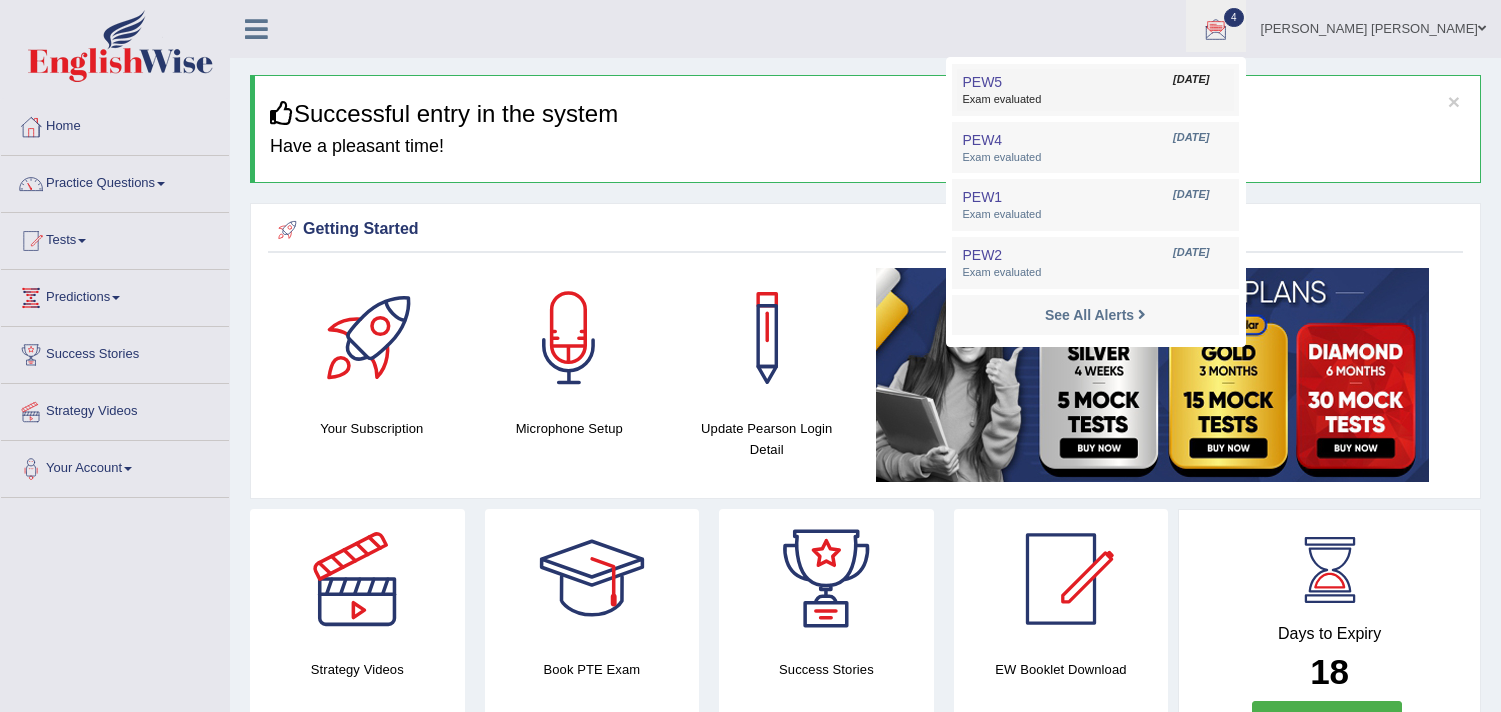 scroll, scrollTop: 0, scrollLeft: 0, axis: both 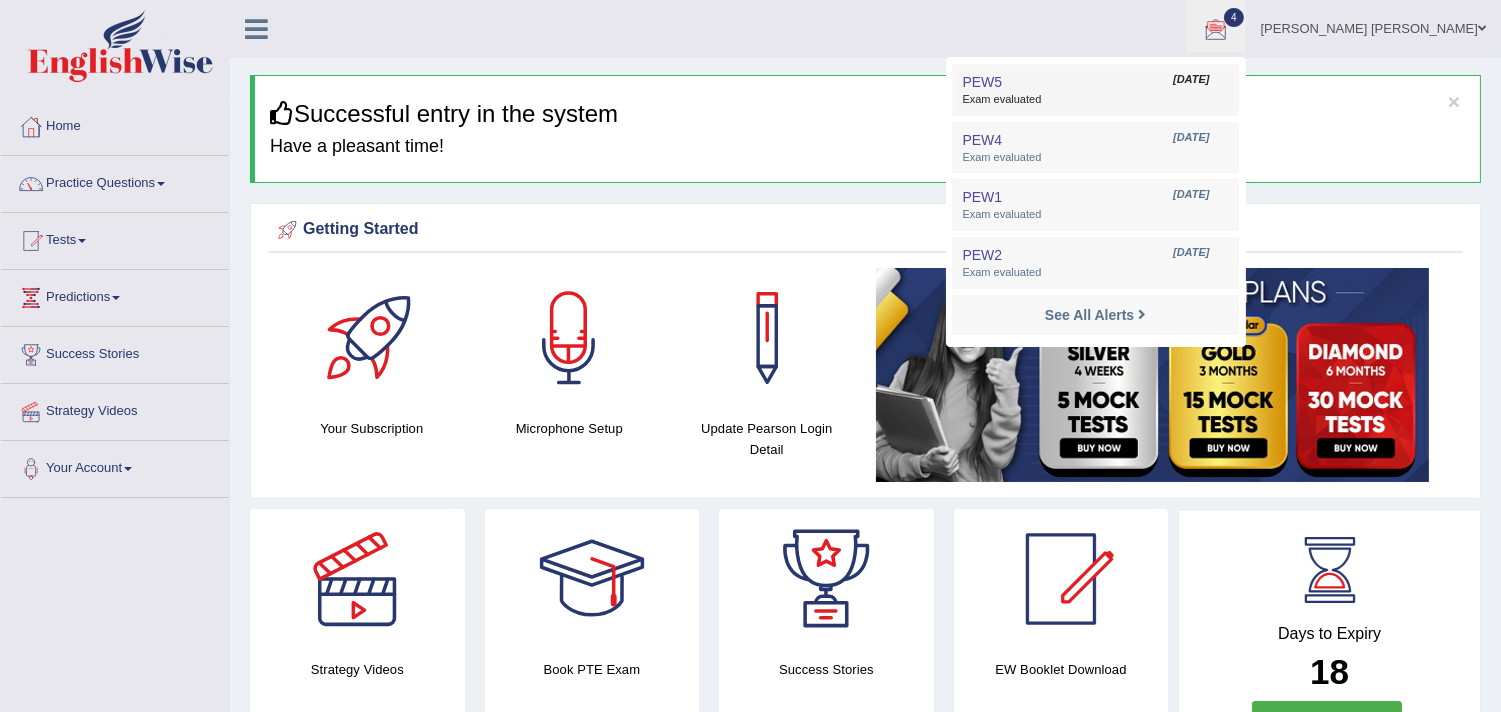 click on "[DATE]" at bounding box center (1191, 80) 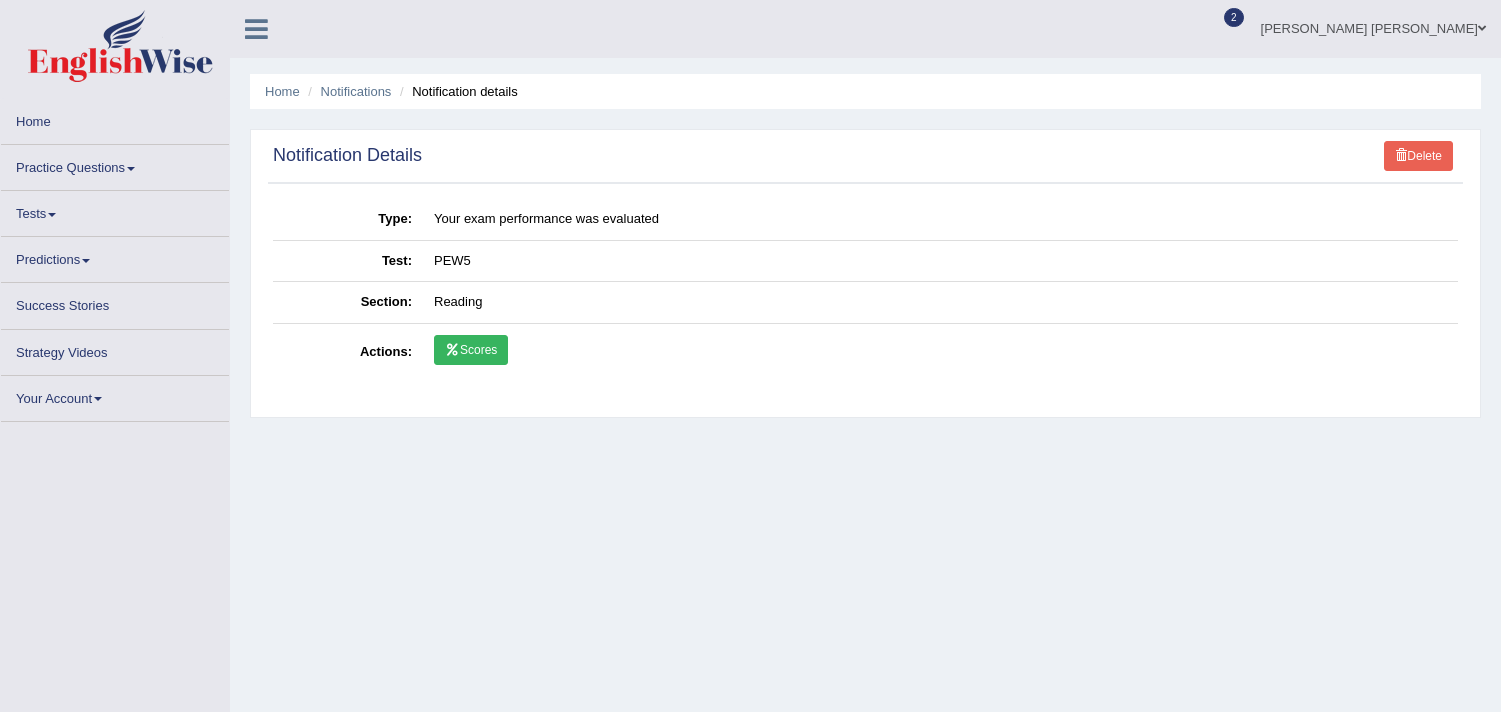 scroll, scrollTop: 0, scrollLeft: 0, axis: both 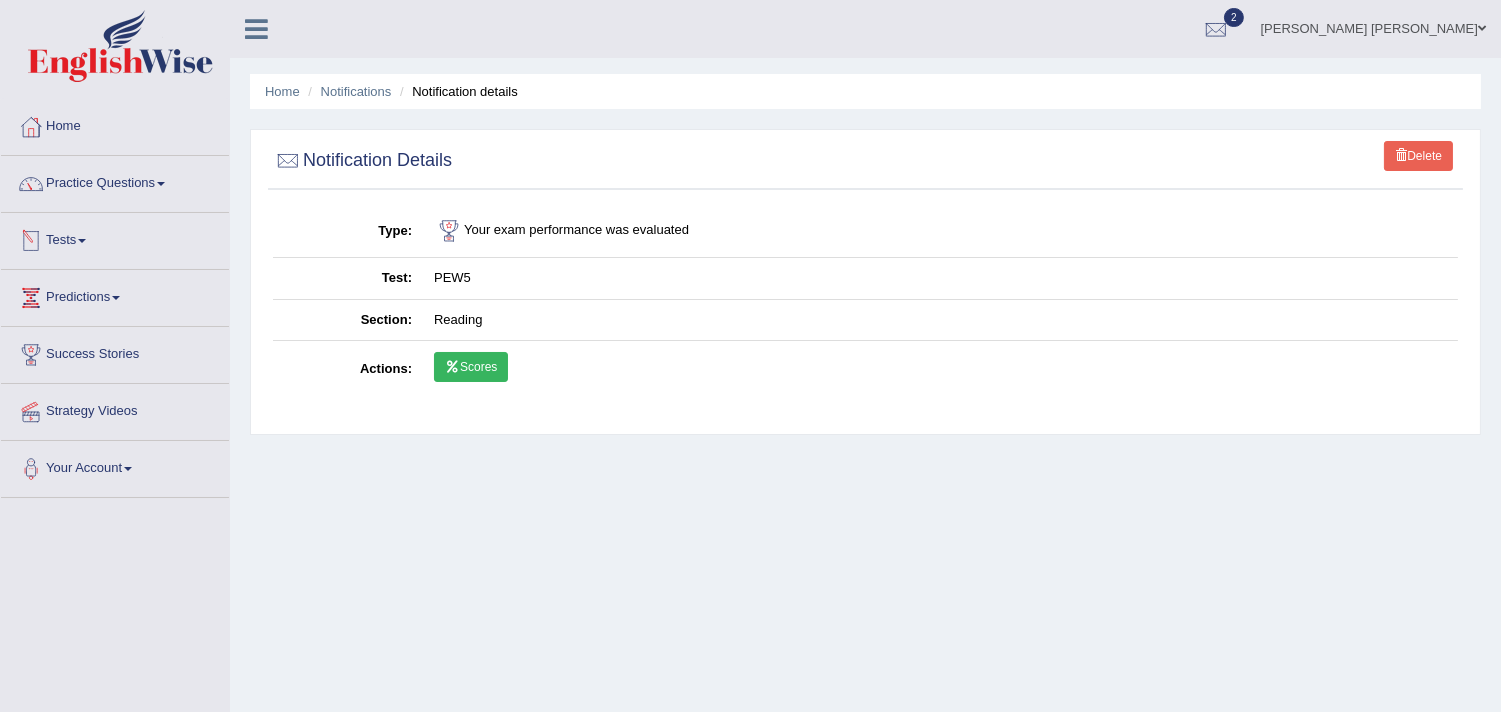 click on "Tests" at bounding box center [115, 238] 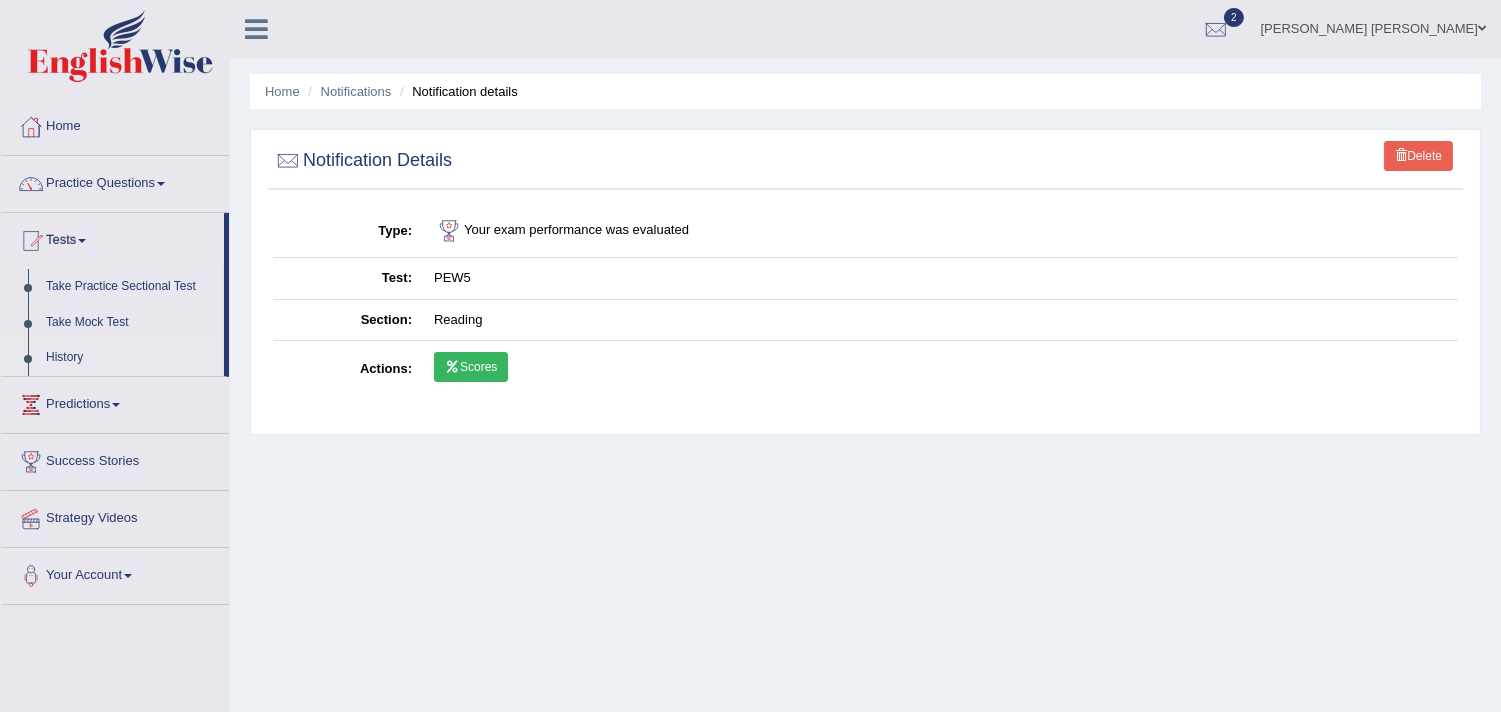 click on "History" at bounding box center (130, 358) 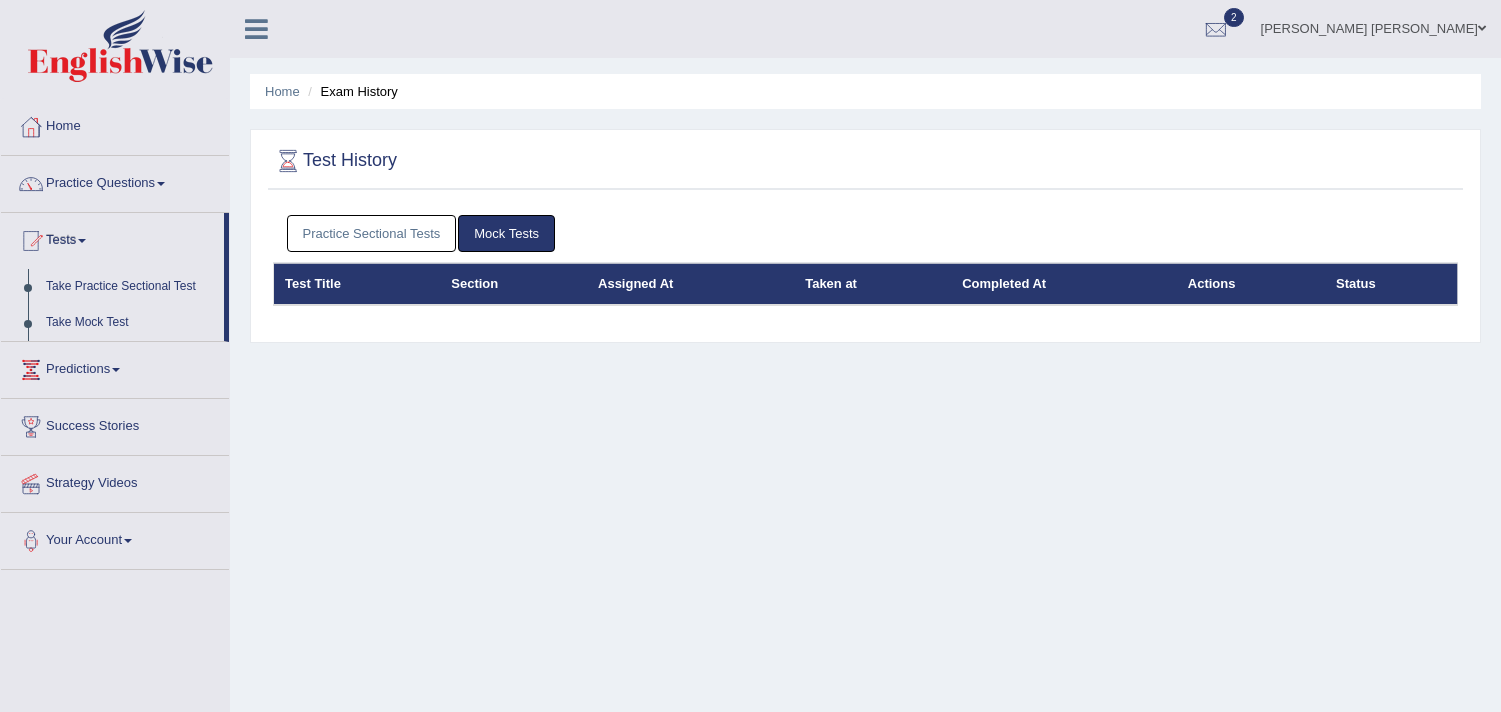 scroll, scrollTop: 0, scrollLeft: 0, axis: both 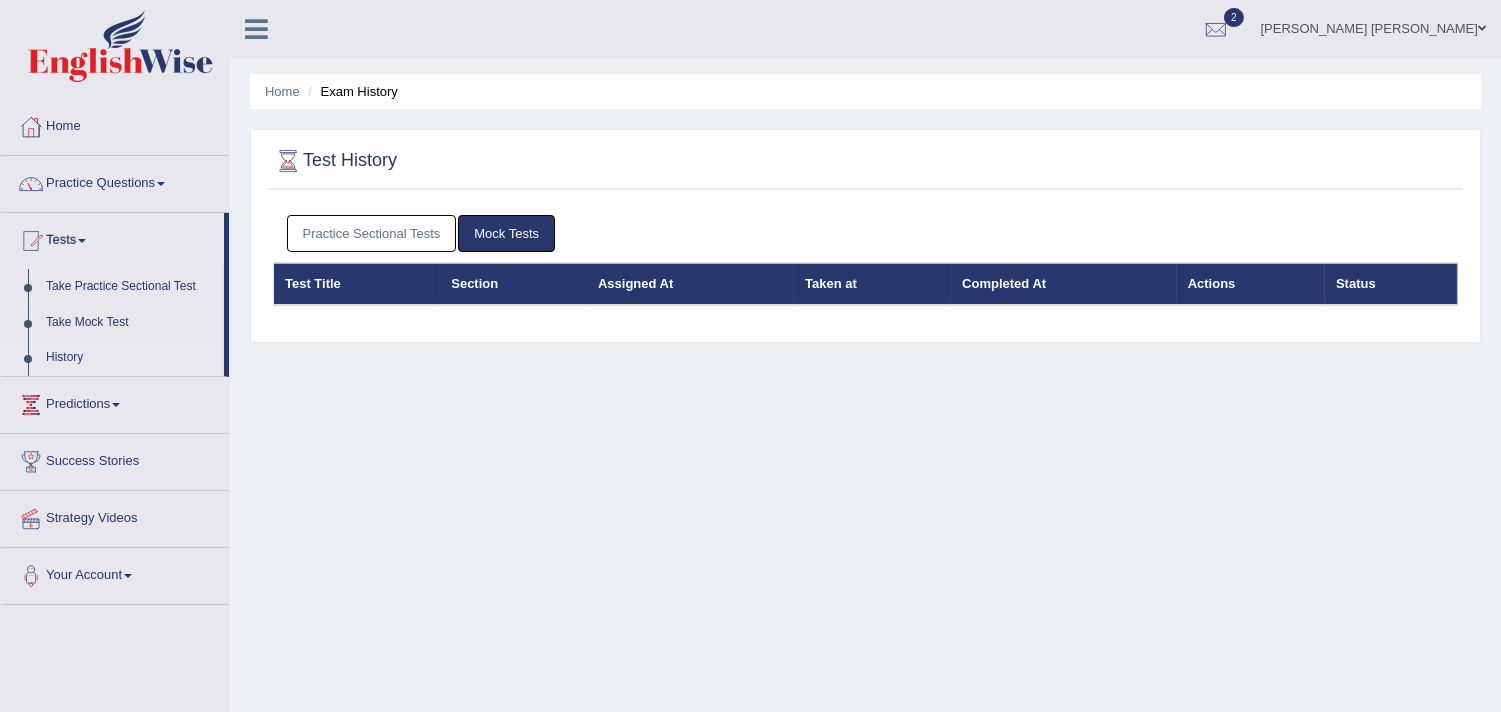 click on "Practice Sectional Tests" at bounding box center (372, 233) 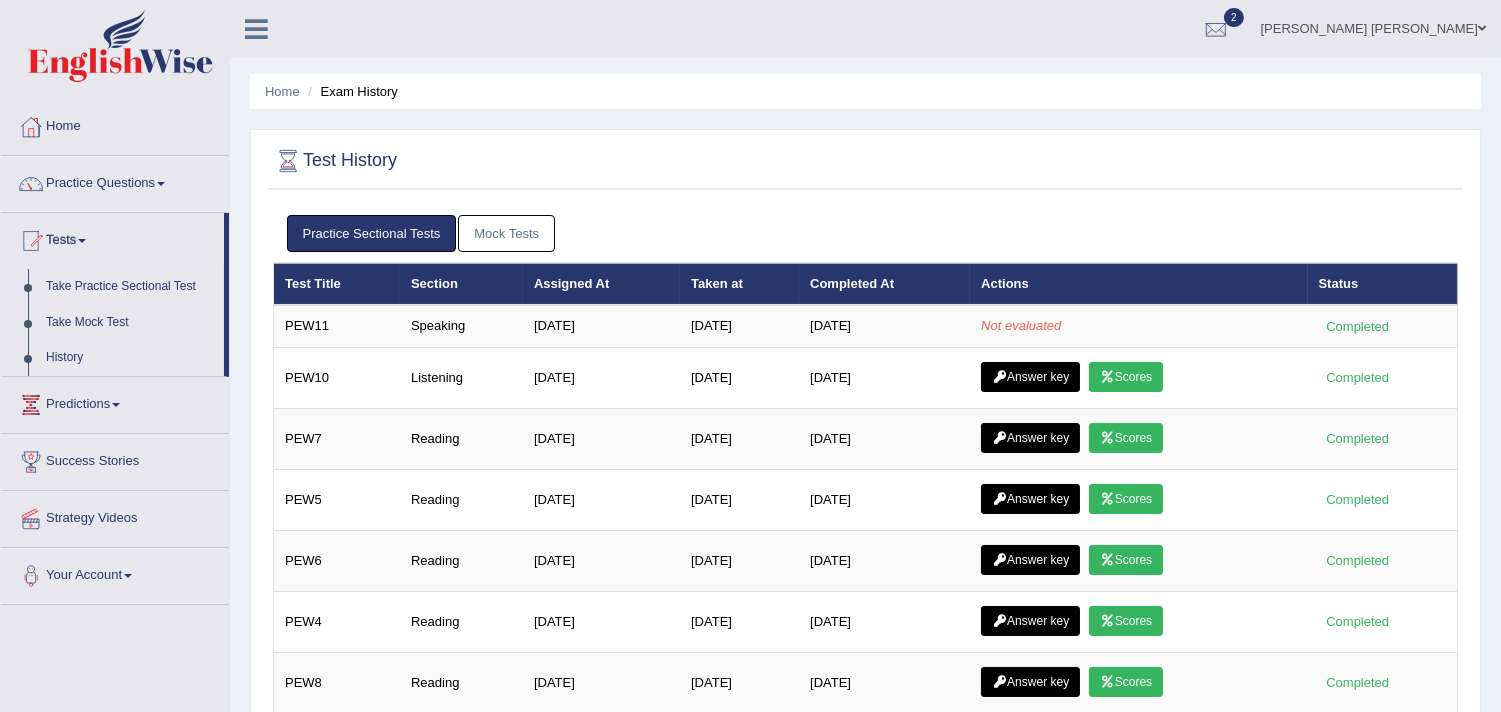 click on "Predictions" at bounding box center (115, 402) 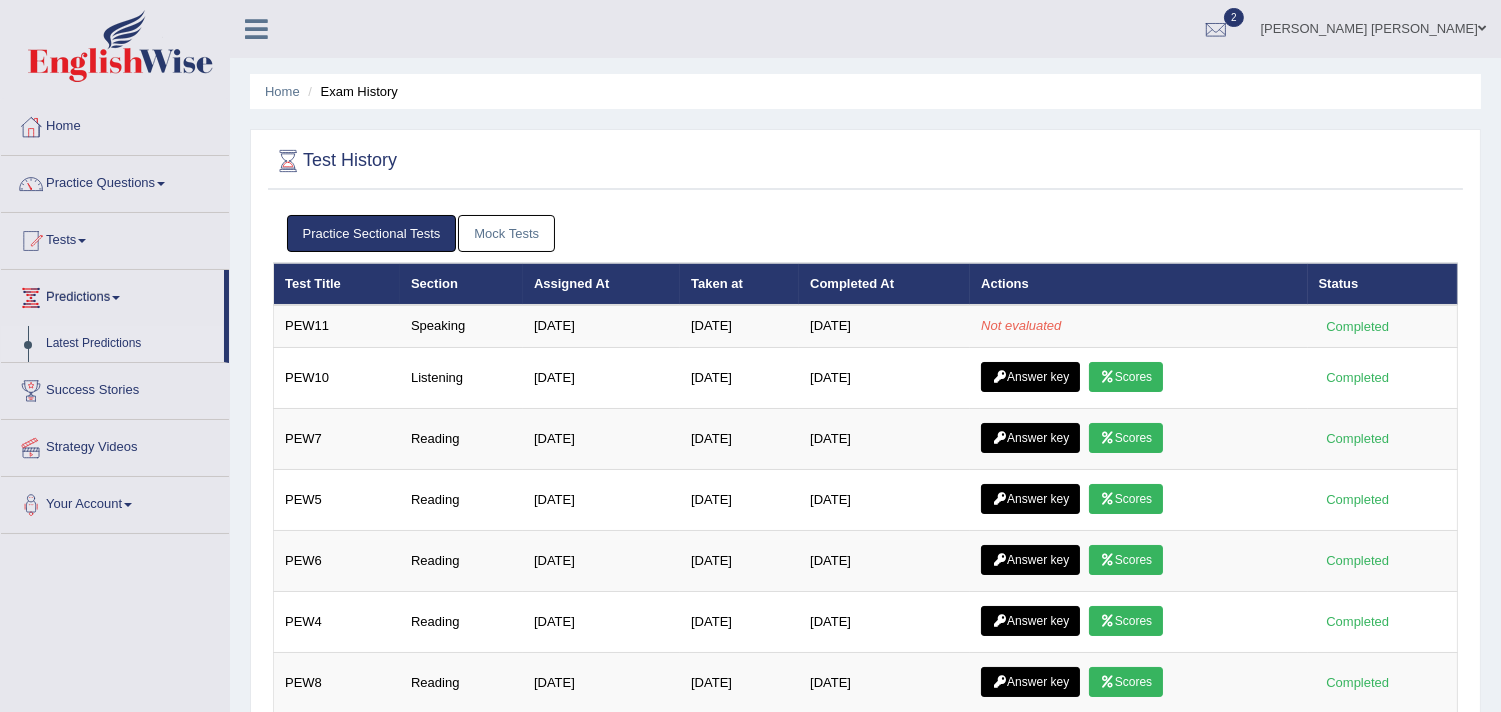 click on "Latest Predictions" at bounding box center [130, 344] 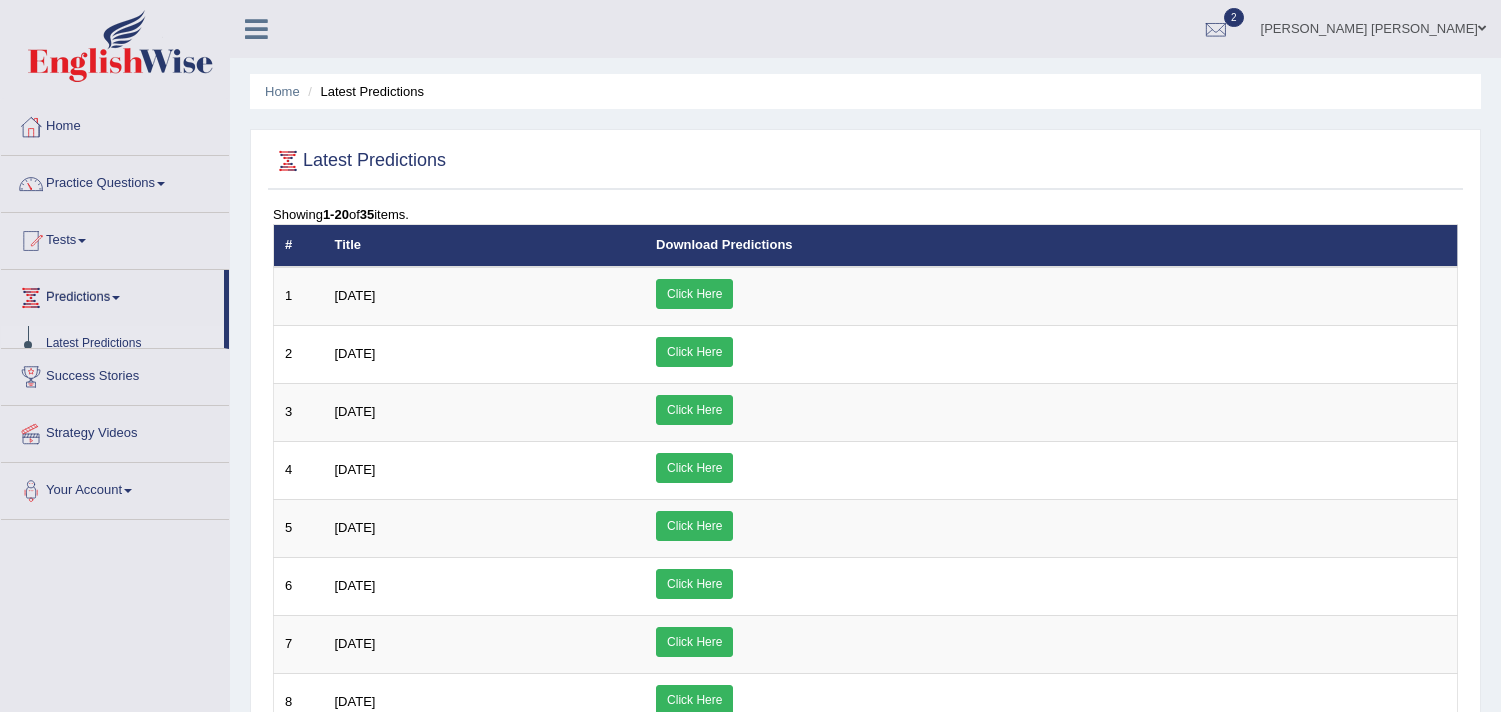 scroll, scrollTop: 0, scrollLeft: 0, axis: both 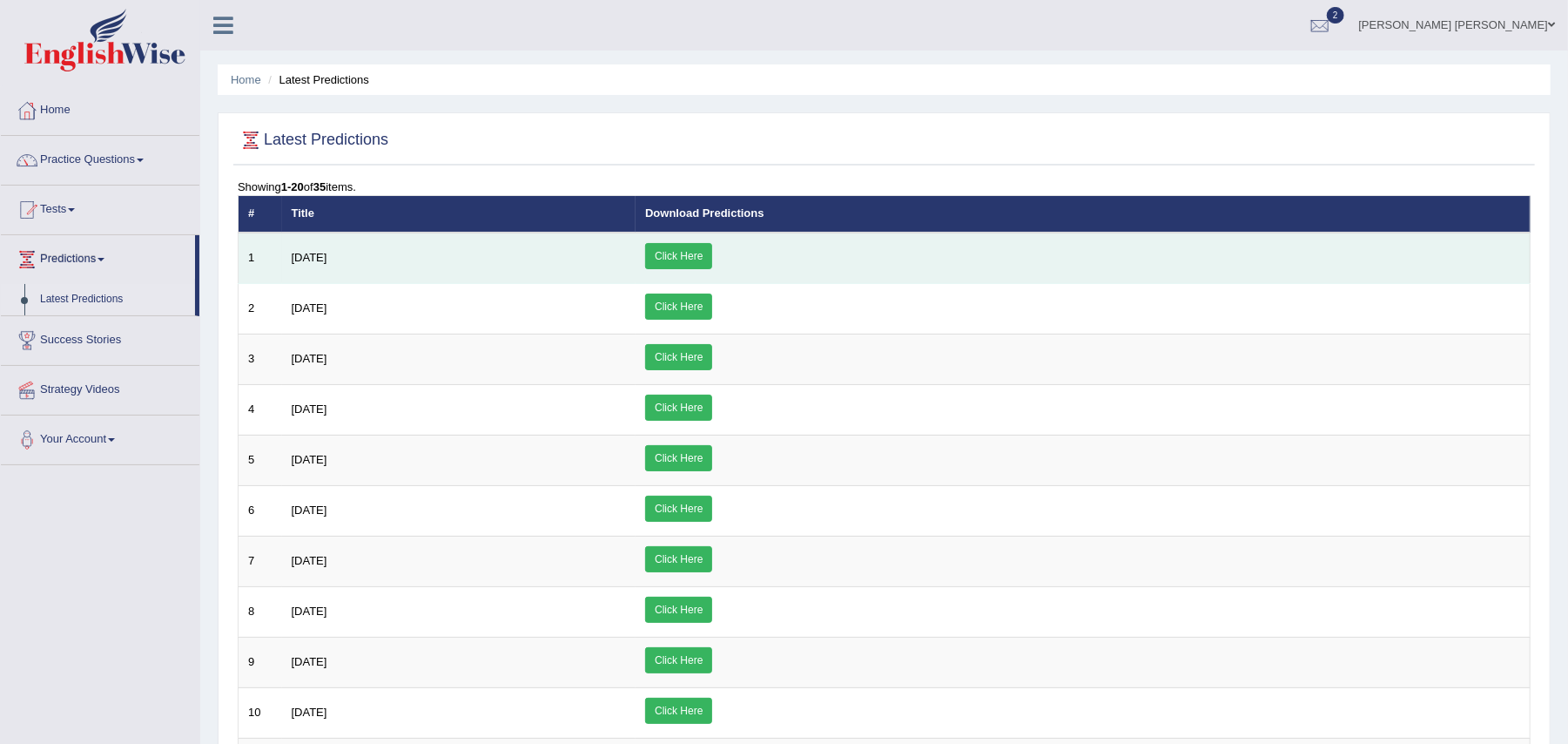 click on "Click Here" at bounding box center [678, 256] 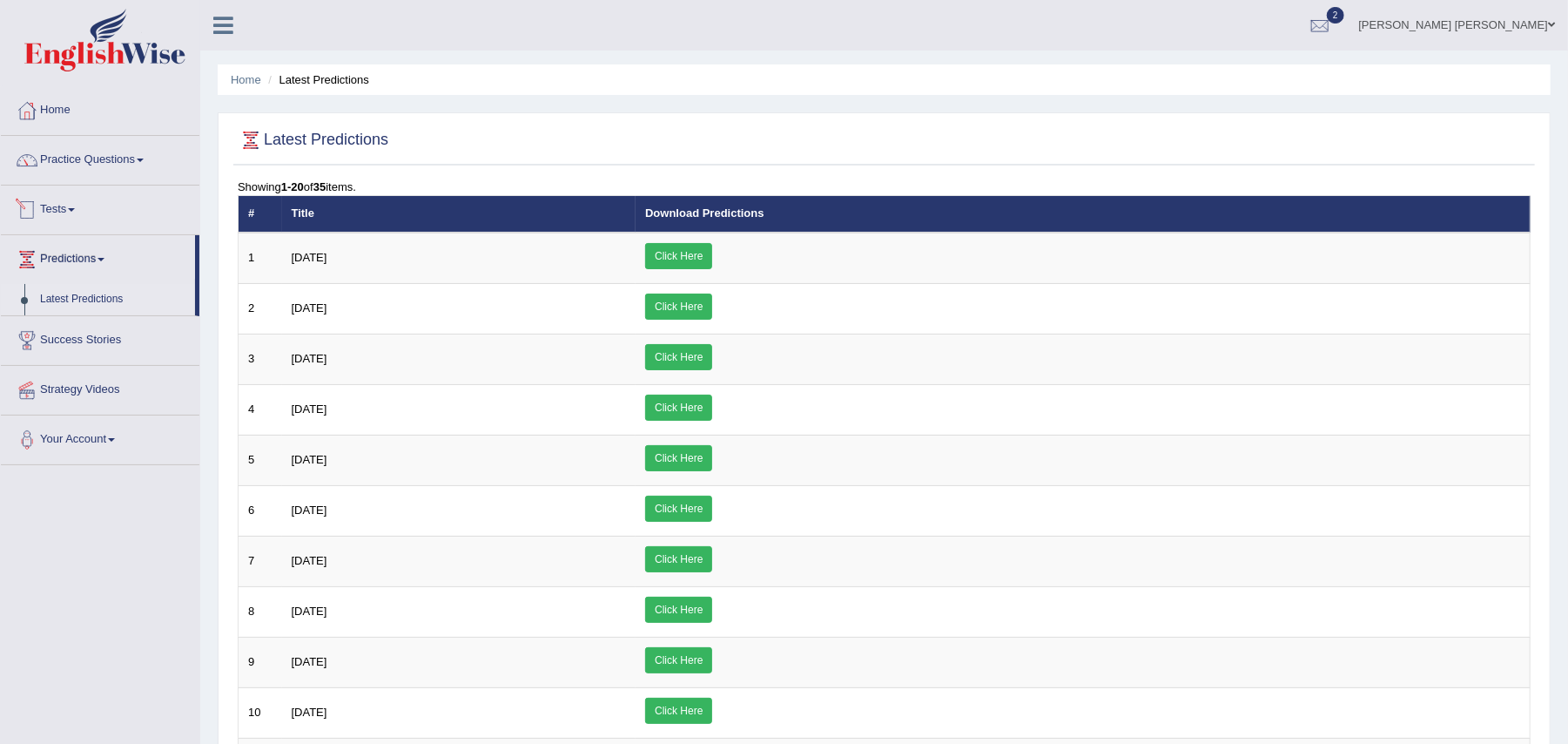 click on "Tests" at bounding box center [100, 207] 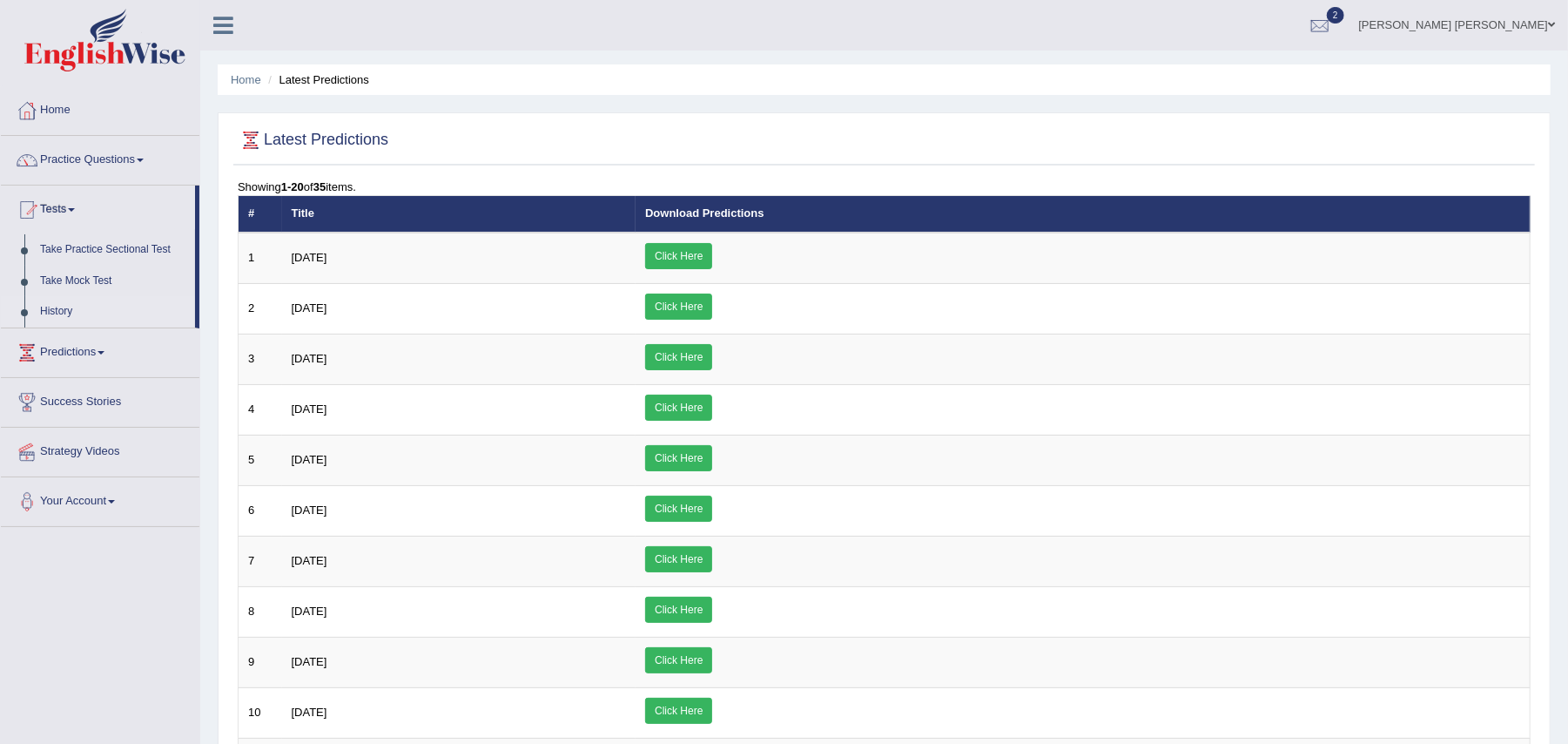 click on "History" at bounding box center [113, 312] 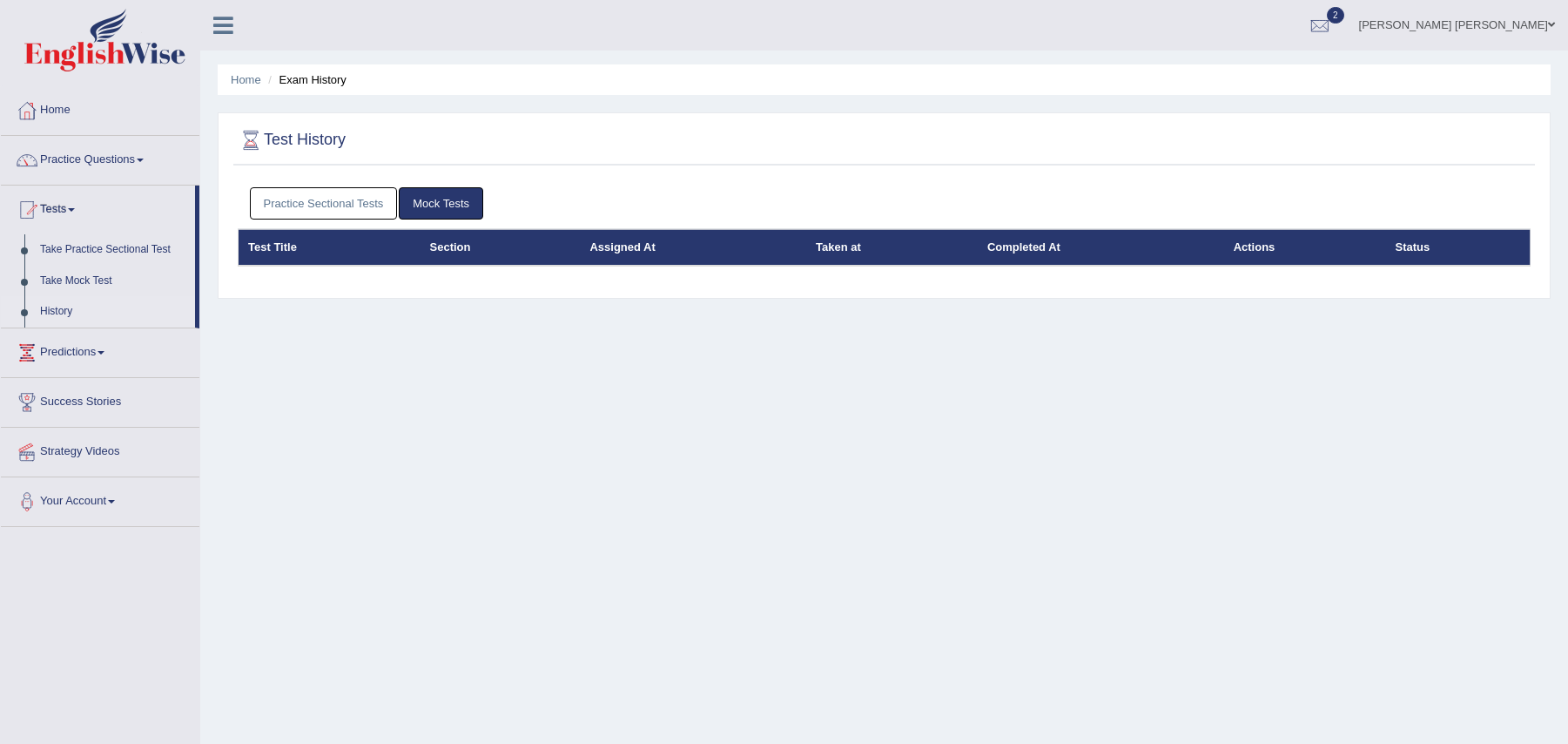 scroll, scrollTop: 0, scrollLeft: 0, axis: both 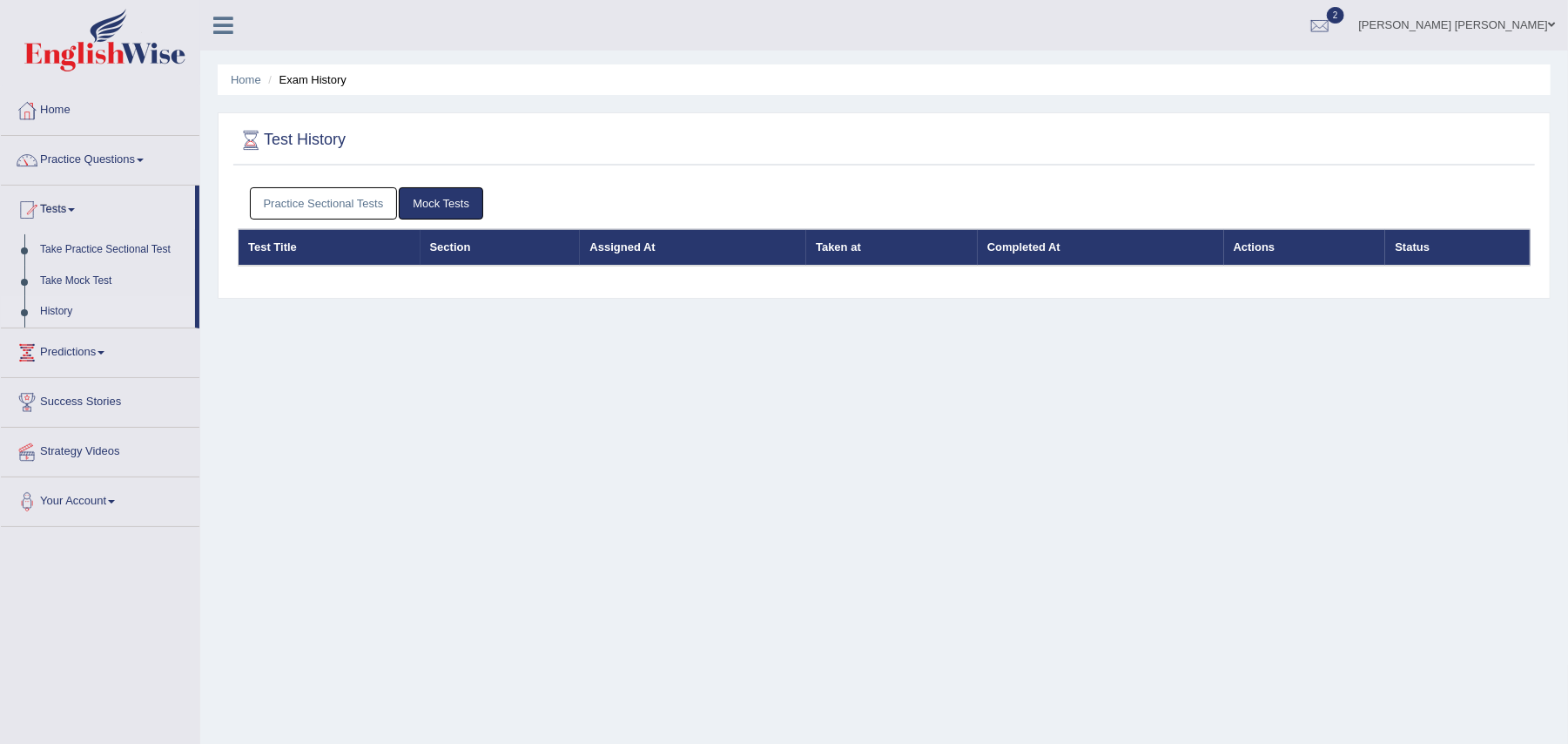click on "Practice Sectional Tests" at bounding box center [324, 203] 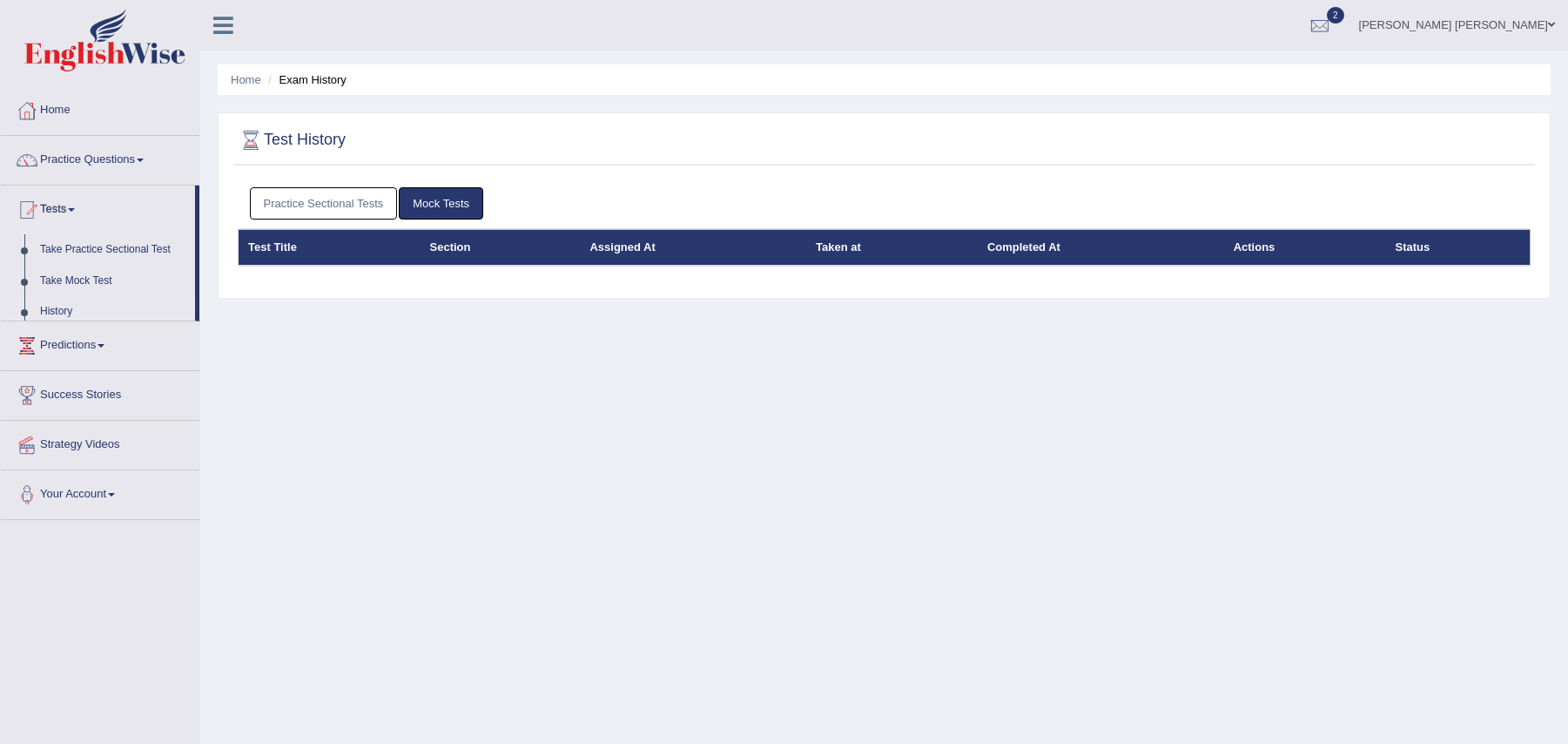 scroll, scrollTop: 0, scrollLeft: 0, axis: both 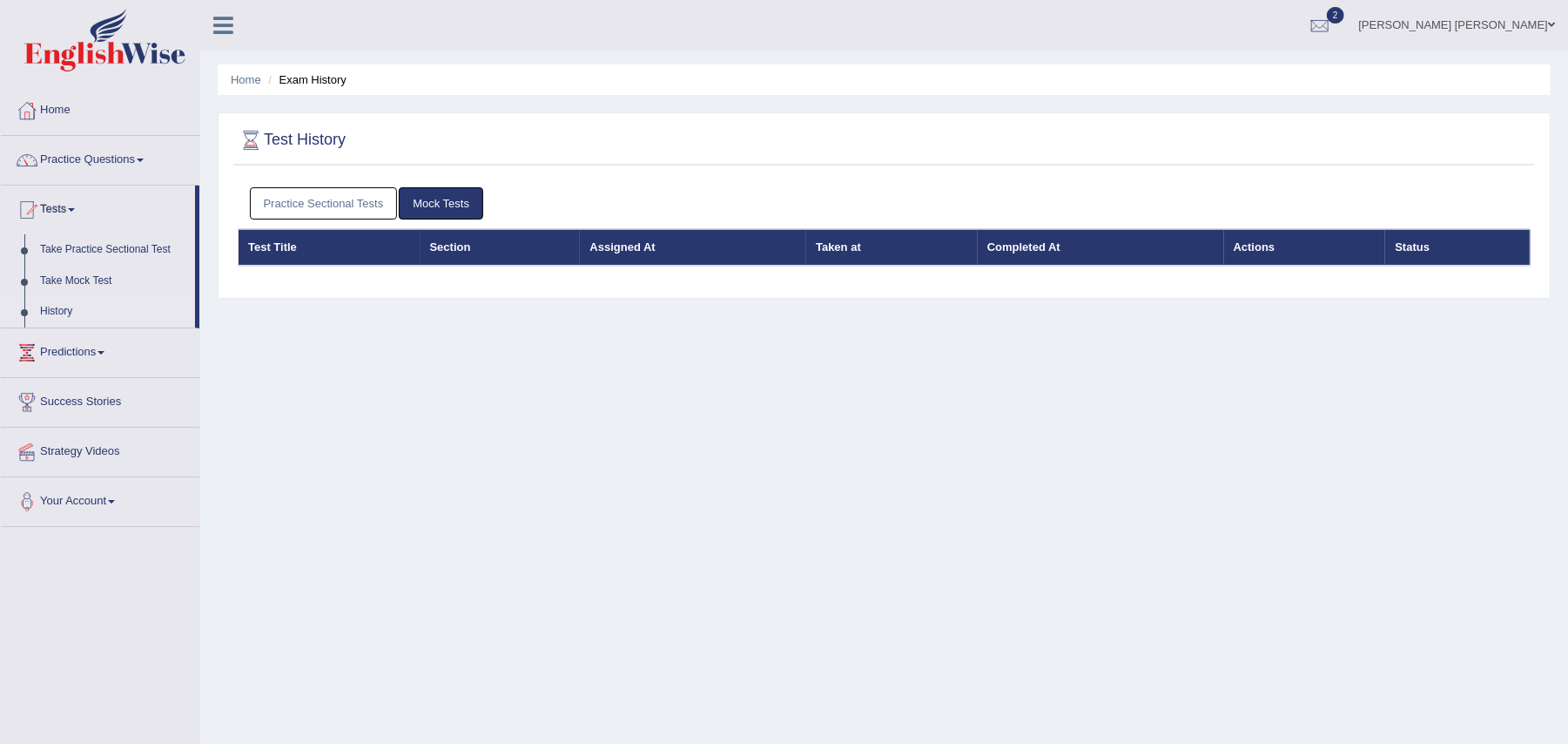 click on "Practice Sectional Tests" at bounding box center [324, 203] 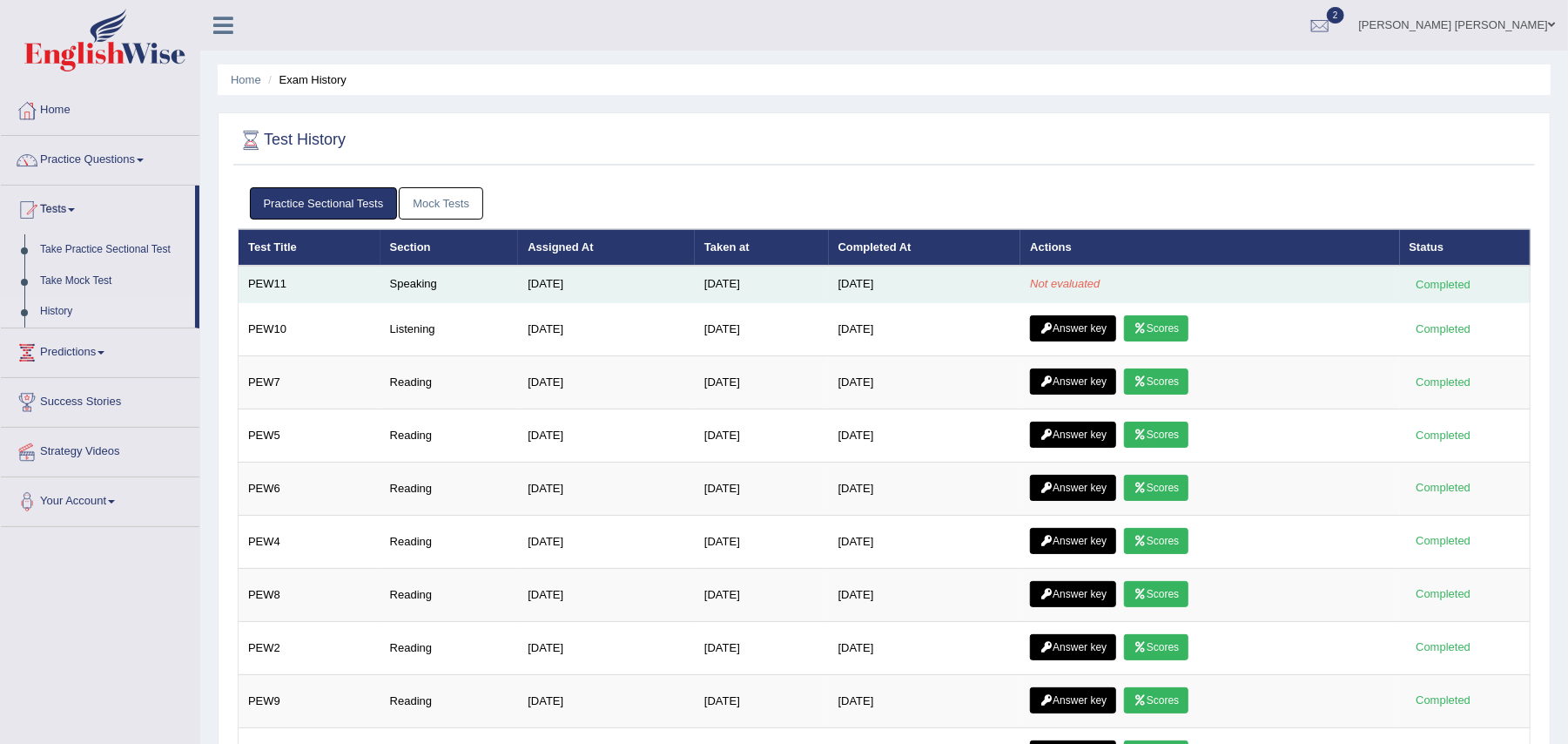 click on "Speaking" at bounding box center [449, 284] 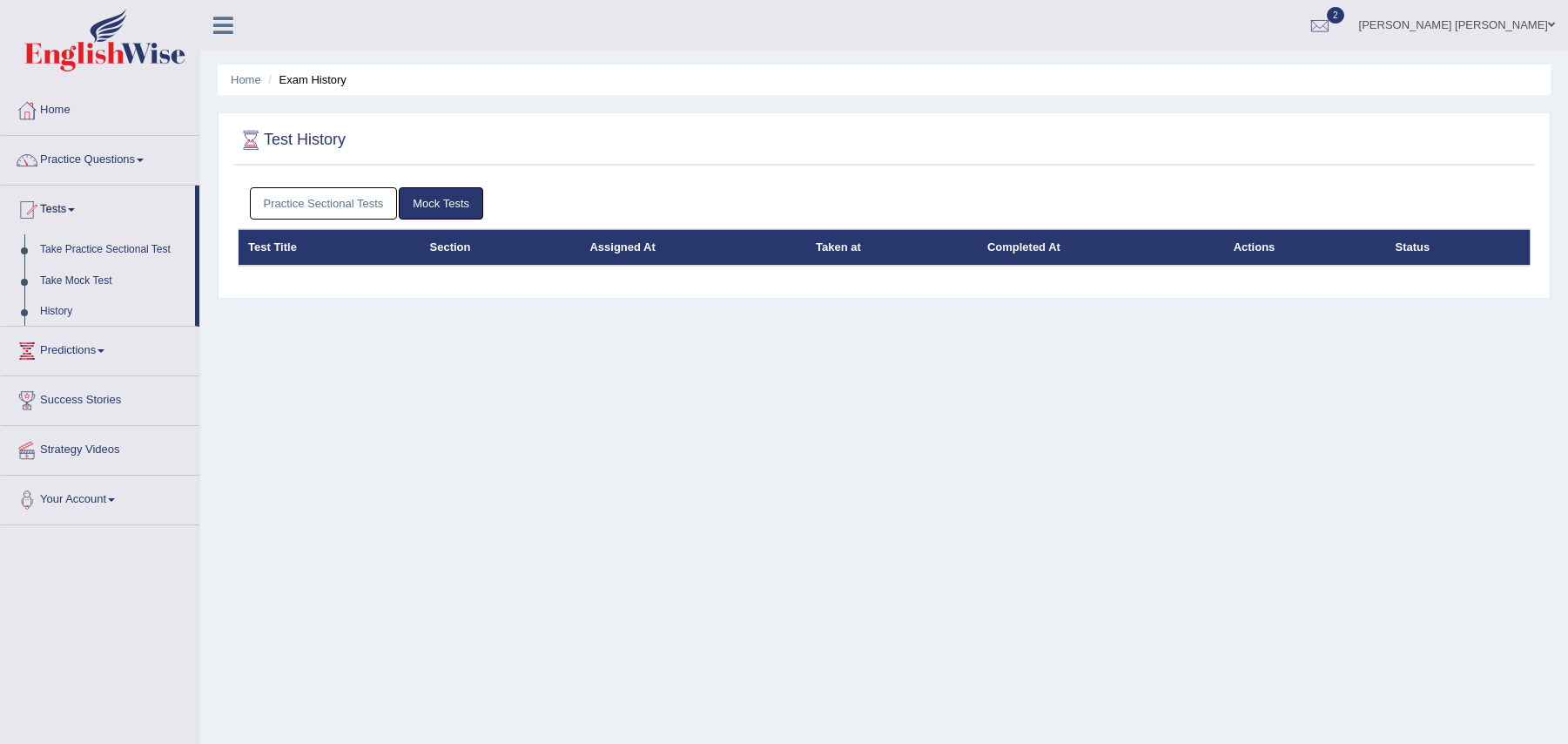 scroll, scrollTop: 0, scrollLeft: 0, axis: both 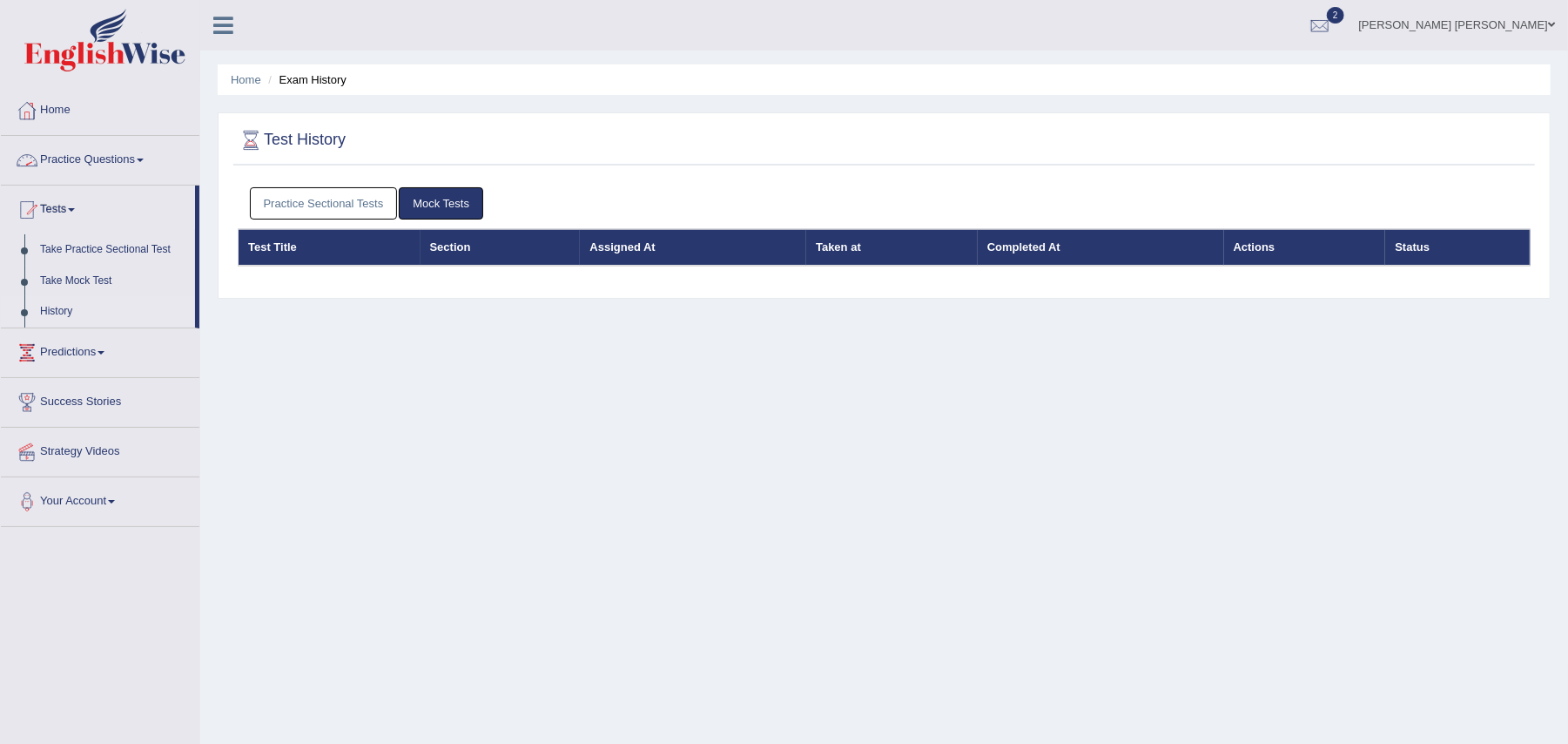 click on "Practice Sectional Tests" at bounding box center (324, 203) 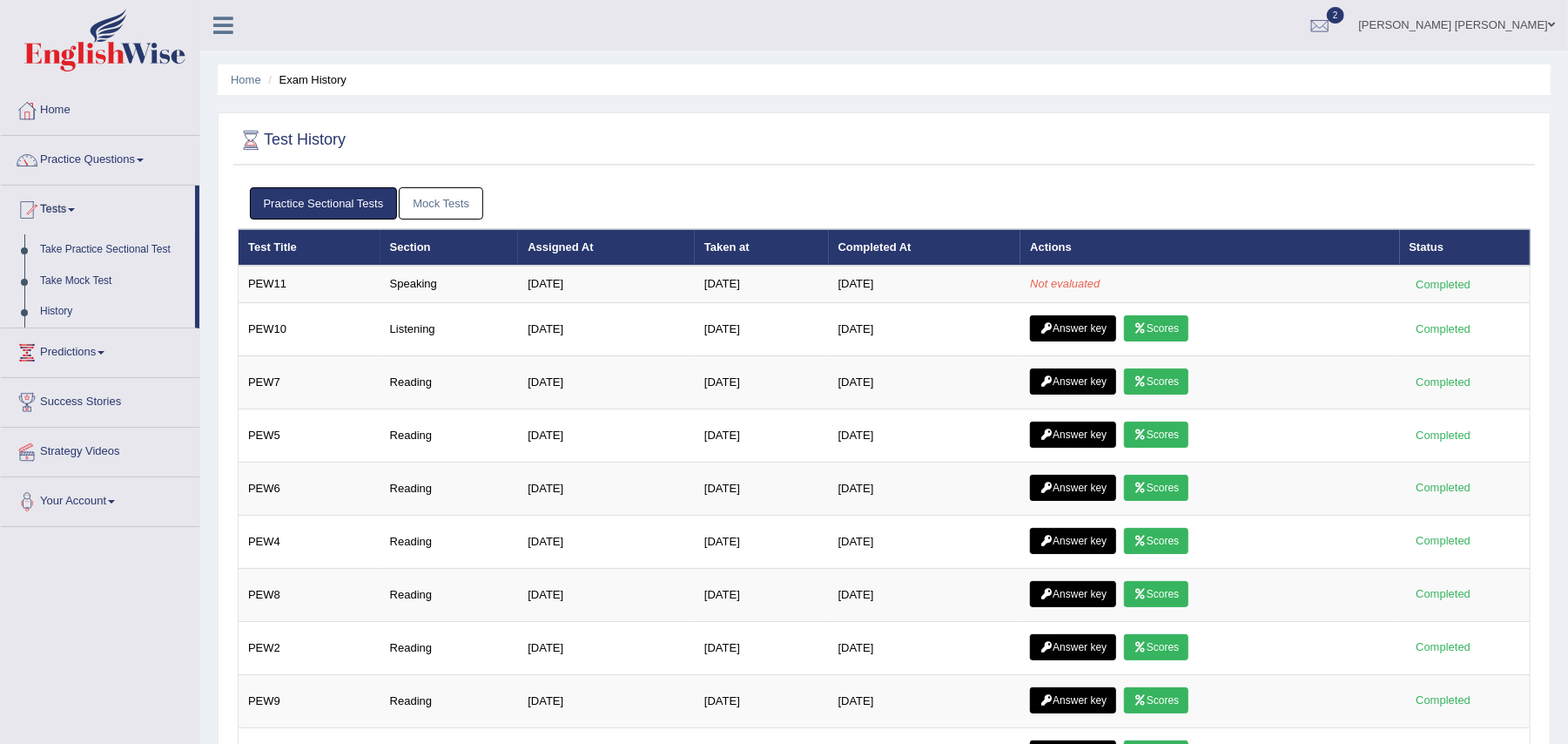 click on "Mock Tests" at bounding box center (441, 203) 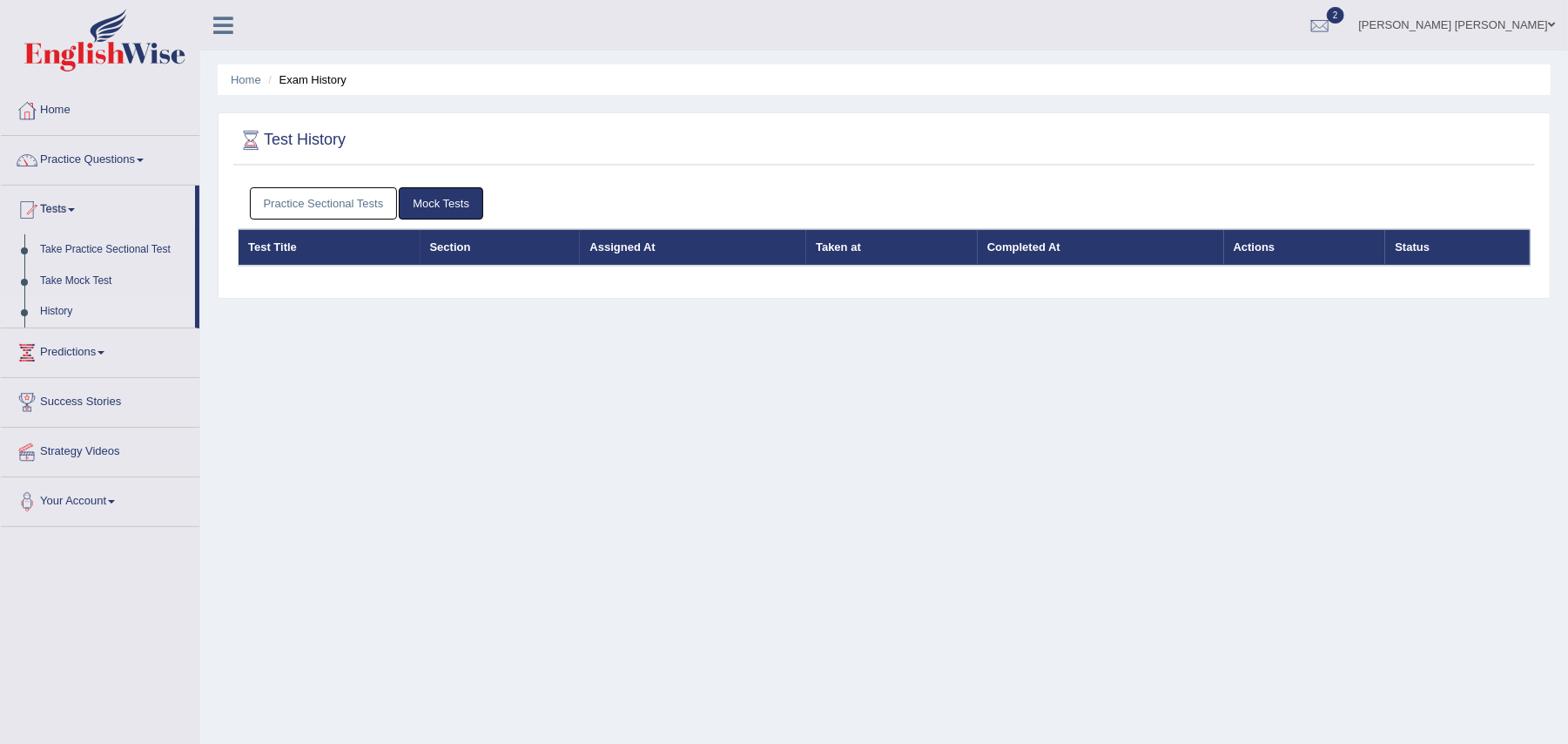 click on "Practice Sectional Tests" at bounding box center (324, 203) 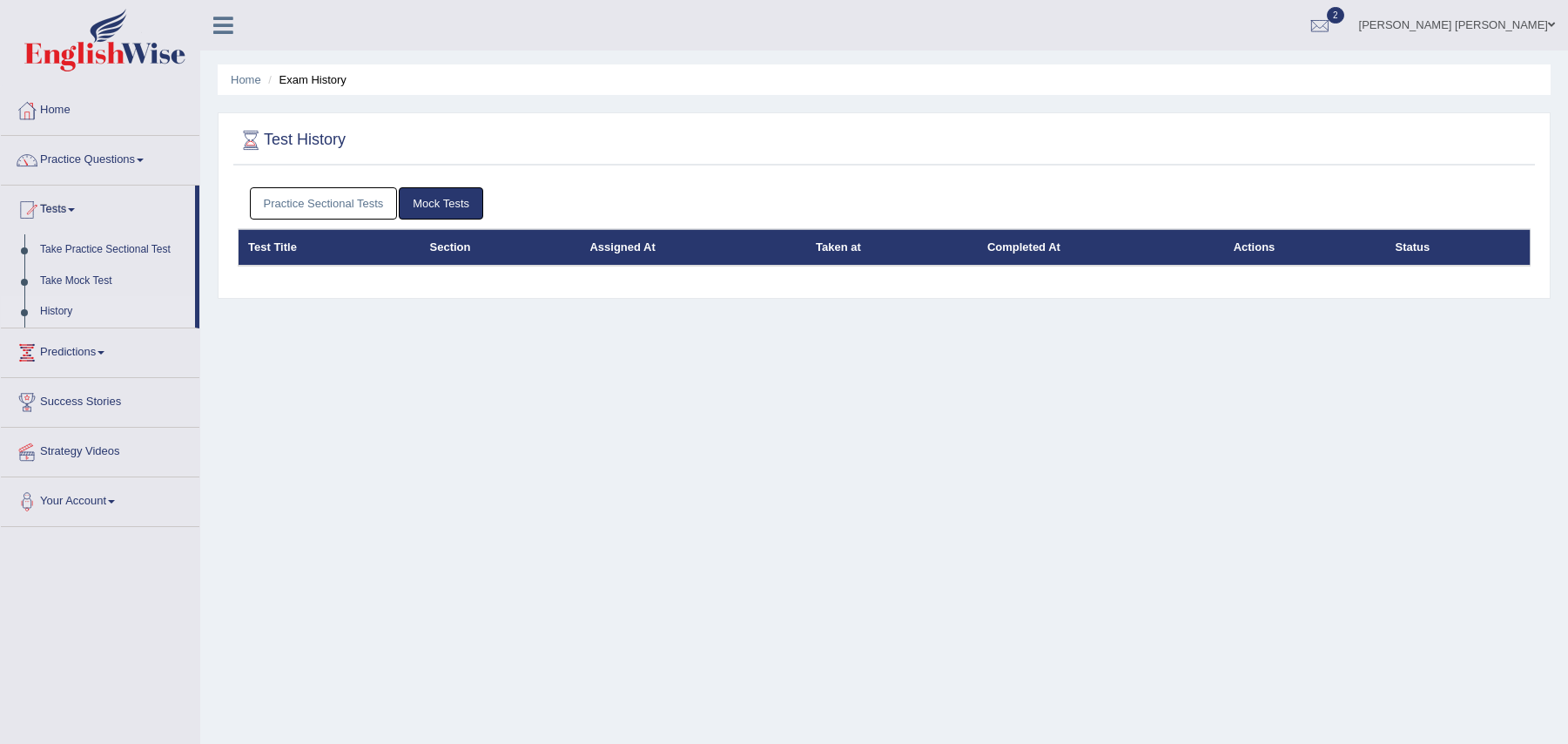 scroll, scrollTop: 0, scrollLeft: 0, axis: both 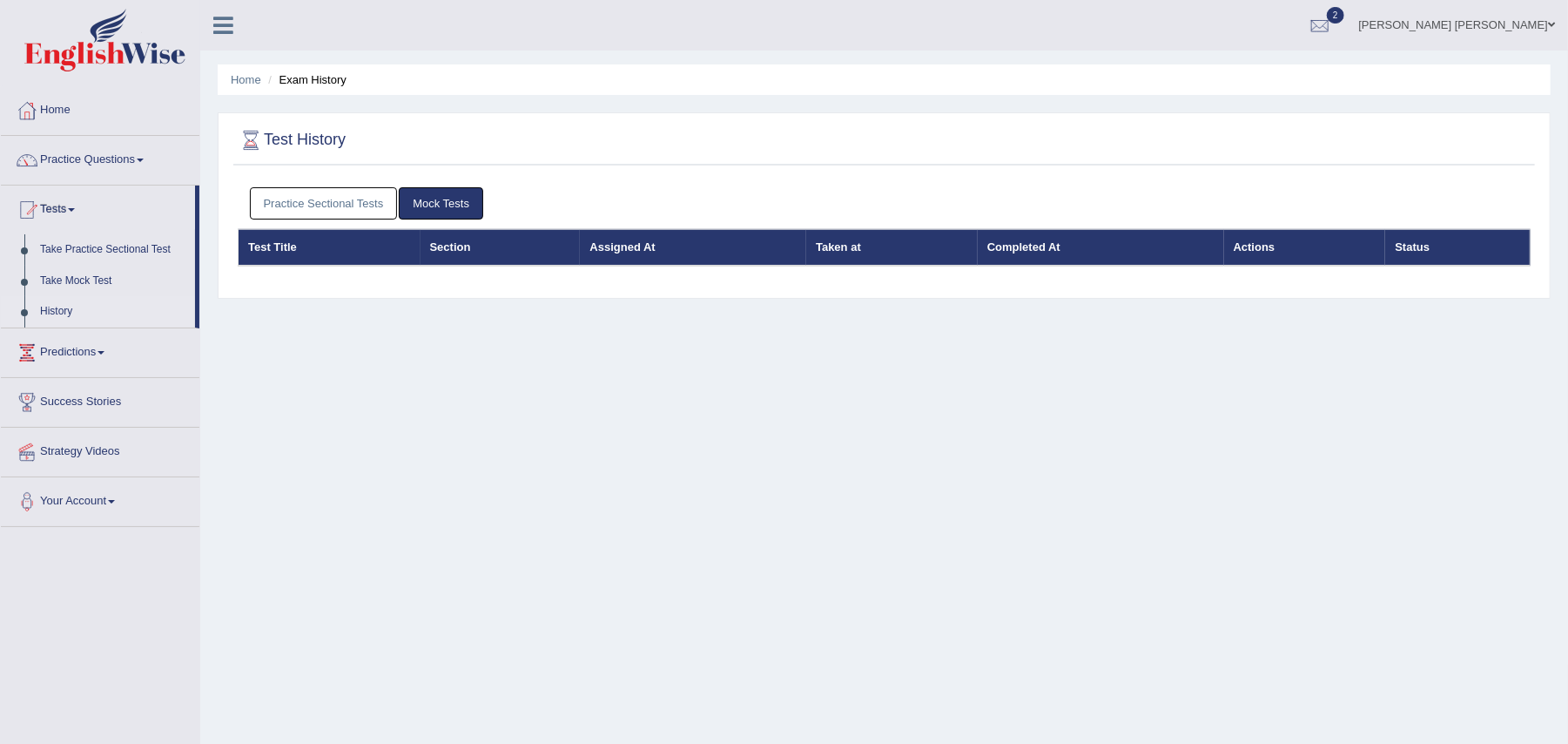 click on "Practice Sectional Tests" at bounding box center (324, 203) 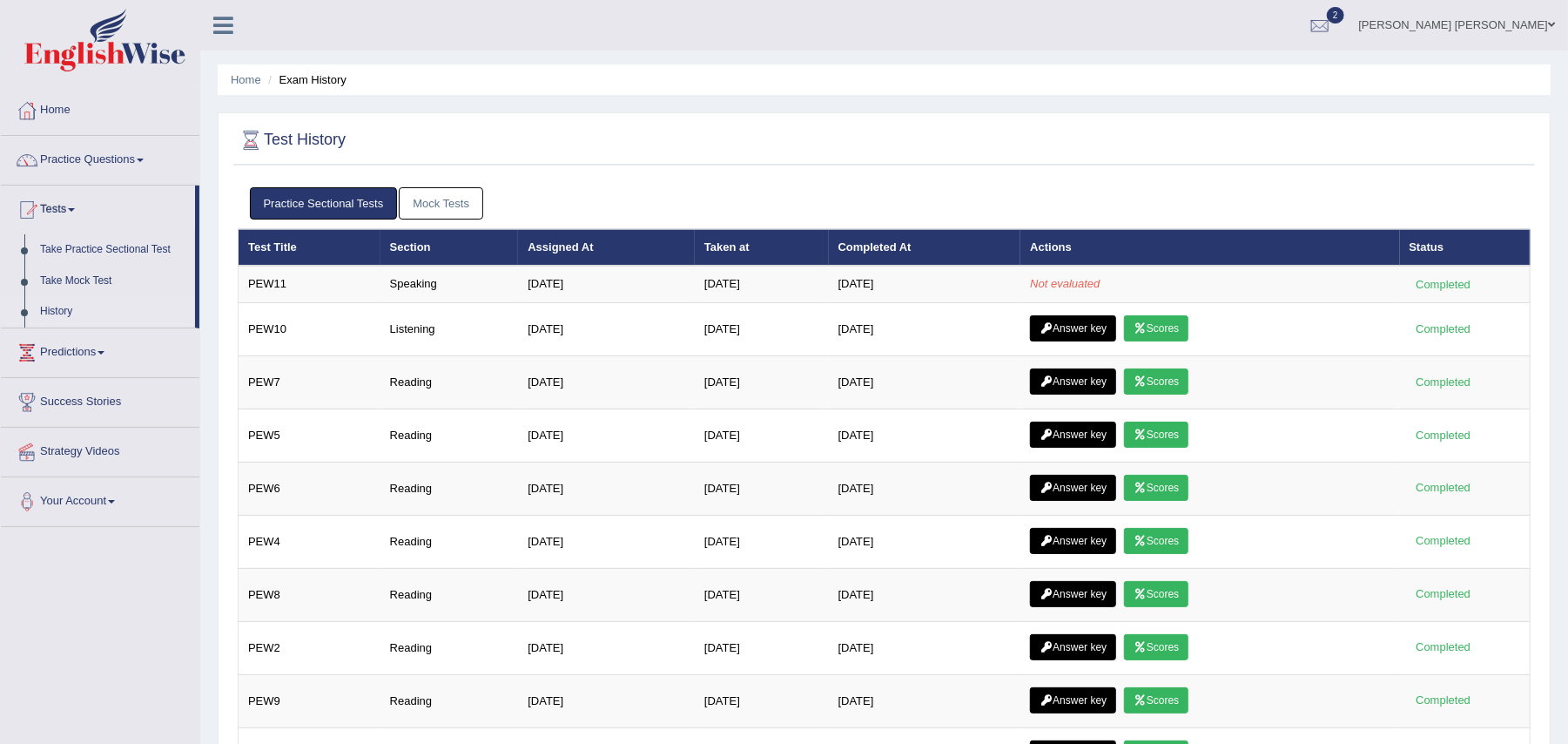 click on "Syeda Tehreem Zehra
Toggle navigation
Username: Zehra123
Access Type: Online
Subscription: Diamond Package
Log out
2
PEW1
Jul 18, 2025 PEW2" at bounding box center (1089, 24) 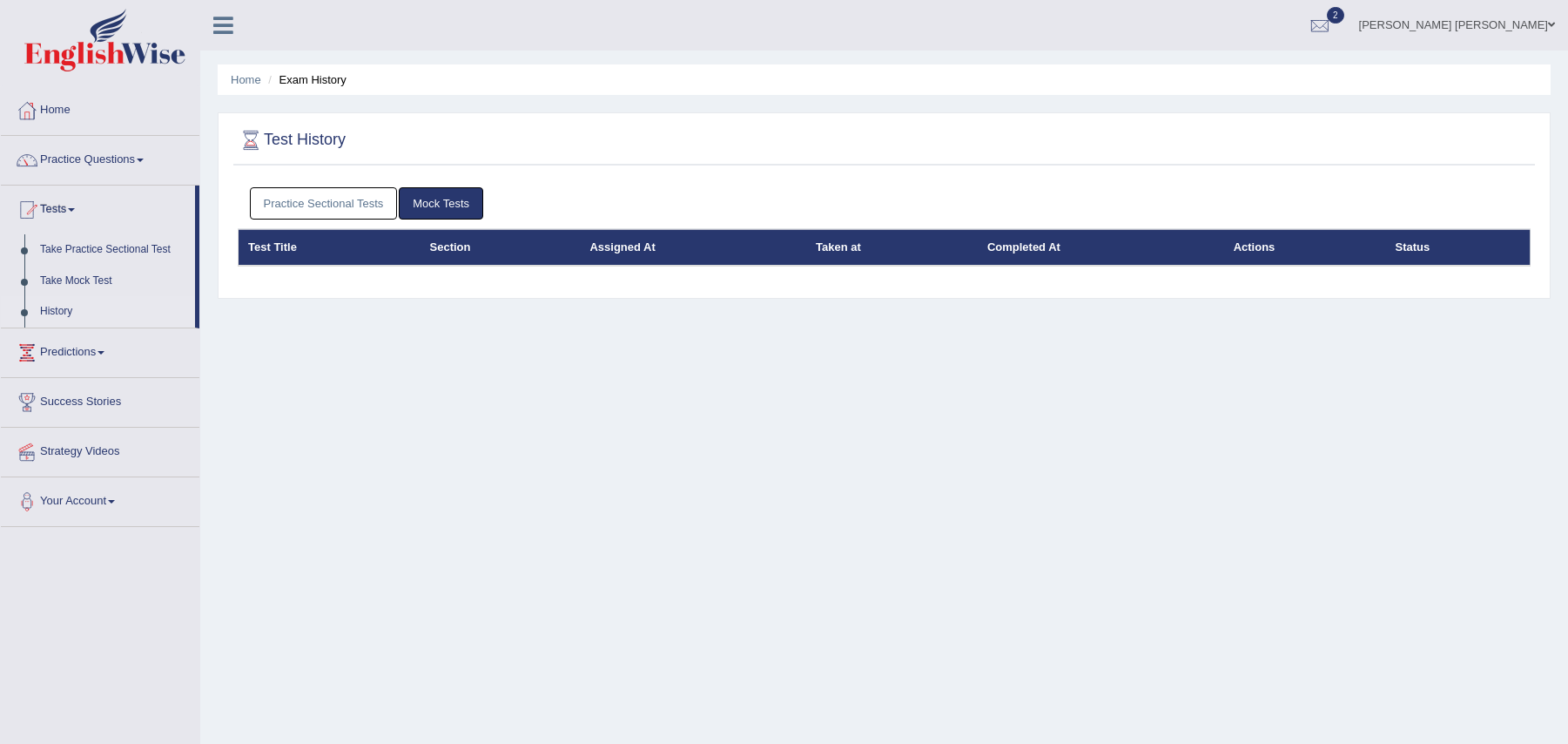 scroll, scrollTop: 0, scrollLeft: 0, axis: both 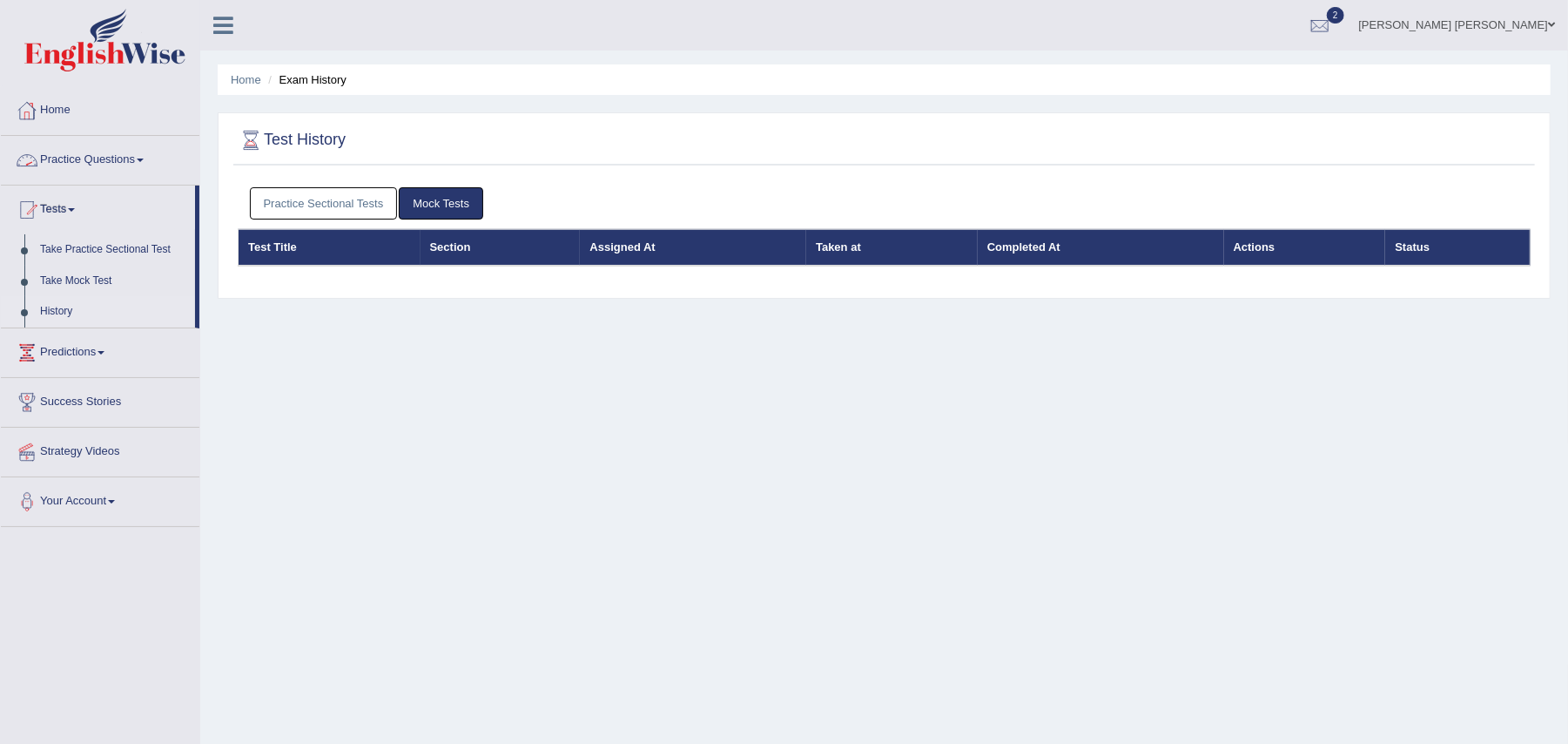 click on "Practice Sectional Tests" at bounding box center [324, 203] 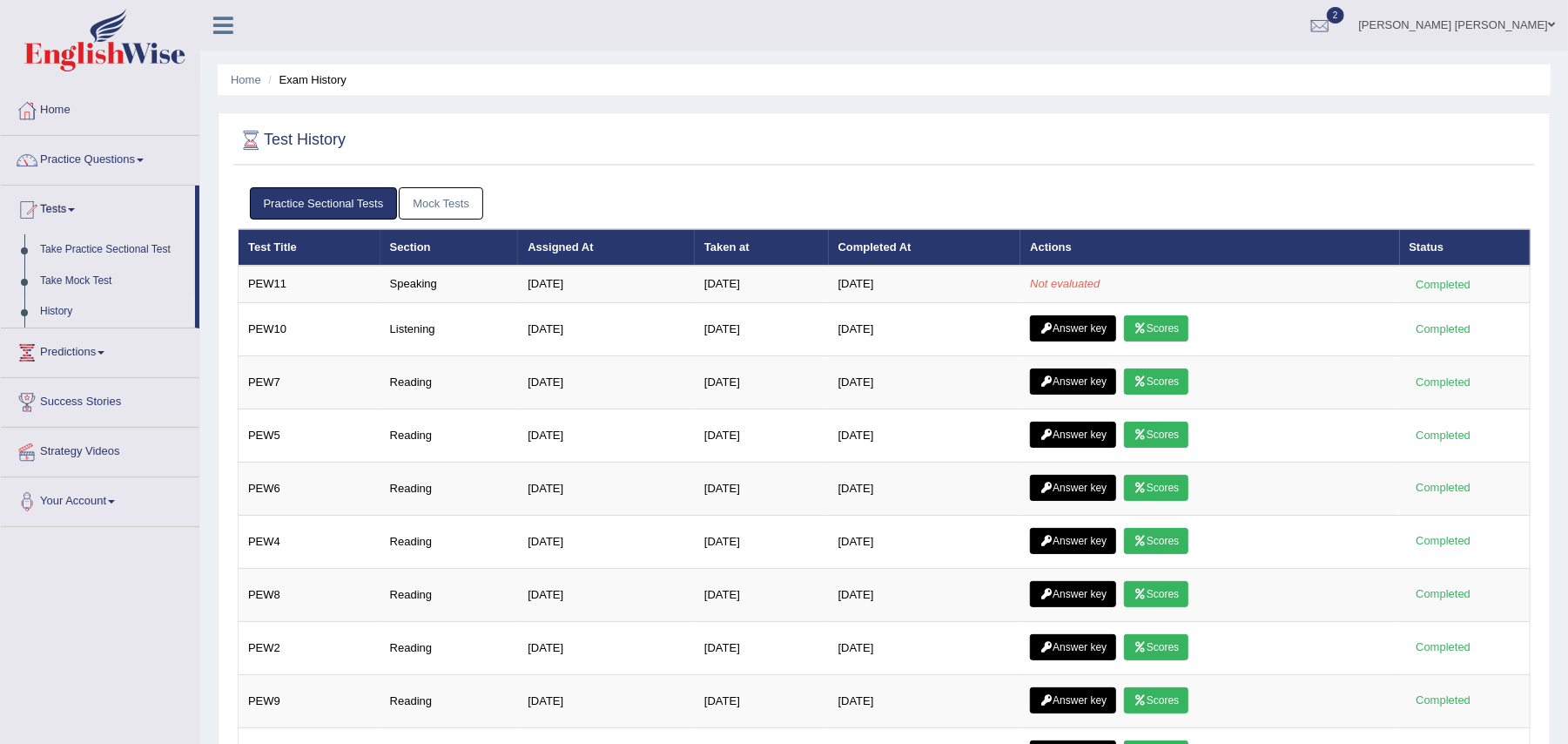 click on "Syeda Tehreem Zehra" at bounding box center (1457, 23) 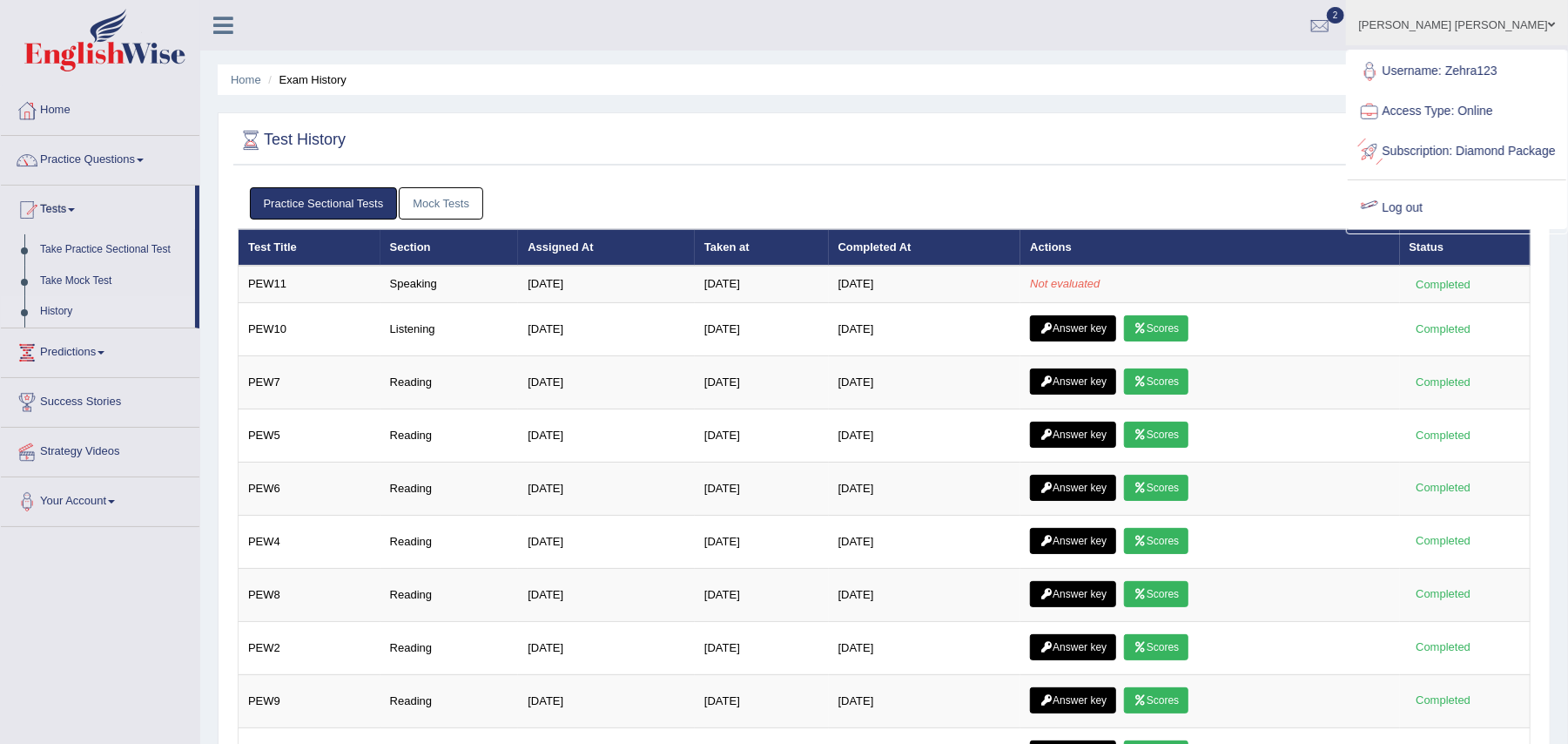 click on "Log out" at bounding box center [1457, 208] 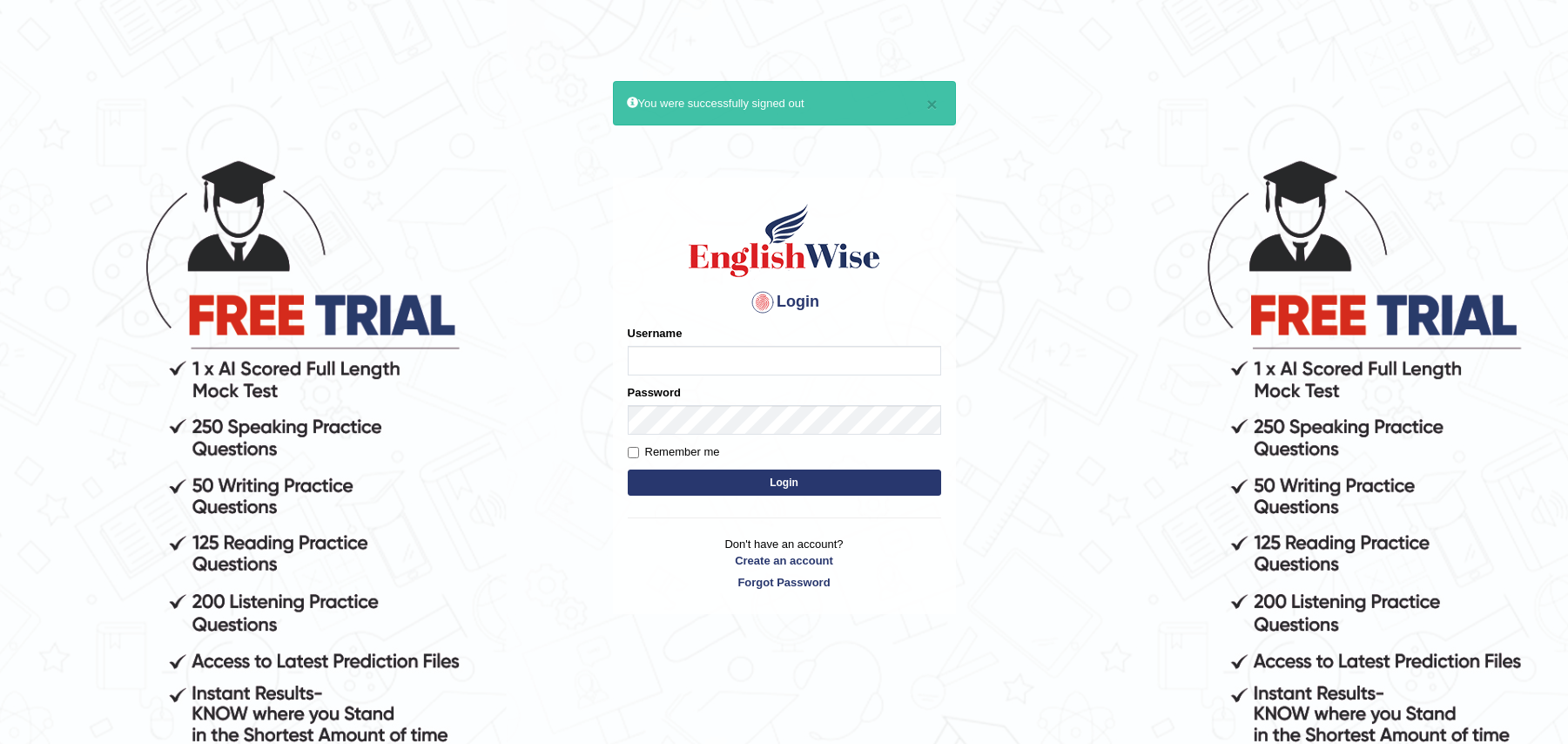 scroll, scrollTop: 0, scrollLeft: 0, axis: both 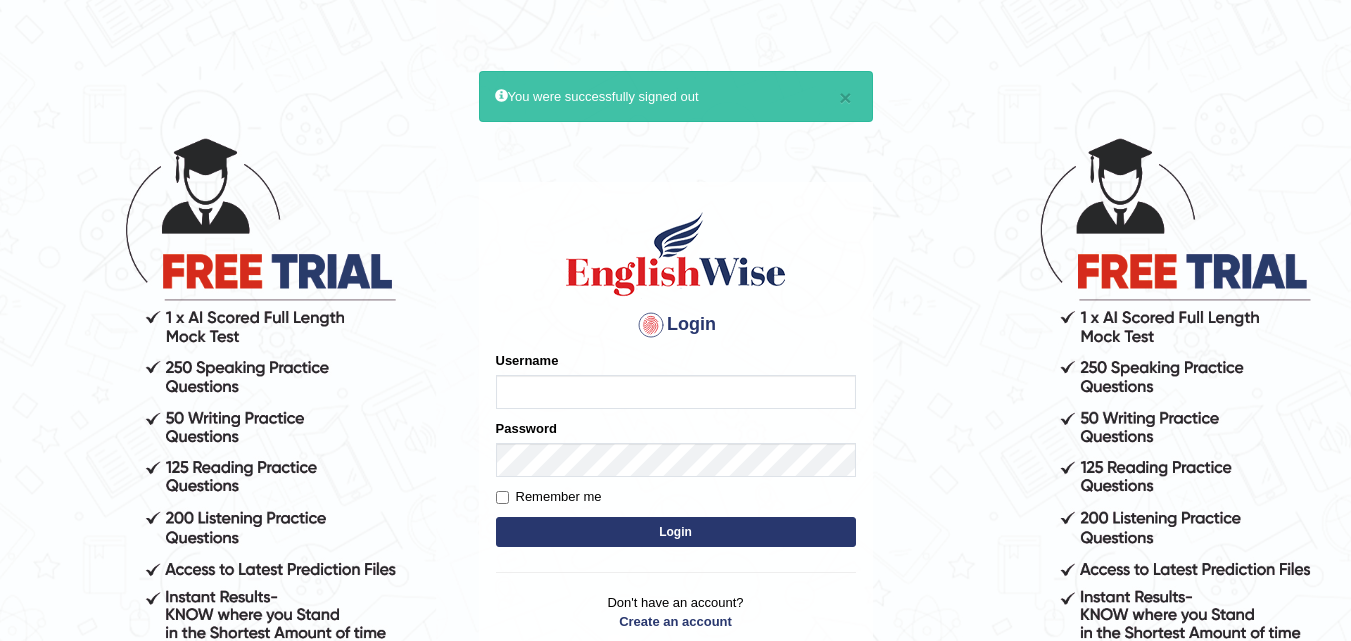 type on "Zehra123" 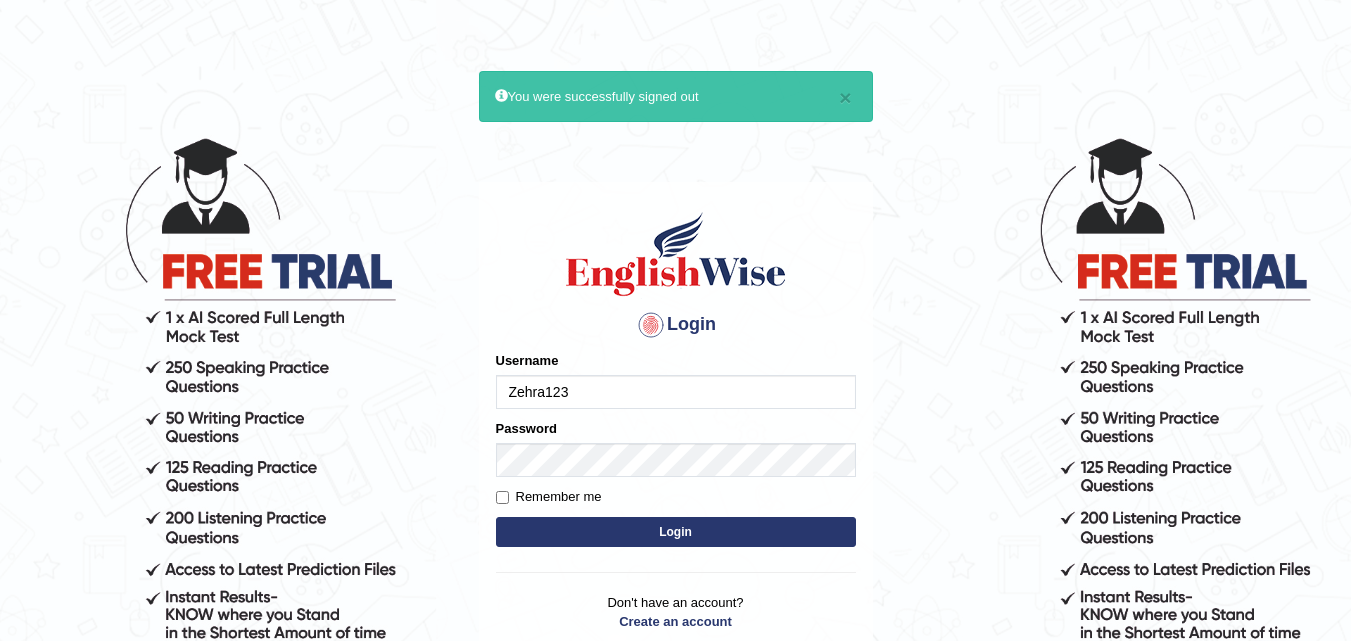 click on "Login" at bounding box center (676, 532) 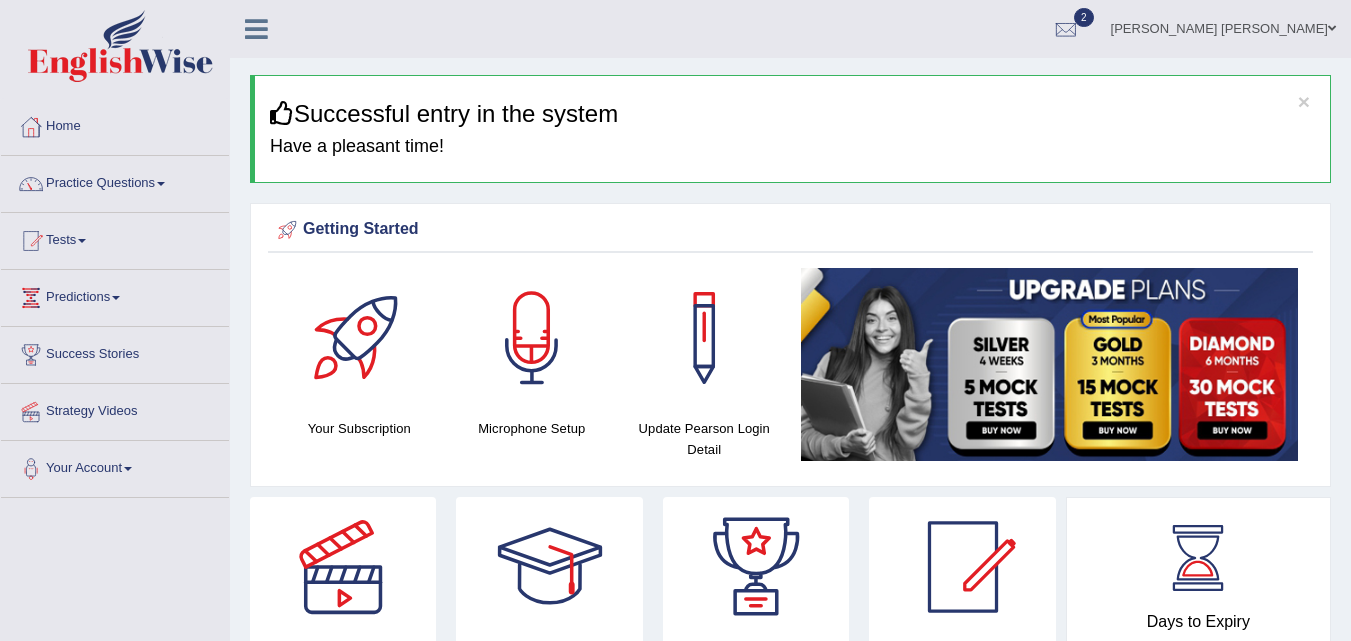 scroll, scrollTop: 0, scrollLeft: 0, axis: both 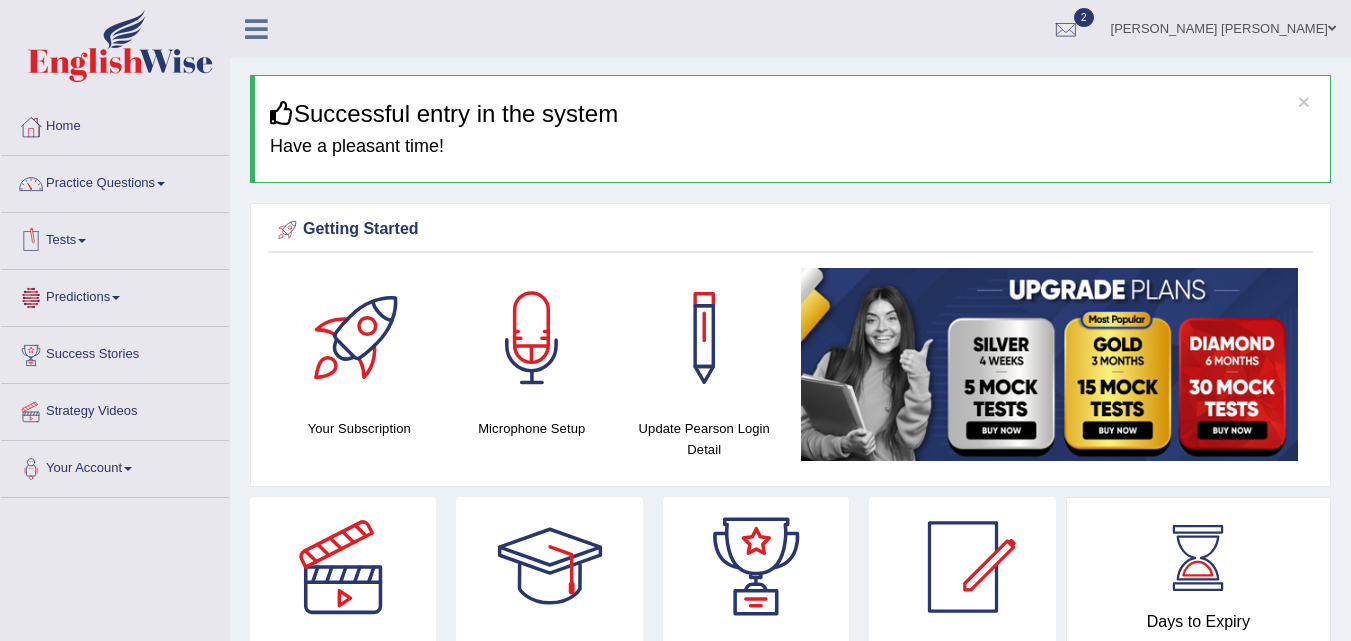 click on "Tests" at bounding box center (115, 238) 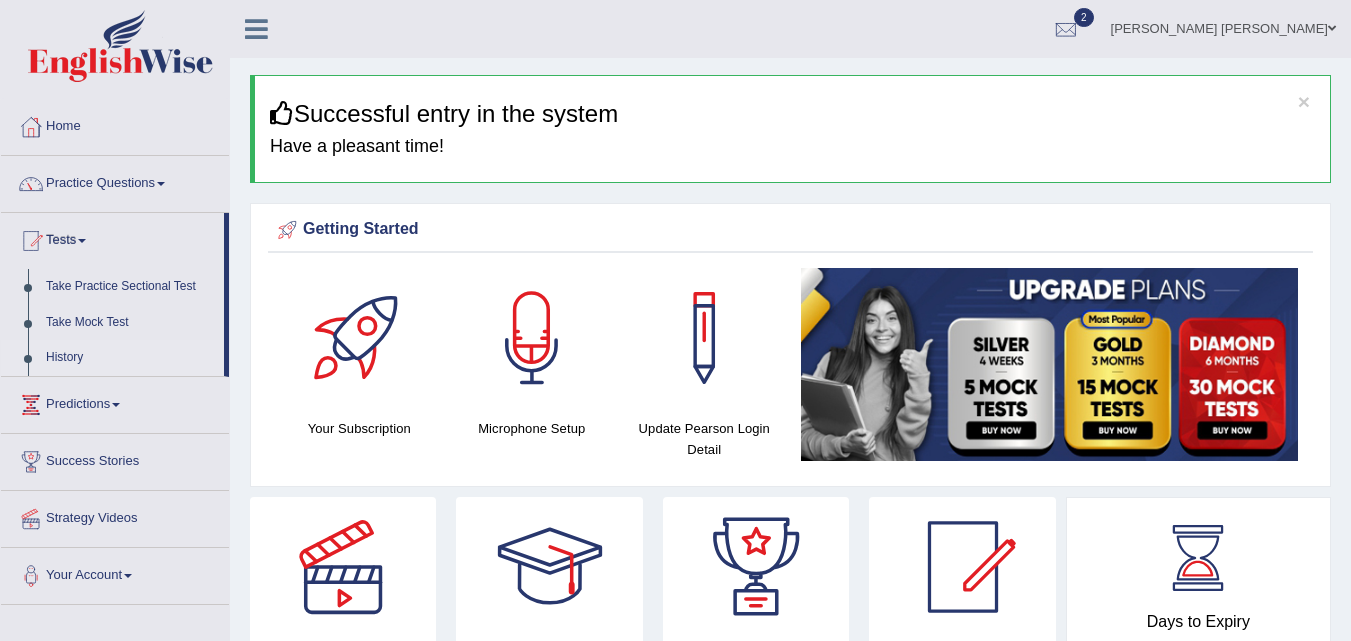 click on "History" at bounding box center (130, 358) 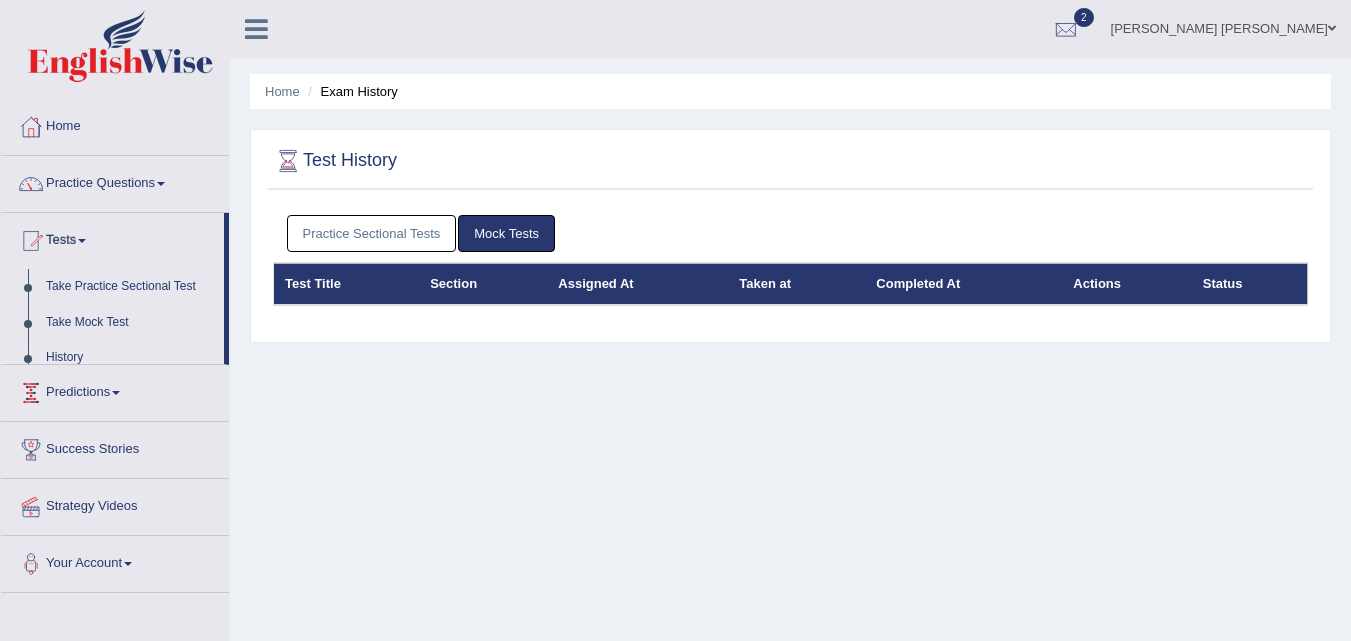 scroll, scrollTop: 0, scrollLeft: 0, axis: both 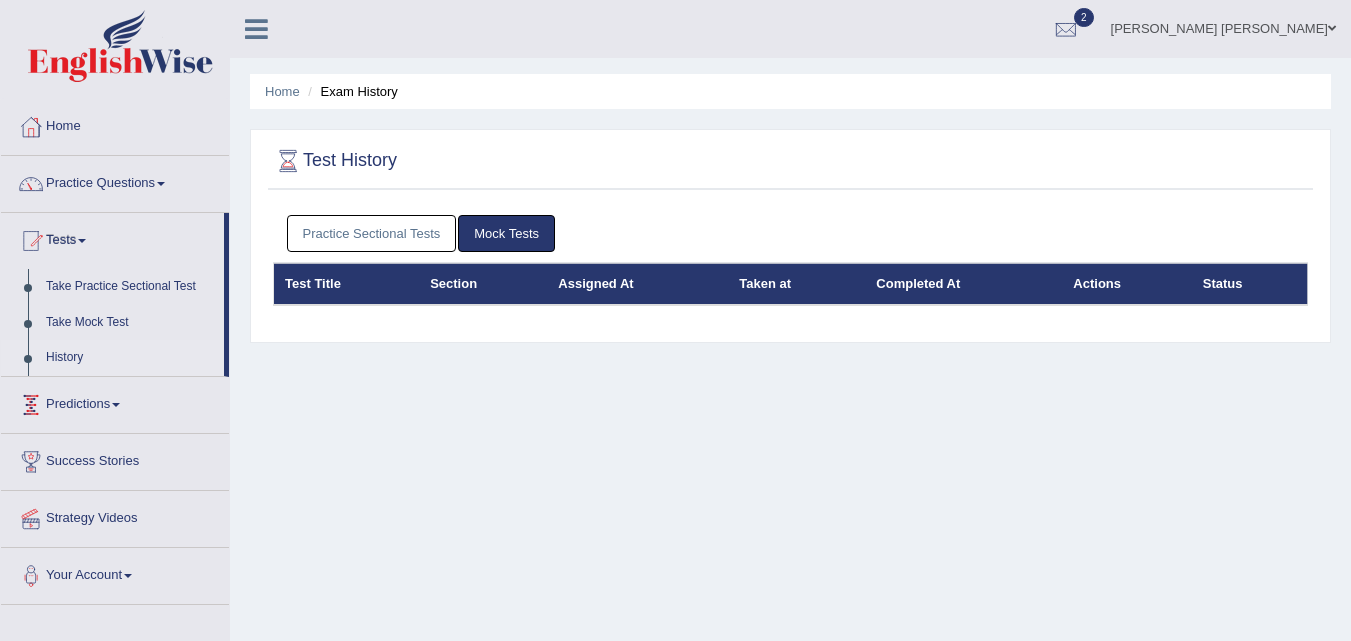 click on "Practice Sectional Tests
Mock Tests" at bounding box center (790, 234) 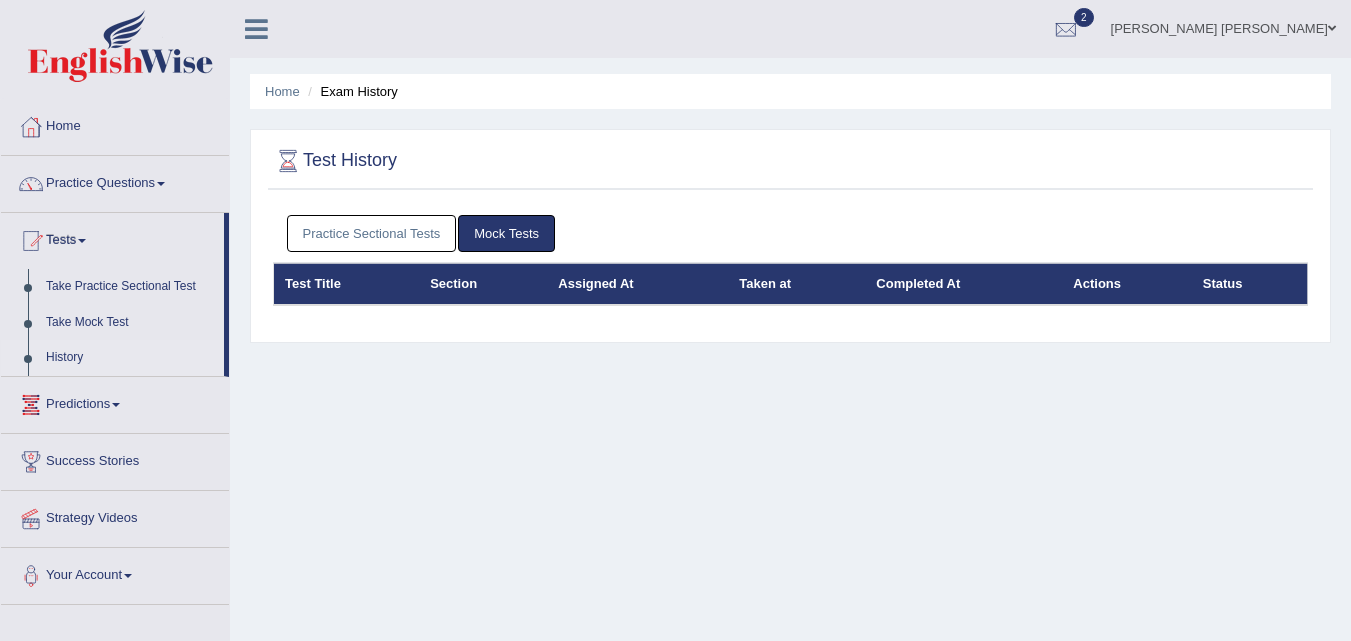 click on "Practice Sectional Tests" at bounding box center (372, 233) 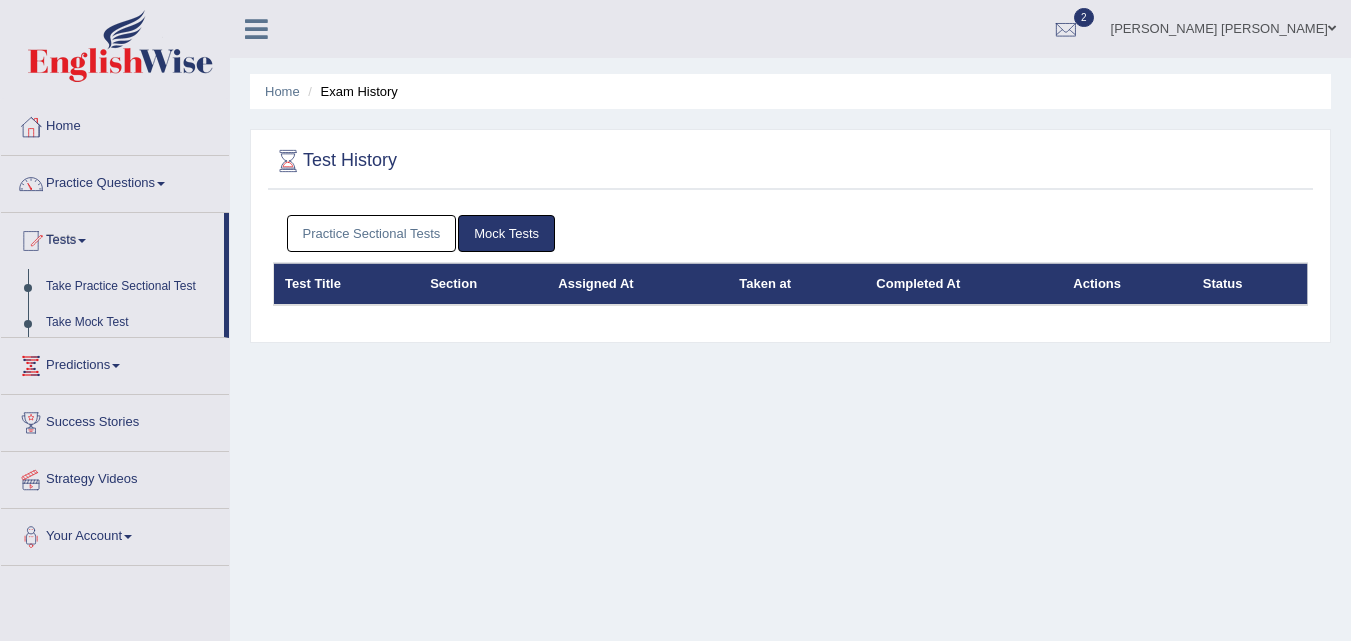 scroll, scrollTop: 0, scrollLeft: 0, axis: both 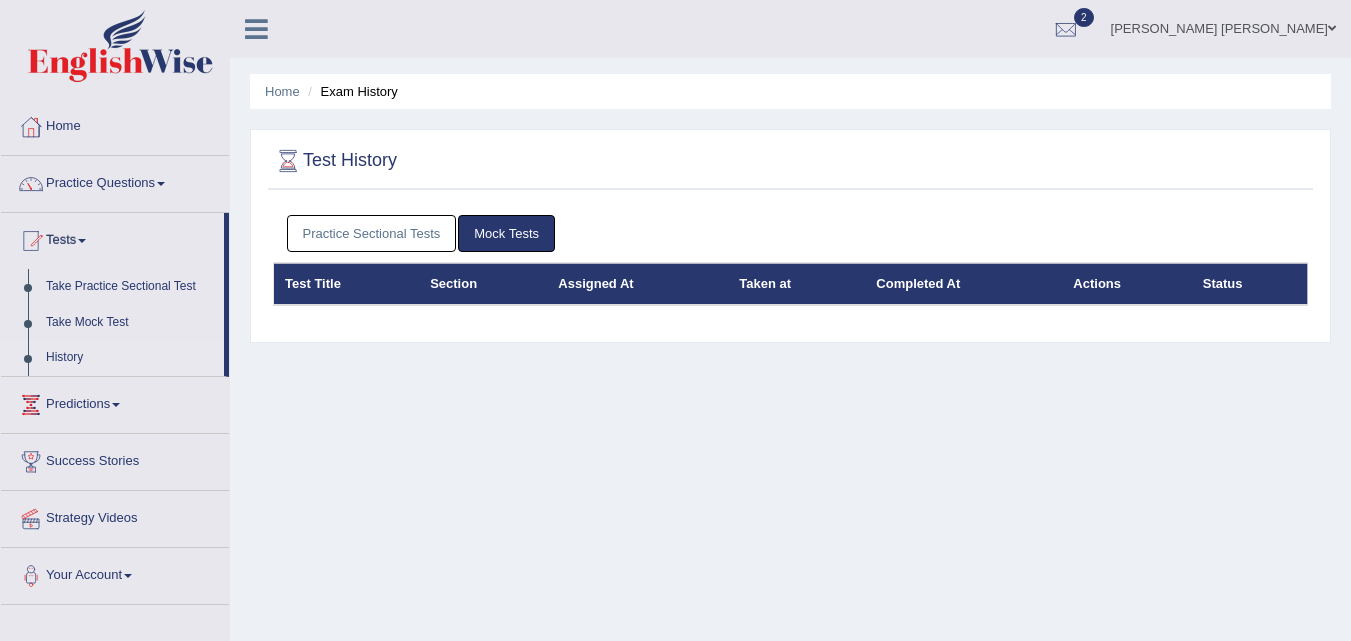 click on "Practice Sectional Tests" at bounding box center (372, 233) 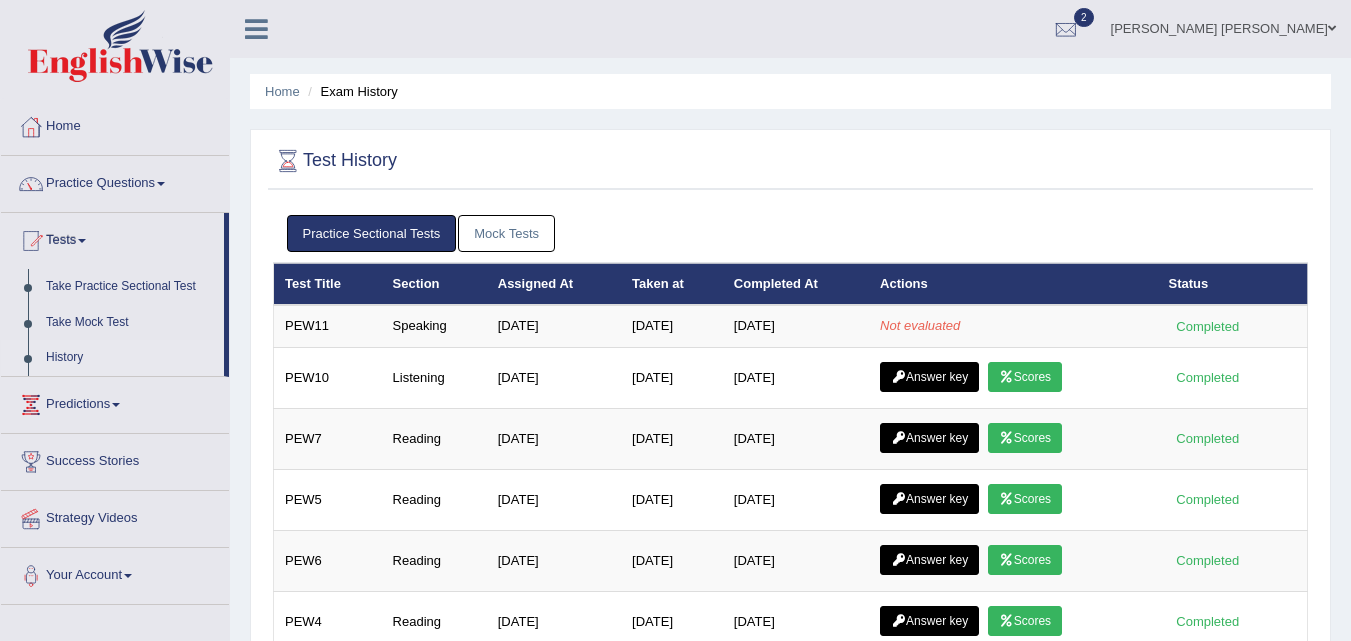 click on "Mock Tests" at bounding box center (506, 233) 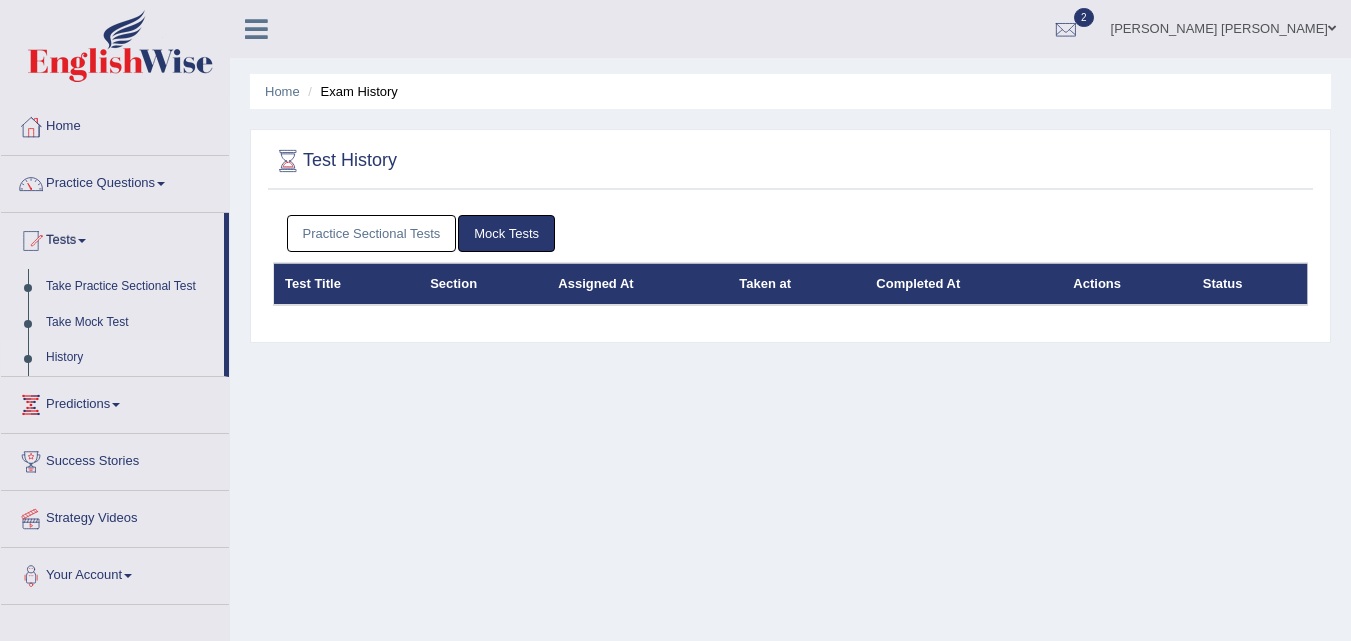 click on "Practice Sectional Tests" at bounding box center [372, 233] 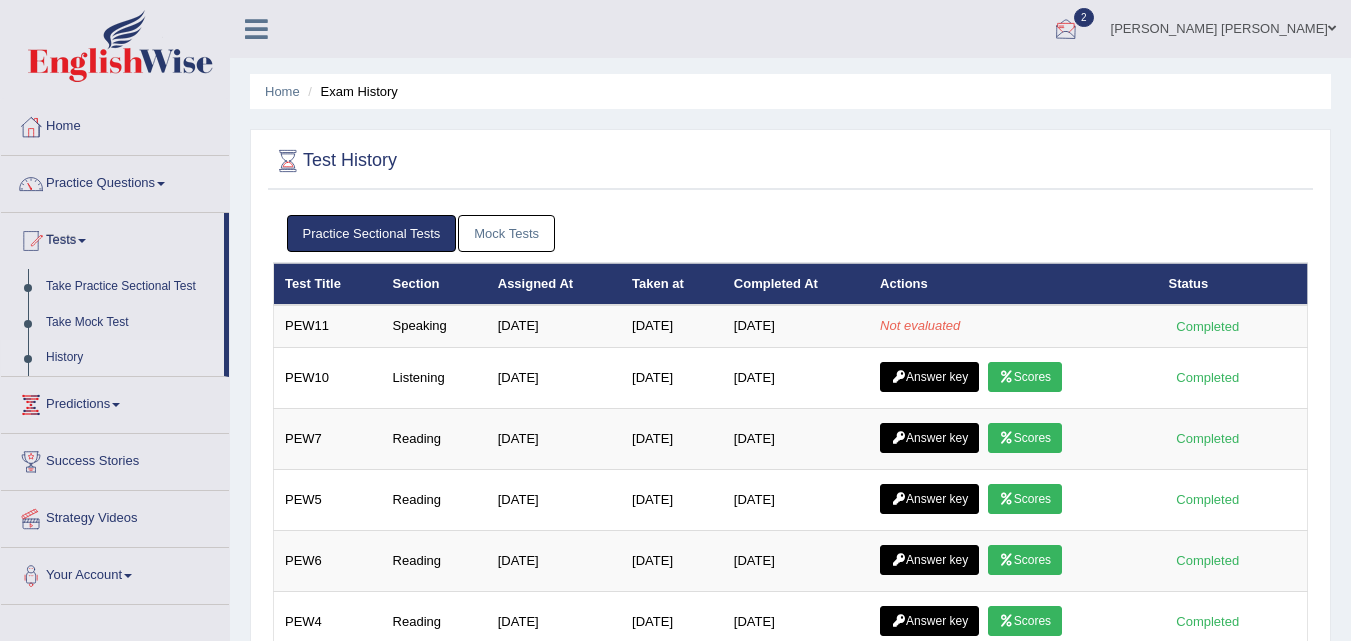 click on "2" at bounding box center [1084, 17] 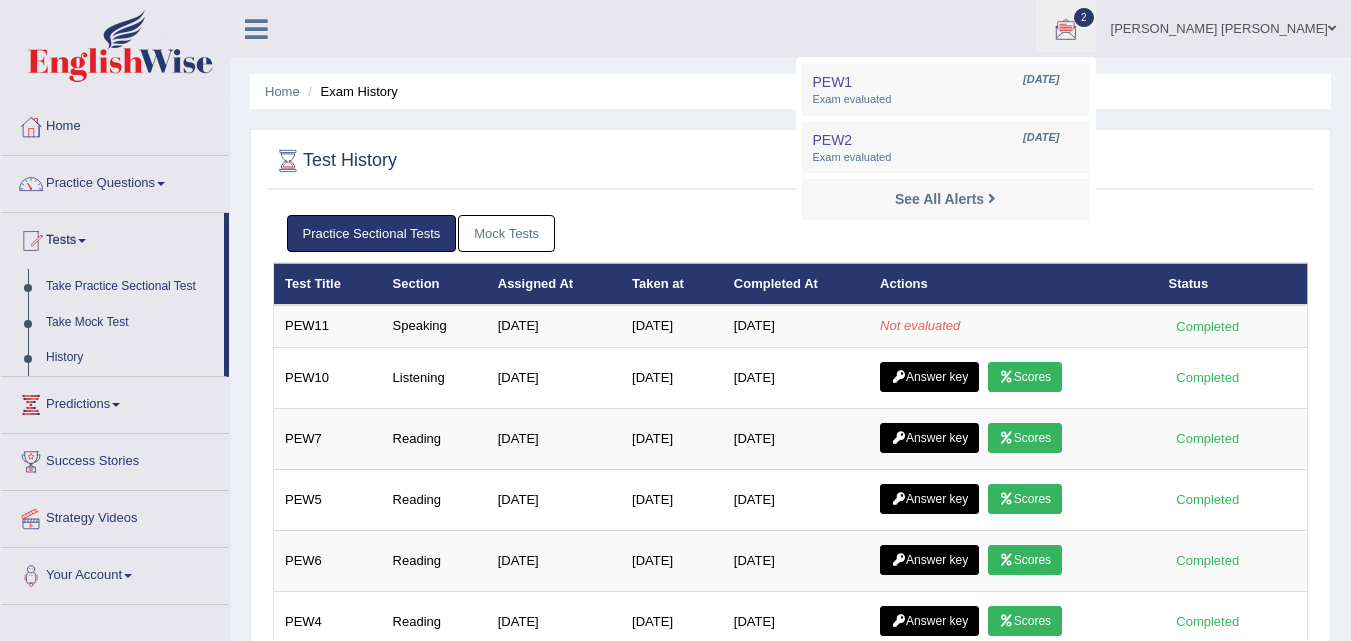 click on "Home
Exam History" at bounding box center [790, 91] 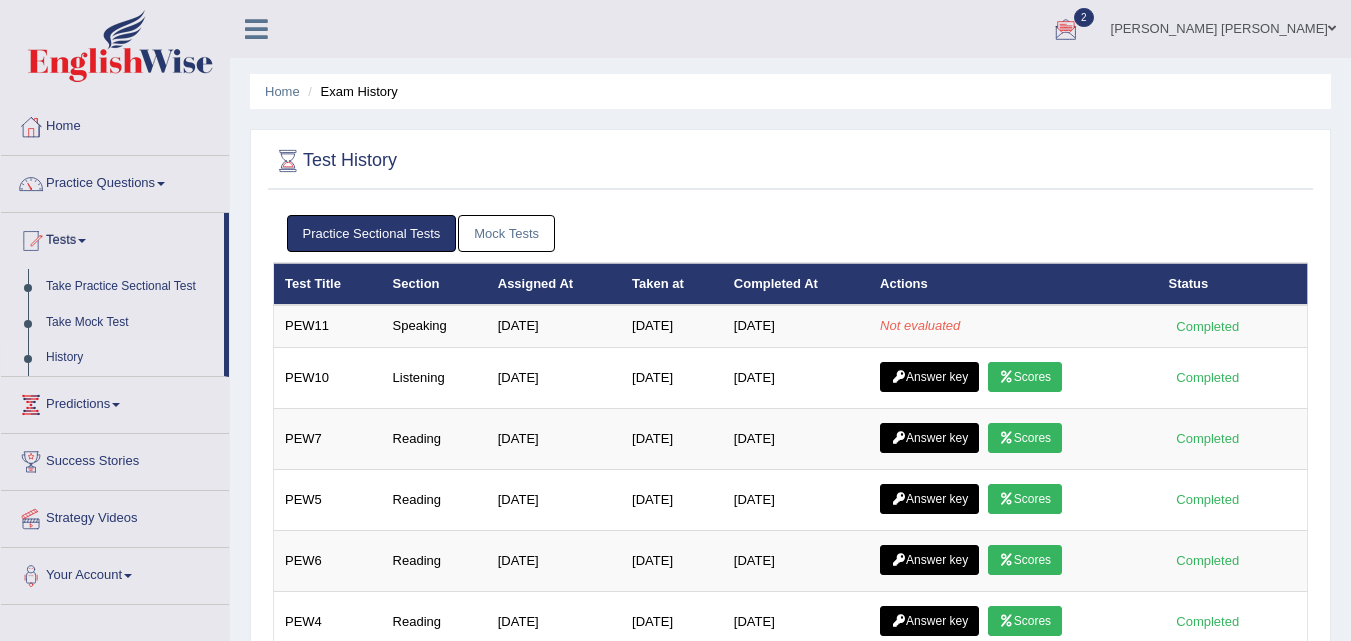 click on "Mock Tests" at bounding box center [506, 233] 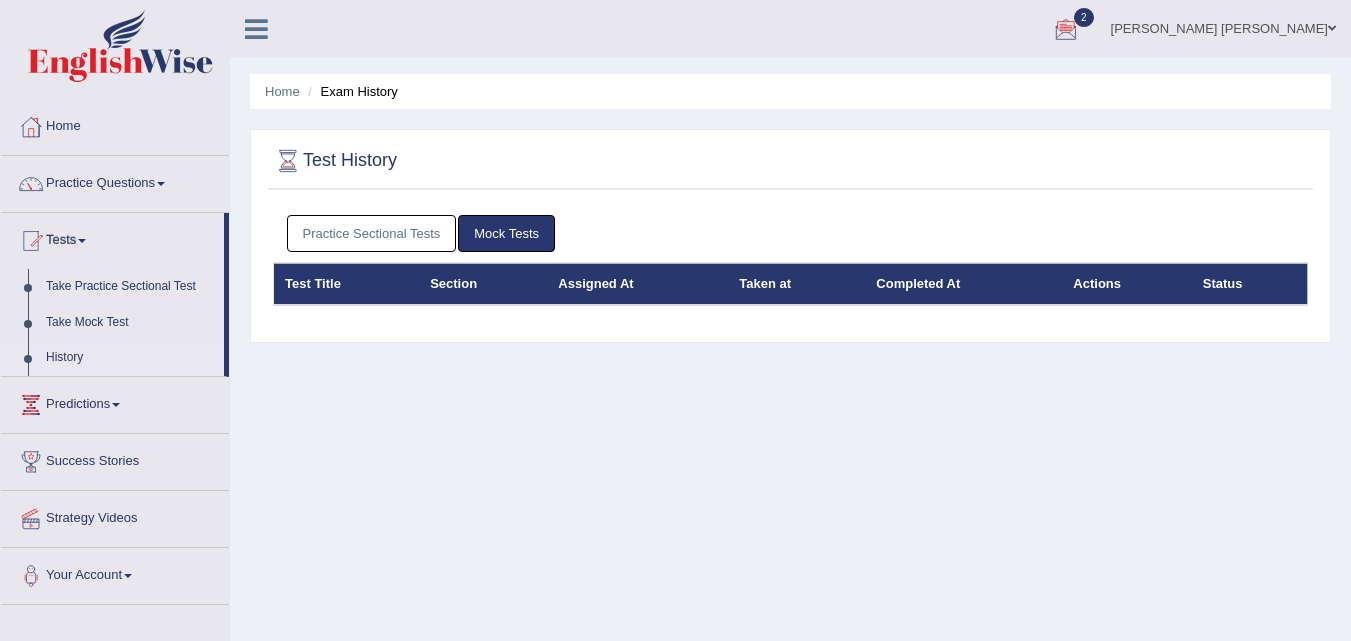 click on "Practice Sectional Tests" at bounding box center (372, 233) 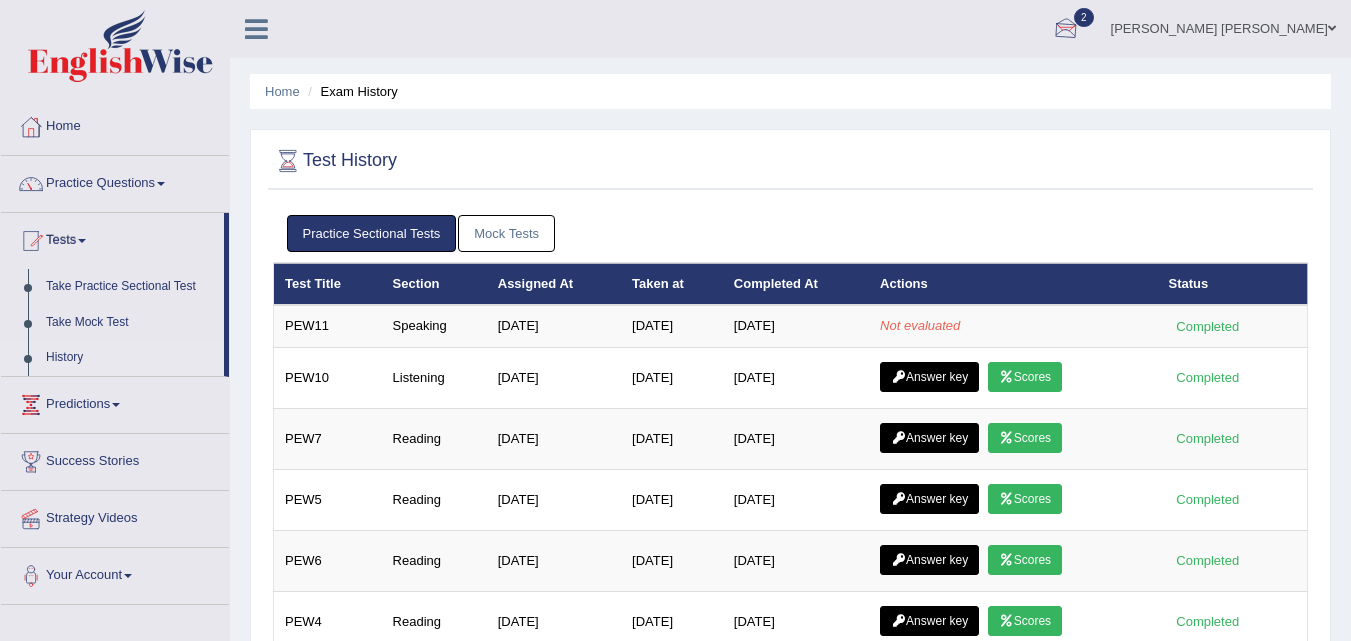 click at bounding box center (1066, 30) 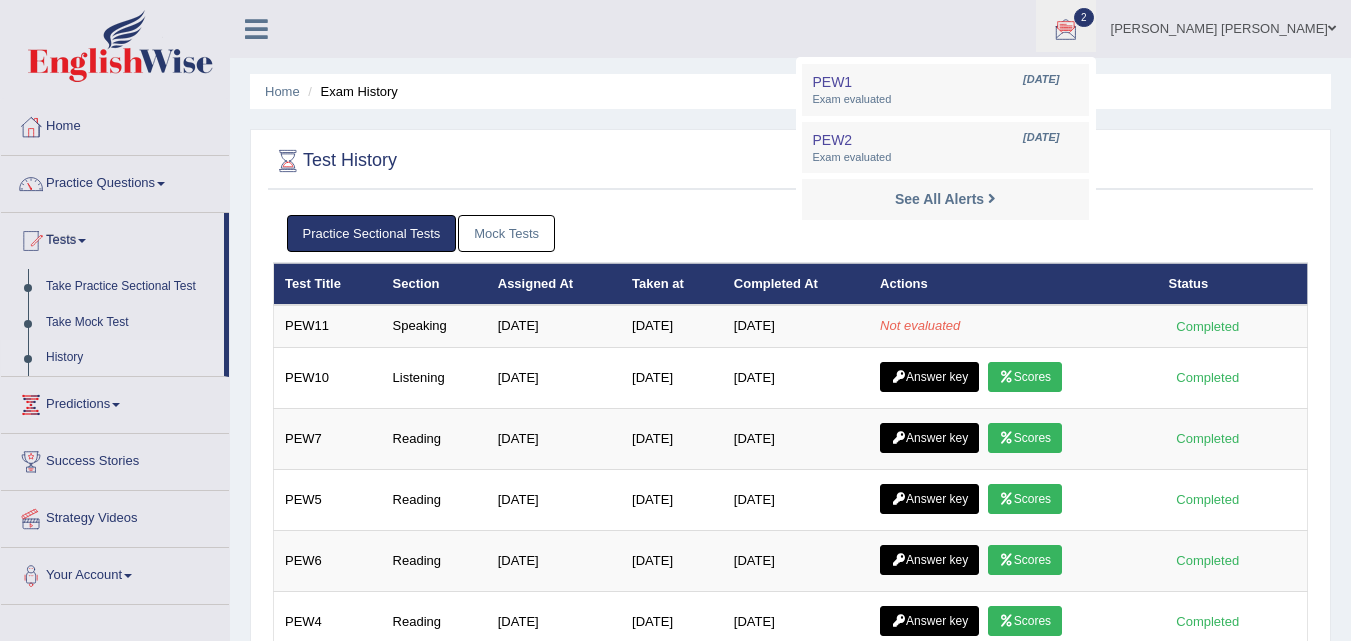 click on "Syeda Tehreem Zehra
Toggle navigation
Username: Zehra123
Access Type: Online
Subscription: Diamond Package
Log out
2
PEW1
Jul 18, 2025 PEW2" at bounding box center [958, 28] 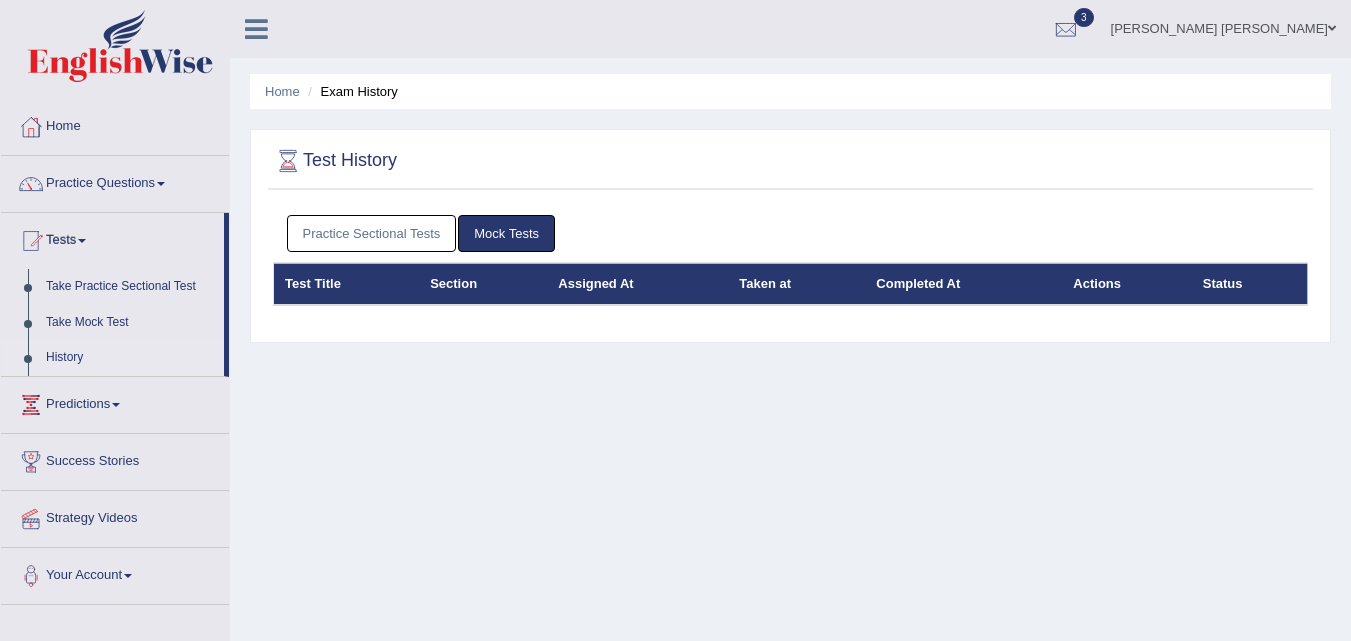 scroll, scrollTop: 0, scrollLeft: 0, axis: both 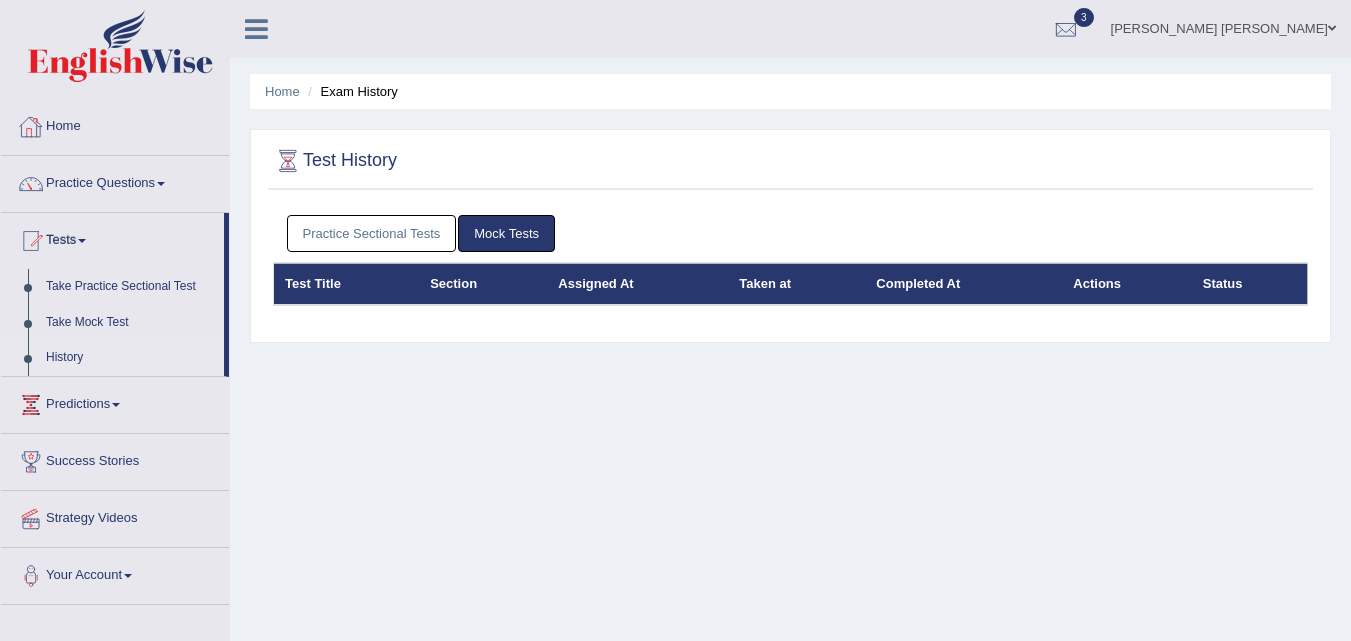 click on "Practice Sectional Tests" at bounding box center [372, 233] 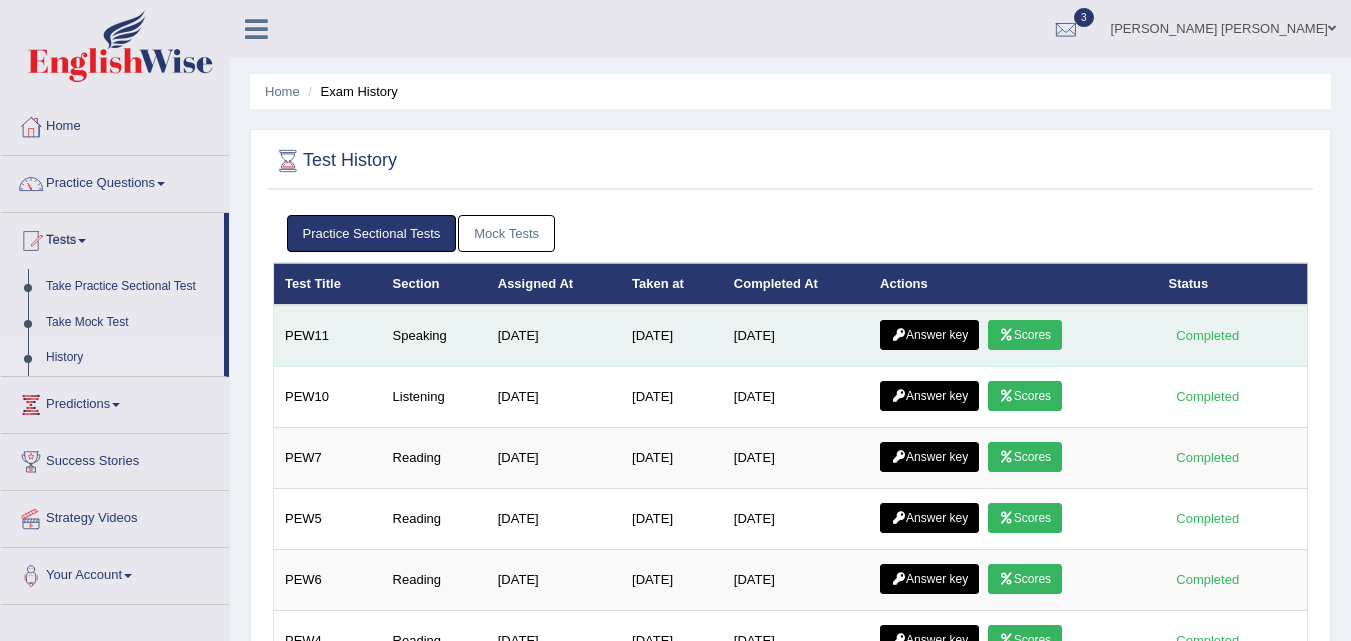 click on "Scores" at bounding box center (1025, 335) 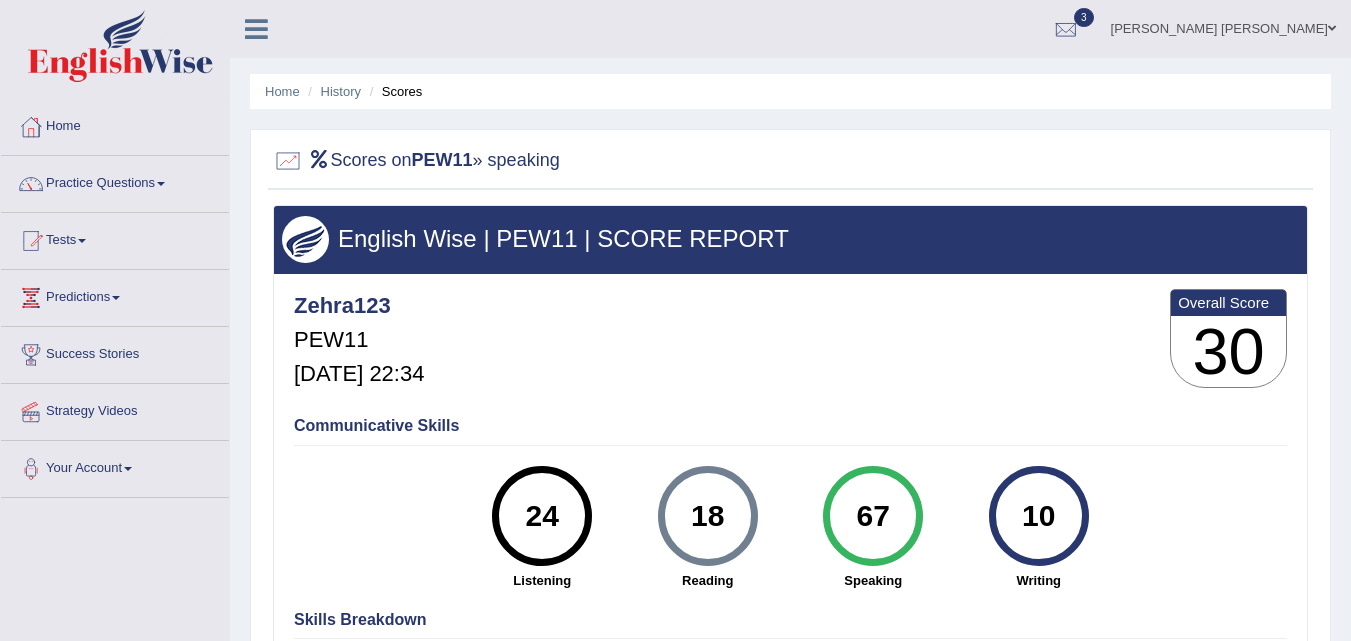 scroll, scrollTop: 0, scrollLeft: 0, axis: both 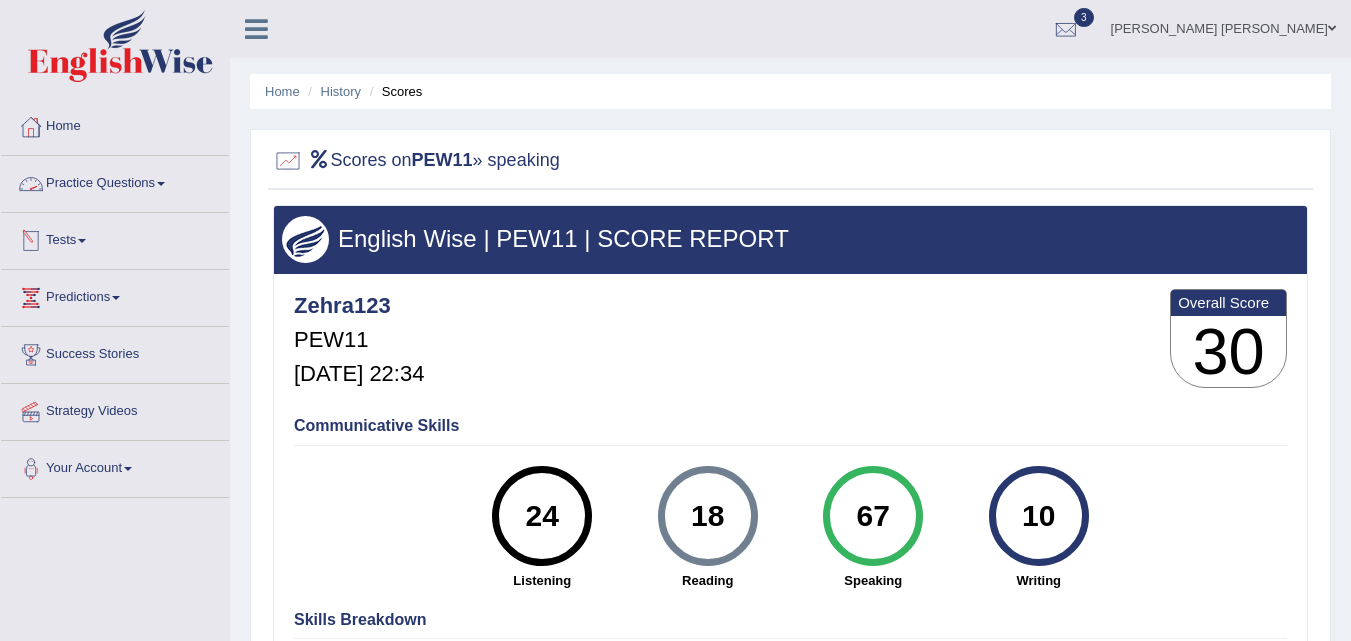 click on "Tests" at bounding box center (115, 238) 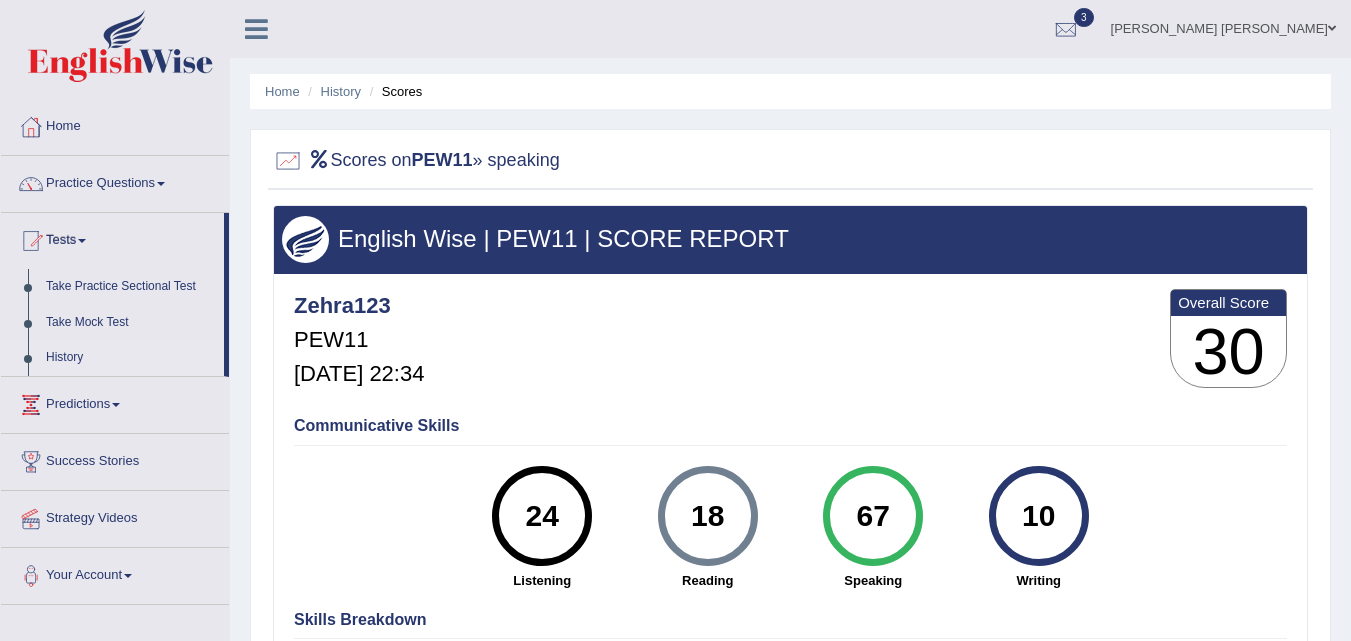 click on "History" at bounding box center (130, 358) 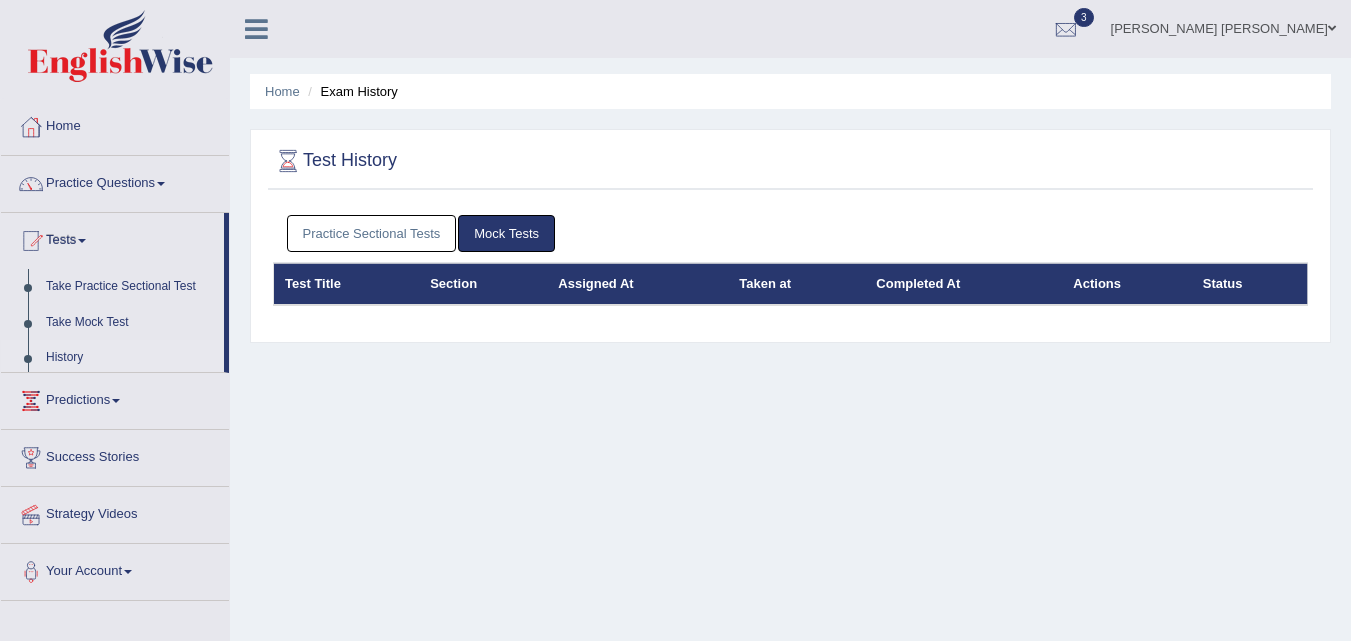 scroll, scrollTop: 0, scrollLeft: 0, axis: both 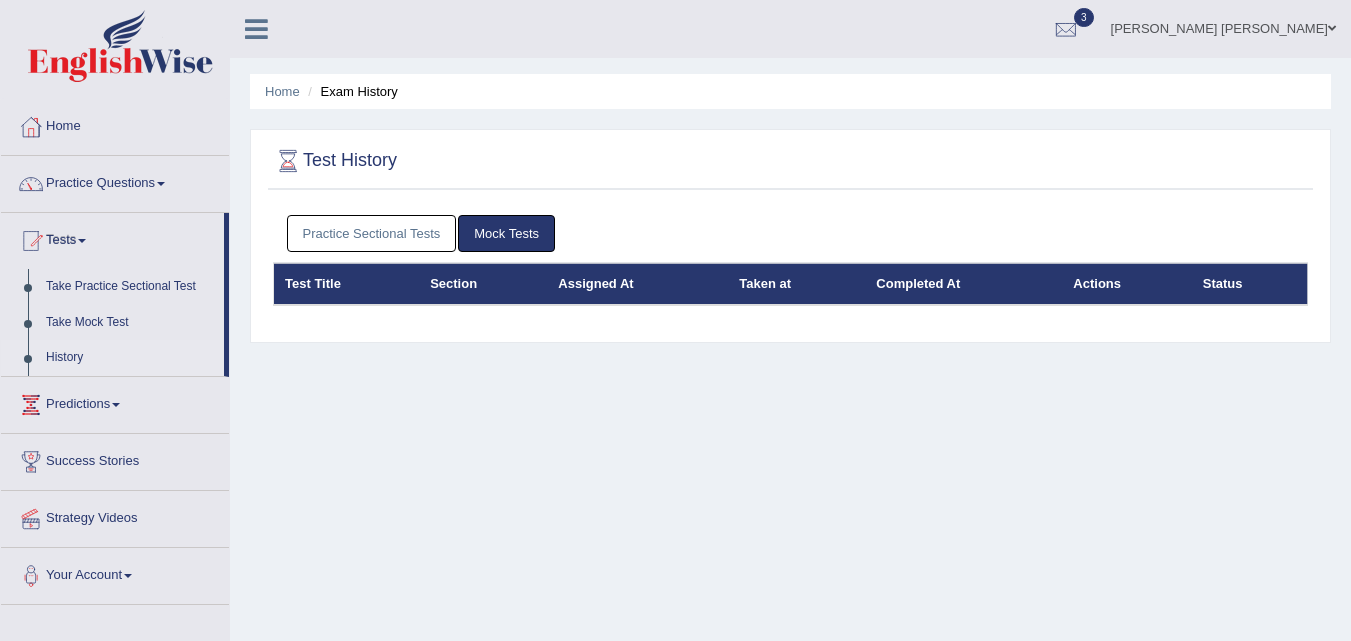 click on "Practice Sectional Tests" at bounding box center (372, 233) 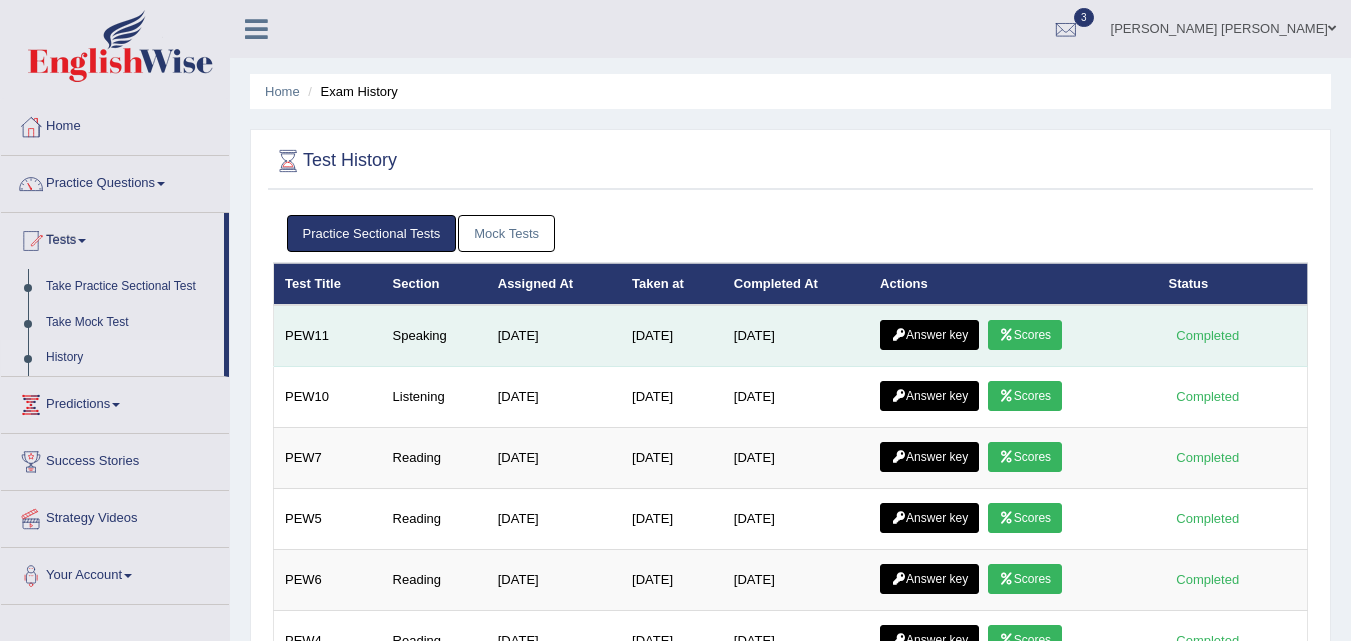 click on "Answer key    Scores" at bounding box center [1013, 336] 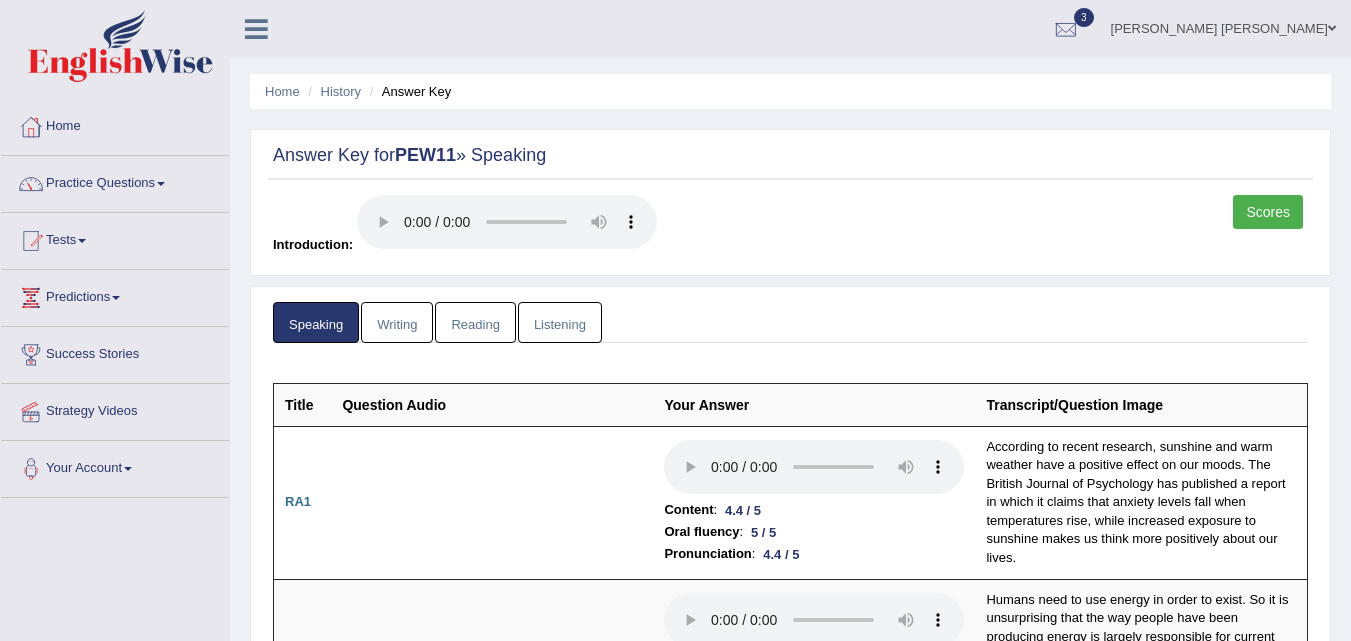 scroll, scrollTop: 0, scrollLeft: 0, axis: both 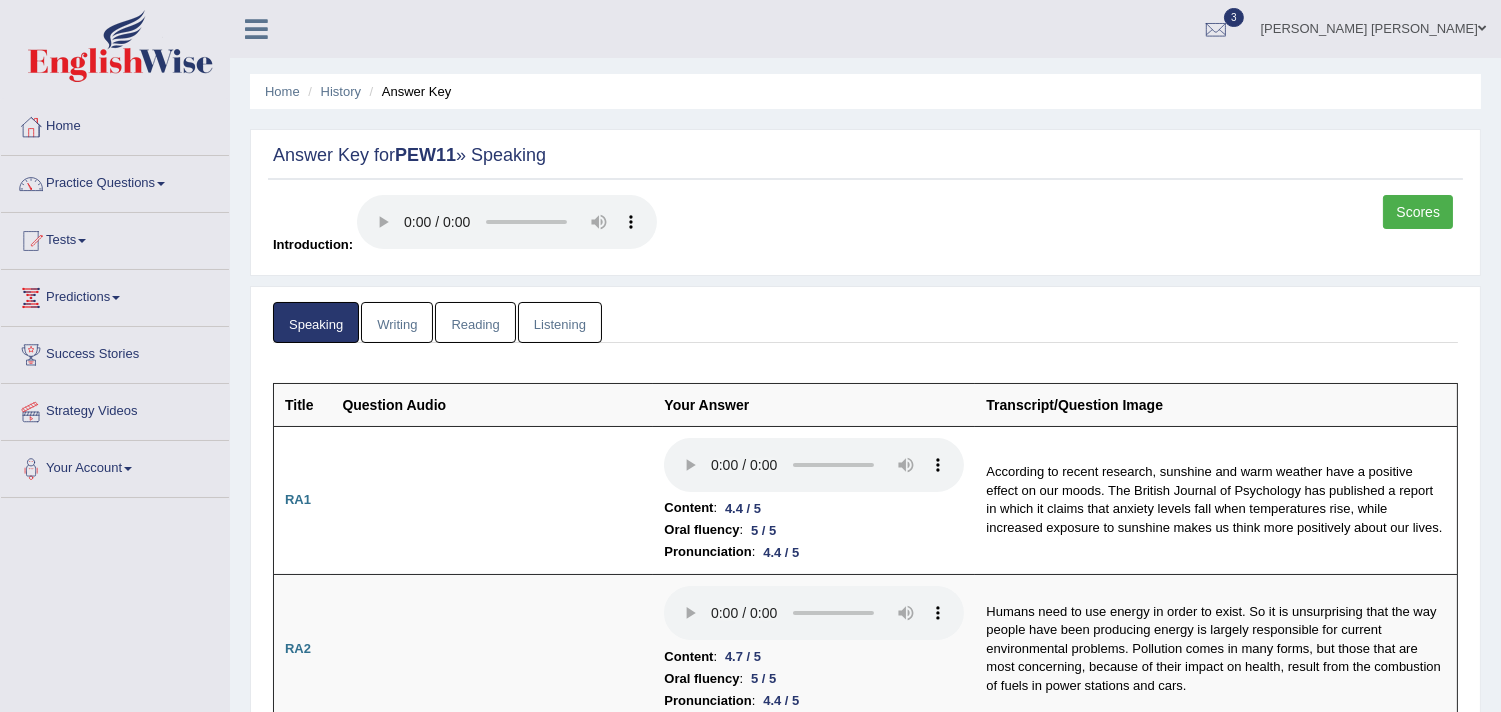 click on "Writing" at bounding box center (397, 322) 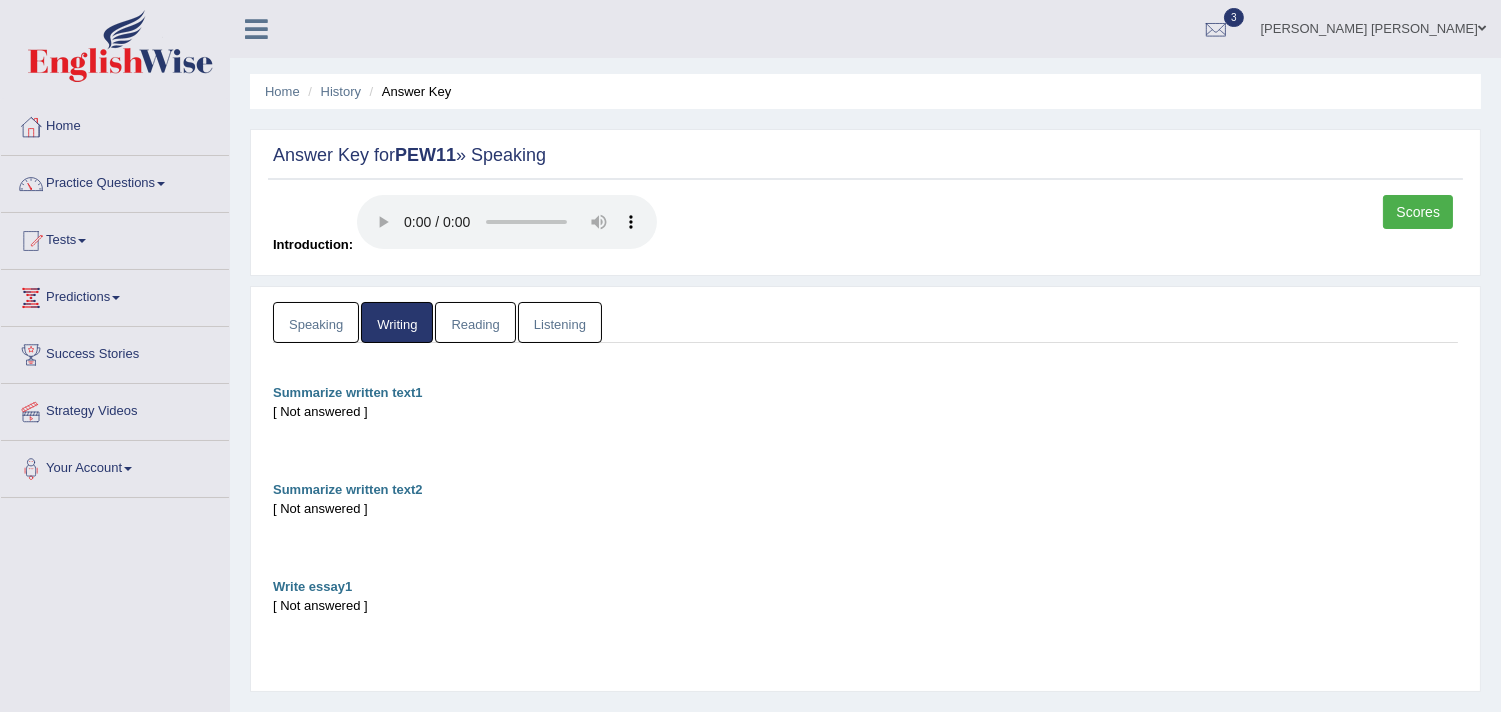 click on "Reading" at bounding box center [475, 322] 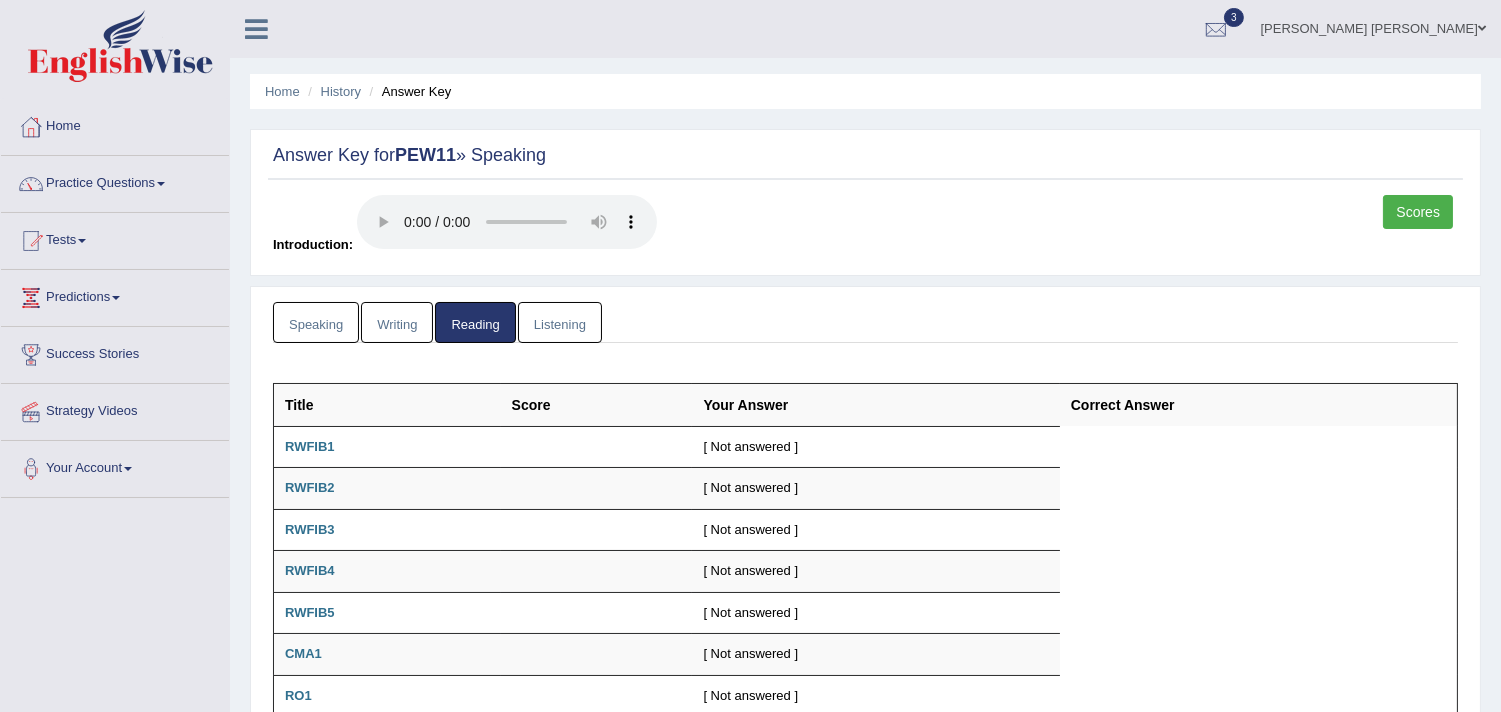 click on "Speaking
Writing
Reading
Listening
Title Question Audio Your Answer Transcript/Question Image RA1
Content  :  4.4 / 5
Oral fluency  :  5 / 5
Pronunciation  :  4.4 / 5
According to recent research, sunshine and warm weather have a positive effect on our moods. The British Journal of Psychology has published a report in which it claims that anxiety levels fall when temperatures rise, while increased exposure to sunshine makes us think more positively about our lives. RA2
Content  :  4.7 / 5
Oral fluency  :  5 / 5
Pronunciation  :  RA3" at bounding box center [865, 645] 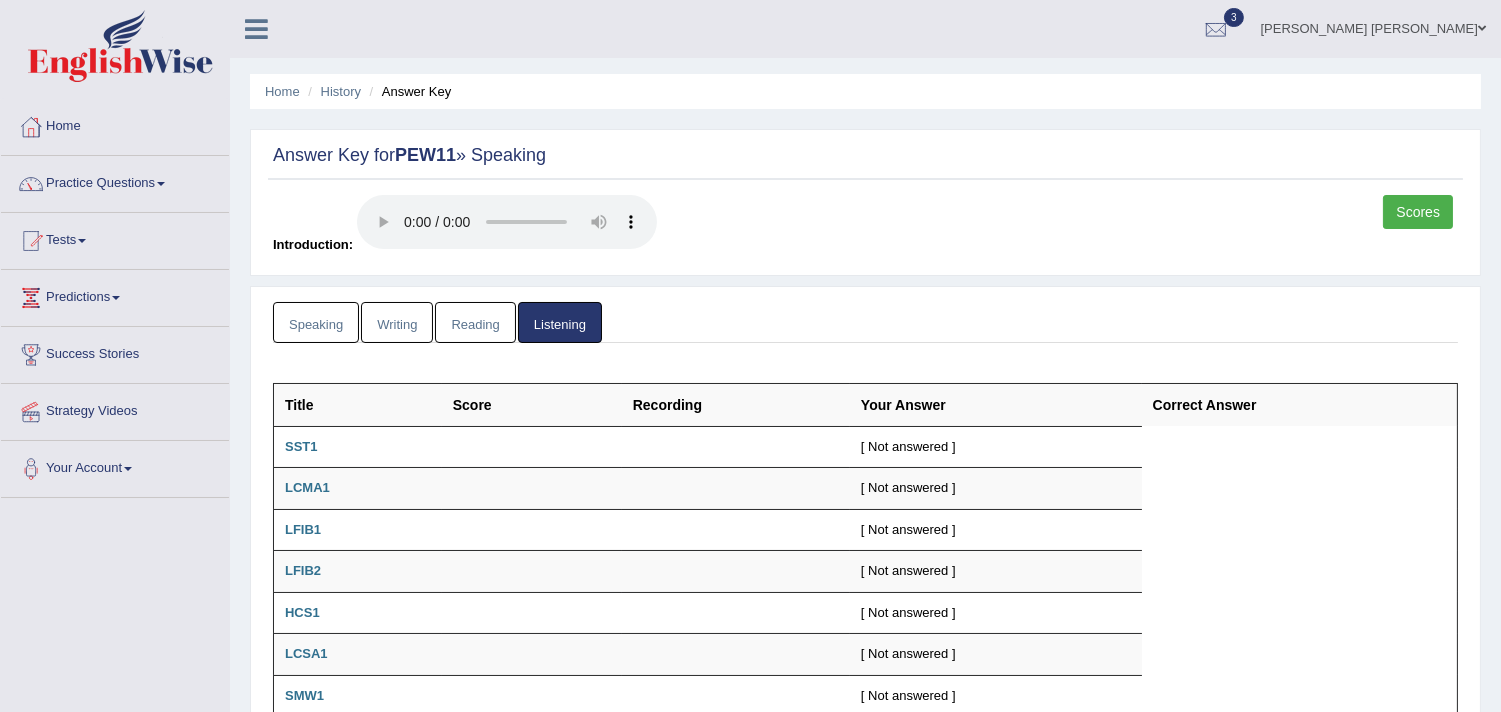 click on "Scores" at bounding box center [1418, 212] 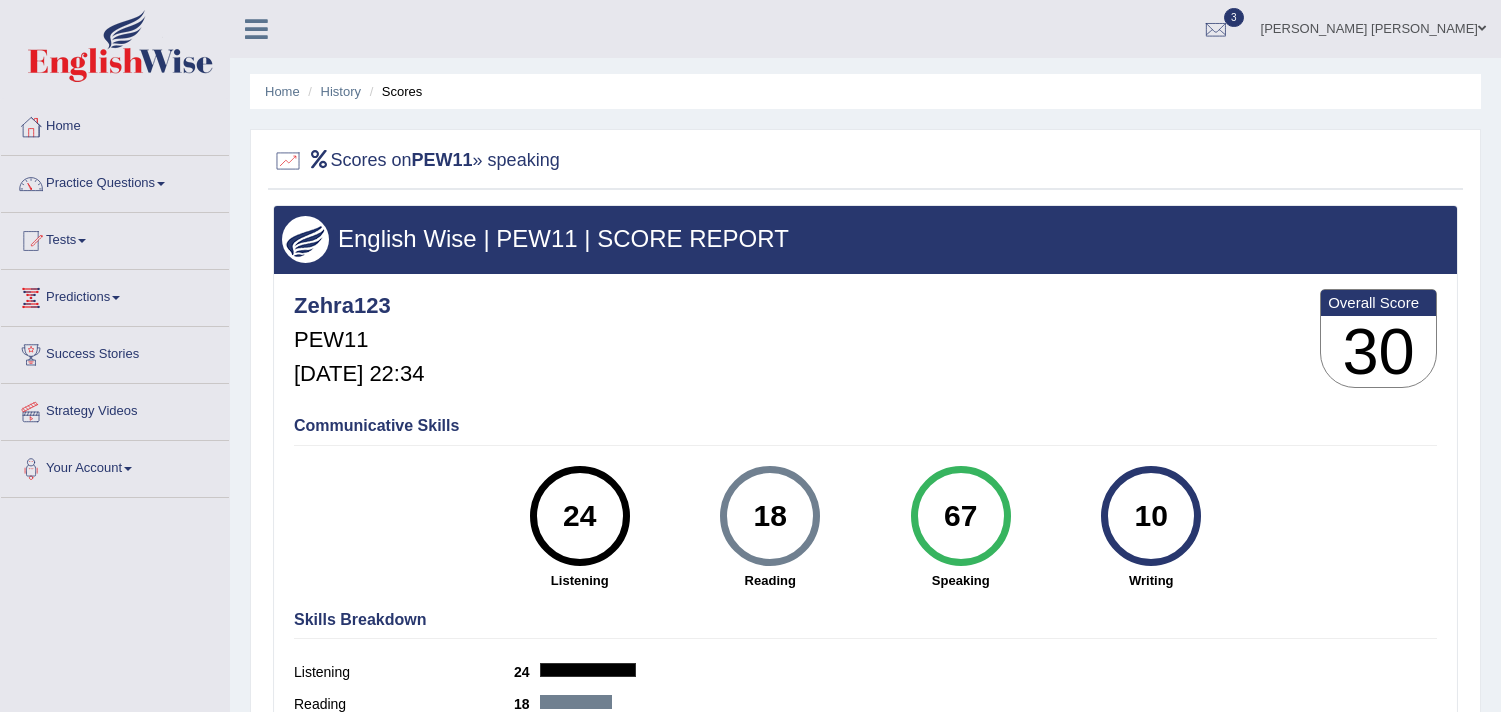 scroll, scrollTop: 0, scrollLeft: 0, axis: both 